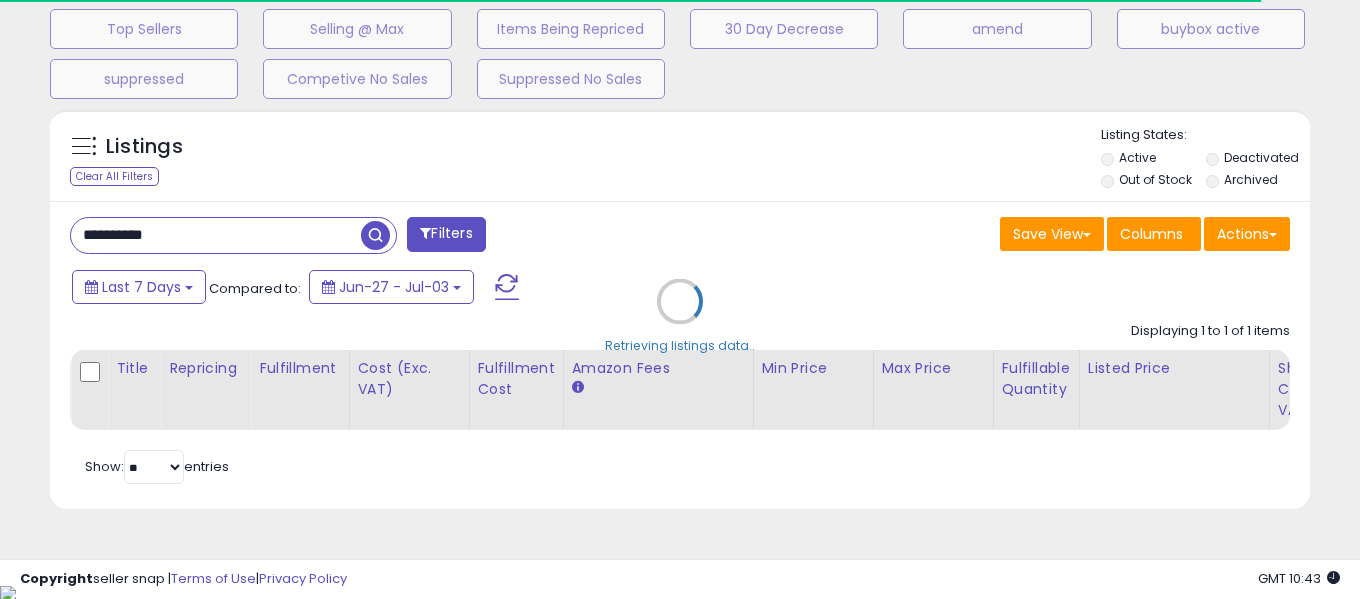 scroll, scrollTop: 671, scrollLeft: 0, axis: vertical 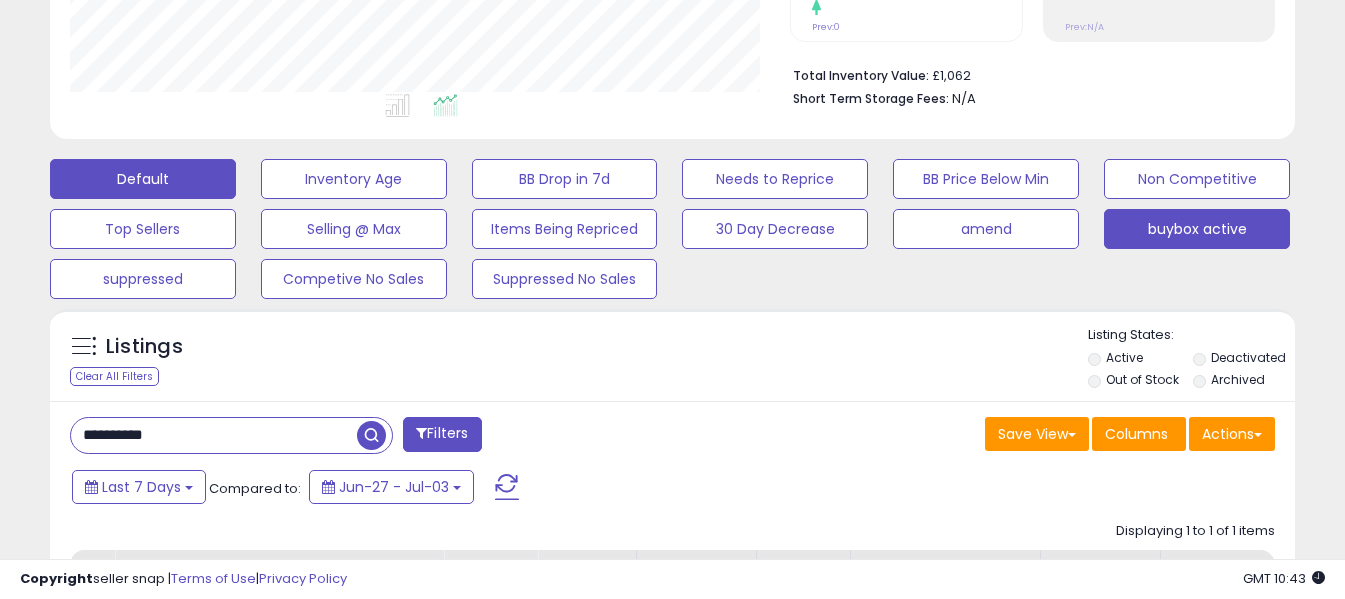 click on "buybox active" at bounding box center (354, 179) 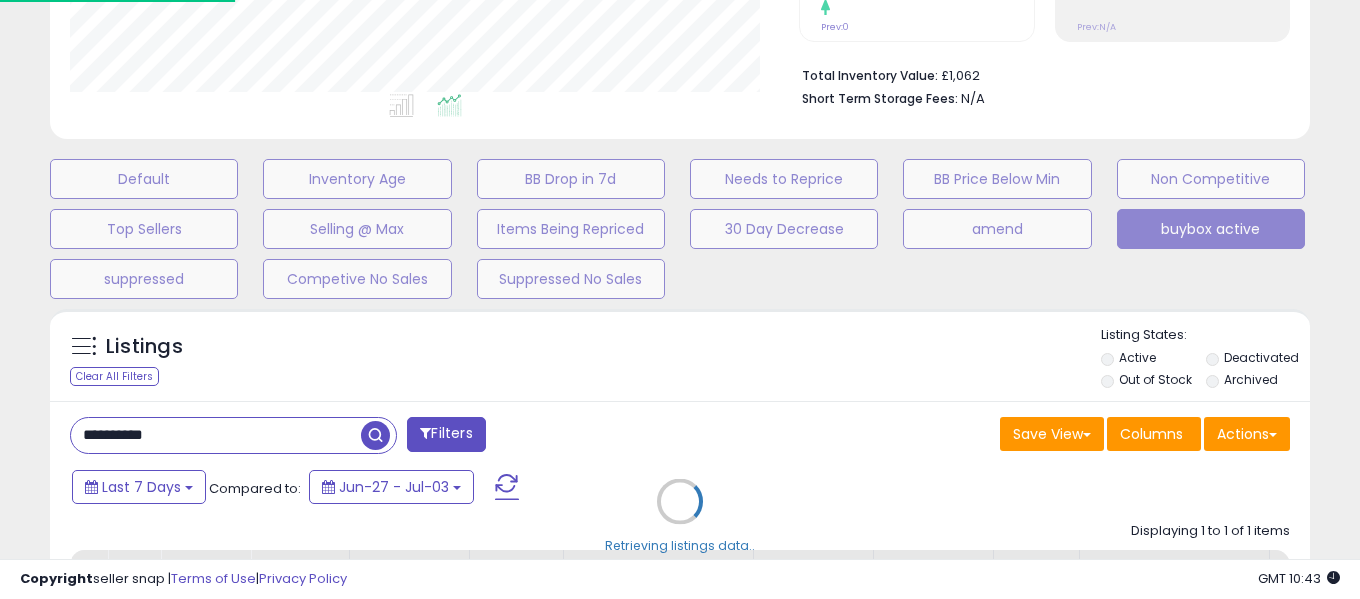 scroll, scrollTop: 999590, scrollLeft: 999271, axis: both 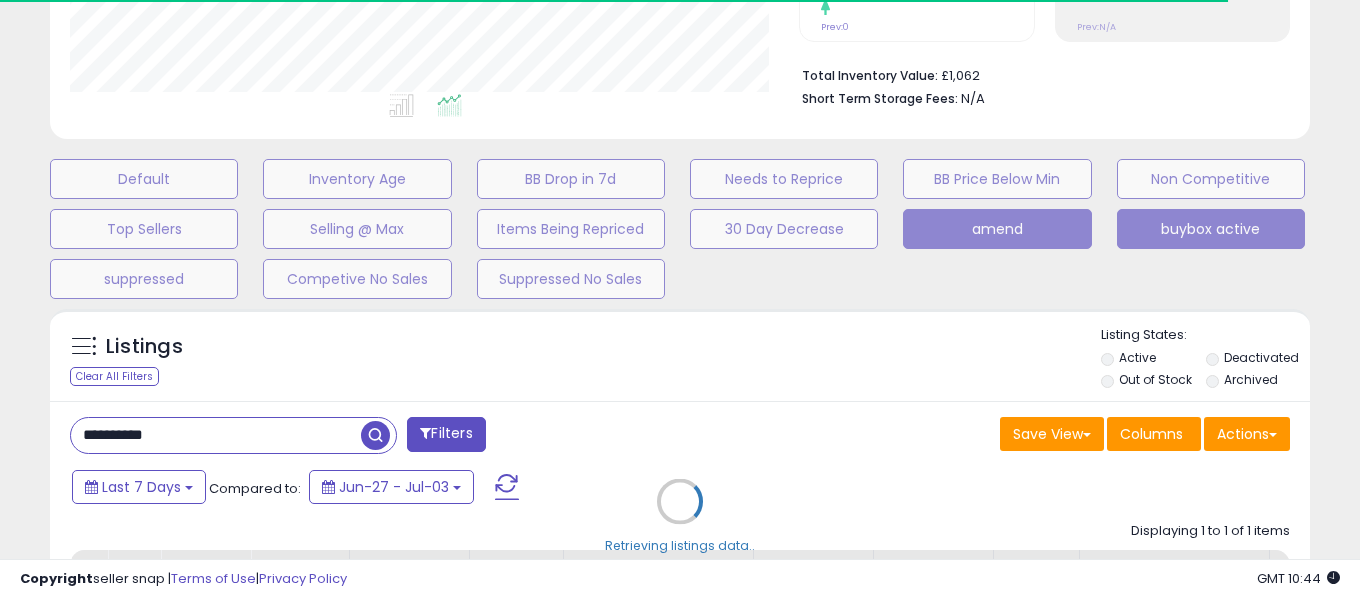 type 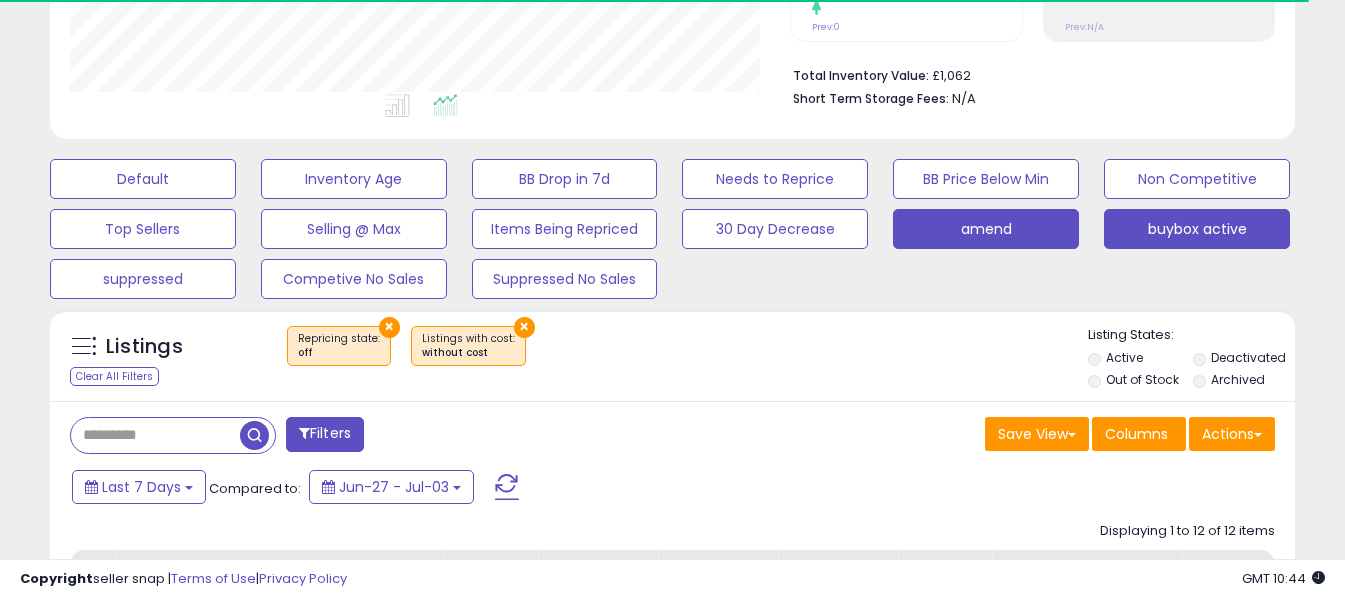 scroll, scrollTop: 410, scrollLeft: 721, axis: both 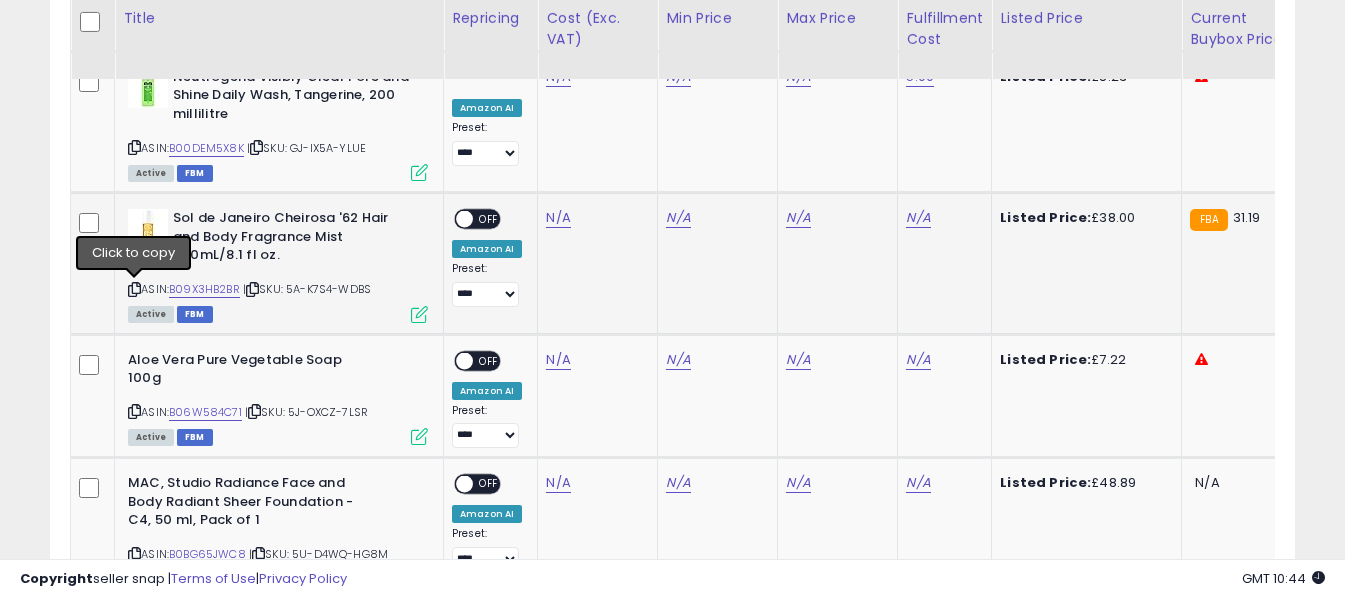 click at bounding box center (134, 289) 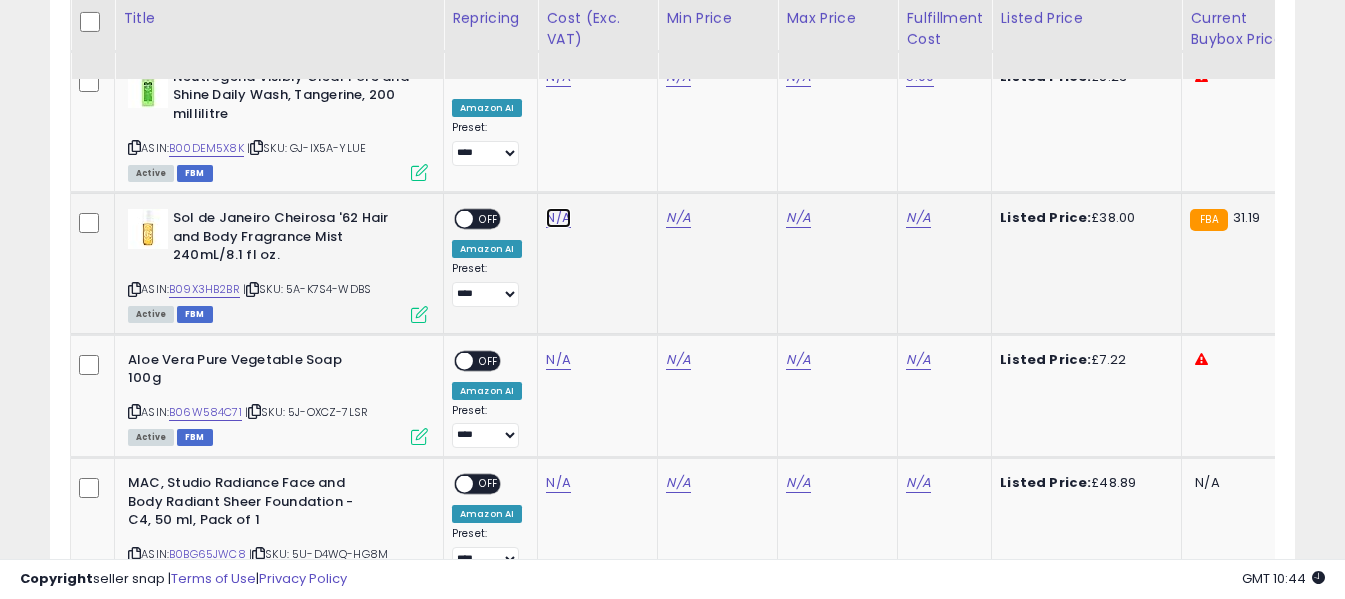 click on "N/A" at bounding box center [558, -47] 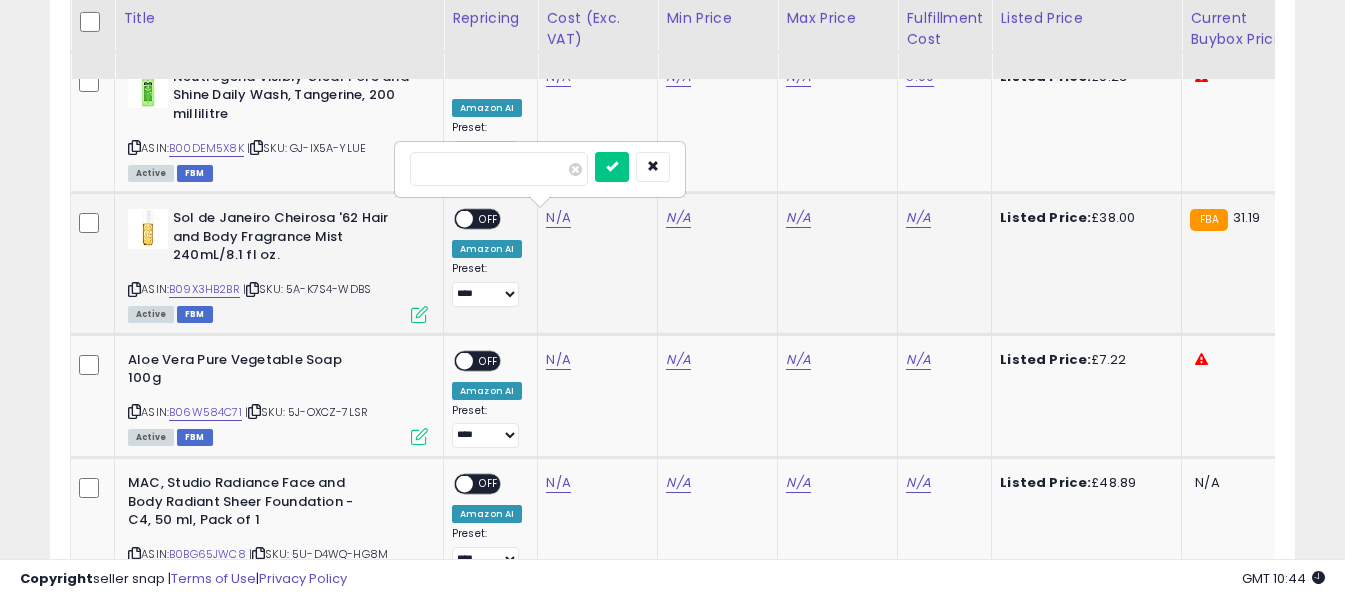 click at bounding box center [499, 169] 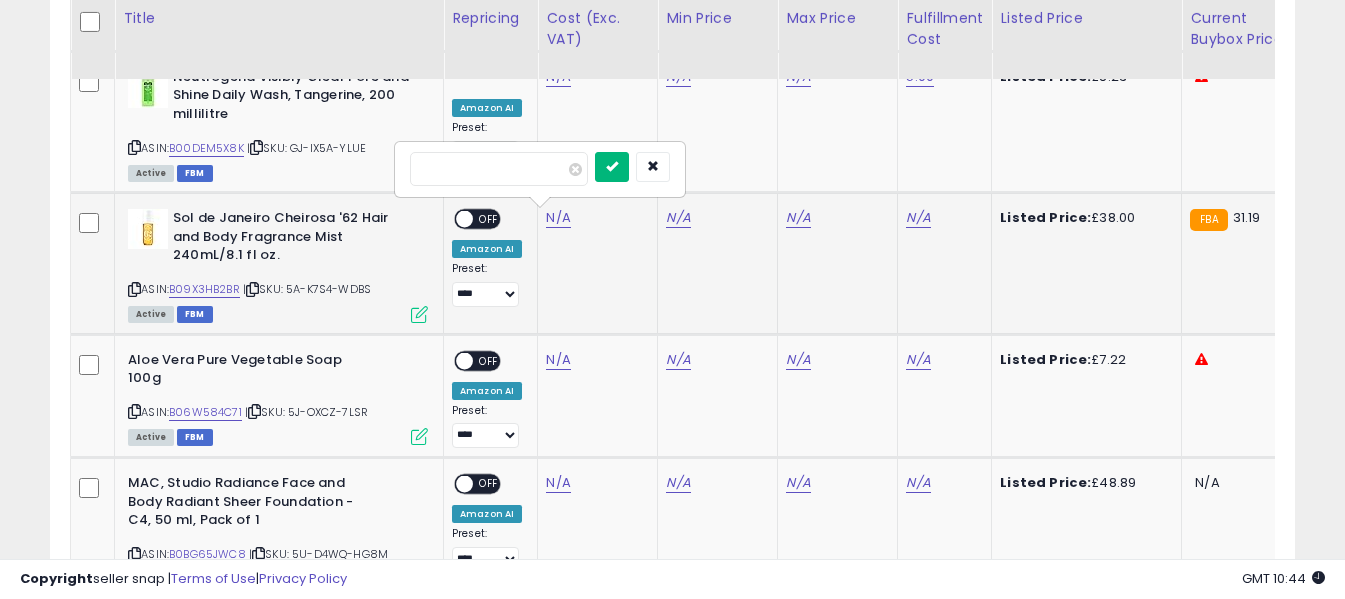 type on "*****" 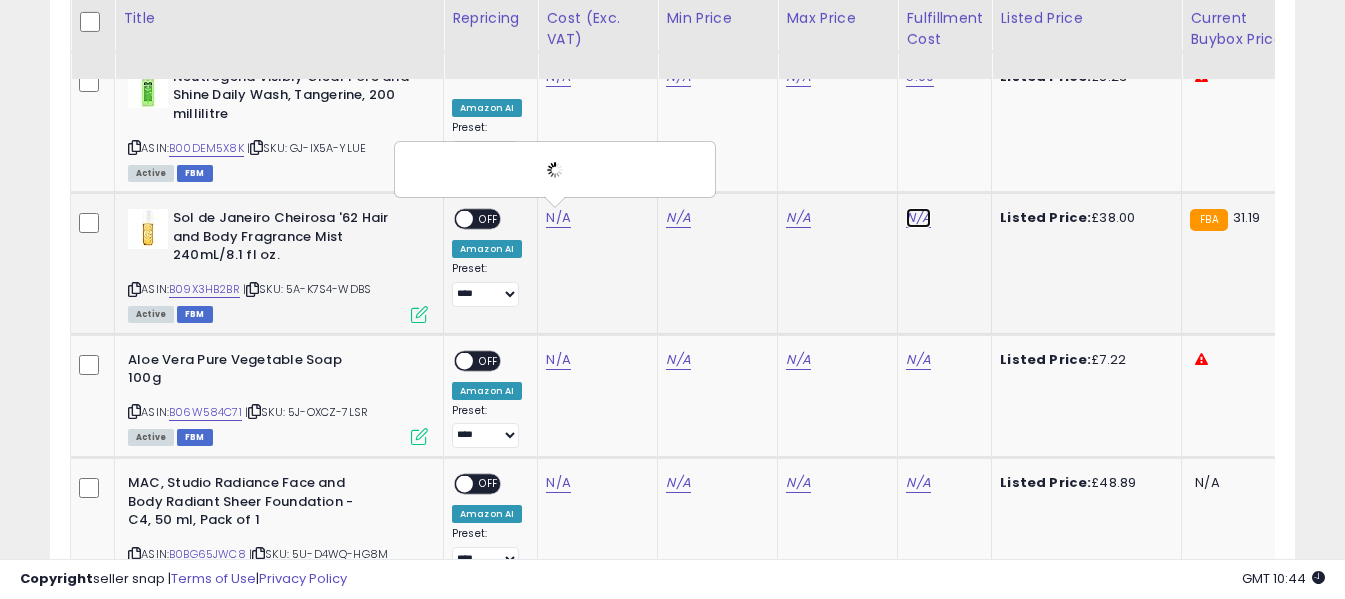 click on "N/A" at bounding box center (918, 218) 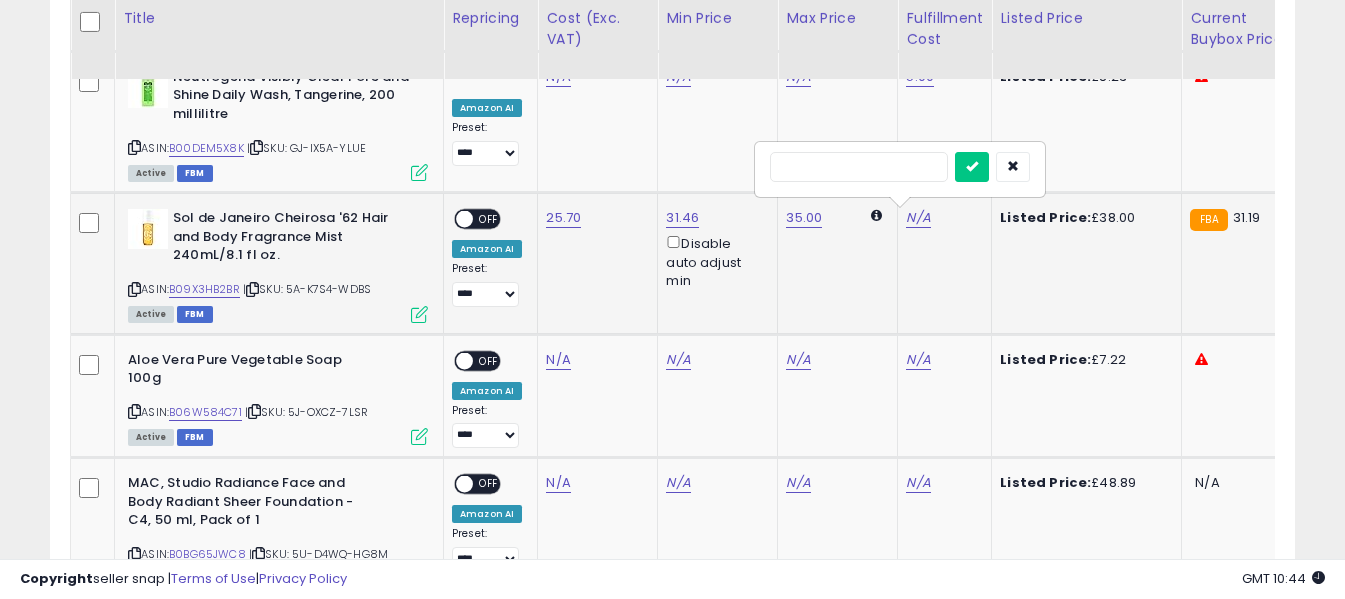 click at bounding box center (859, 167) 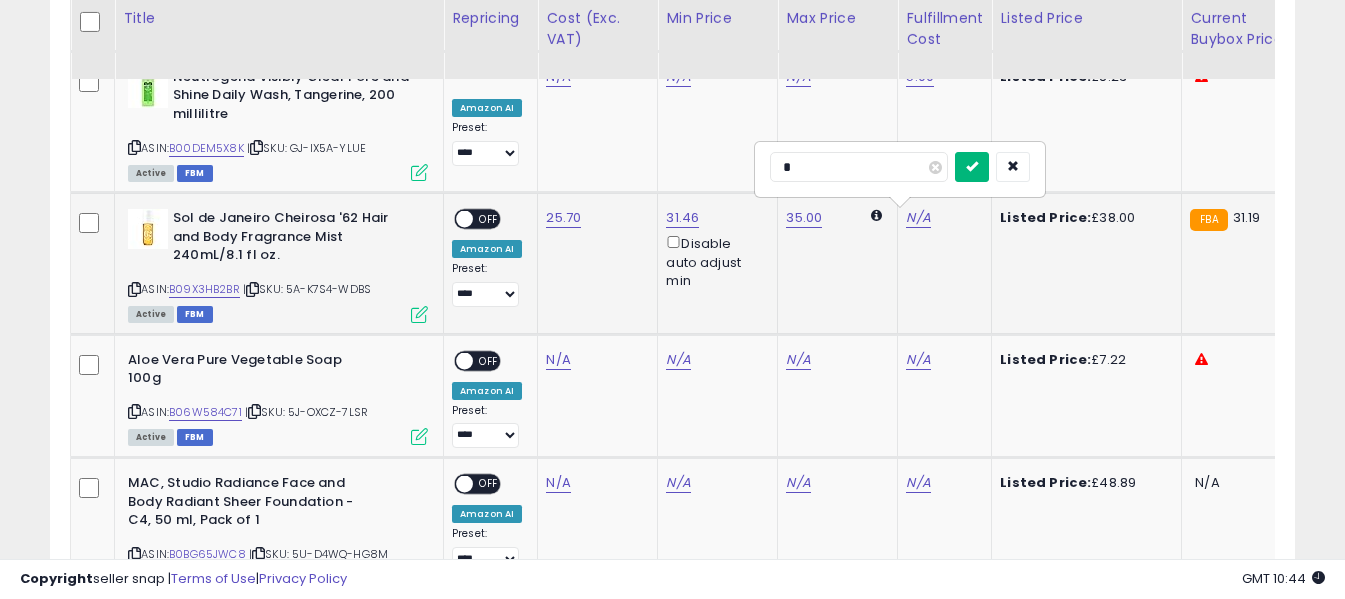 type on "*" 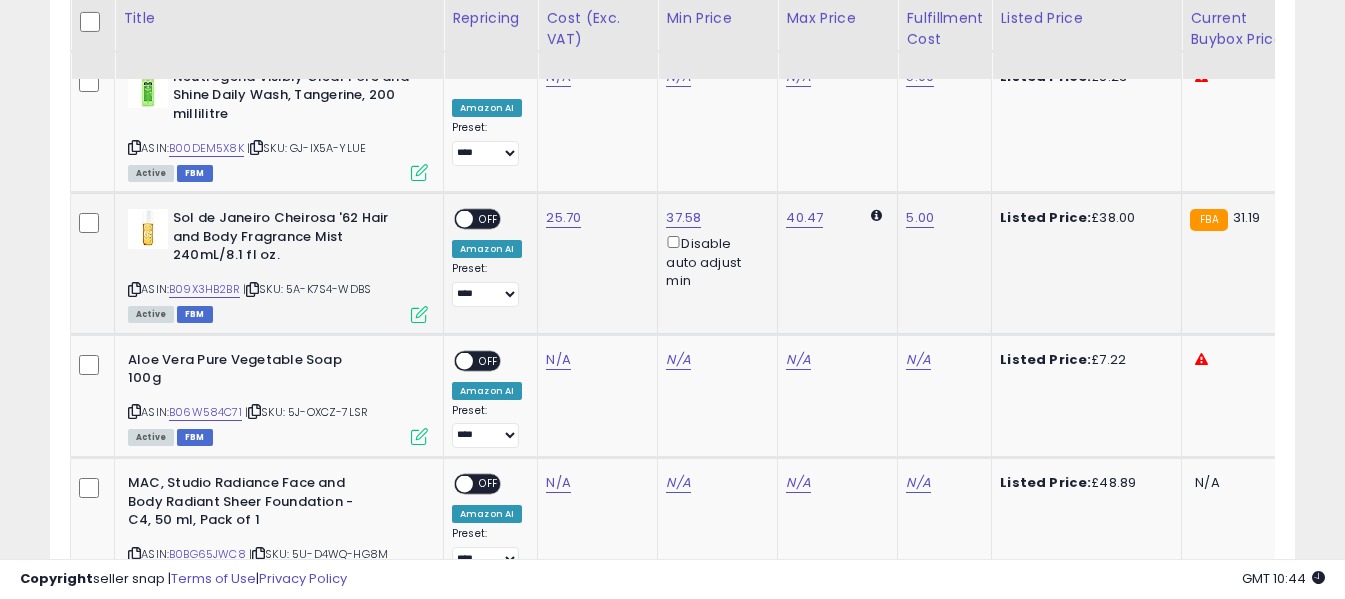 click on "OFF" at bounding box center (489, 219) 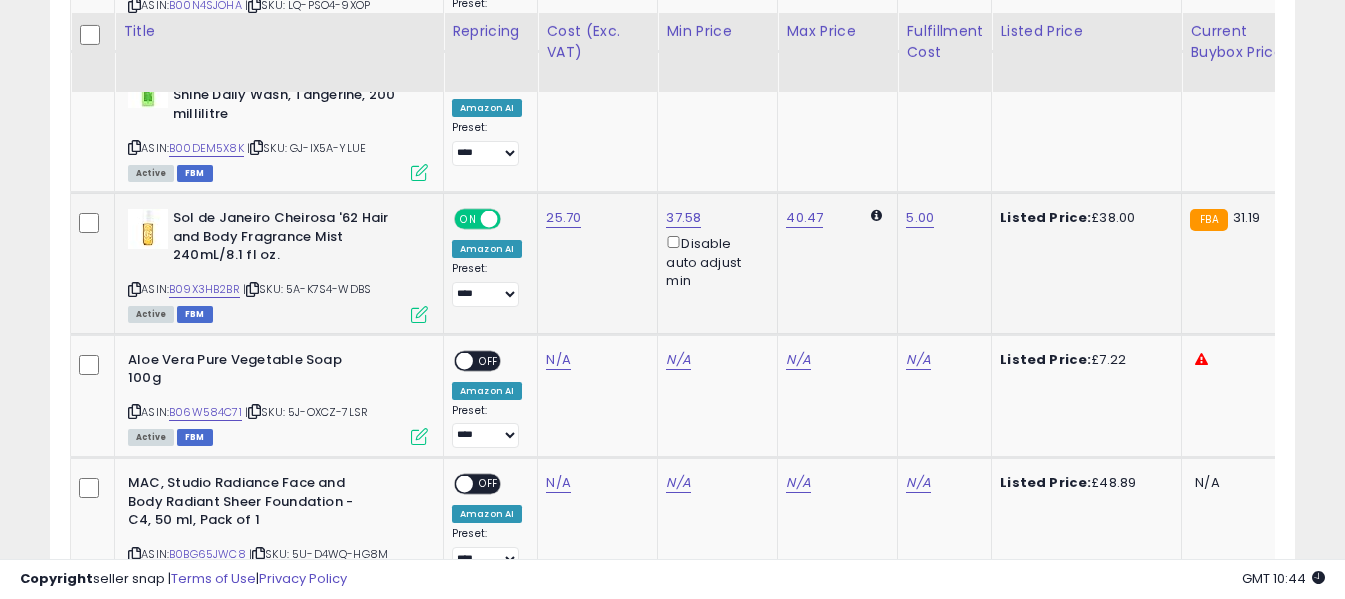 scroll, scrollTop: 1371, scrollLeft: 0, axis: vertical 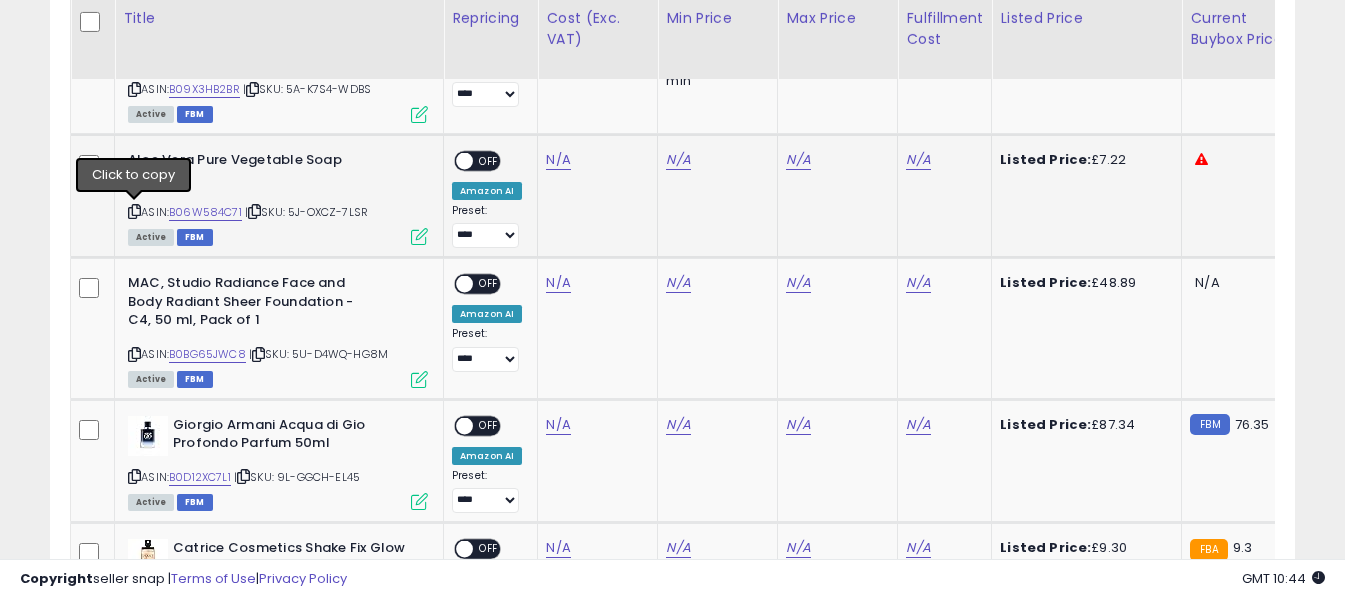 click at bounding box center [134, 211] 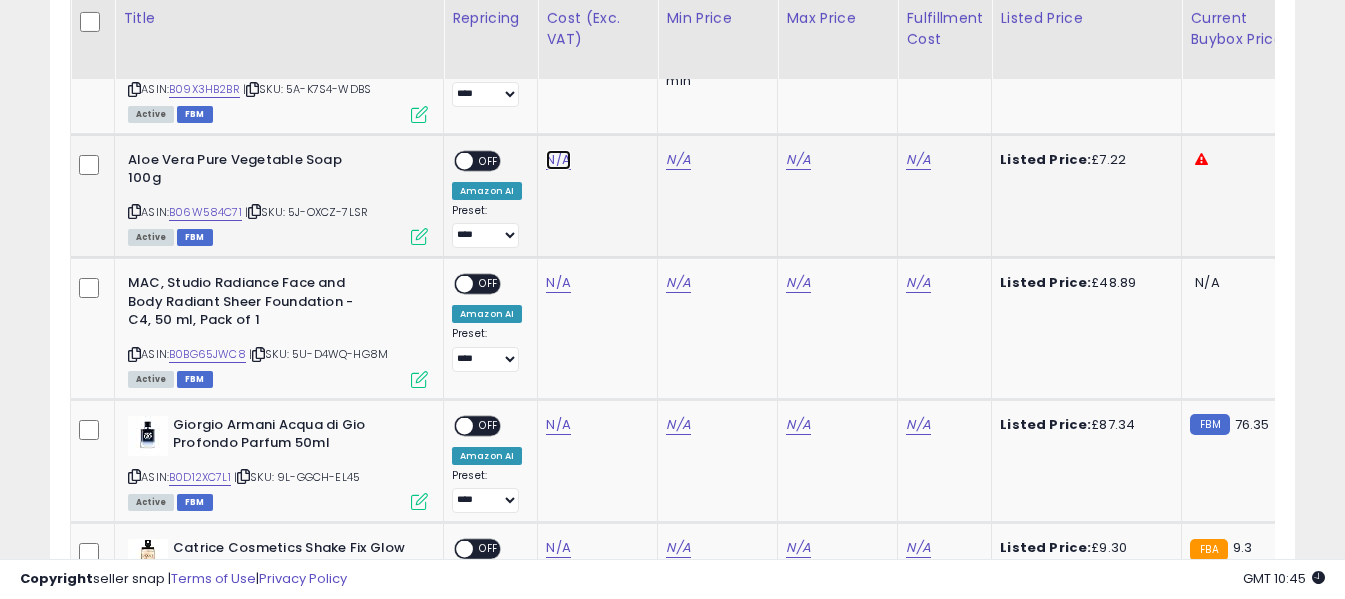 click on "N/A" at bounding box center (558, -247) 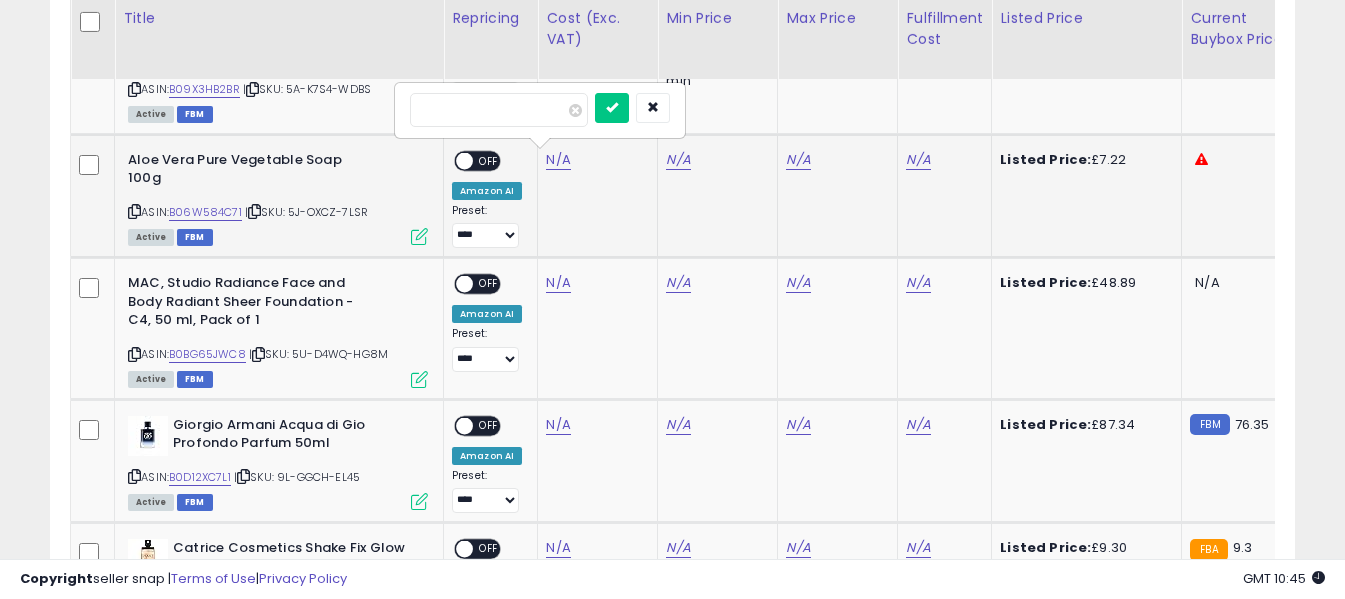 click at bounding box center [499, 110] 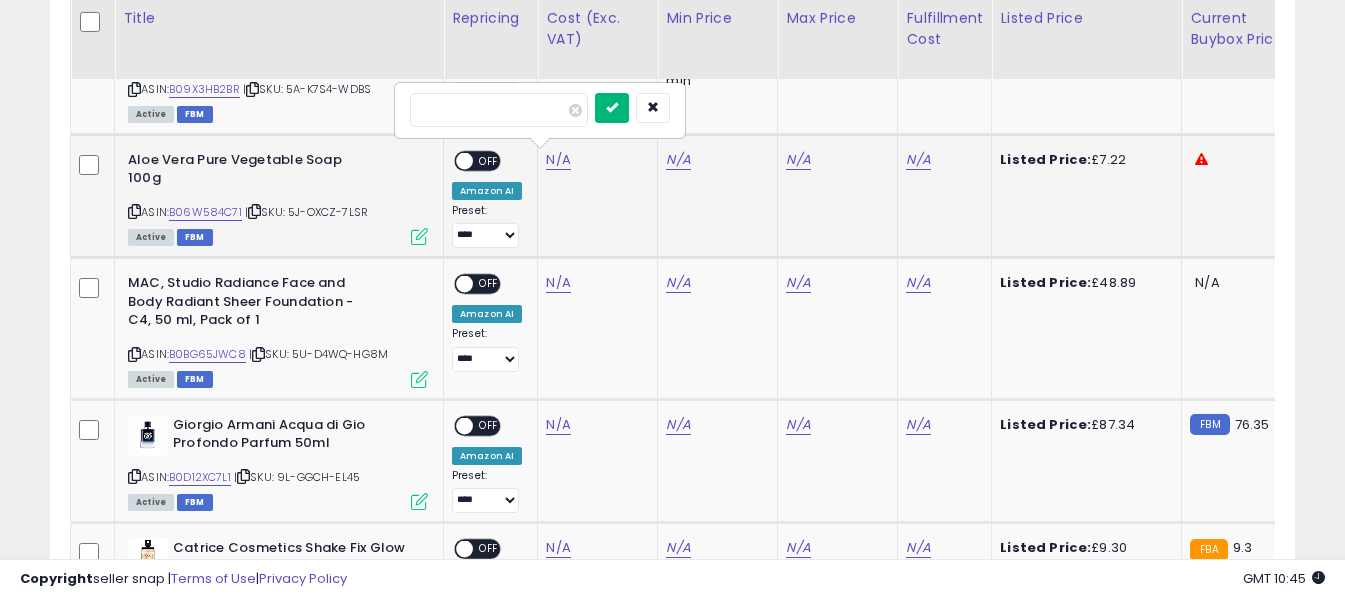 type on "****" 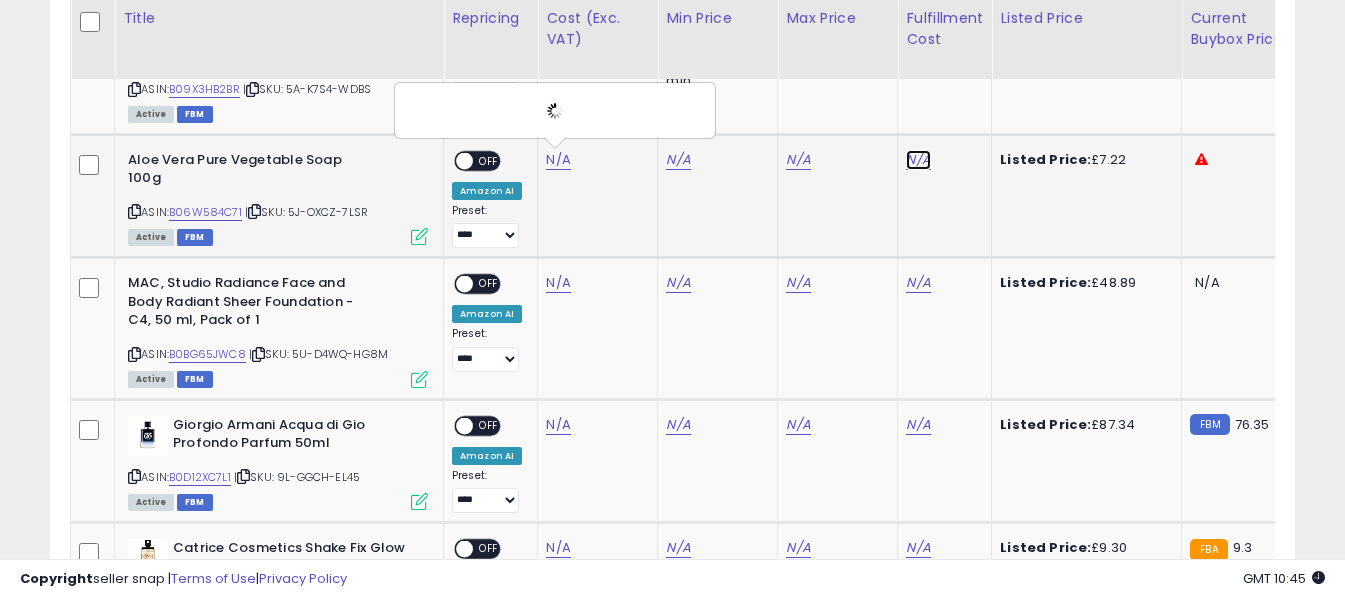 click on "N/A" at bounding box center (918, 160) 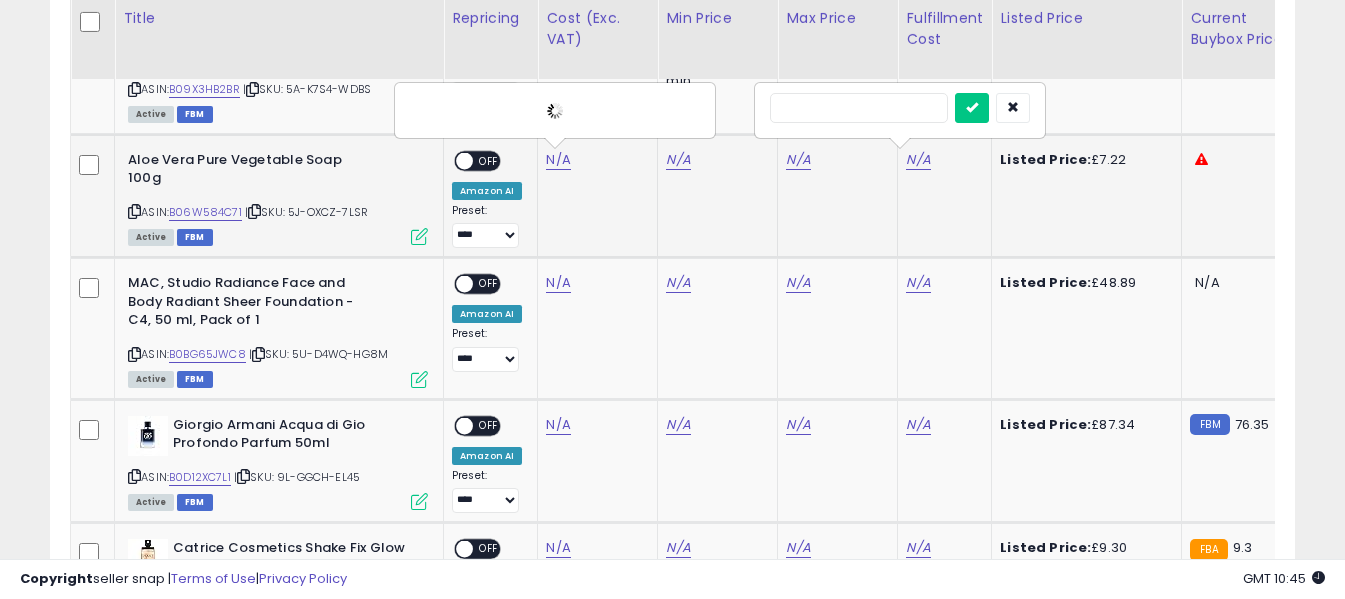 click at bounding box center (859, 108) 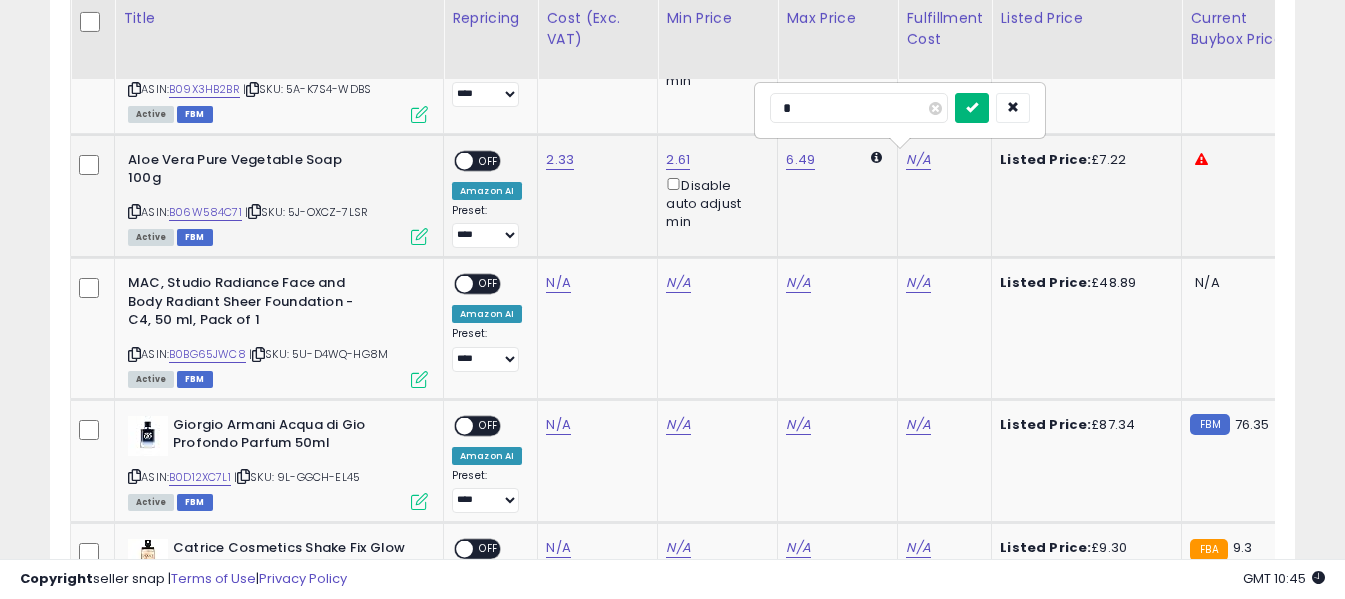 type on "*" 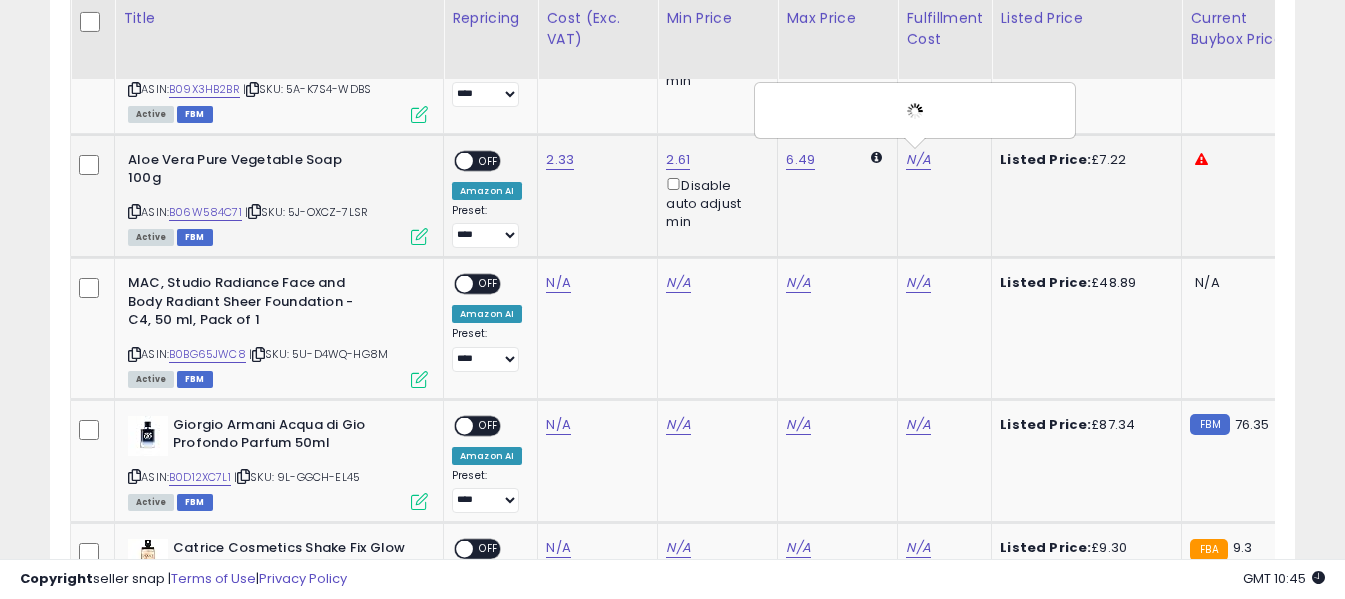 click on "OFF" at bounding box center (489, 160) 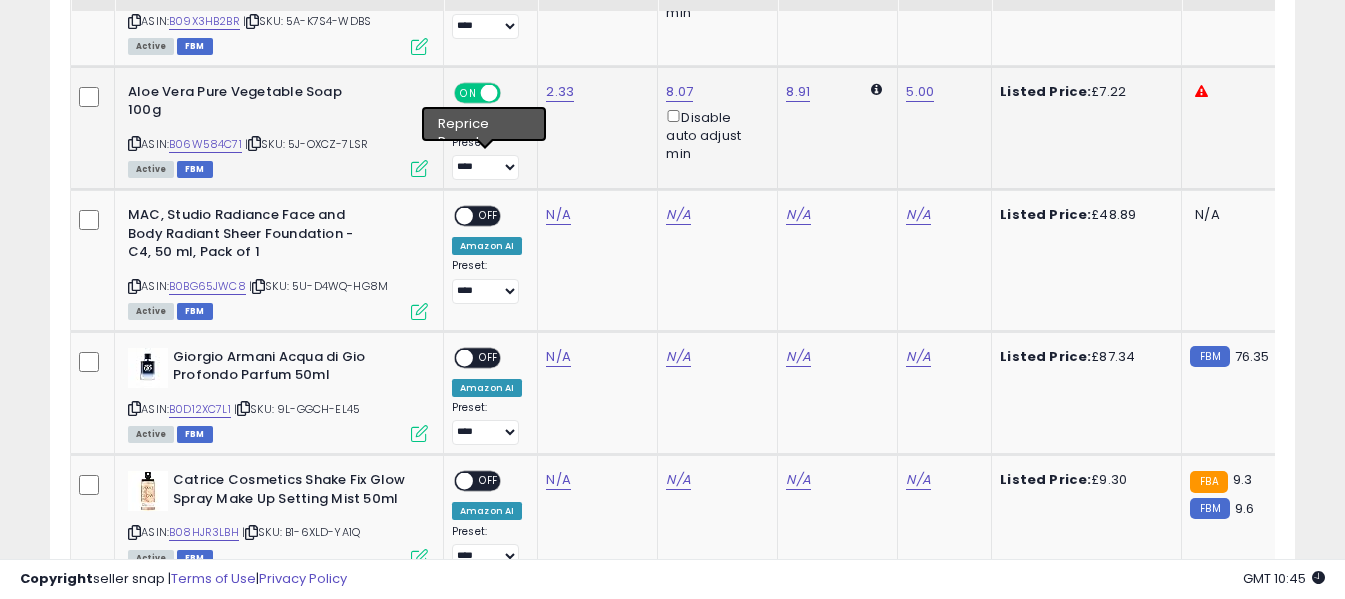 scroll, scrollTop: 1471, scrollLeft: 0, axis: vertical 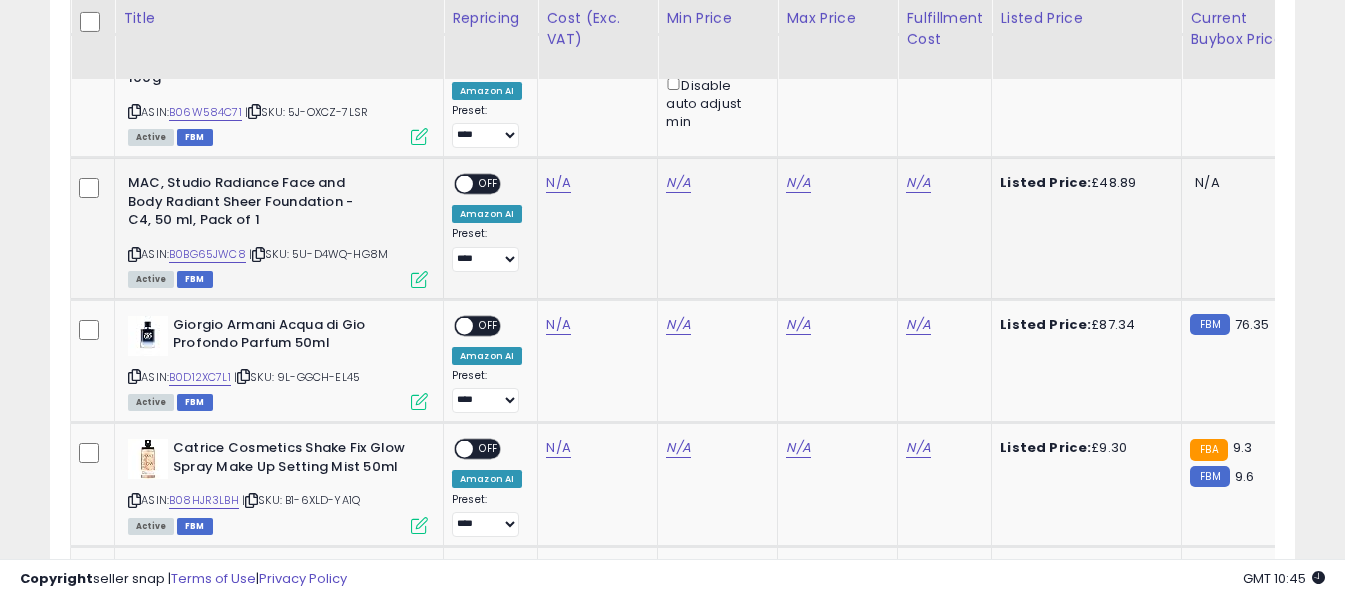 click at bounding box center (134, 254) 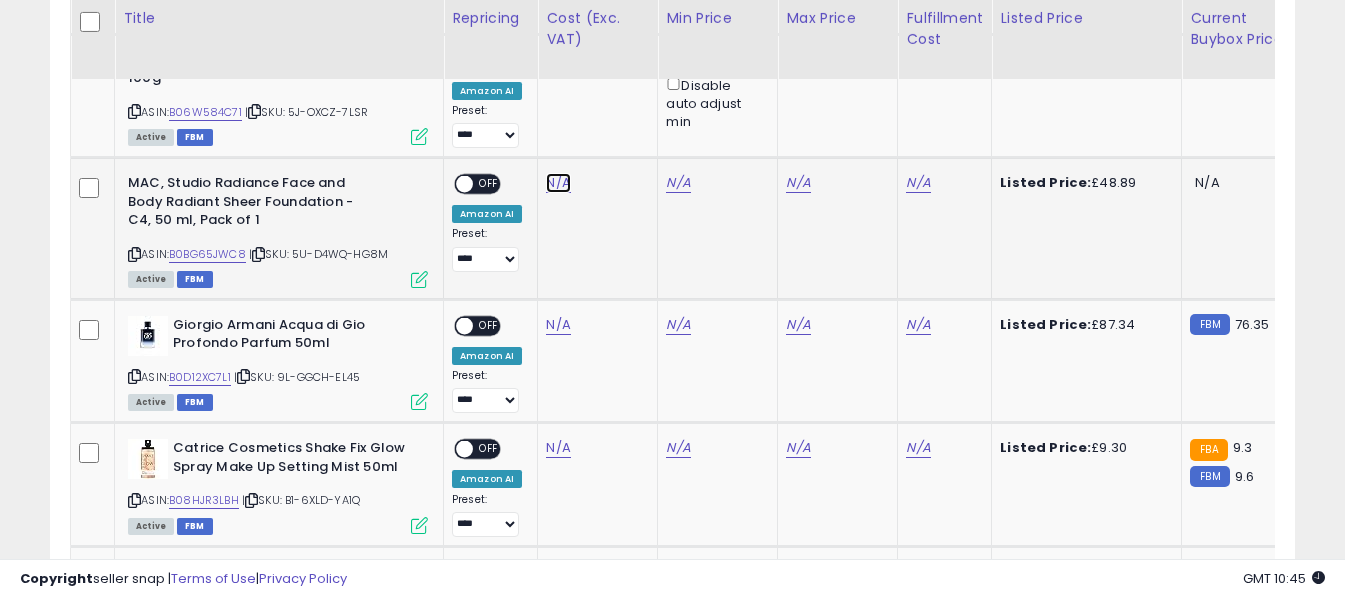click on "N/A" at bounding box center [558, -347] 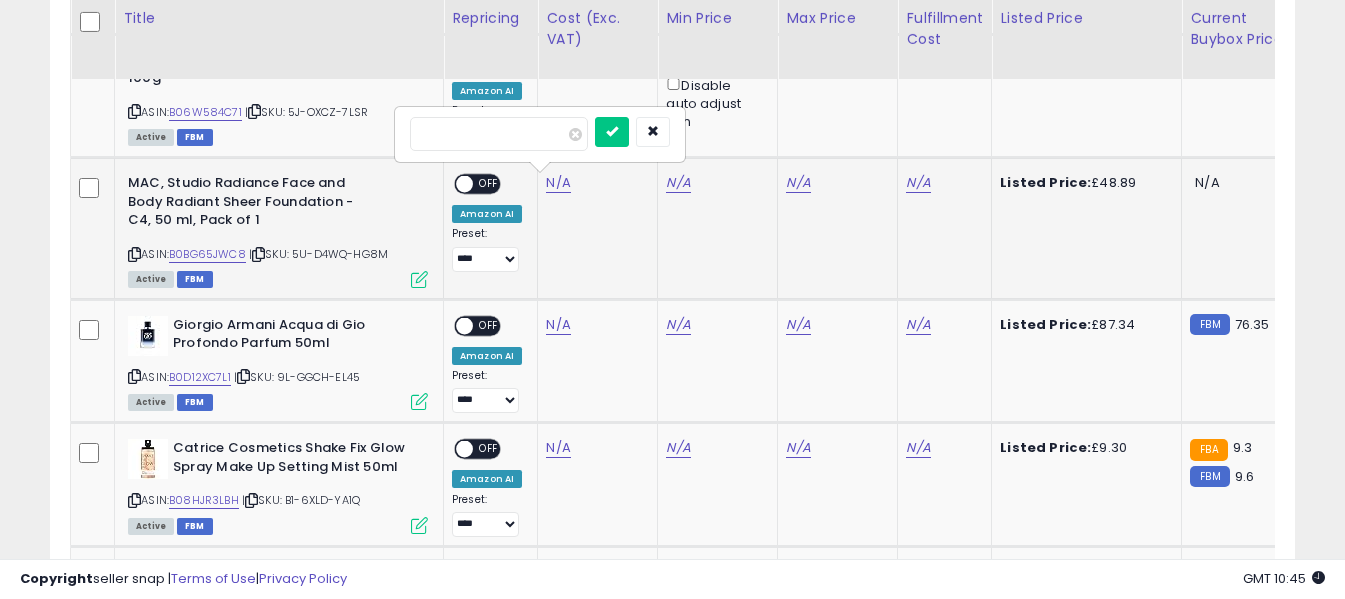click at bounding box center [499, 134] 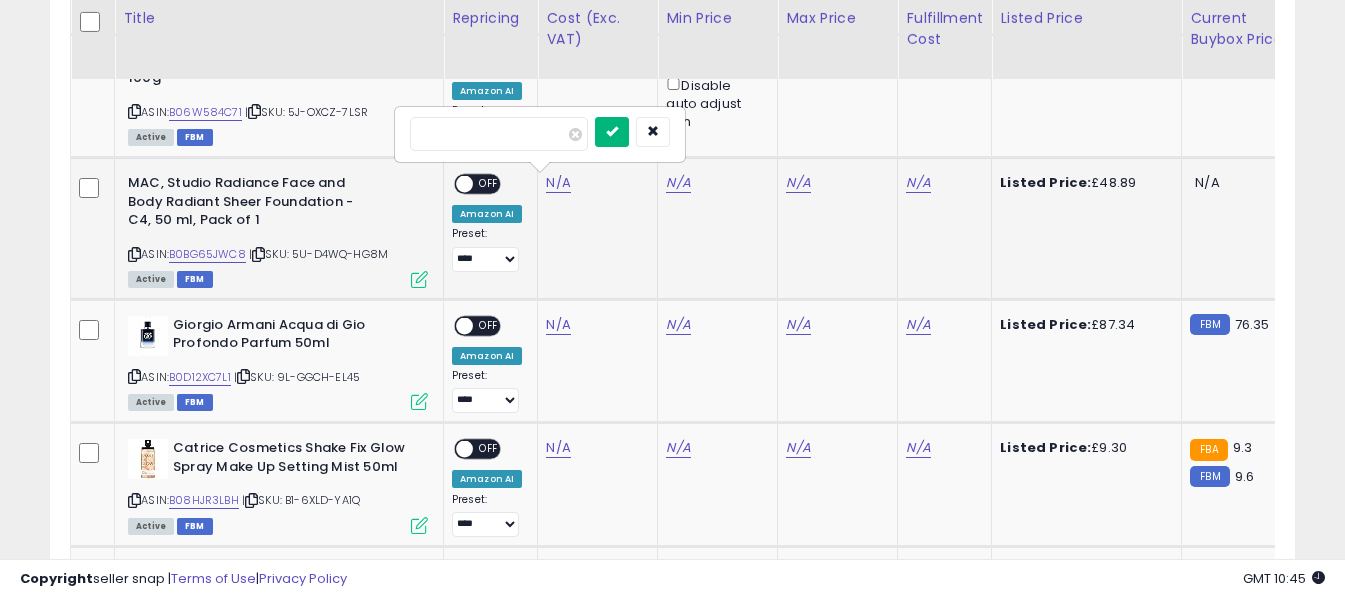type on "**" 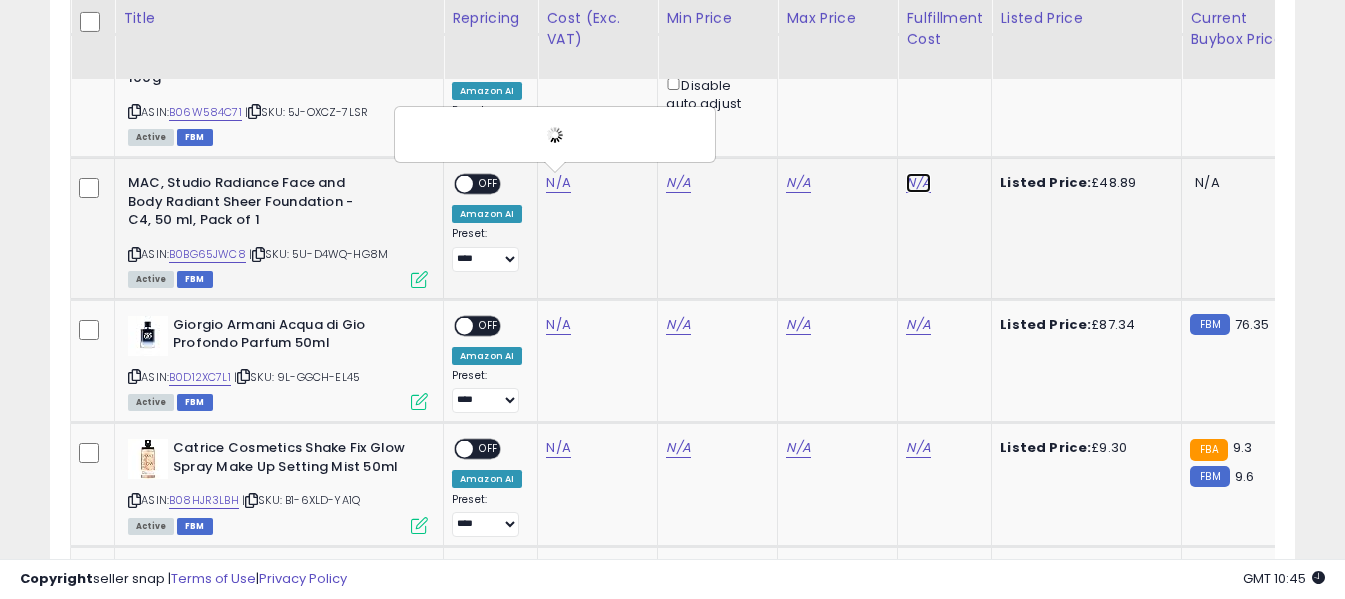 click on "N/A" at bounding box center [918, 183] 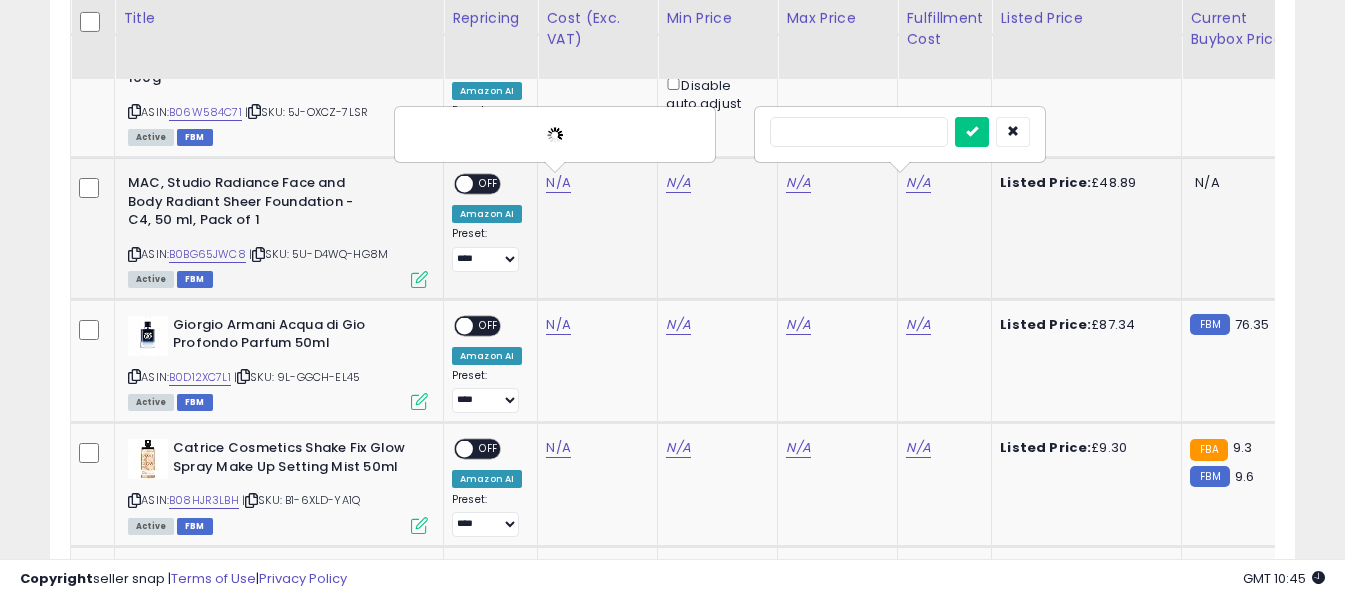 click at bounding box center [859, 132] 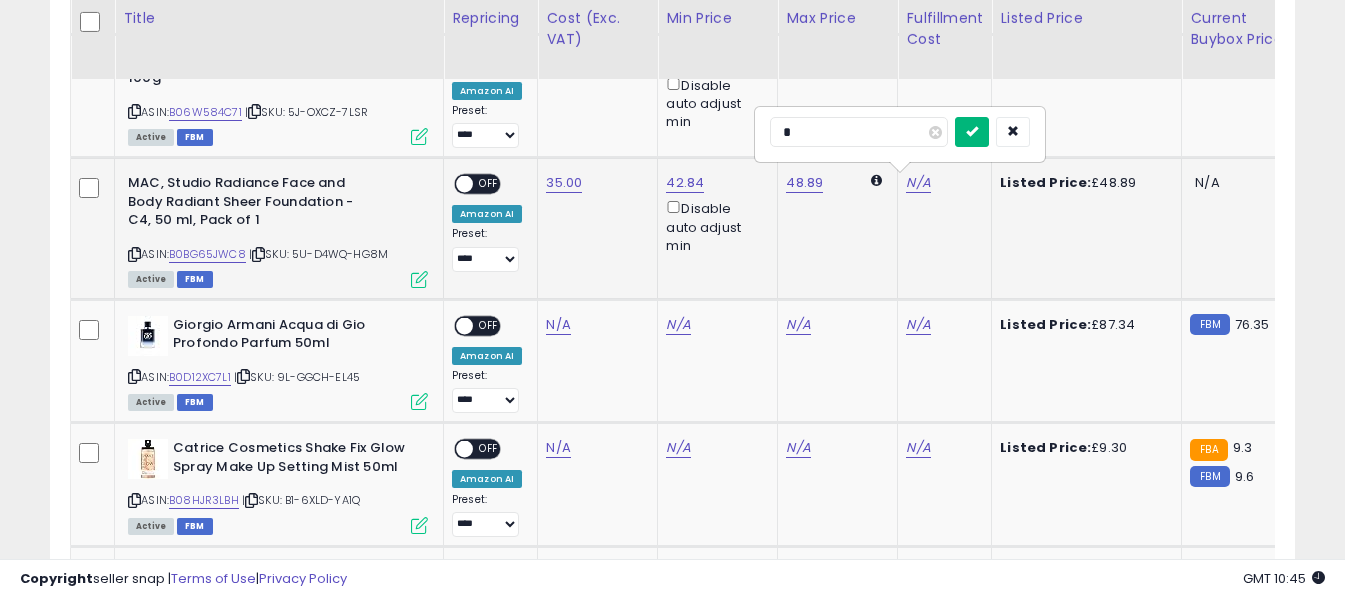 type on "*" 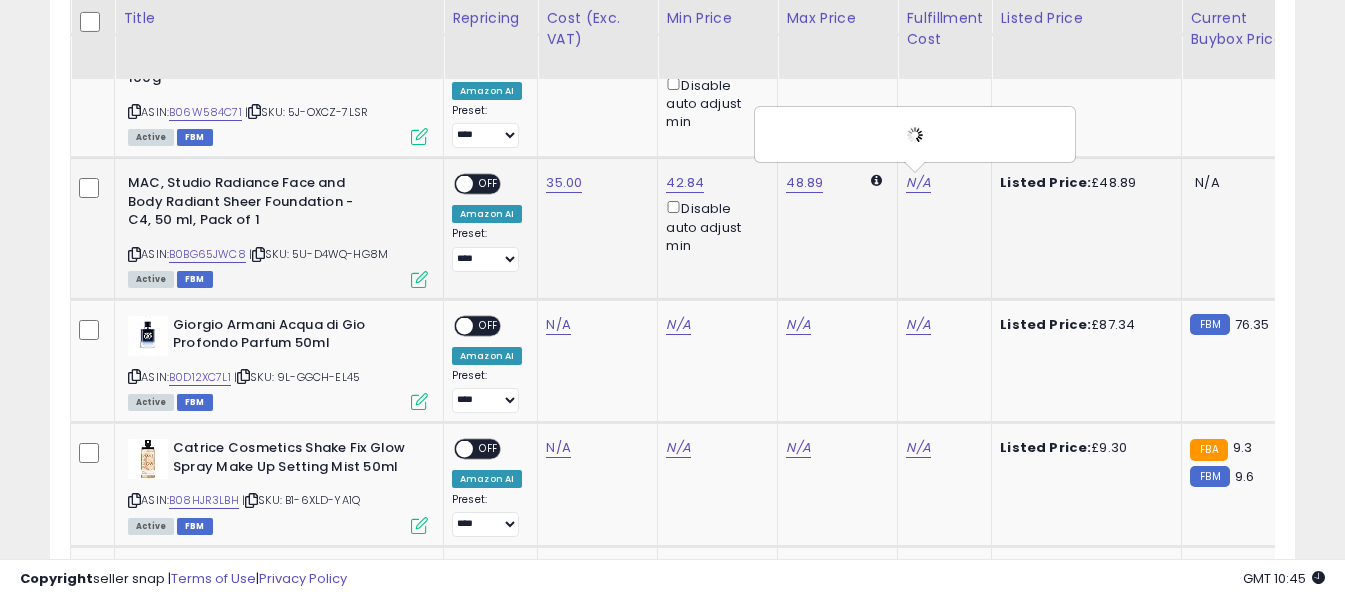 click on "OFF" at bounding box center (489, 184) 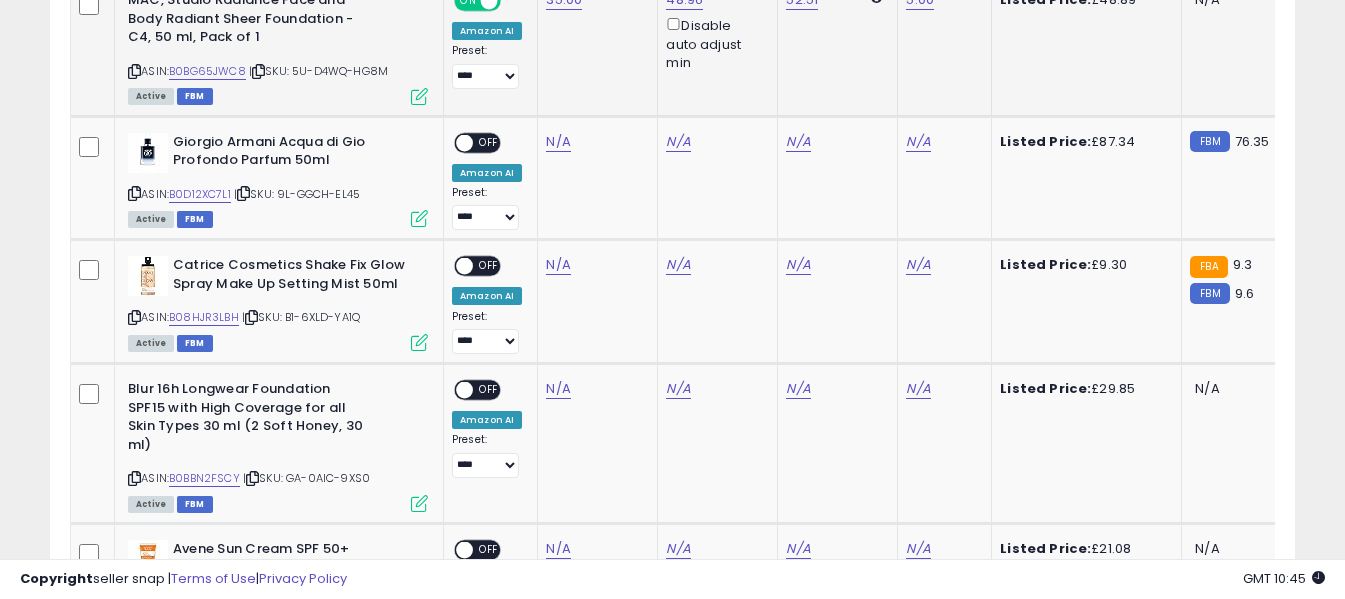 scroll, scrollTop: 1671, scrollLeft: 0, axis: vertical 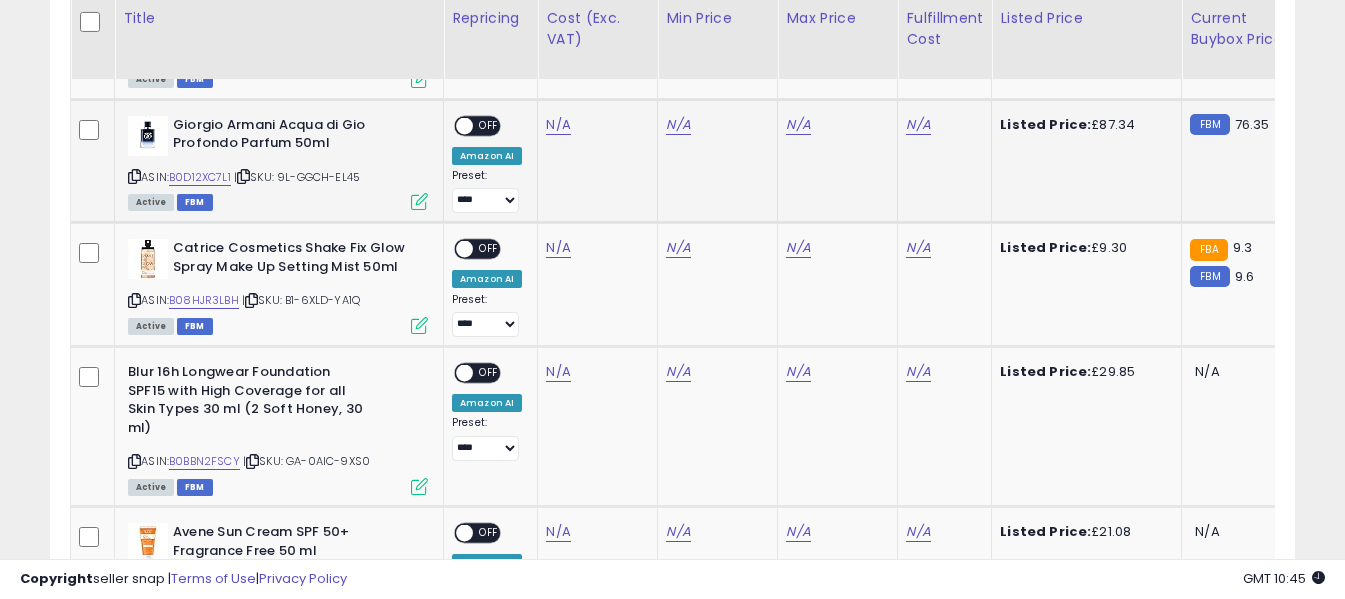 click at bounding box center (134, 176) 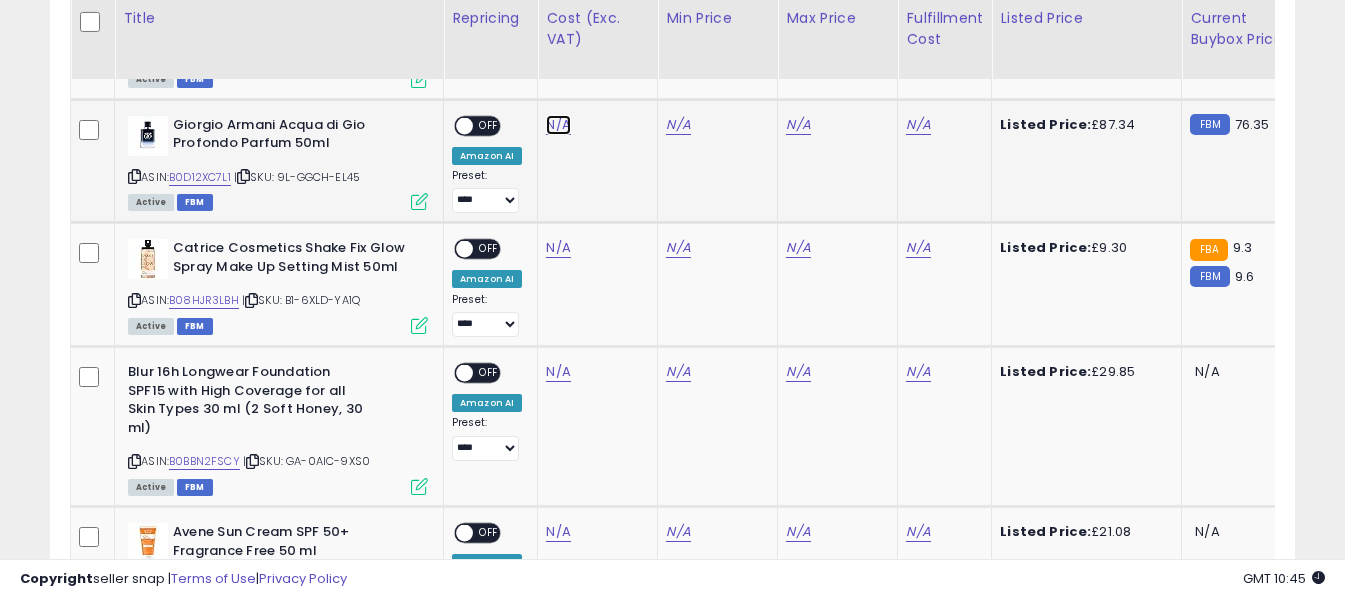 click on "N/A" at bounding box center (558, -547) 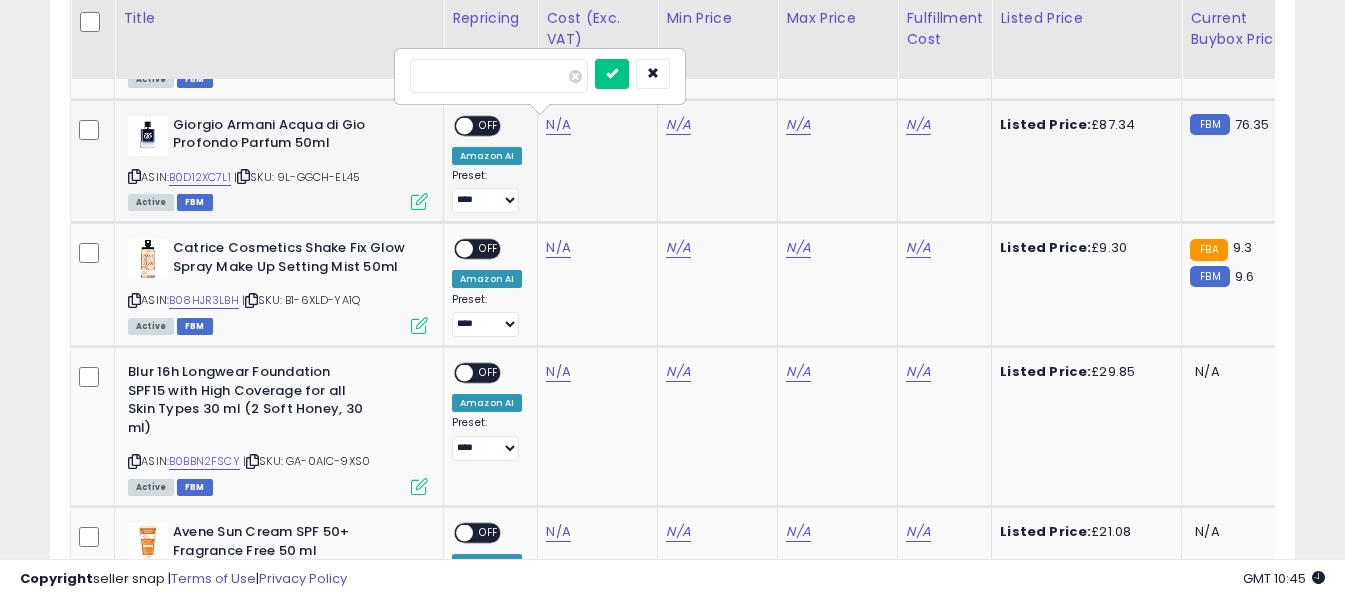 click at bounding box center [499, 76] 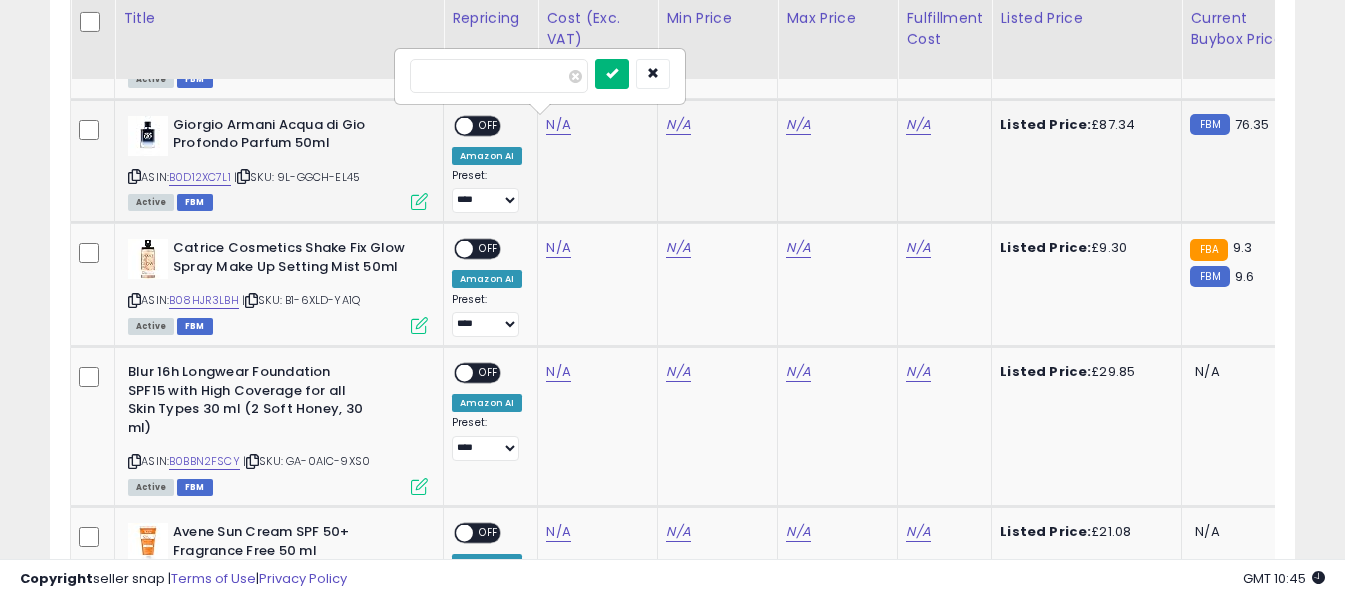 type on "*****" 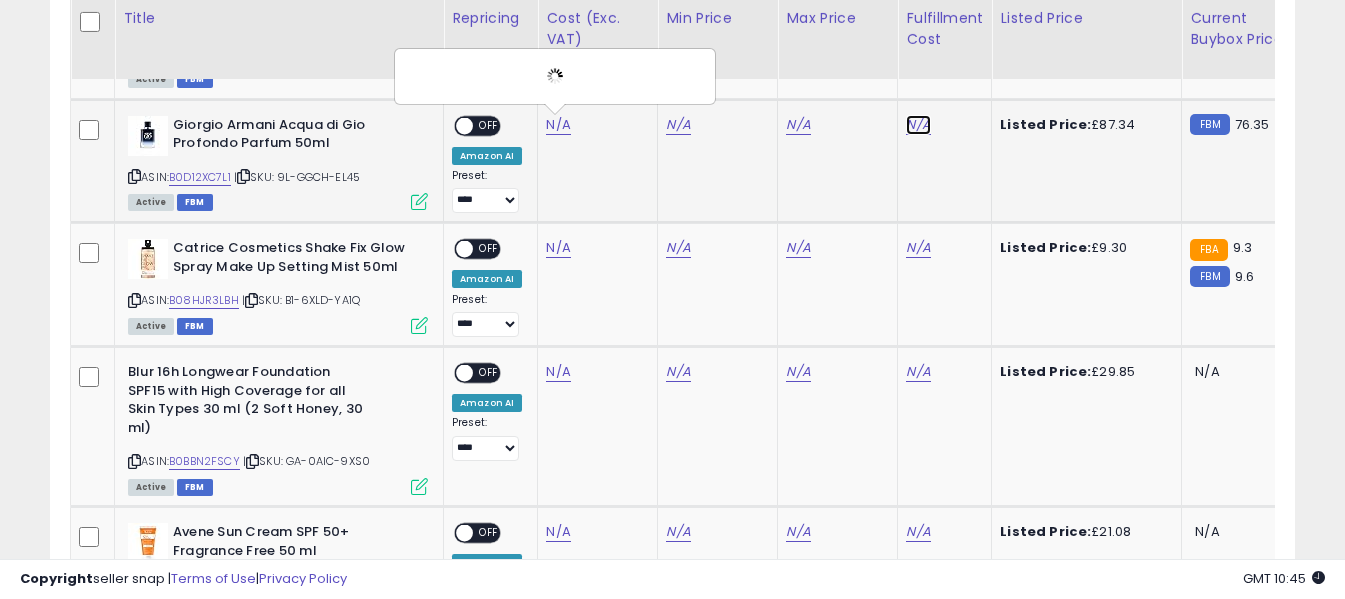 click on "N/A" at bounding box center (918, 125) 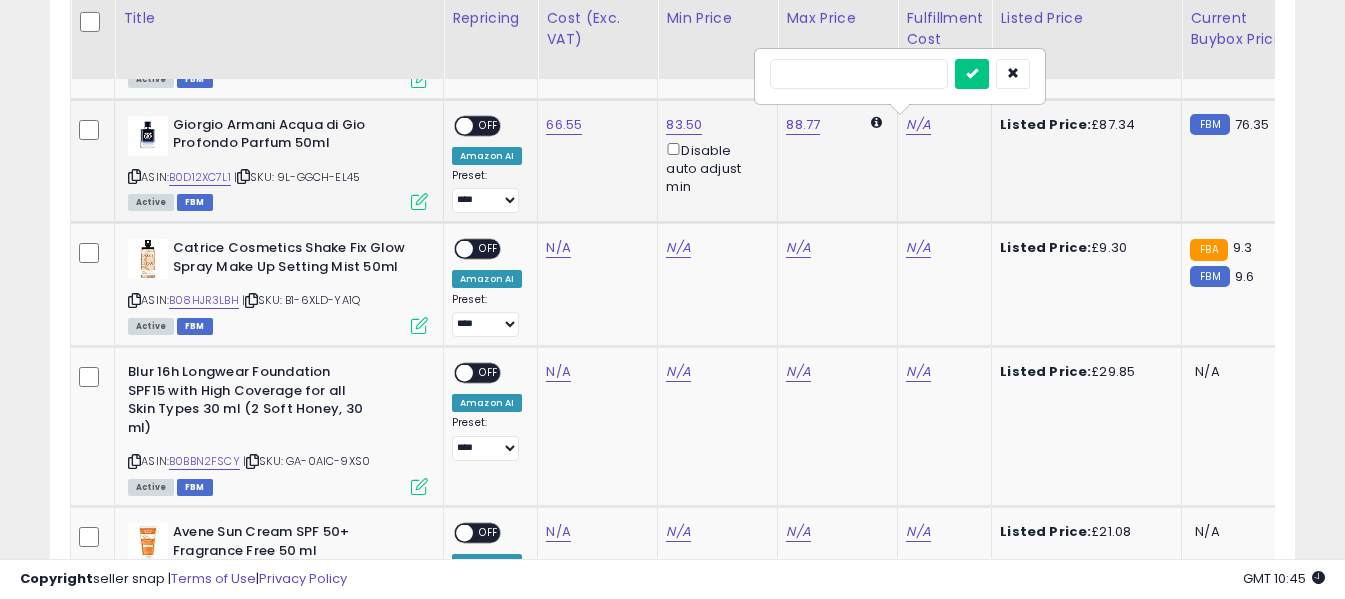 click at bounding box center [859, 74] 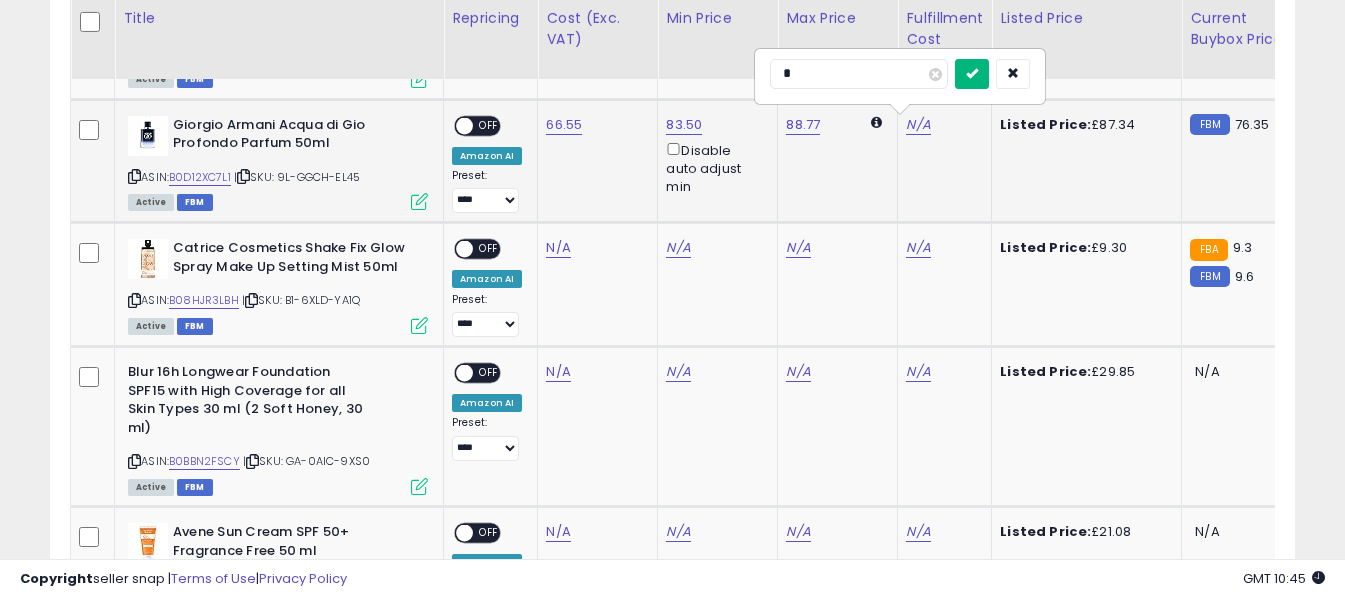 type on "*" 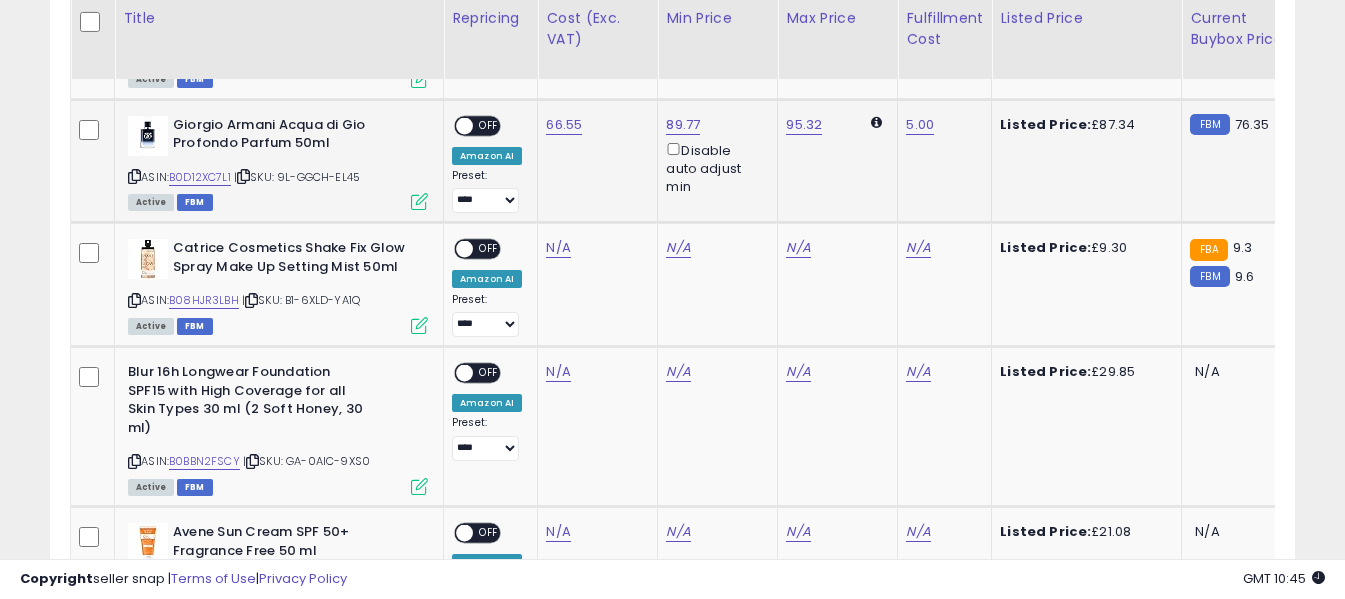 click on "OFF" at bounding box center [489, 125] 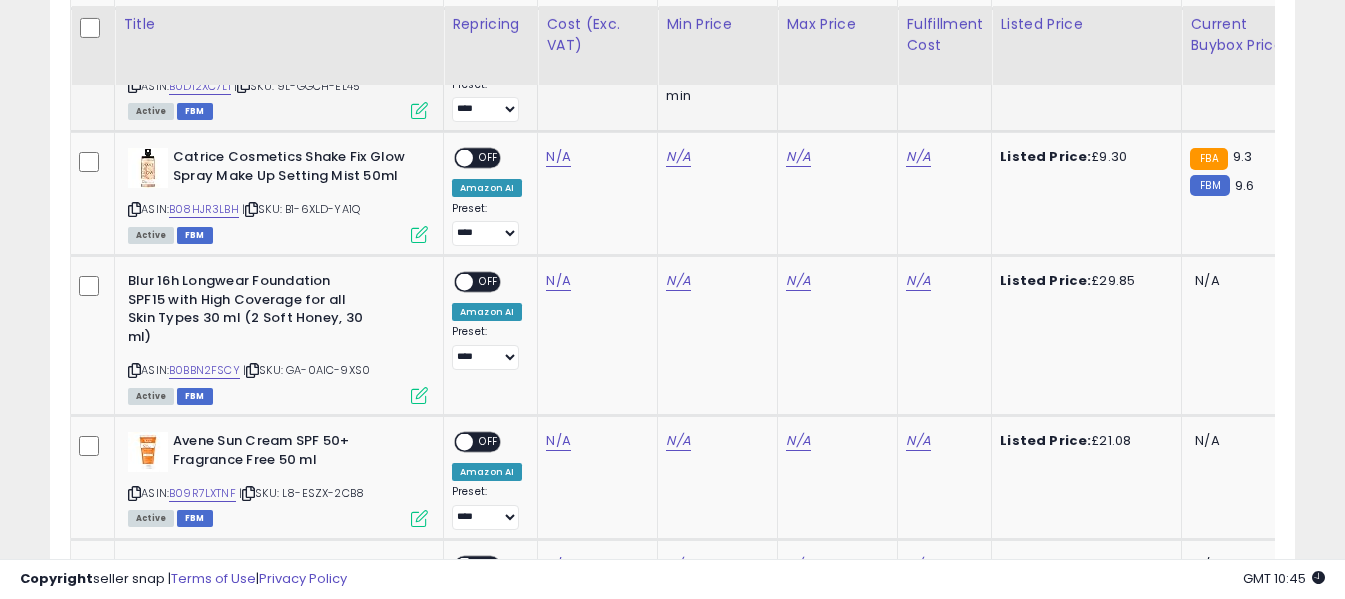 scroll, scrollTop: 1771, scrollLeft: 0, axis: vertical 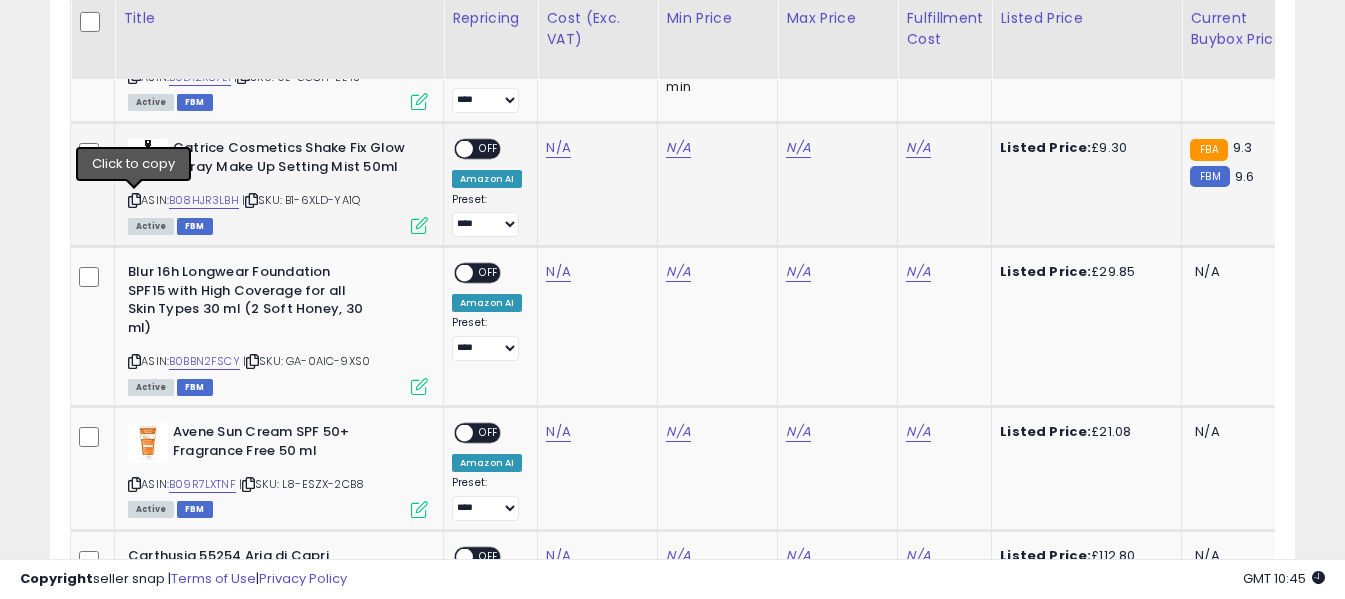 click at bounding box center [134, 200] 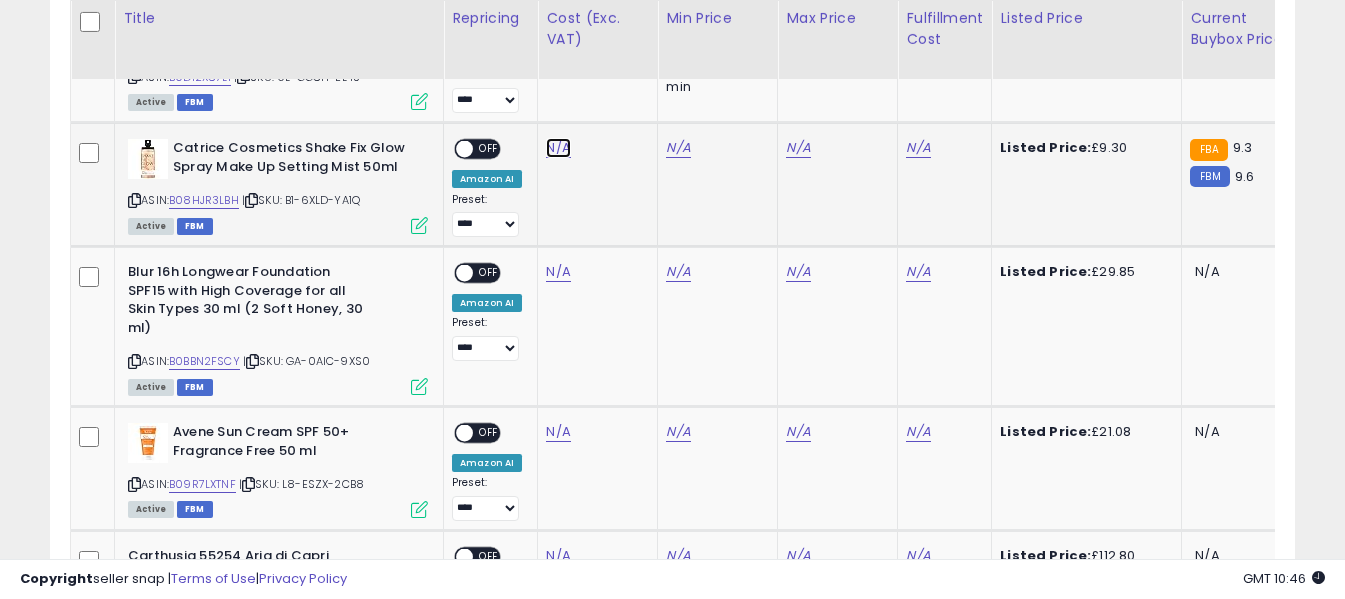 click on "N/A" at bounding box center (558, -647) 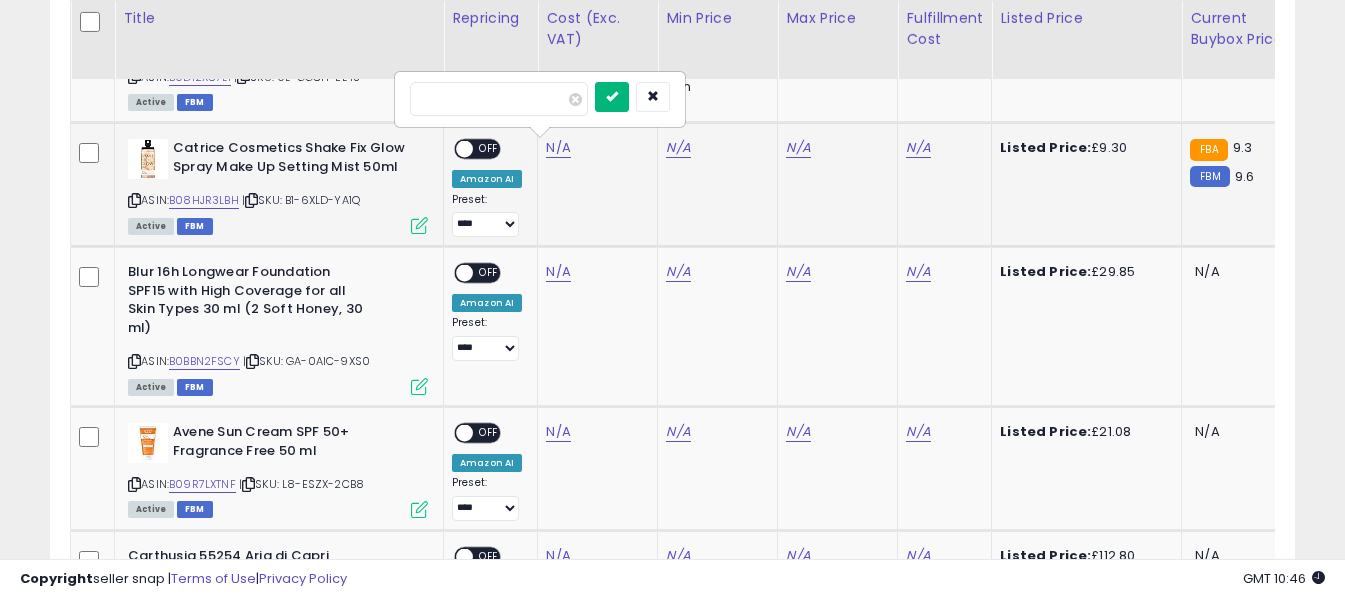 type on "****" 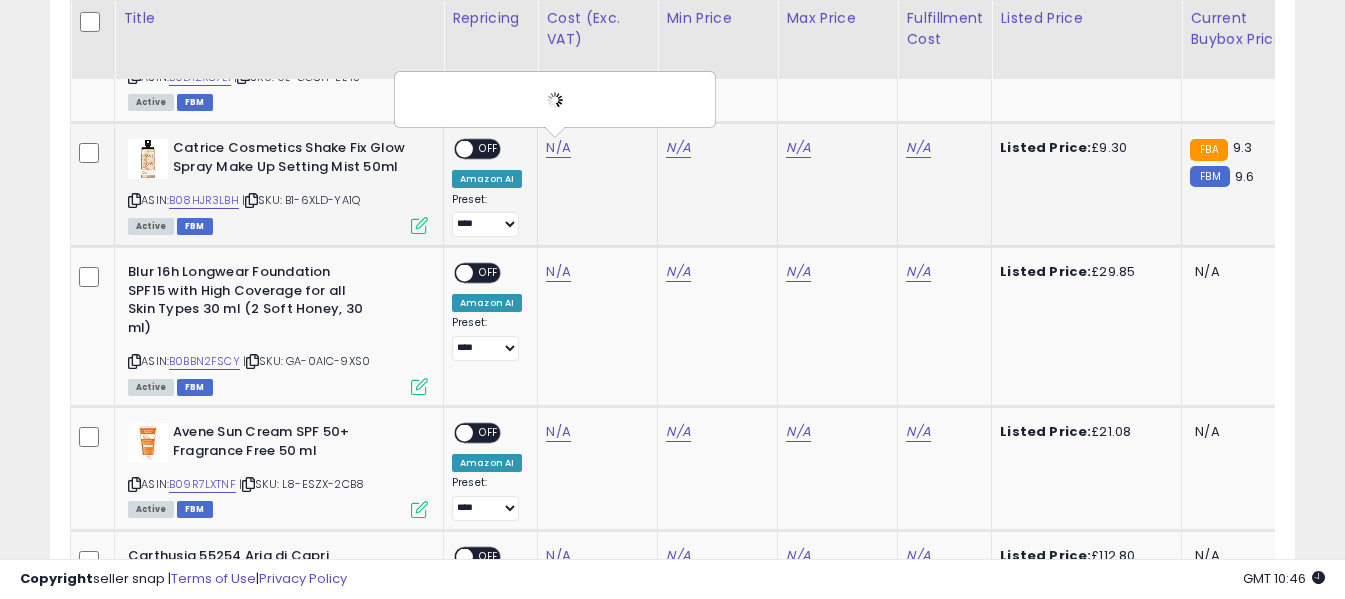 click on "N/A" at bounding box center (941, 148) 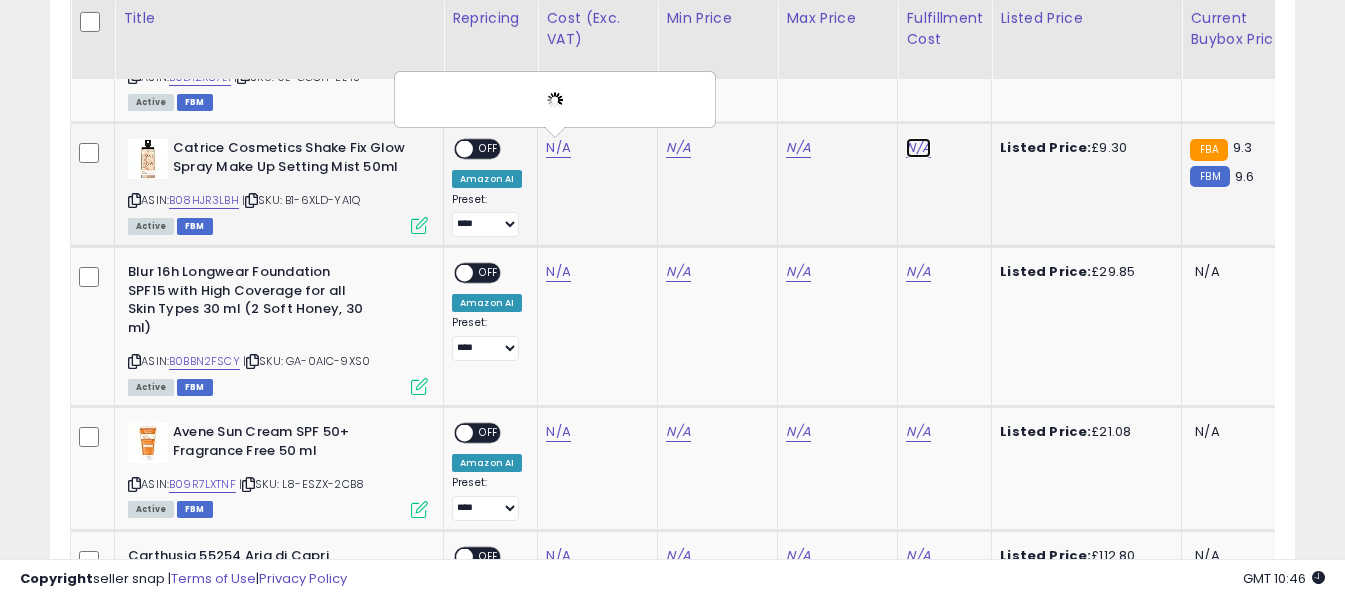 click on "N/A" at bounding box center (918, 148) 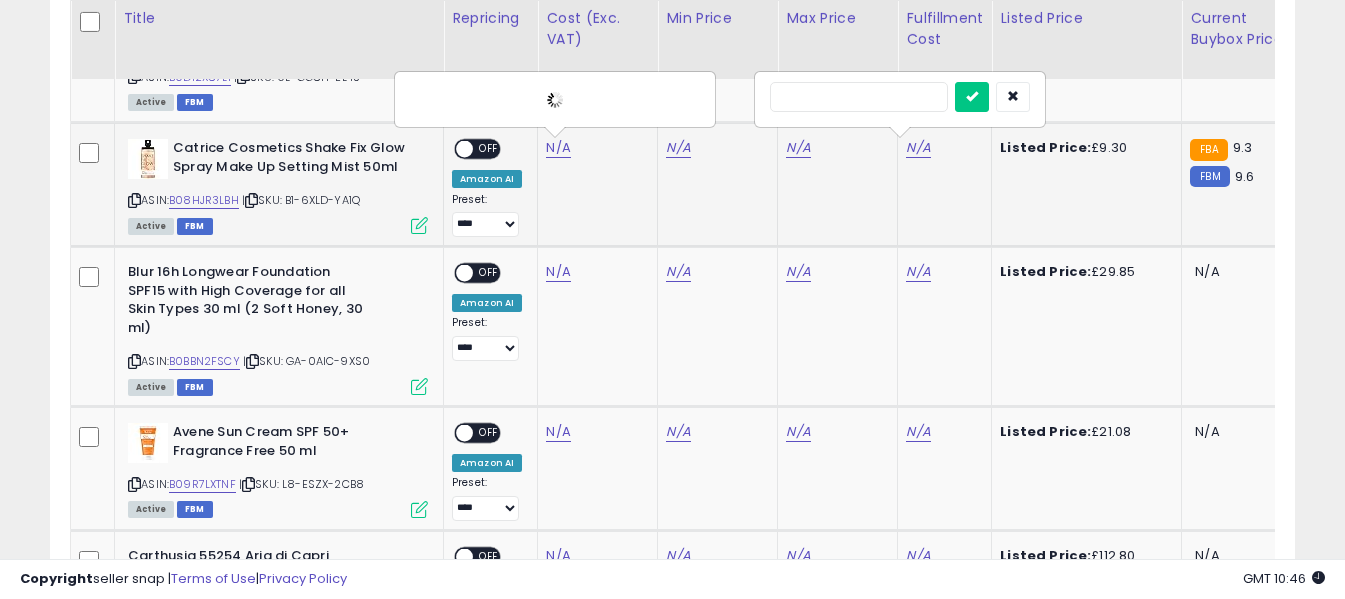 click at bounding box center (859, 97) 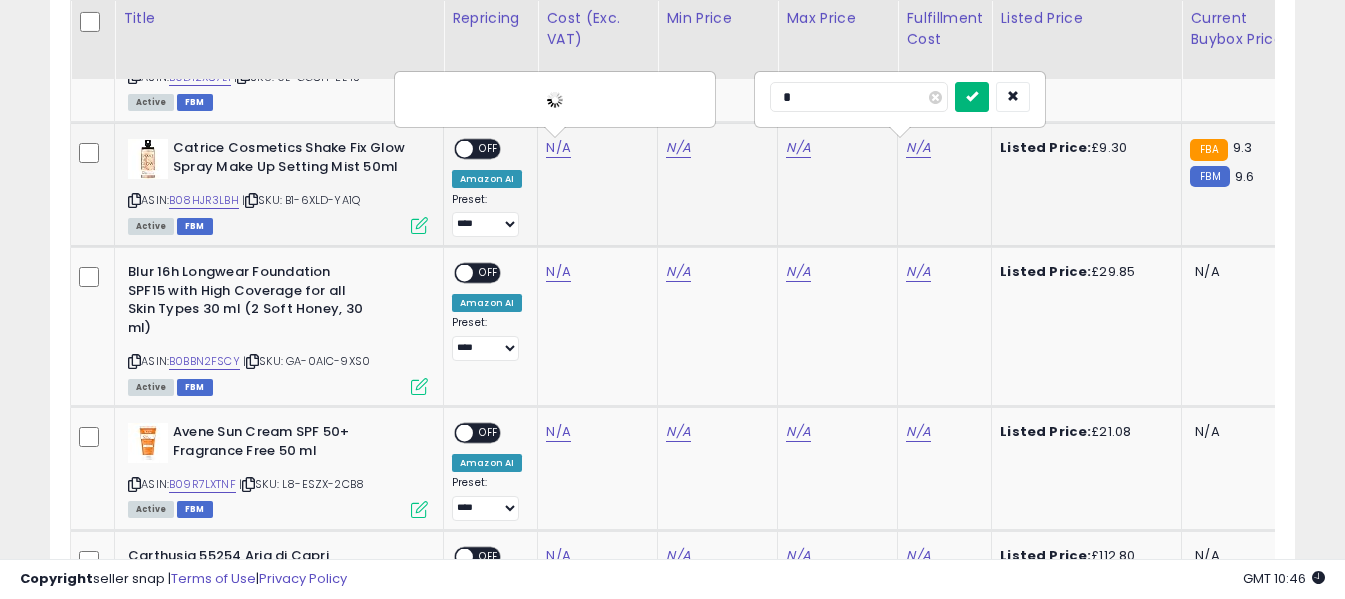 type on "*" 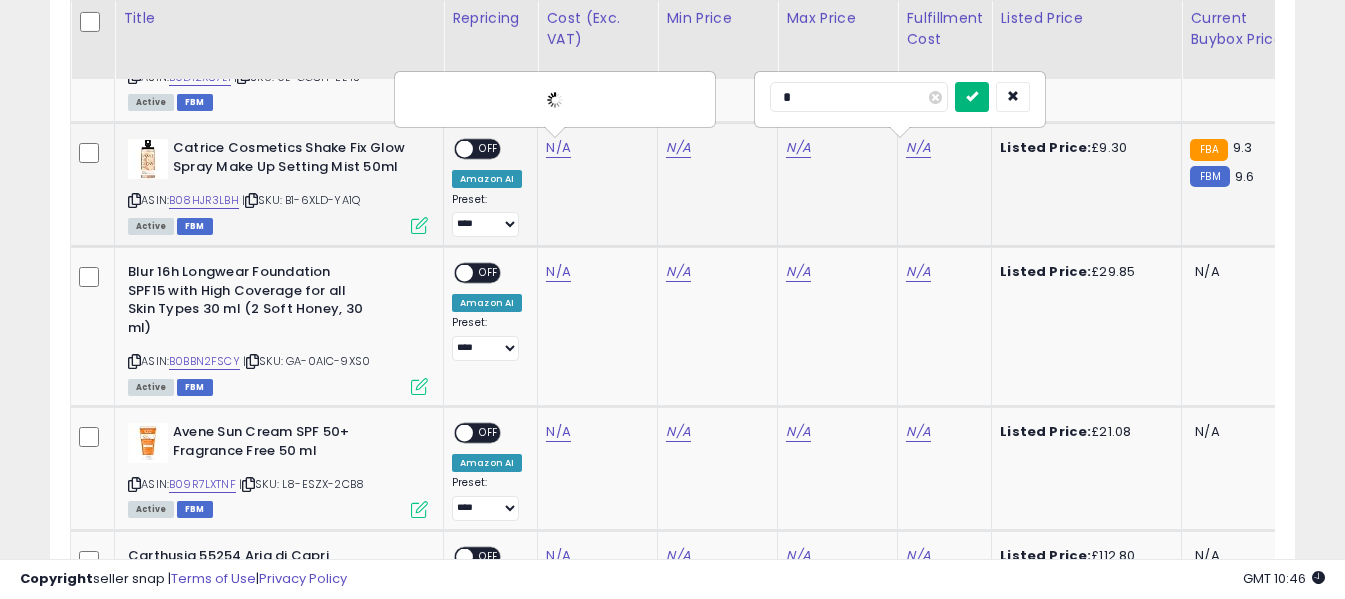 click at bounding box center [972, 96] 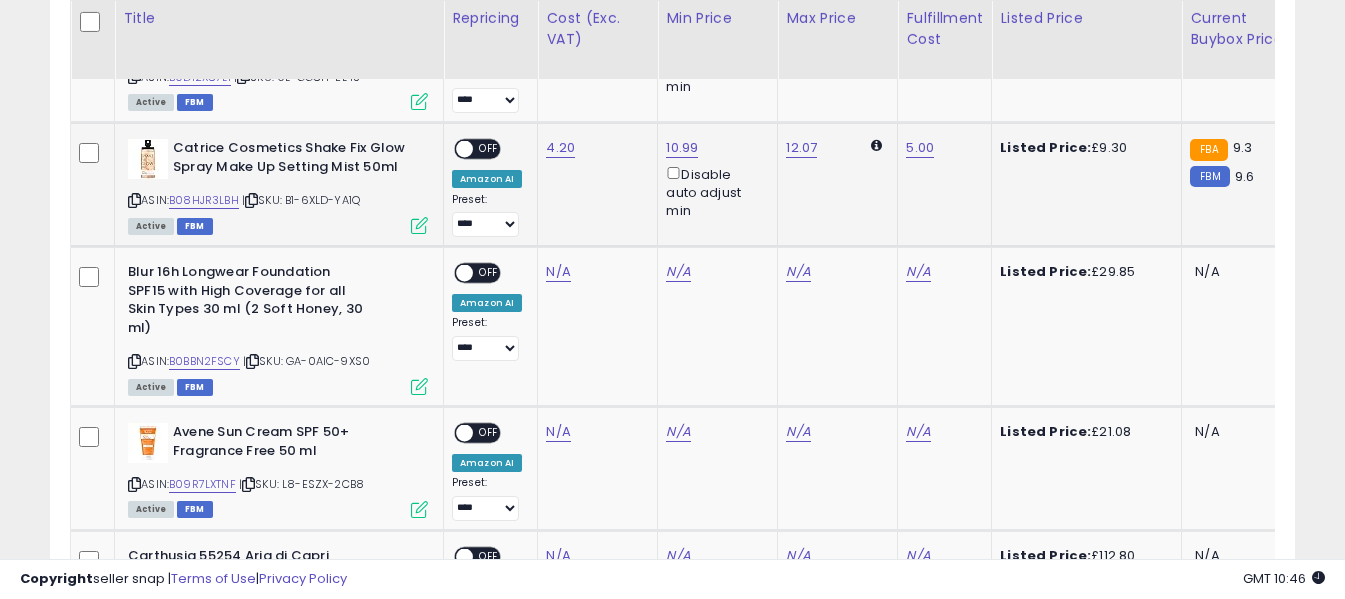 click on "OFF" at bounding box center [489, 149] 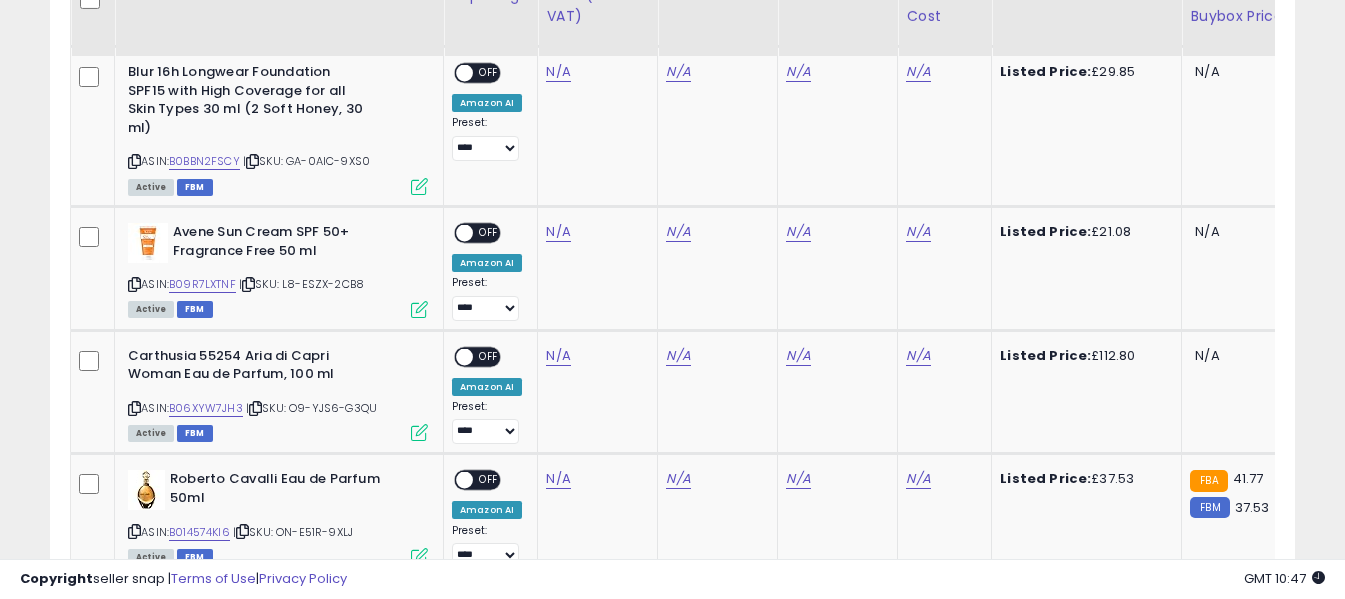 scroll, scrollTop: 1871, scrollLeft: 0, axis: vertical 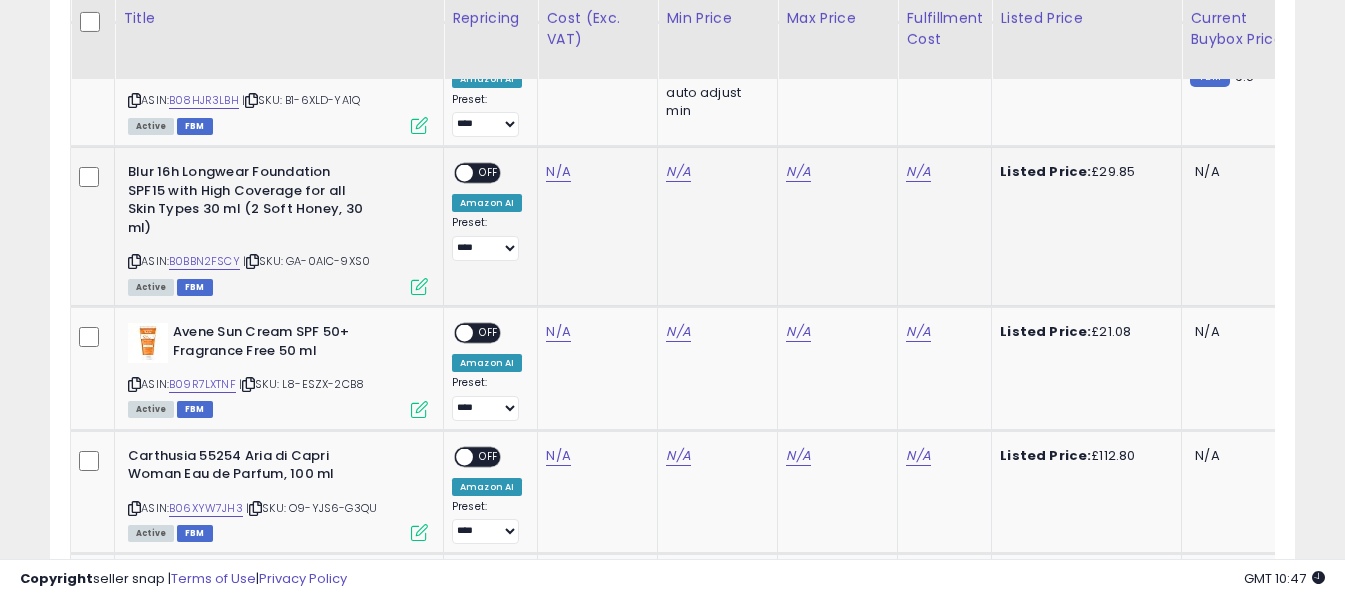 click at bounding box center (134, 261) 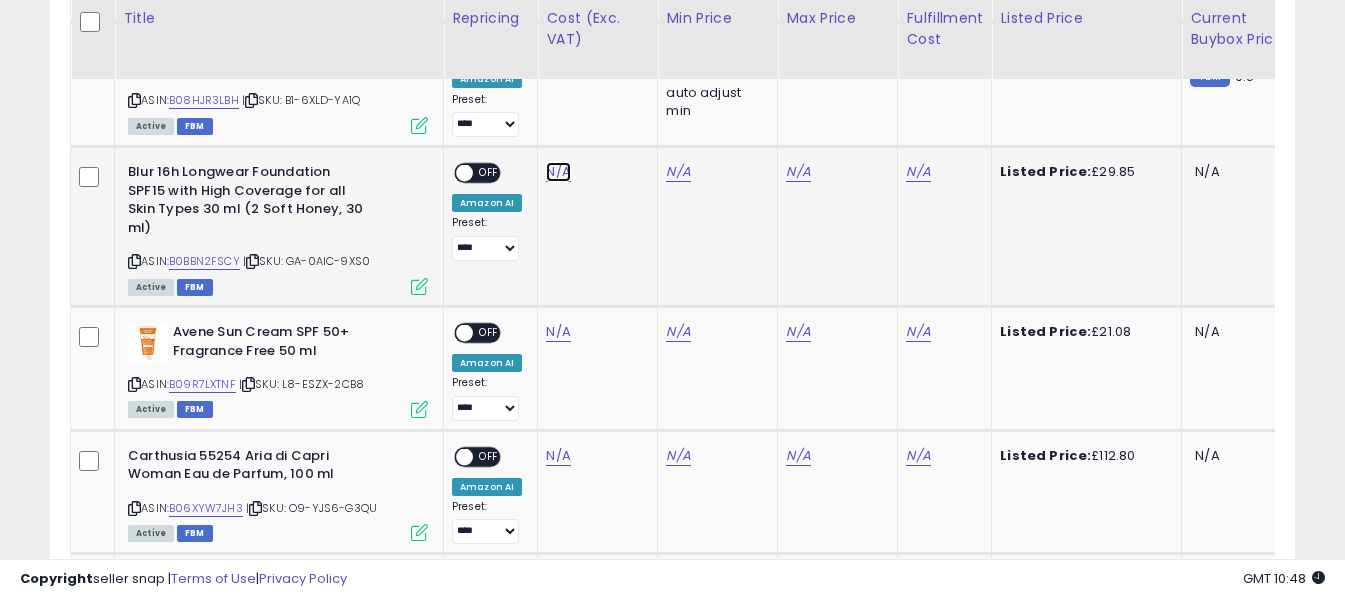 click on "N/A" at bounding box center (558, -747) 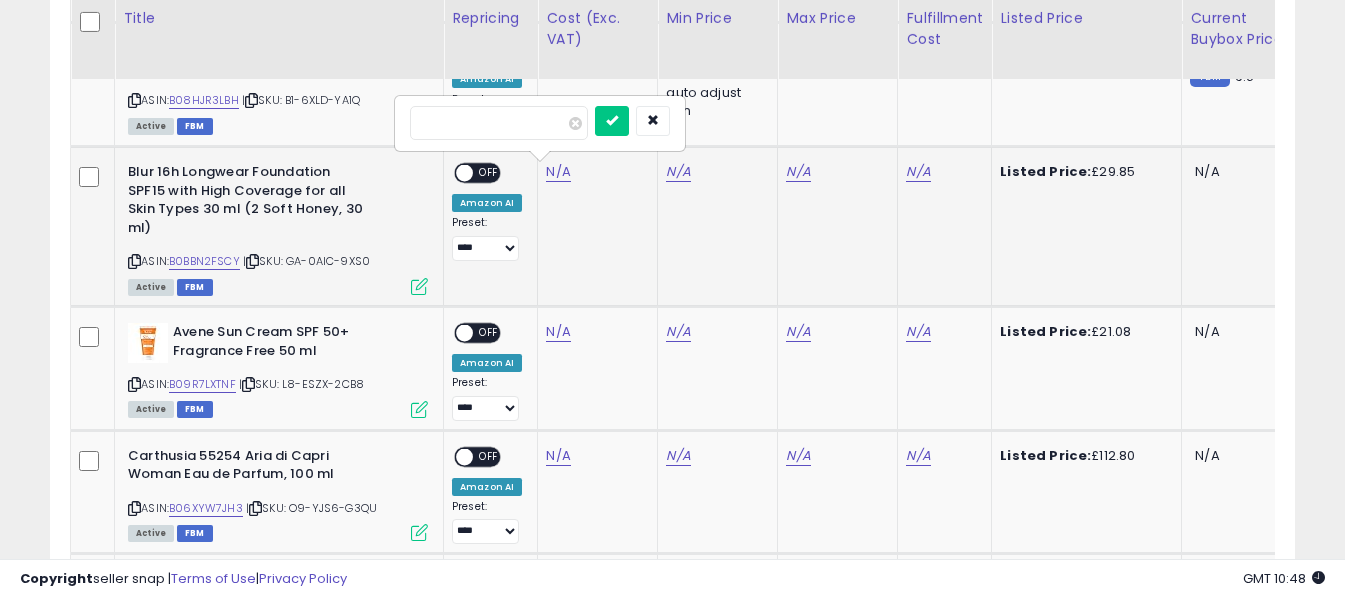 click at bounding box center (499, 123) 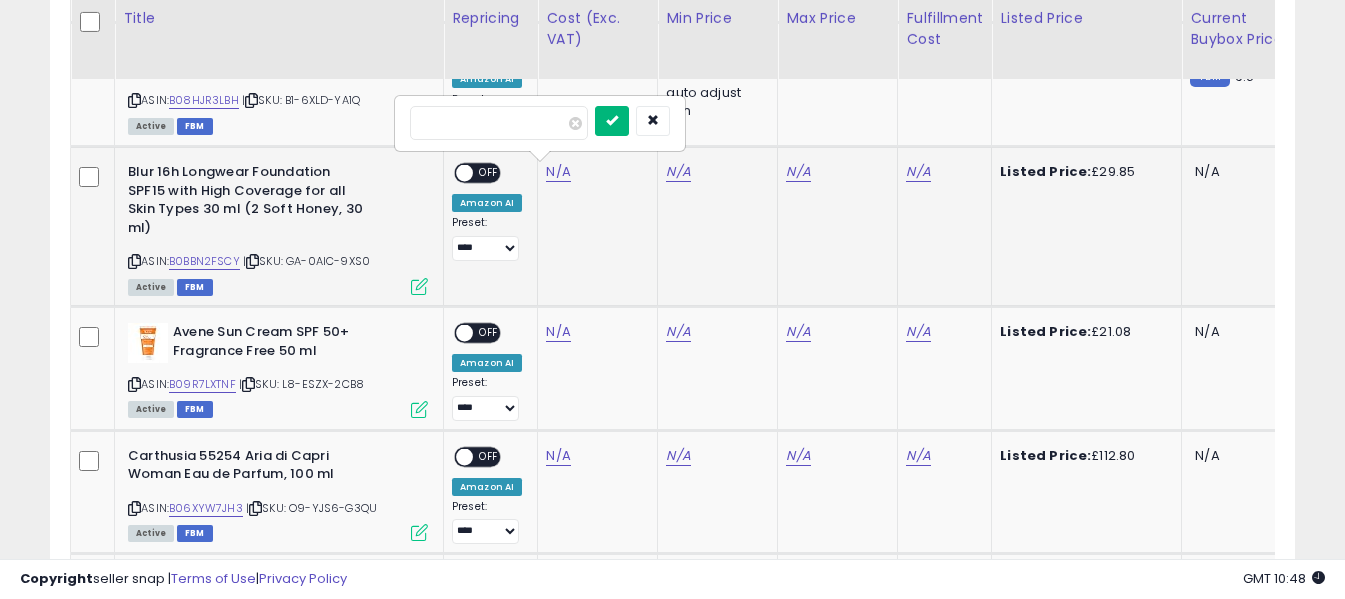 type on "*****" 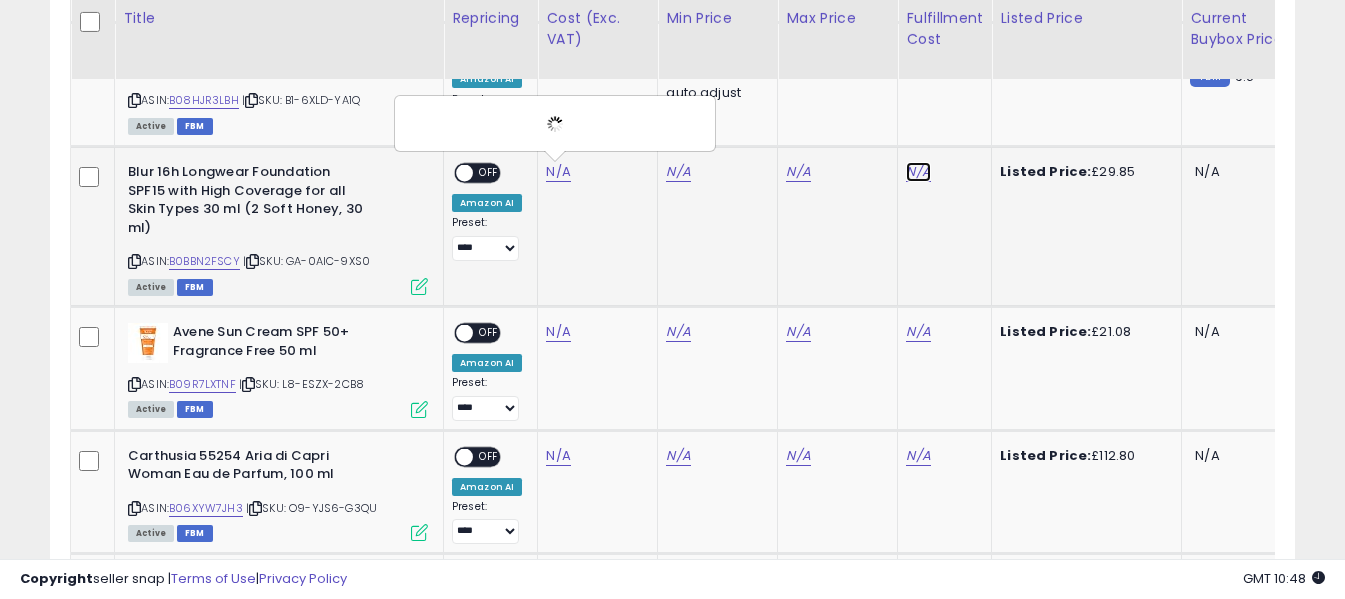click on "N/A" at bounding box center (918, 172) 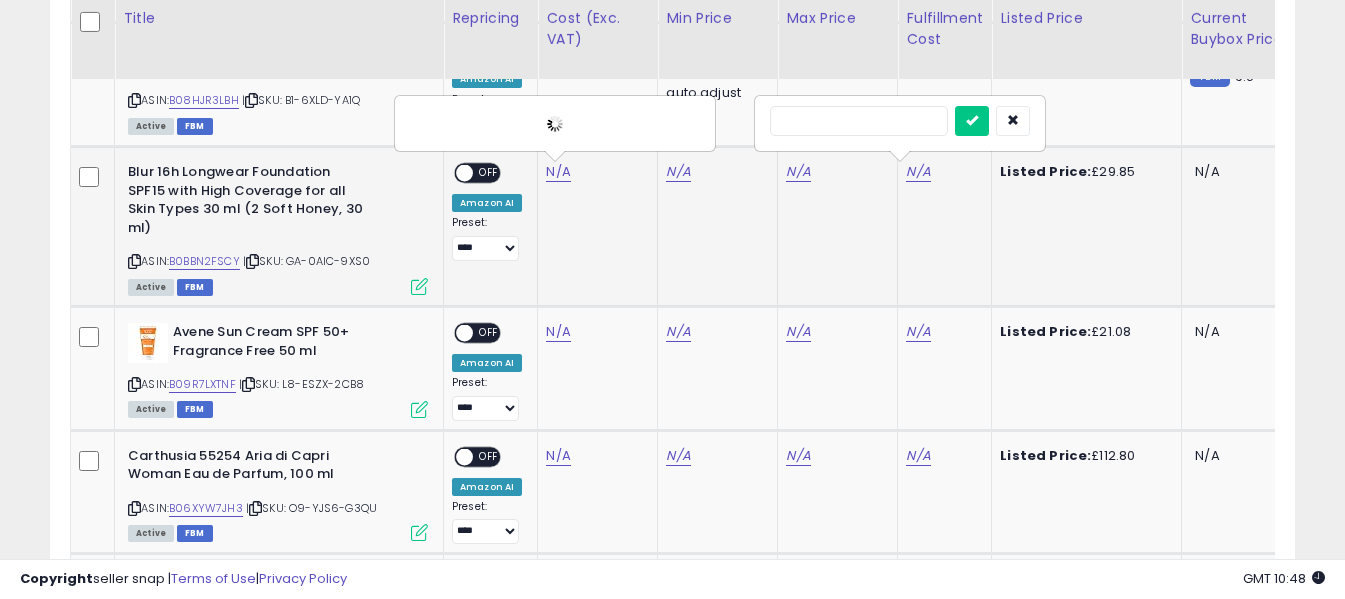 click at bounding box center (859, 121) 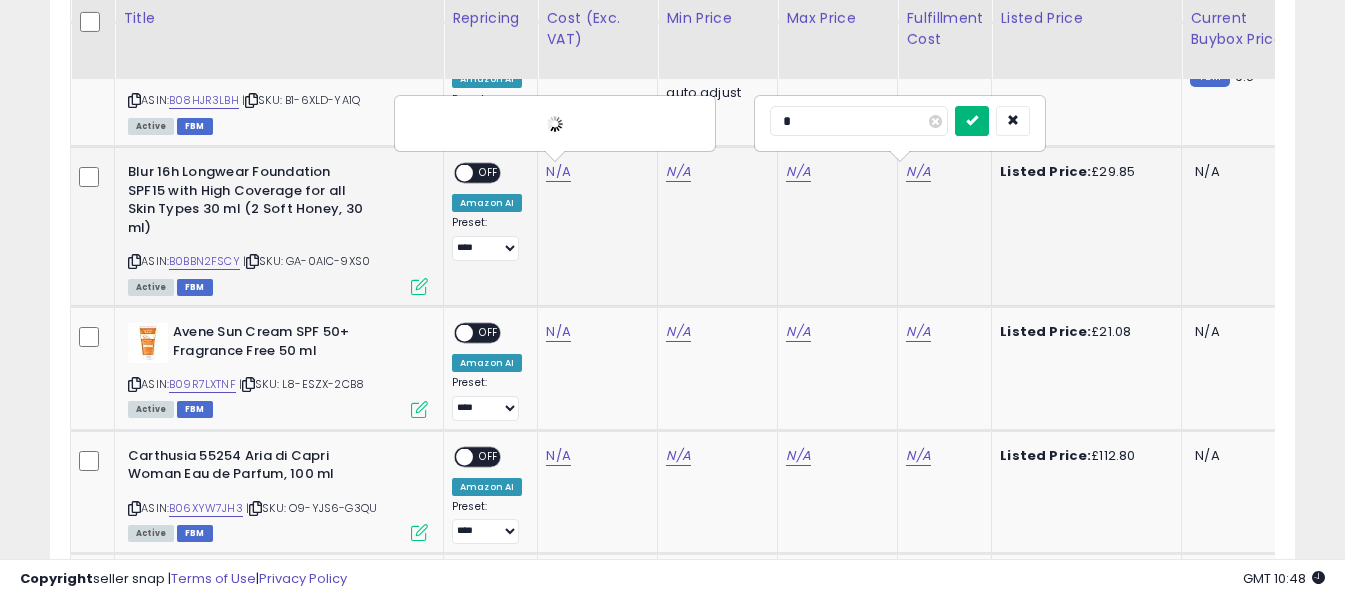 type on "*" 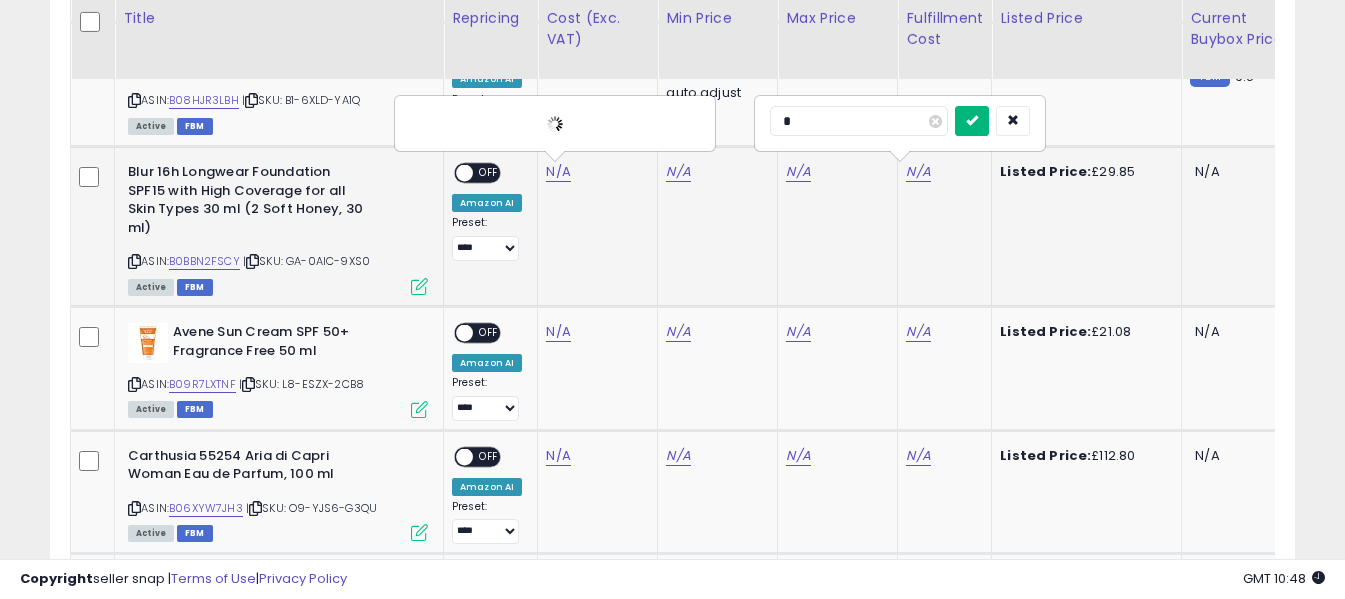 click at bounding box center [972, 121] 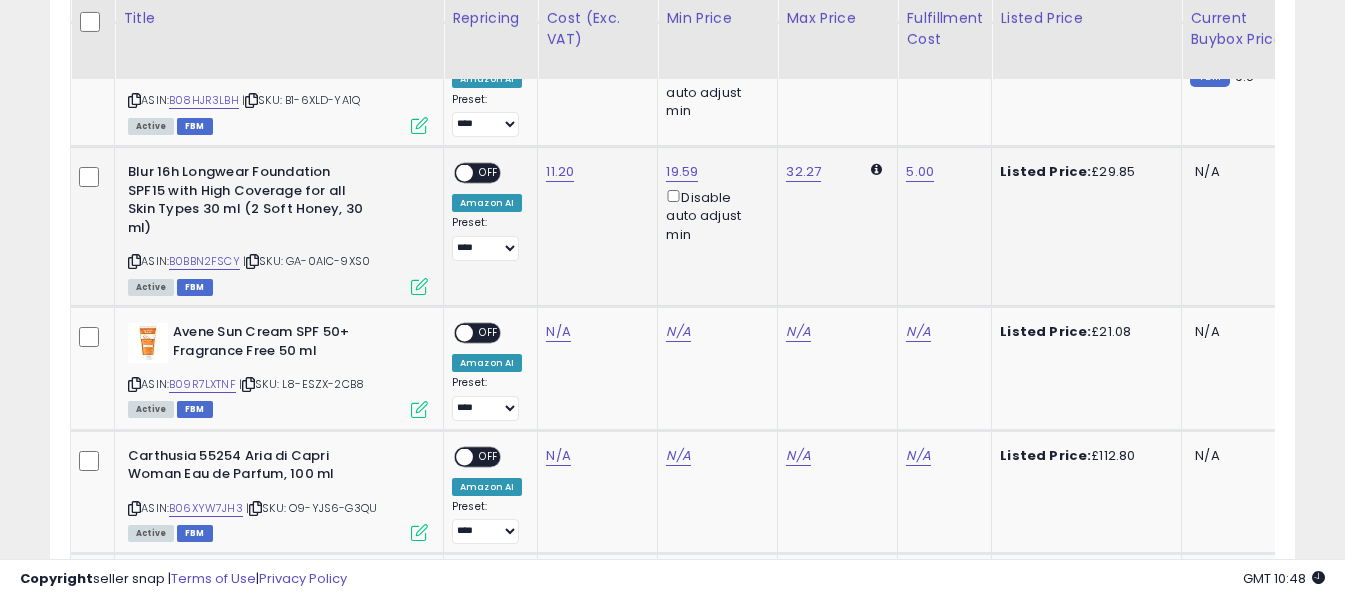 click on "OFF" at bounding box center (489, 173) 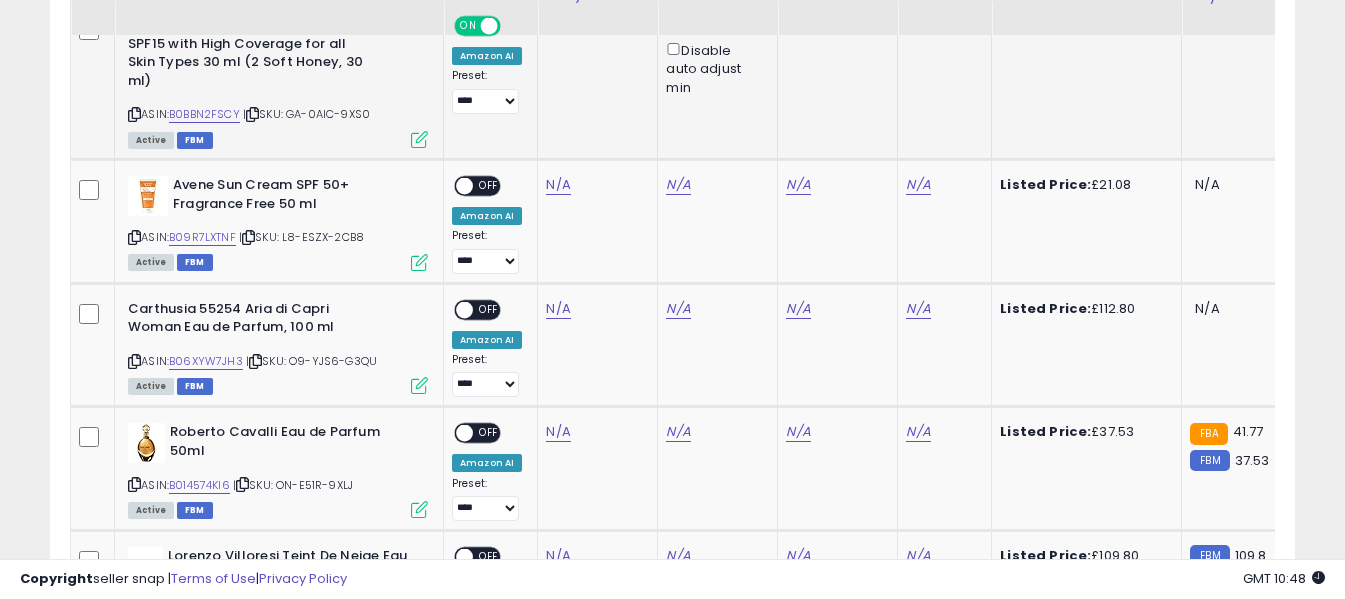 scroll, scrollTop: 2071, scrollLeft: 0, axis: vertical 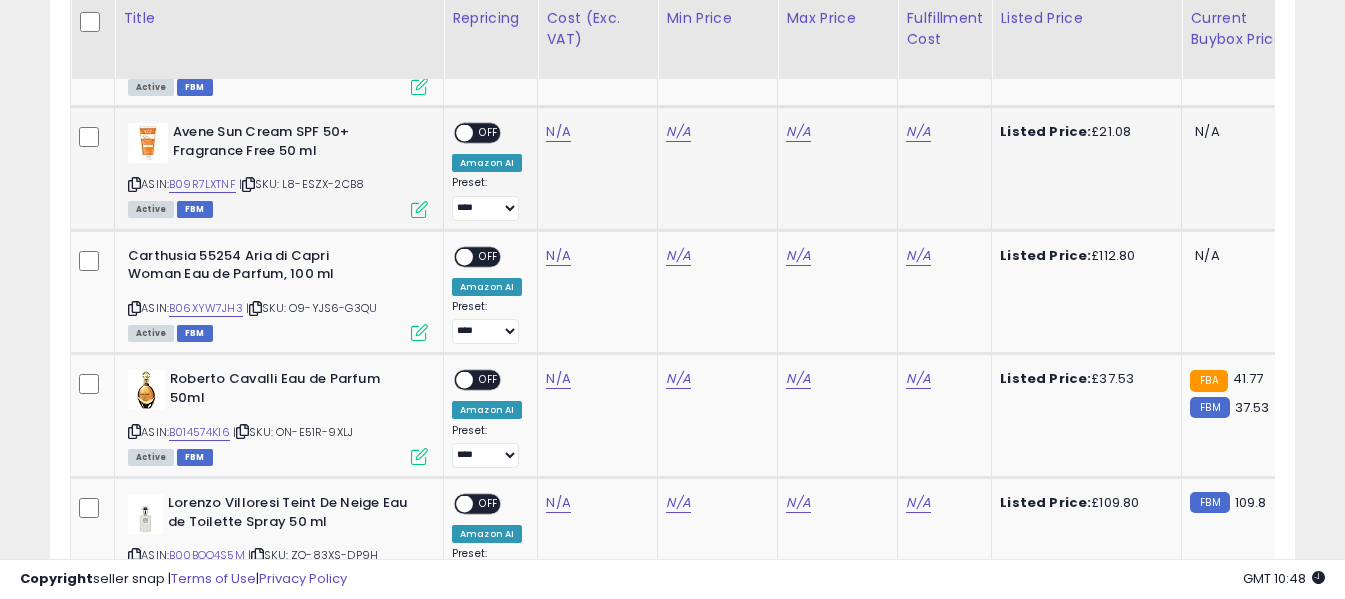 click at bounding box center (134, 184) 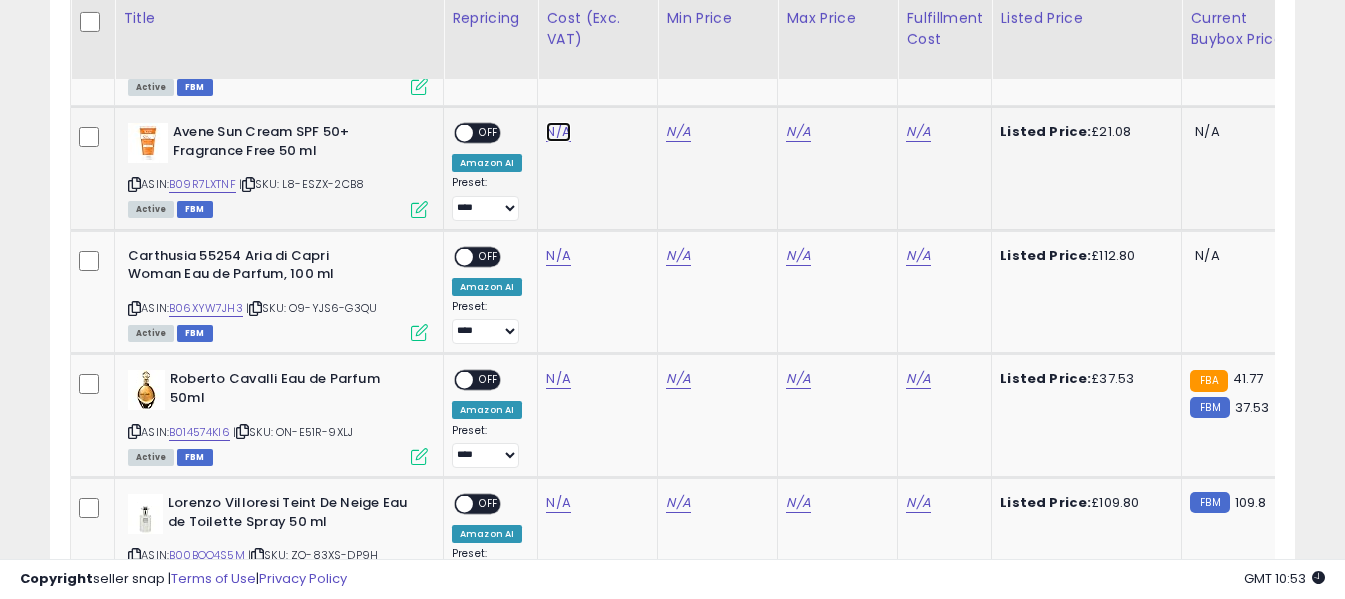 click on "N/A" at bounding box center [558, -947] 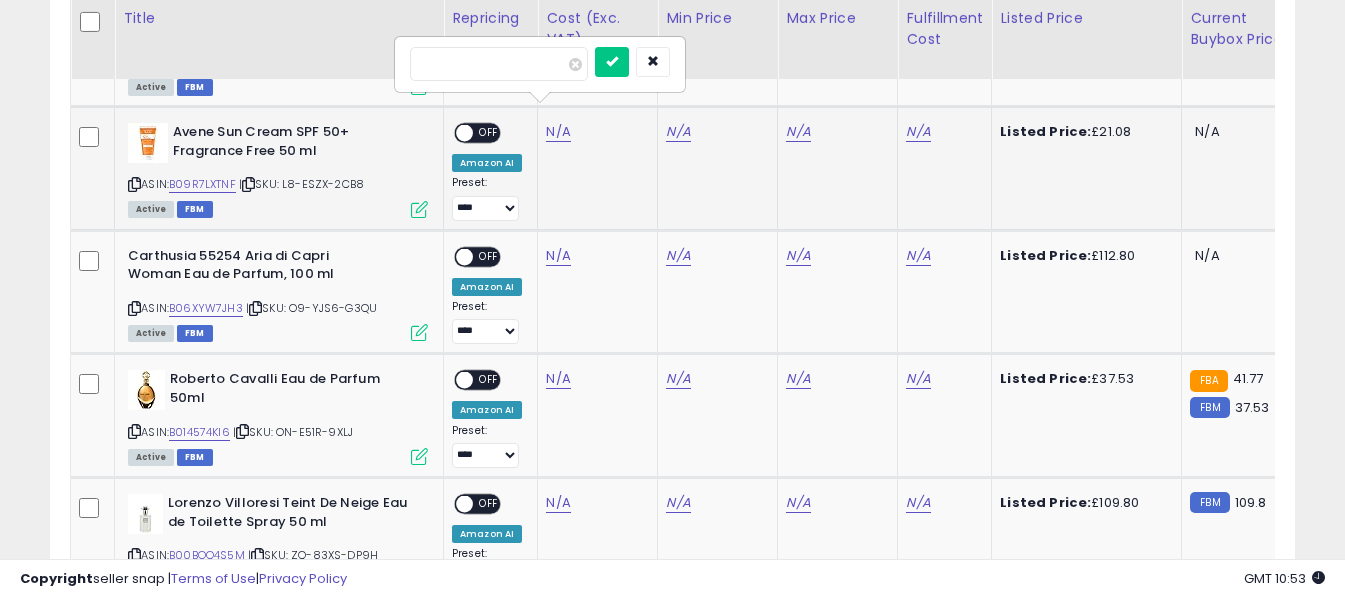 click at bounding box center [499, 64] 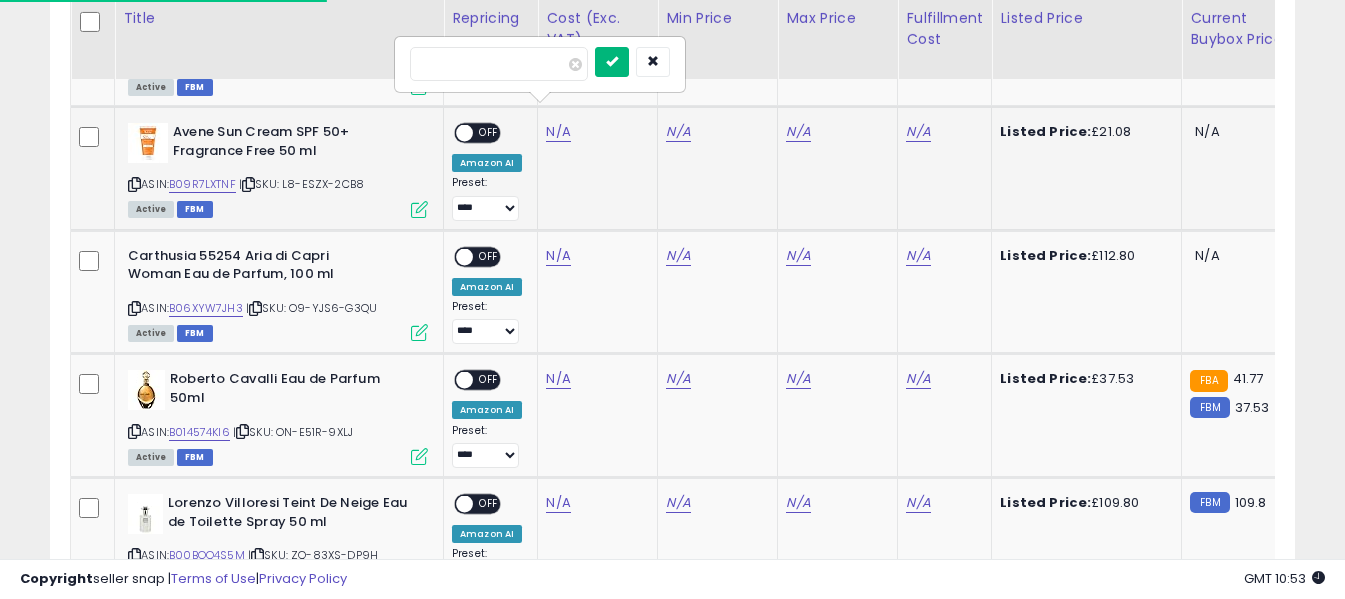 type on "*****" 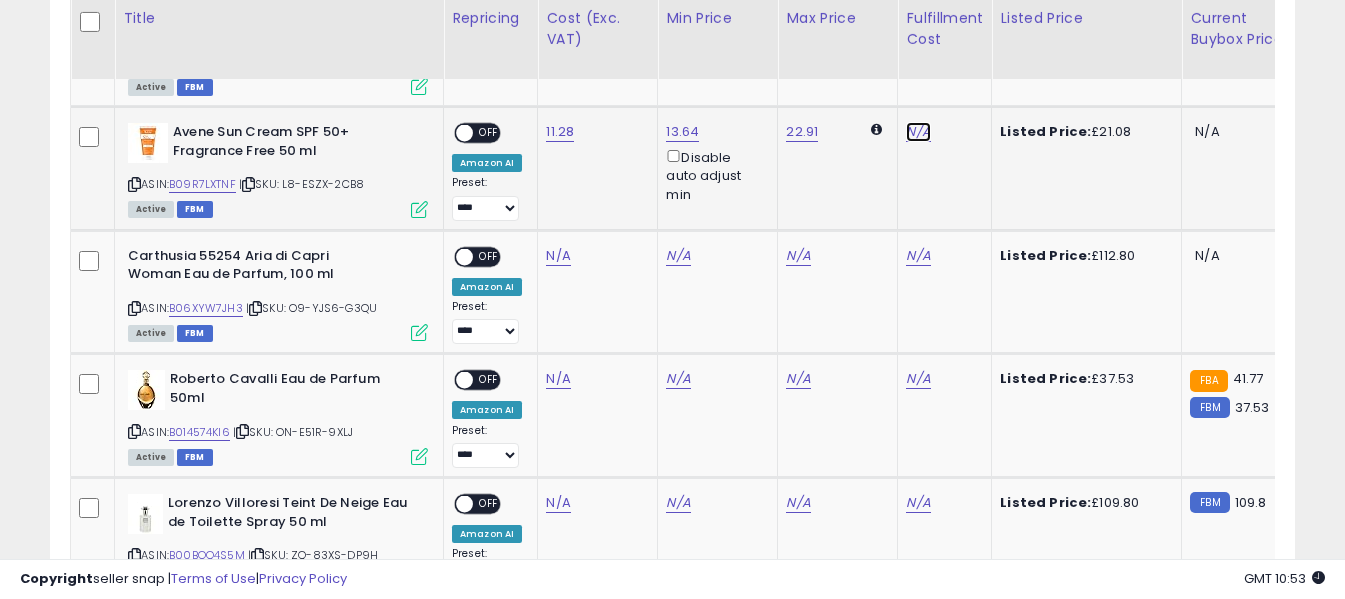 click on "N/A" at bounding box center (918, 132) 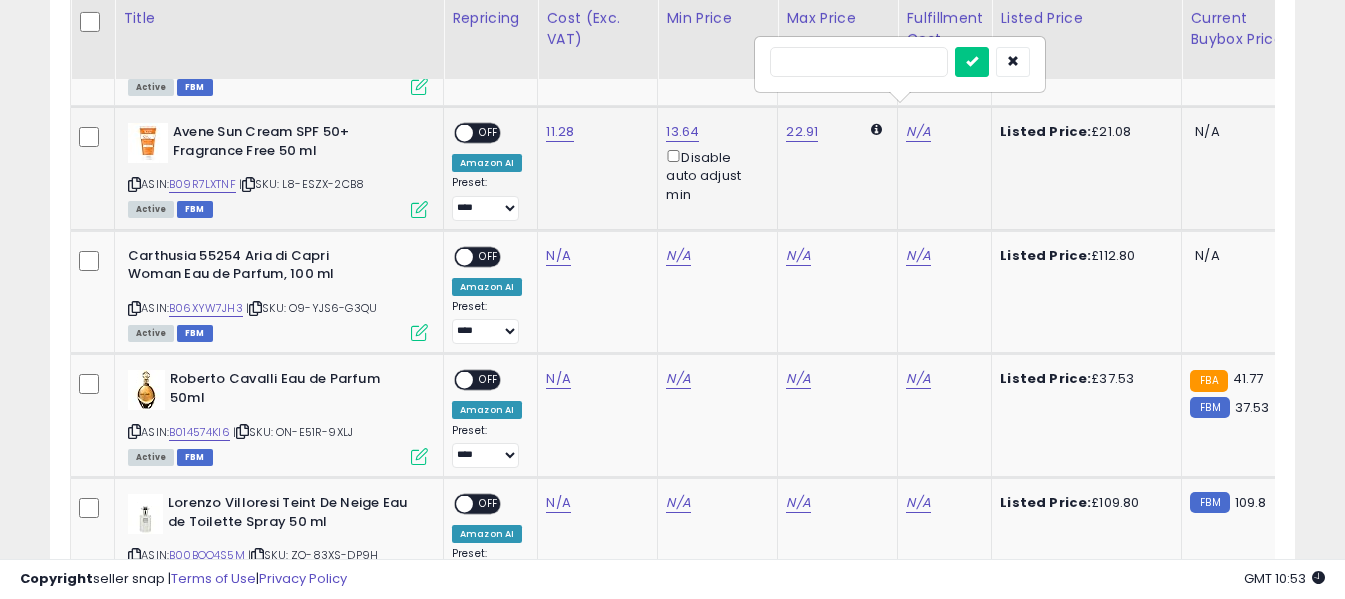 click at bounding box center [859, 62] 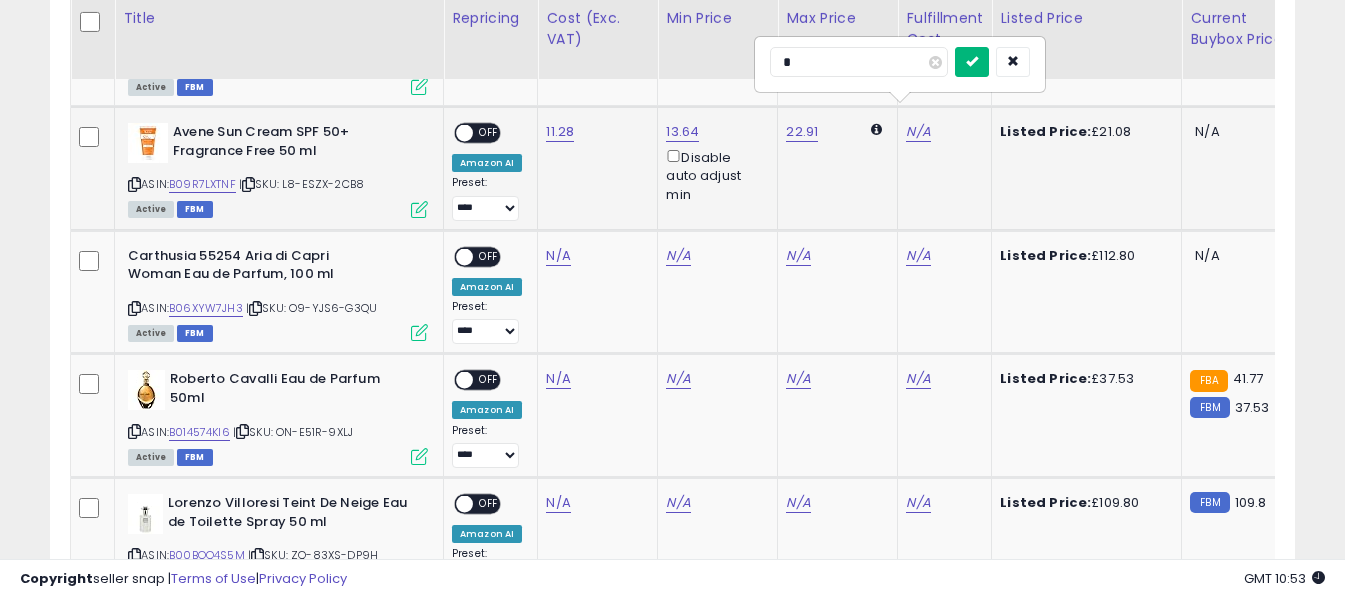 type on "*" 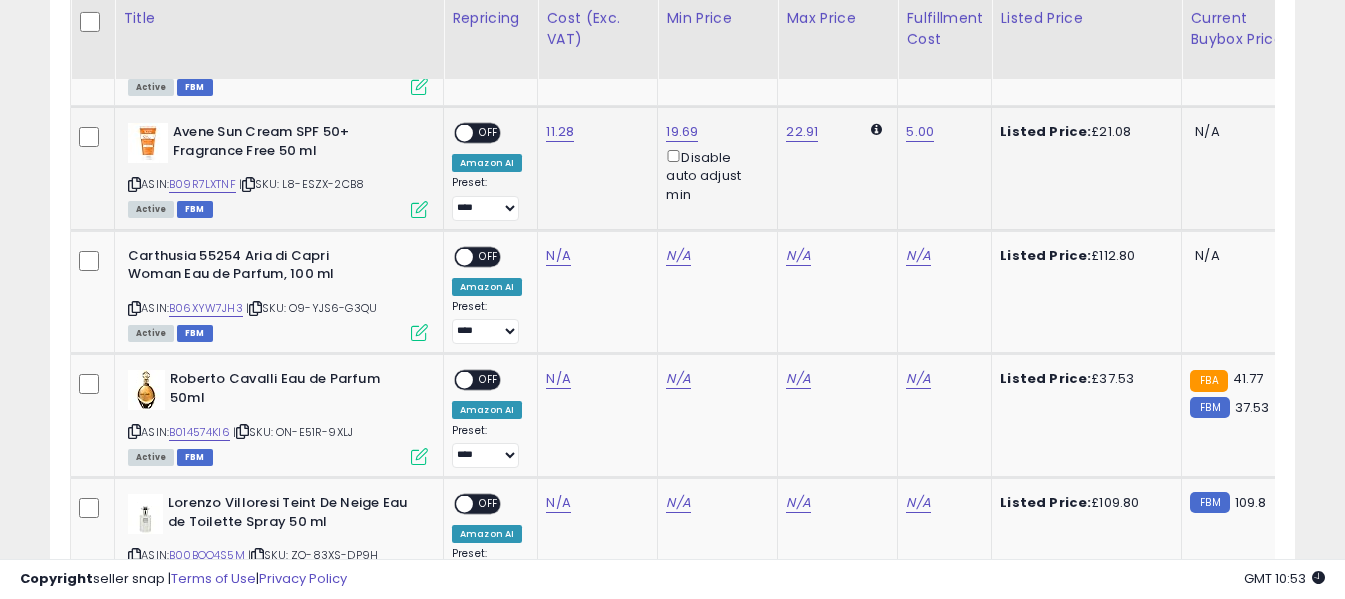 click on "OFF" at bounding box center [489, 133] 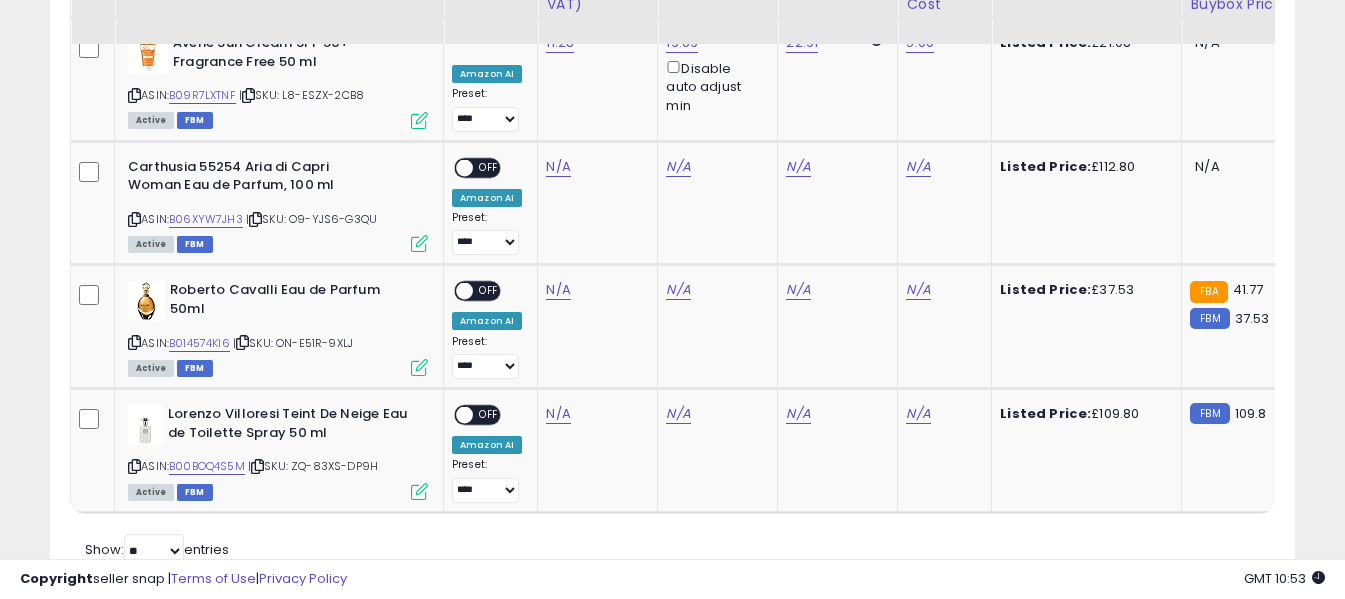 scroll, scrollTop: 2125, scrollLeft: 0, axis: vertical 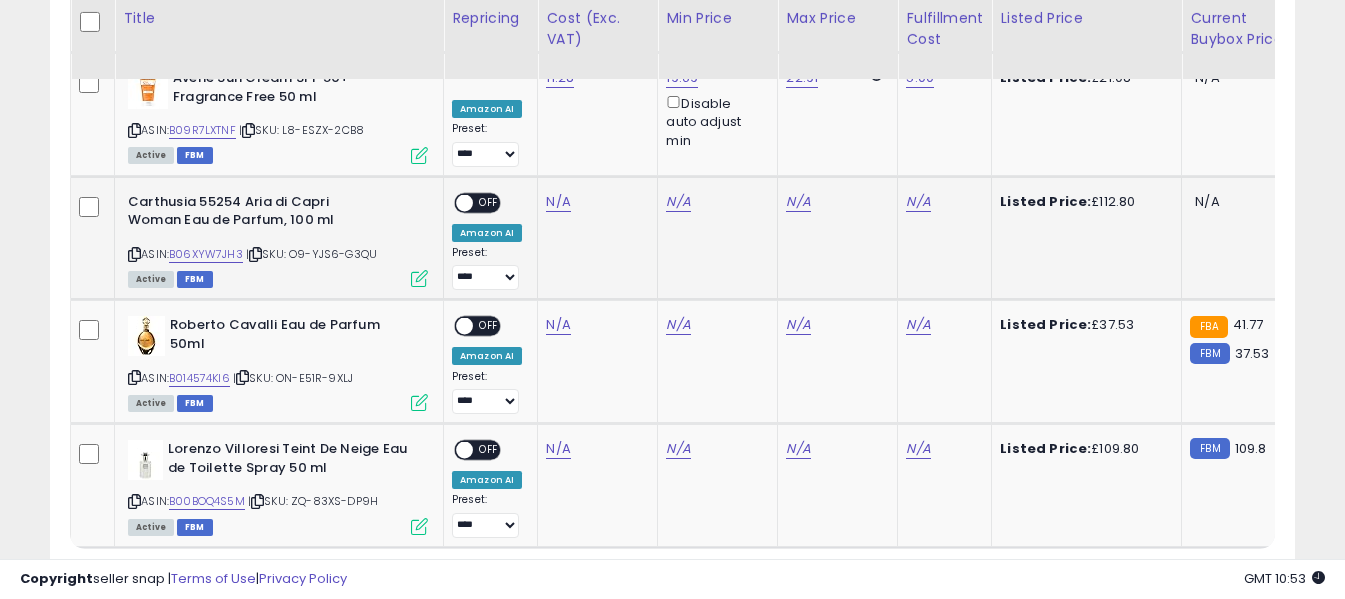 click at bounding box center (134, 254) 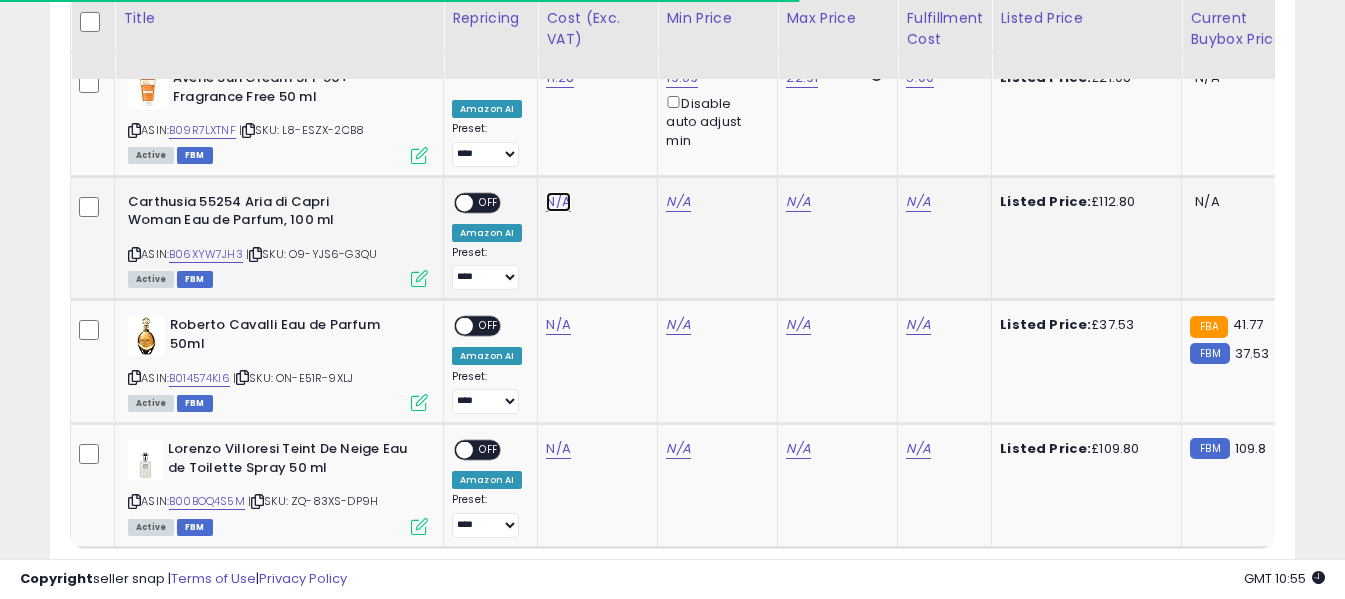 click on "N/A" at bounding box center [558, -1001] 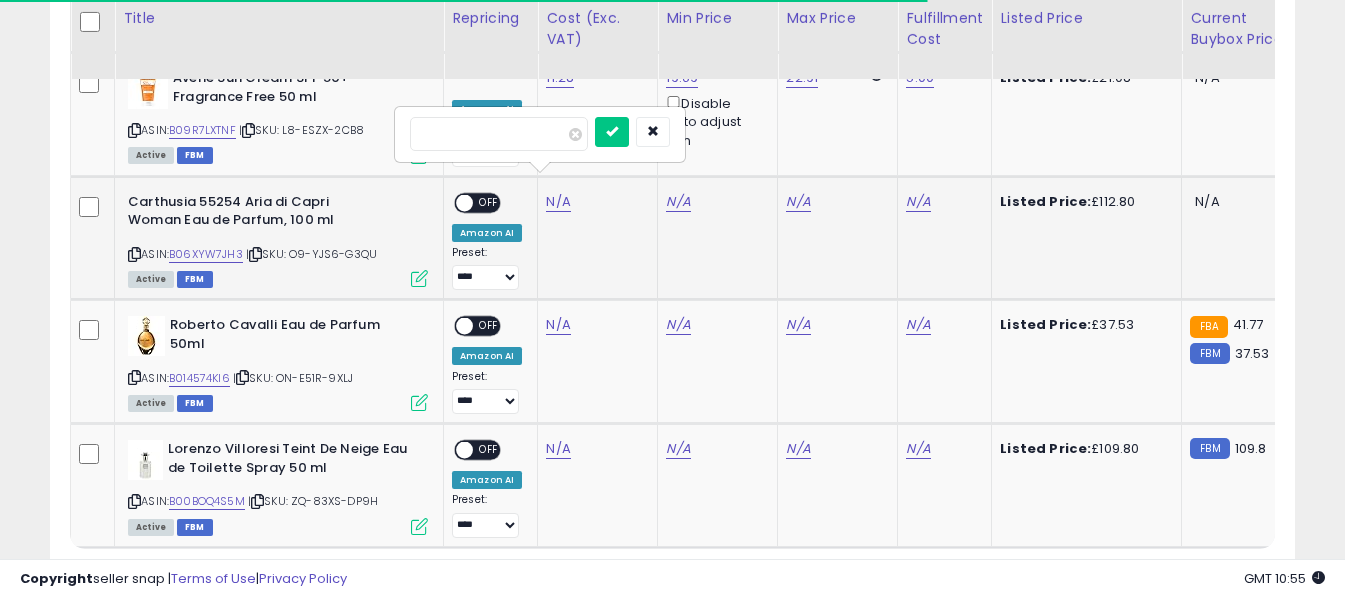click at bounding box center [499, 134] 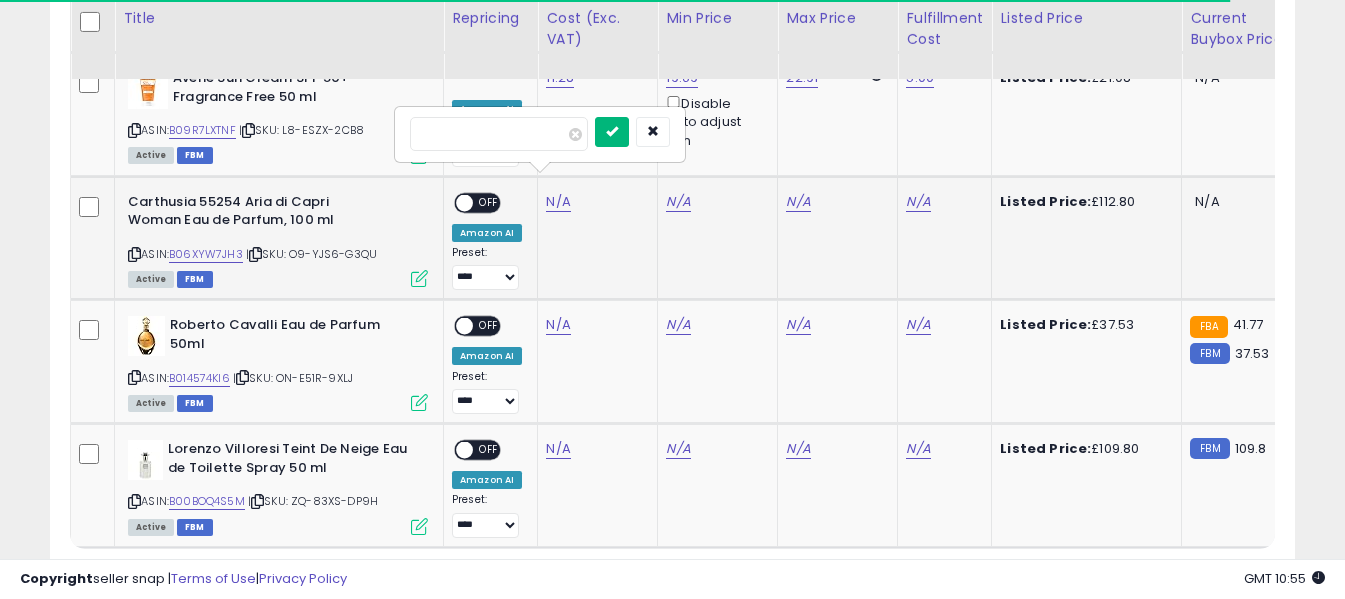type on "*****" 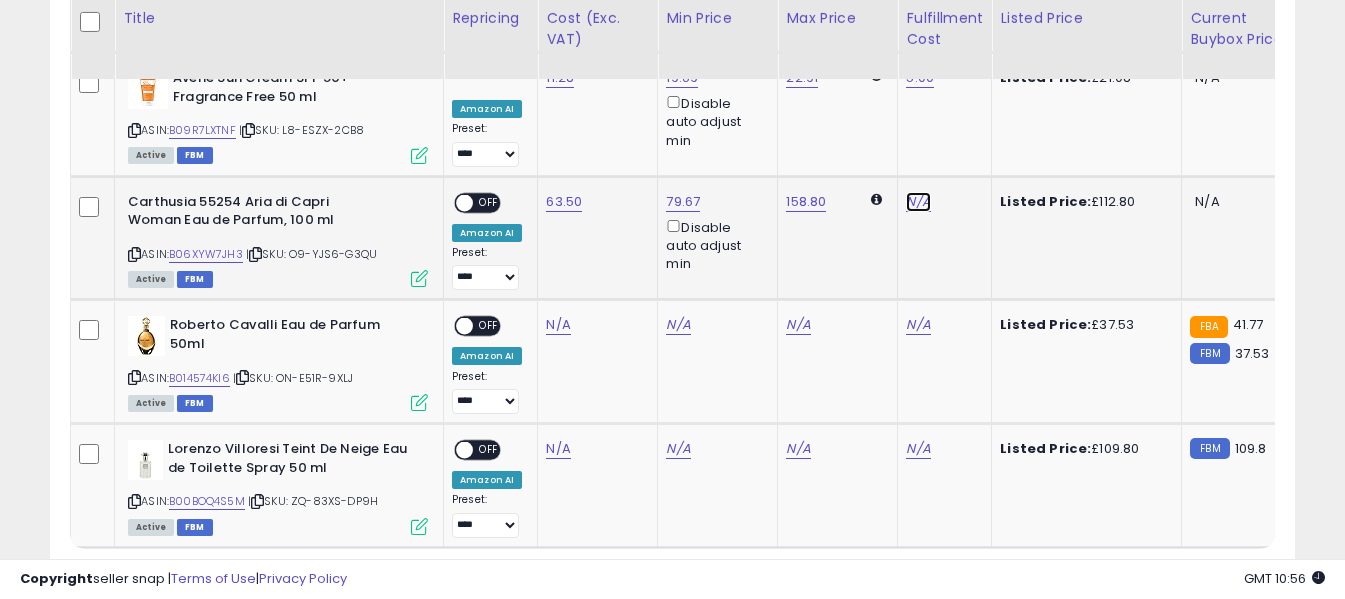click on "N/A" at bounding box center (918, 202) 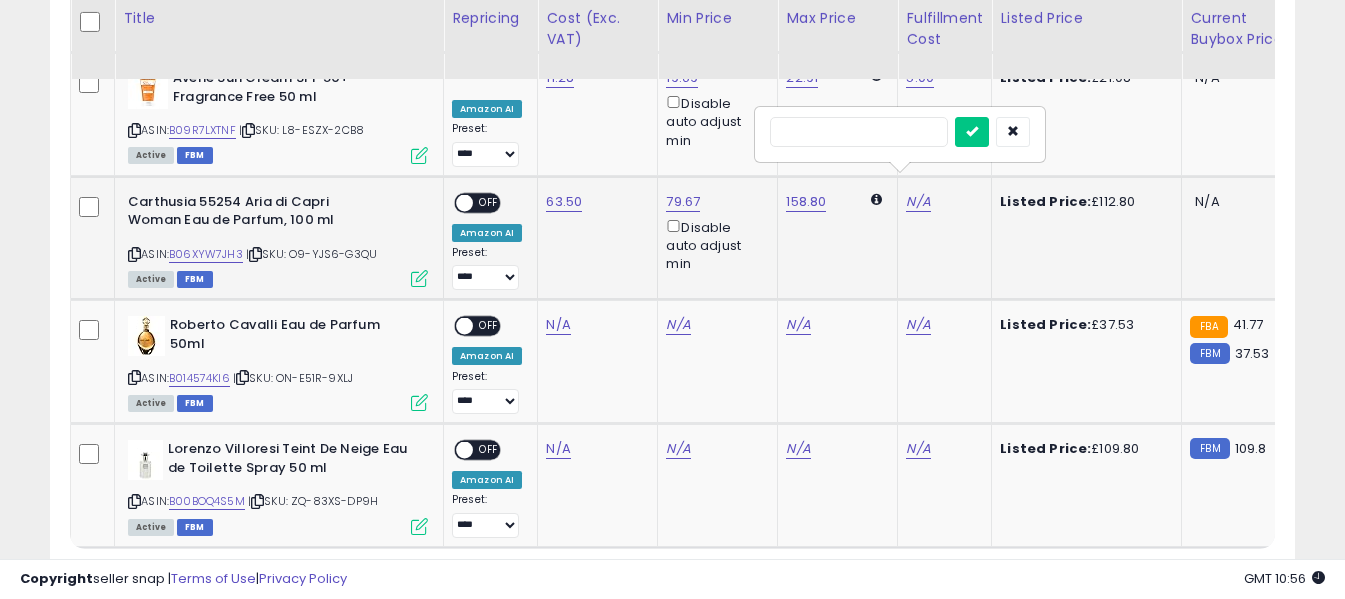 click at bounding box center [859, 132] 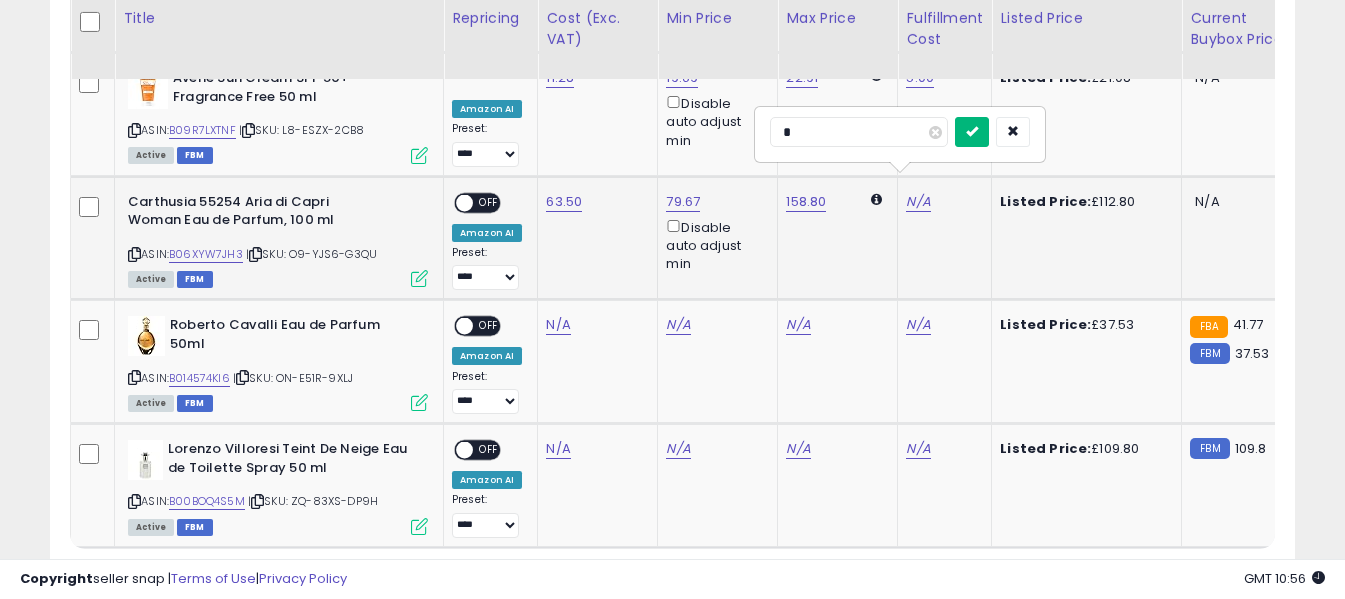 type on "*" 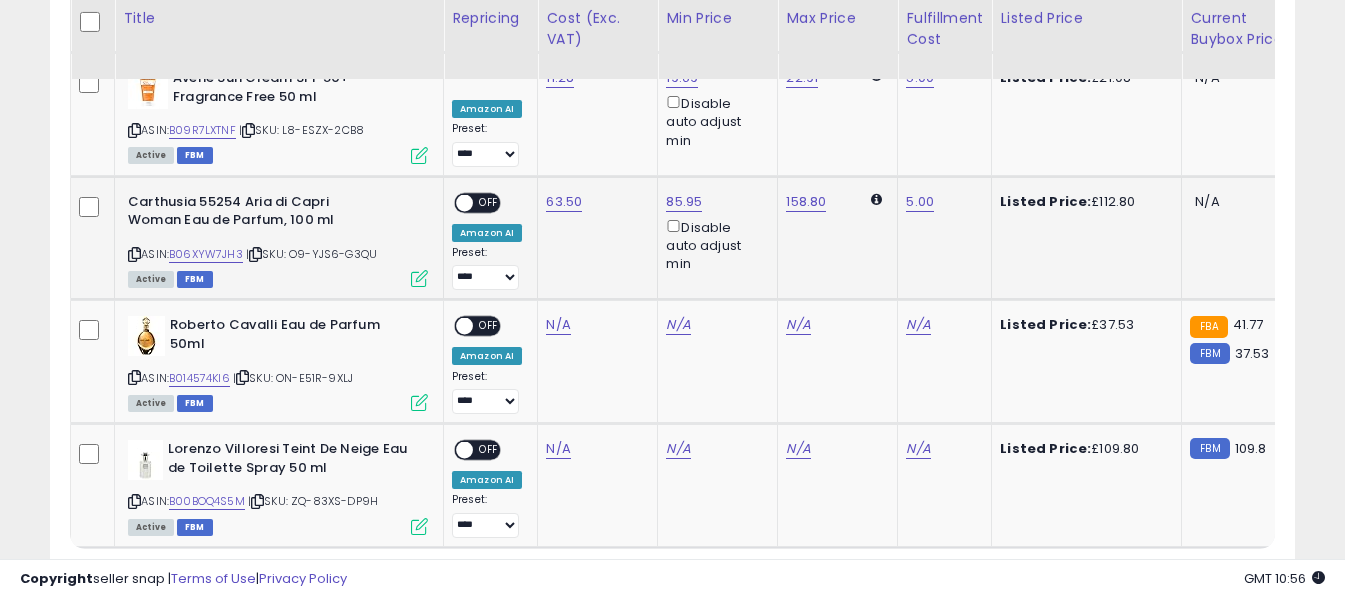 click on "OFF" at bounding box center (489, 202) 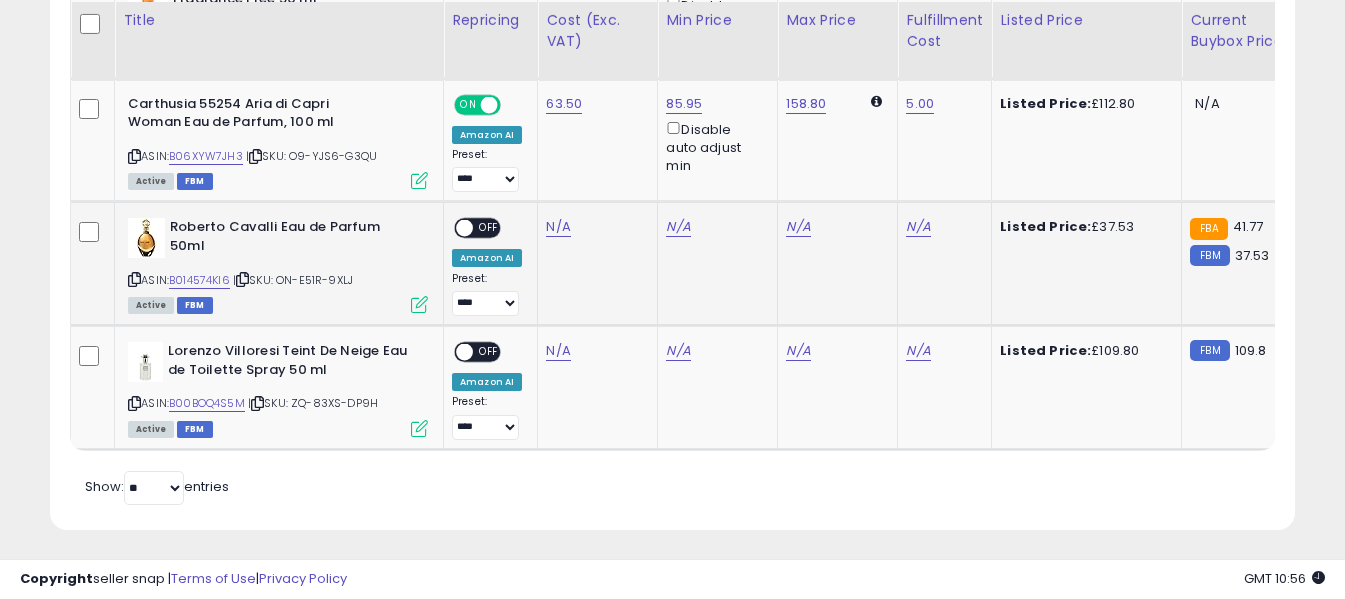 scroll, scrollTop: 2225, scrollLeft: 0, axis: vertical 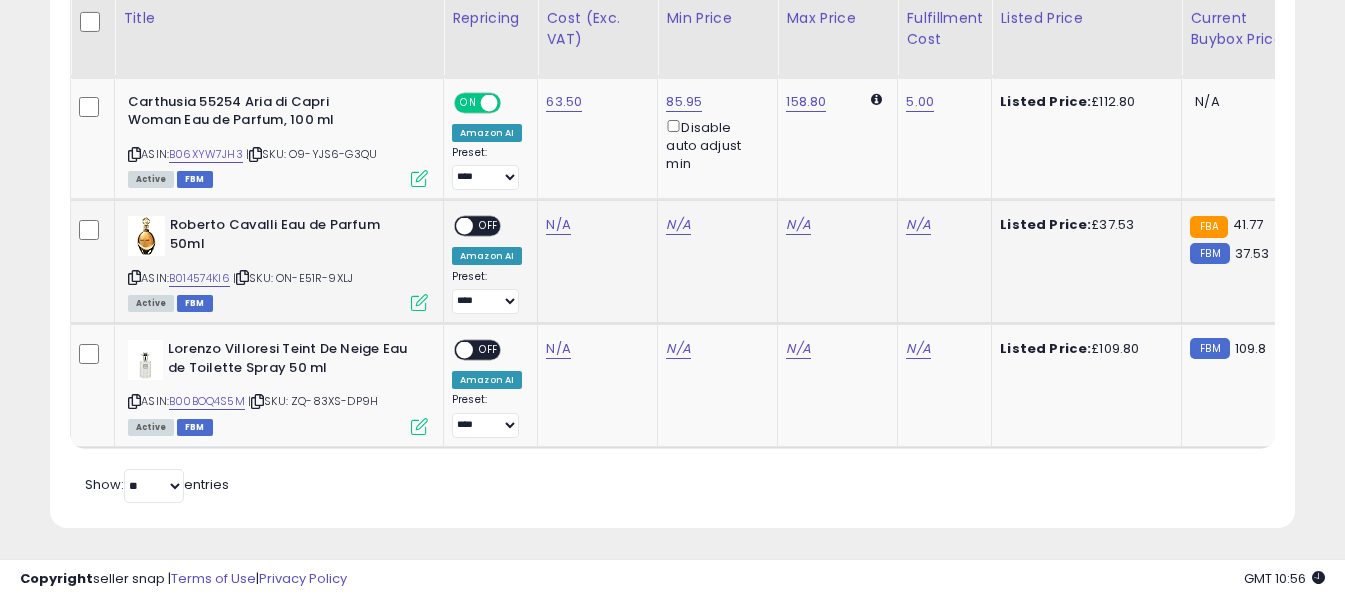 click at bounding box center [134, 277] 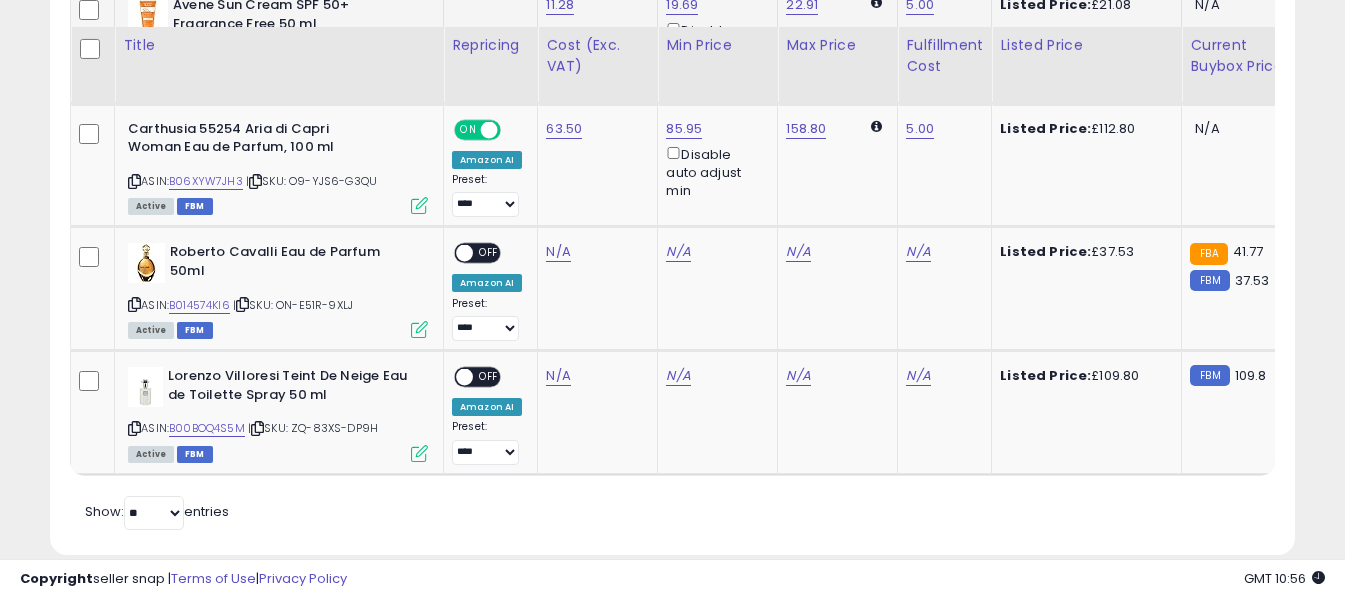 scroll, scrollTop: 2225, scrollLeft: 0, axis: vertical 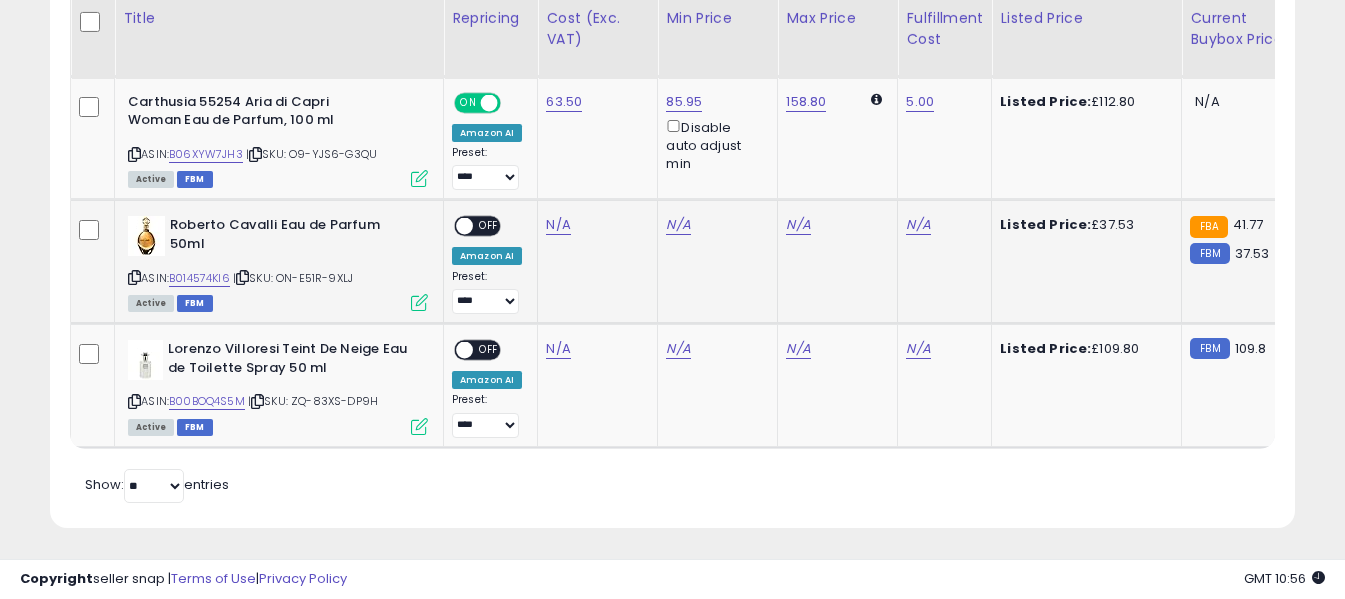 click at bounding box center [134, 277] 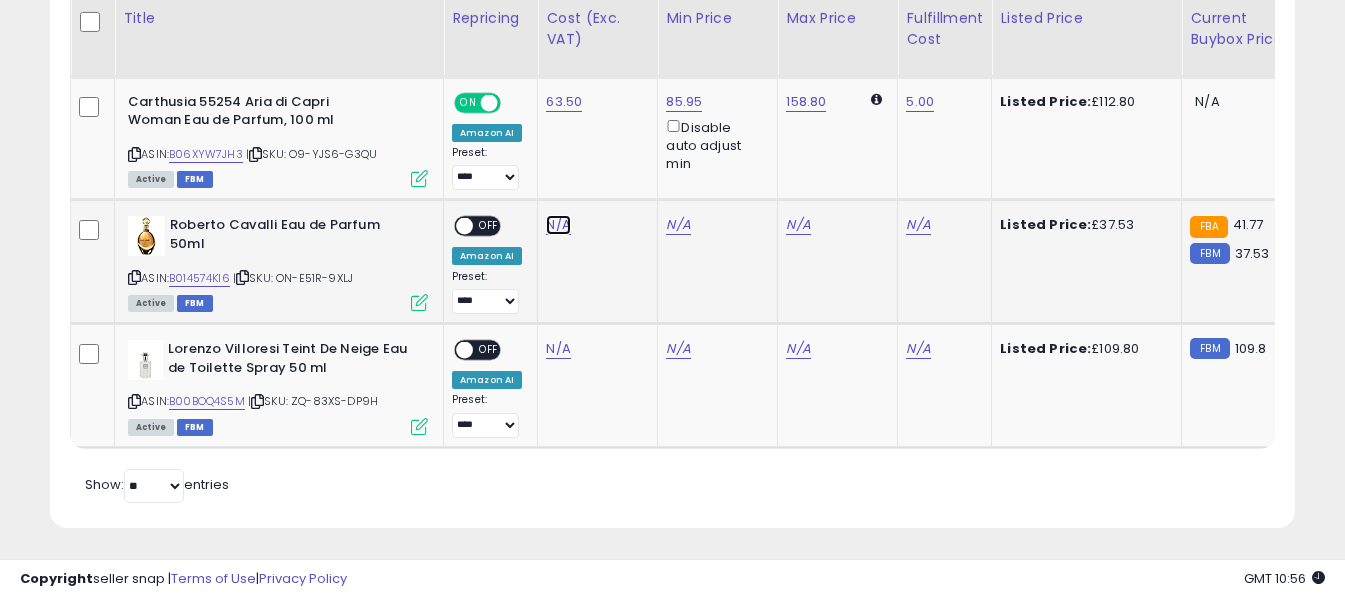 click on "N/A" at bounding box center [558, -1101] 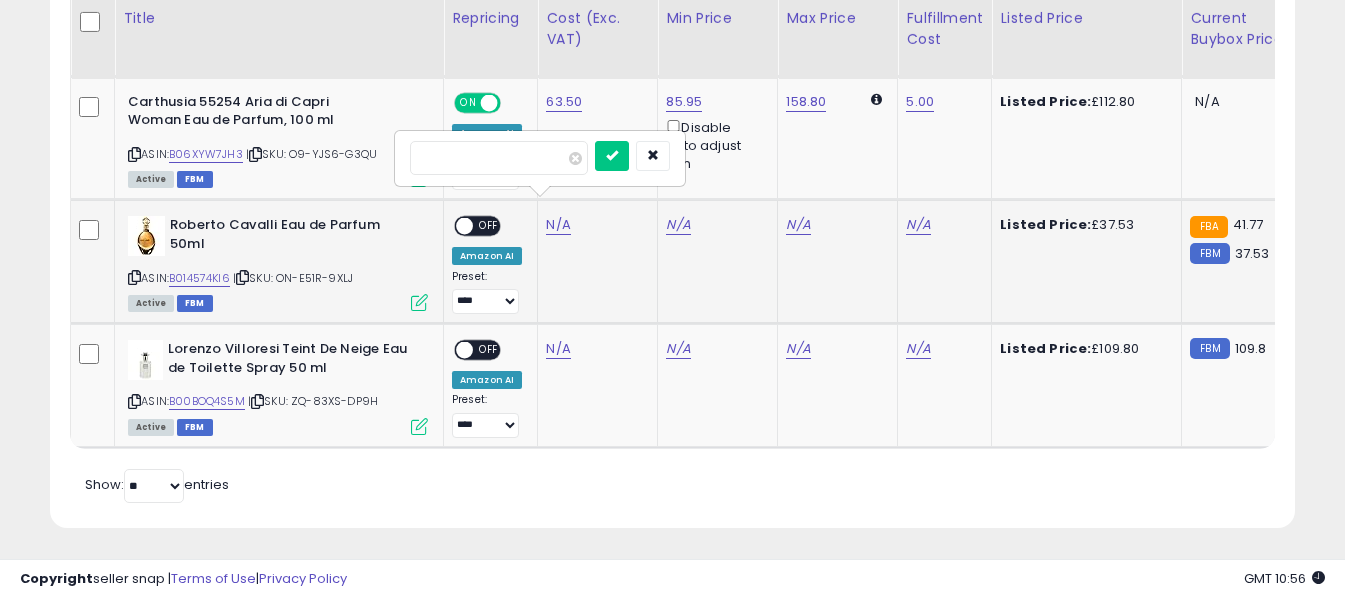 click at bounding box center [499, 158] 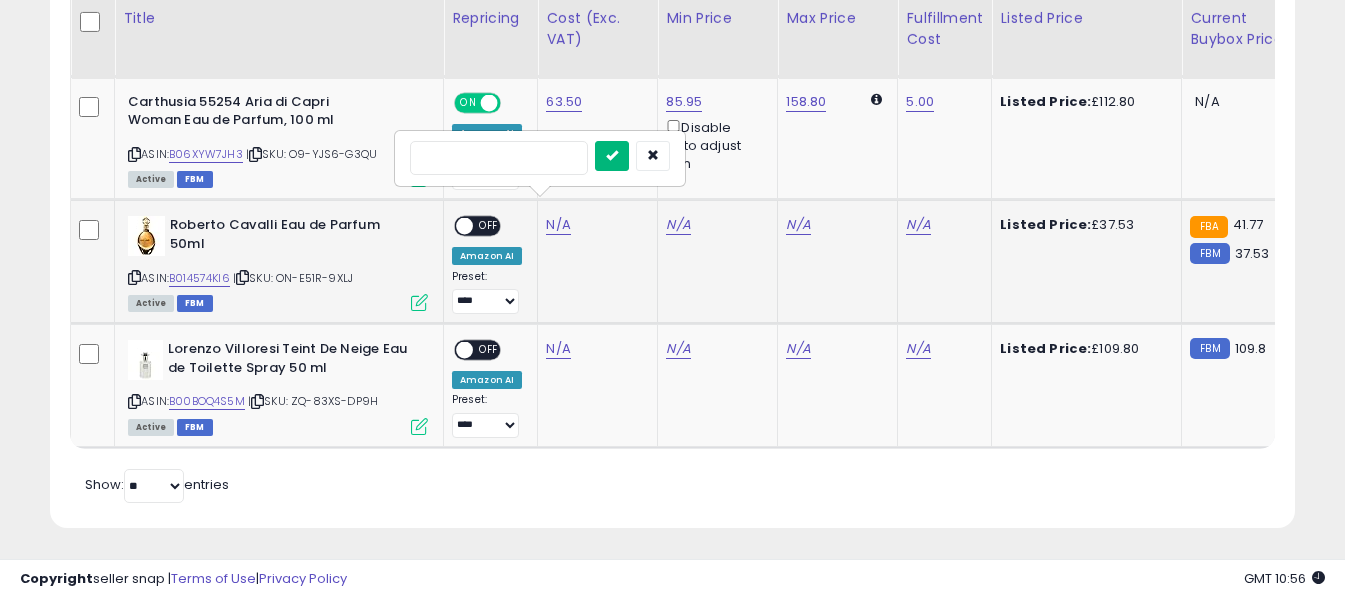 type on "*****" 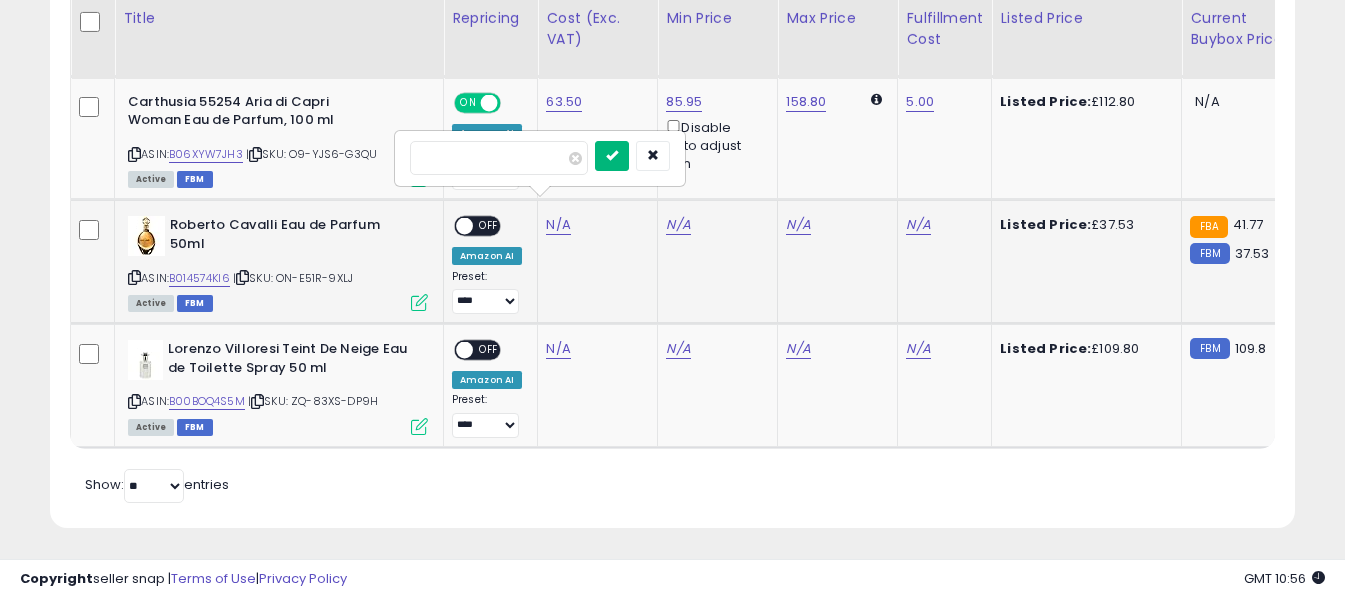 click at bounding box center (612, 156) 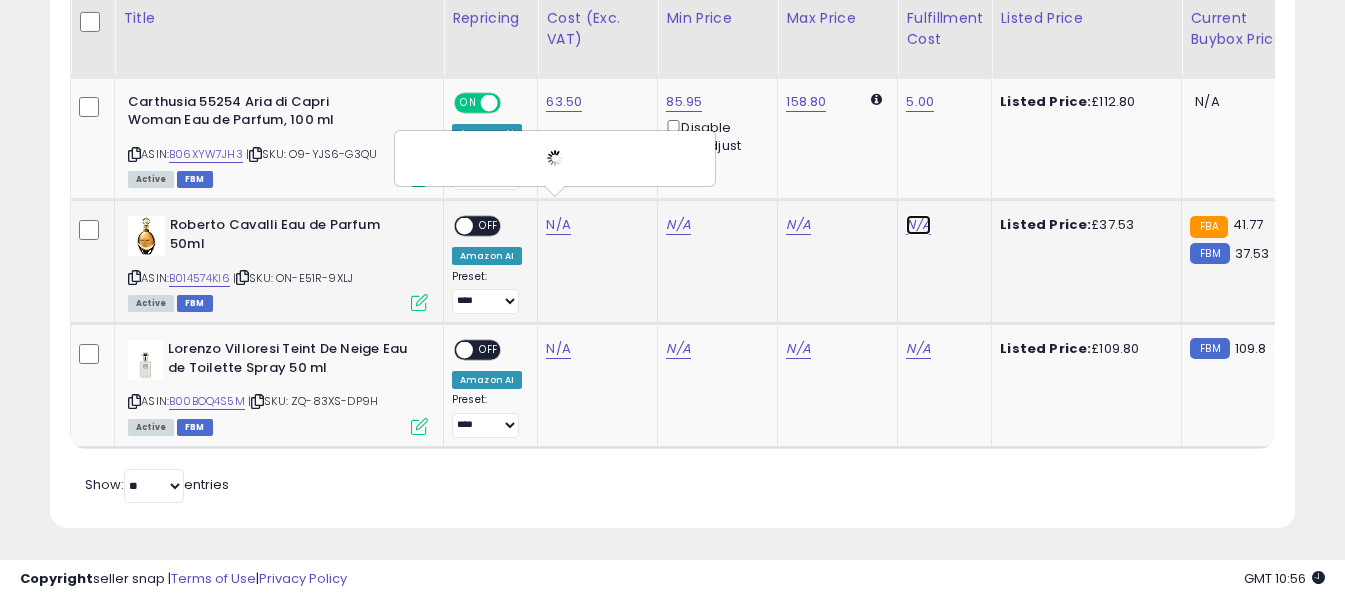 click on "N/A" at bounding box center (918, 225) 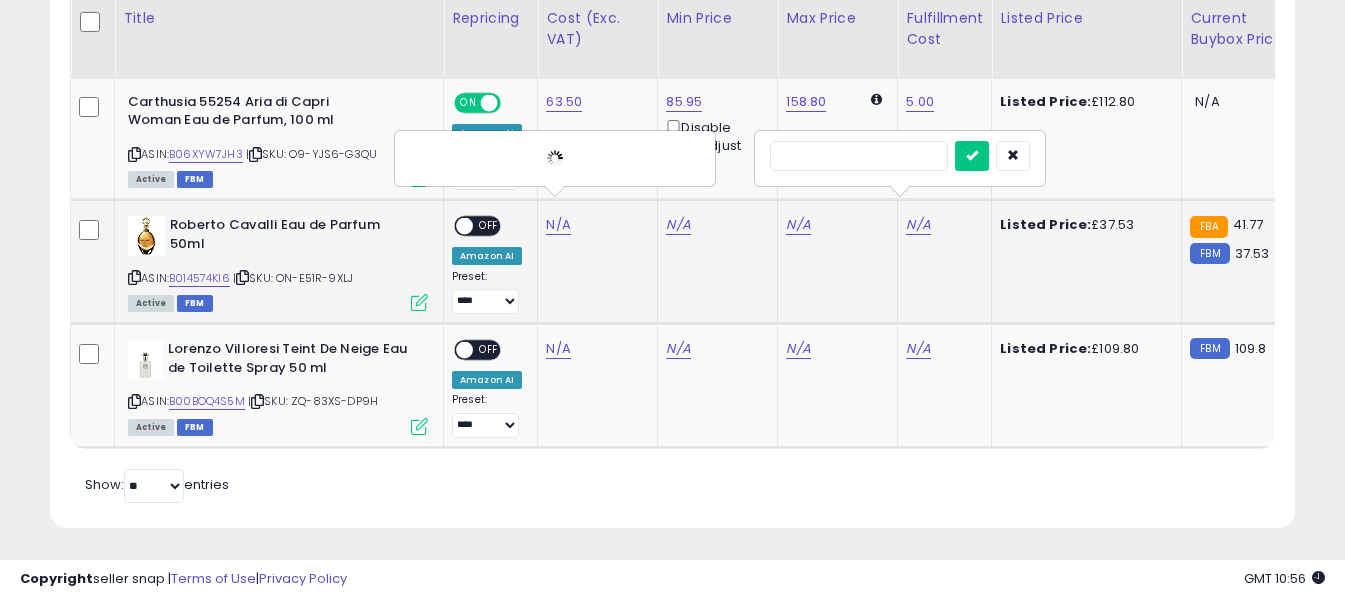 click at bounding box center (859, 156) 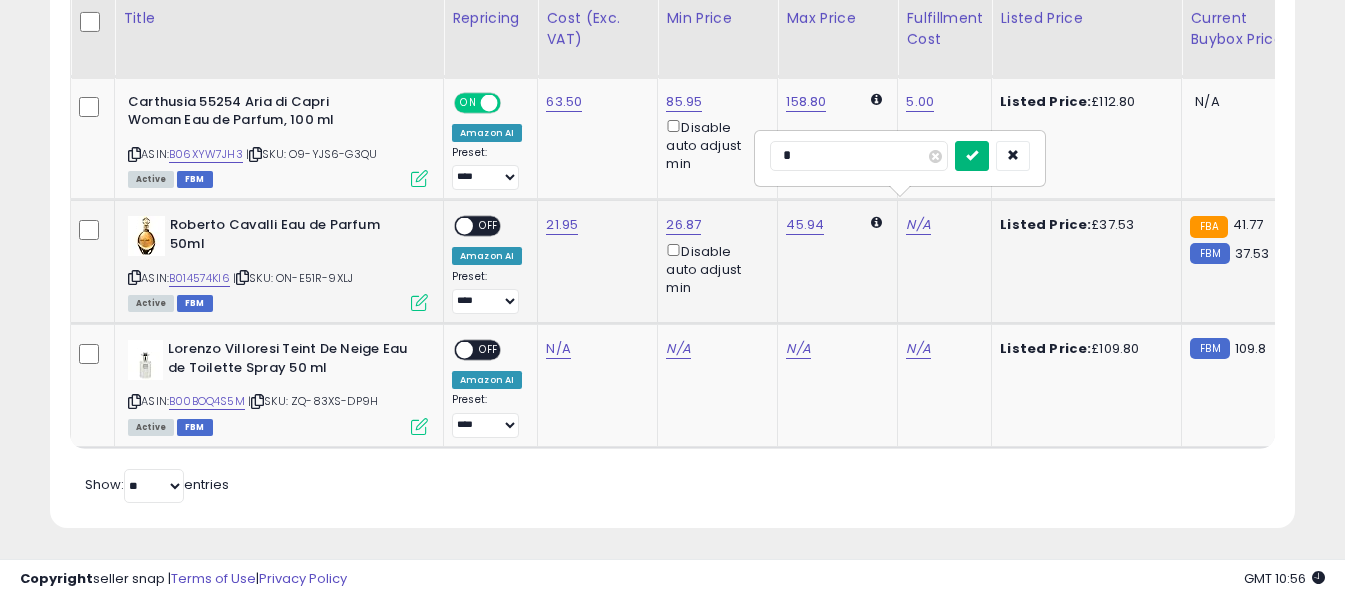 type on "*" 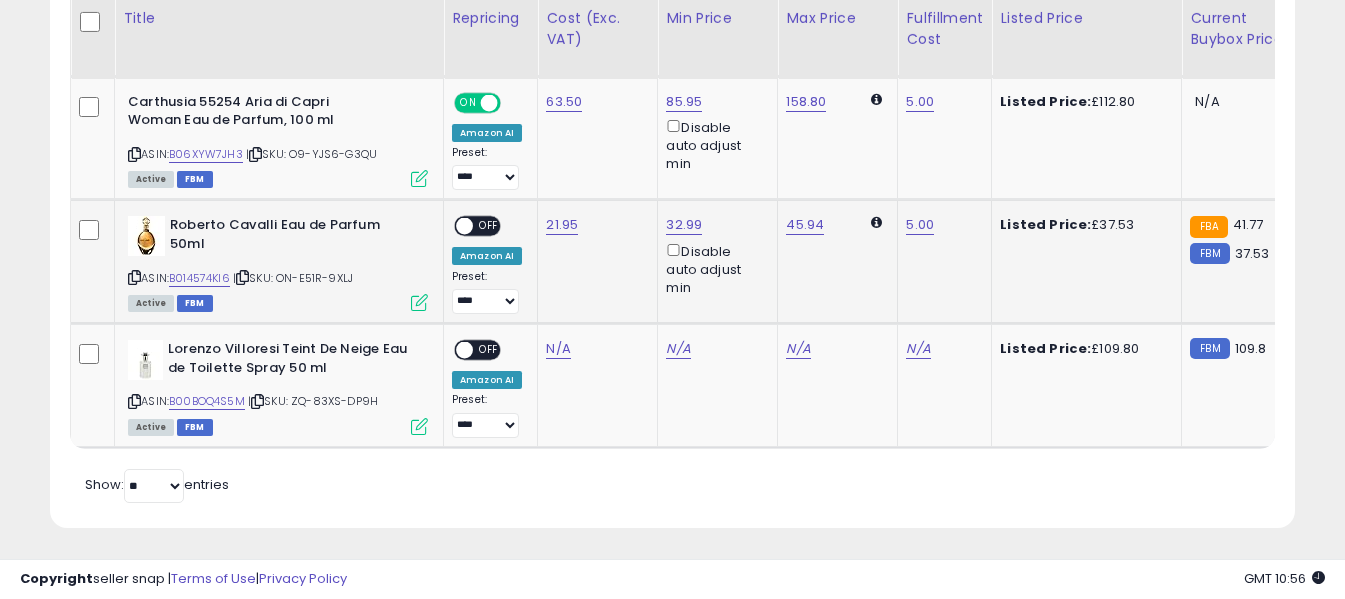 click on "OFF" at bounding box center (489, 226) 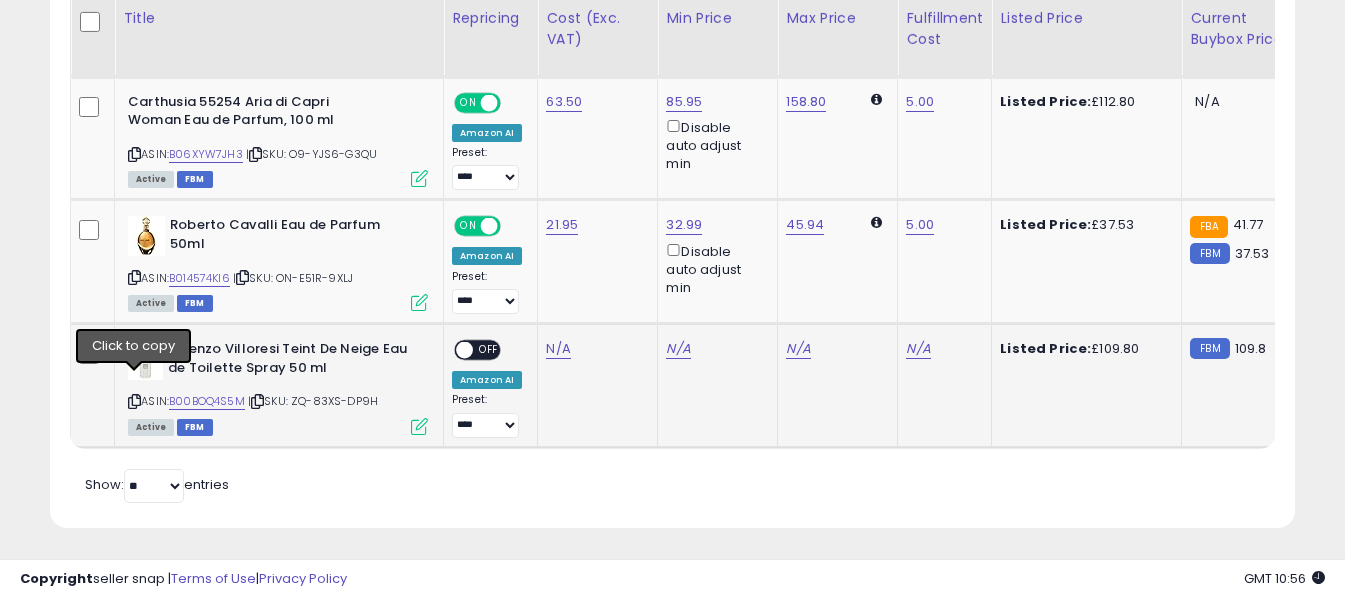 click at bounding box center [134, 401] 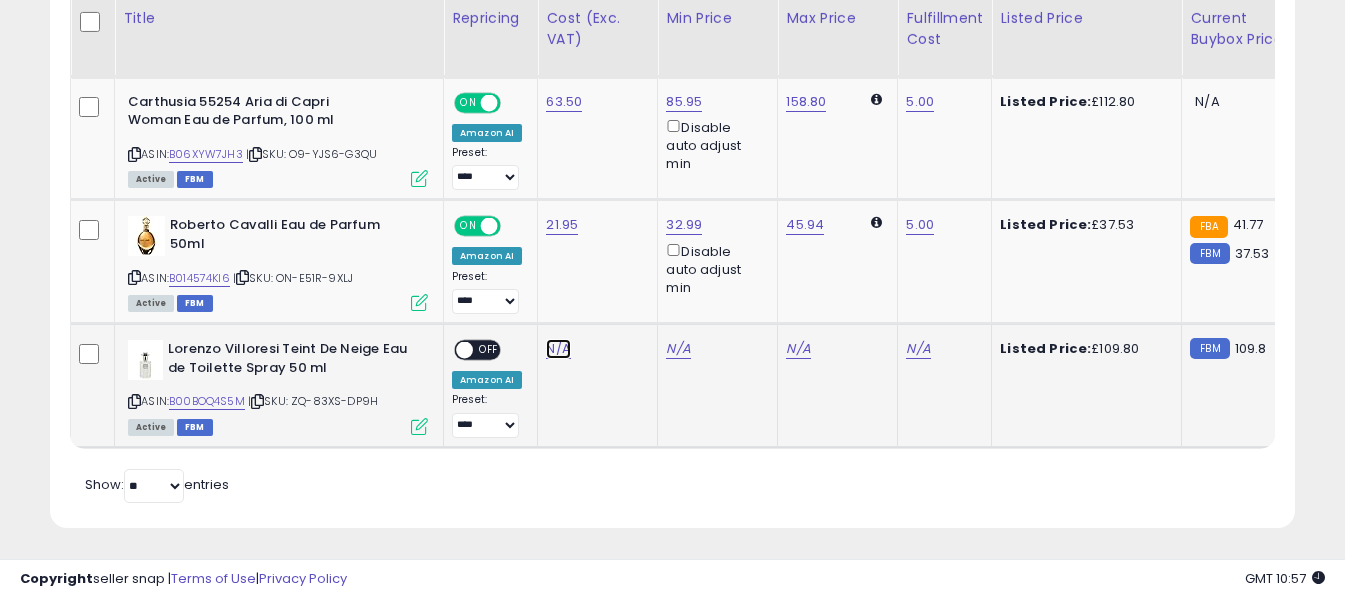 click on "N/A" at bounding box center [558, -1101] 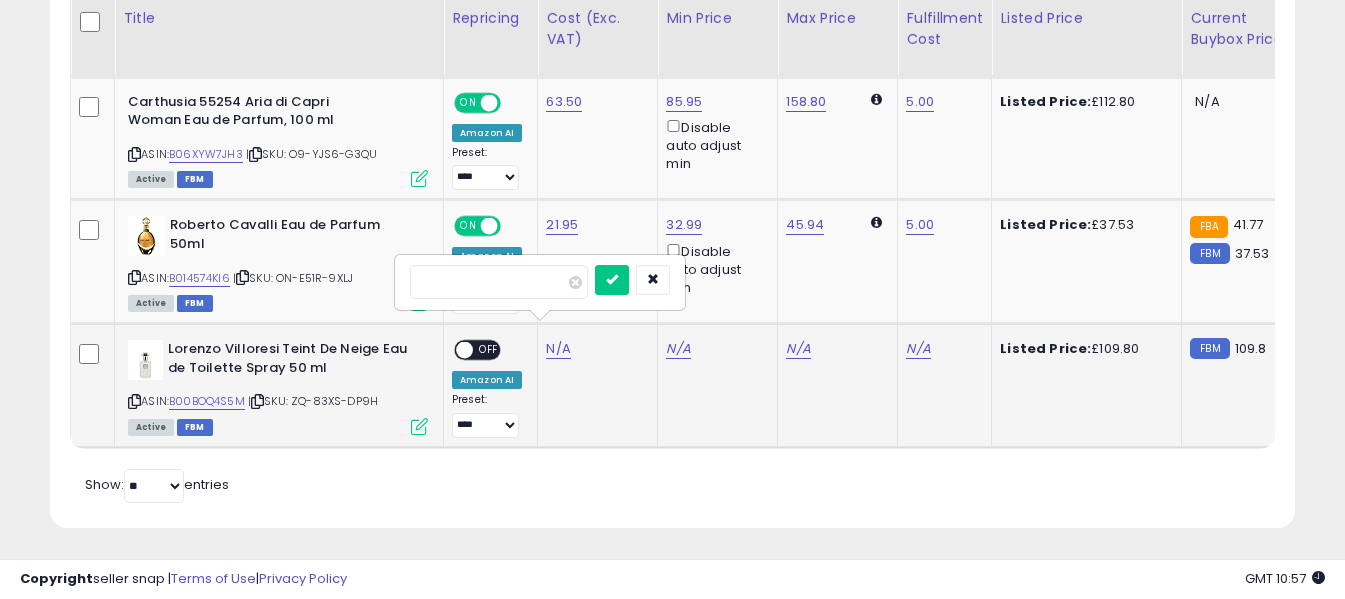 click at bounding box center (499, 282) 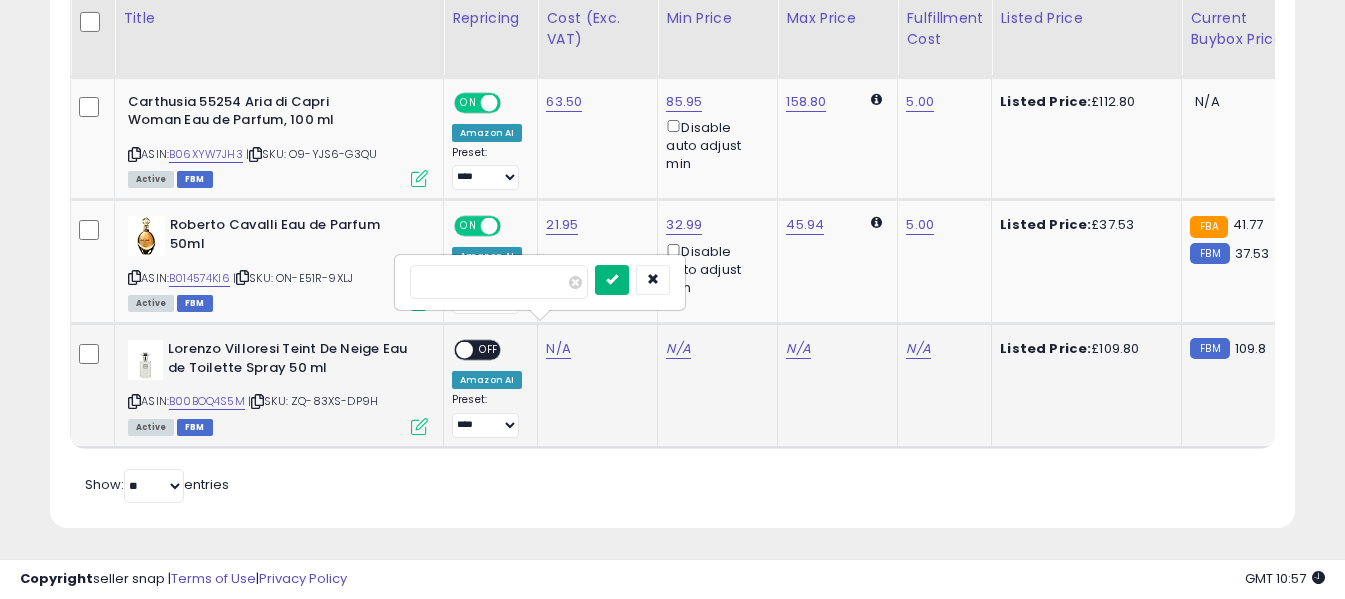 type on "*****" 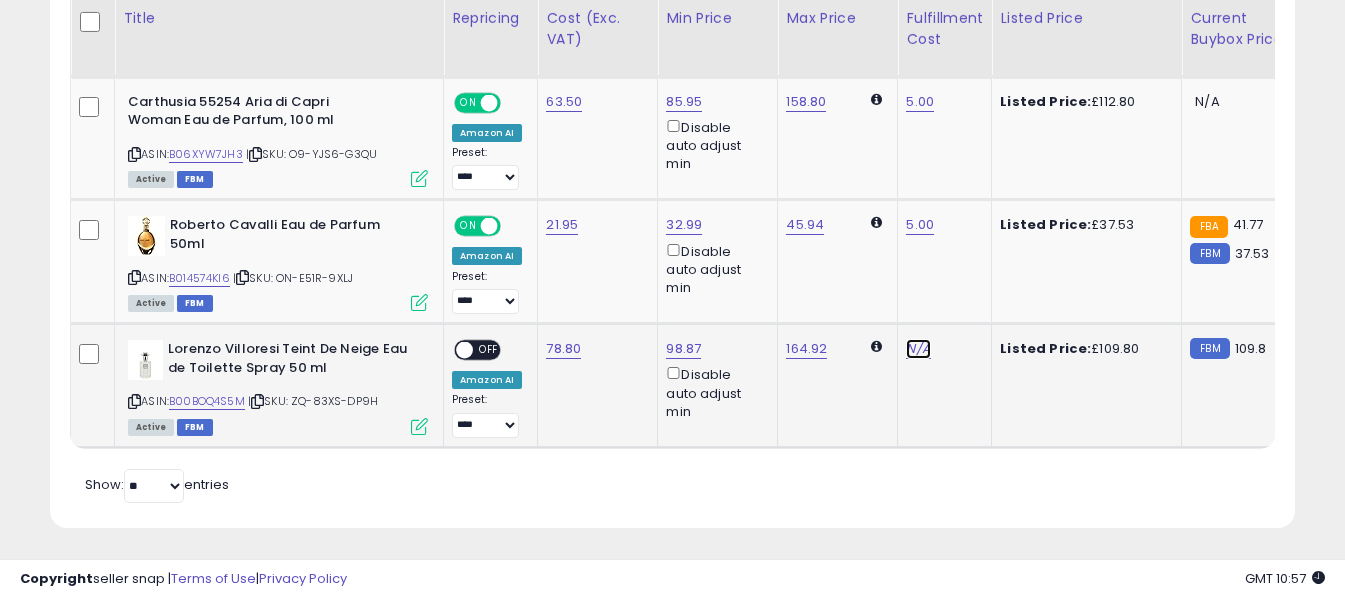click on "N/A" at bounding box center (918, 349) 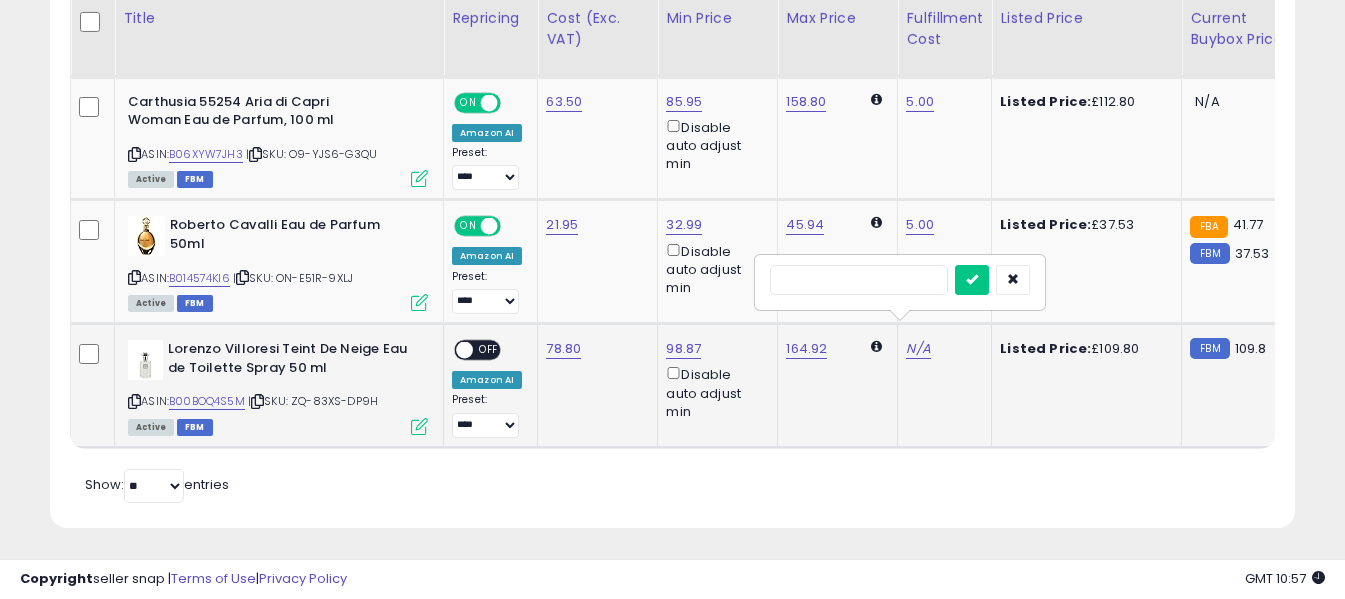 click at bounding box center [859, 280] 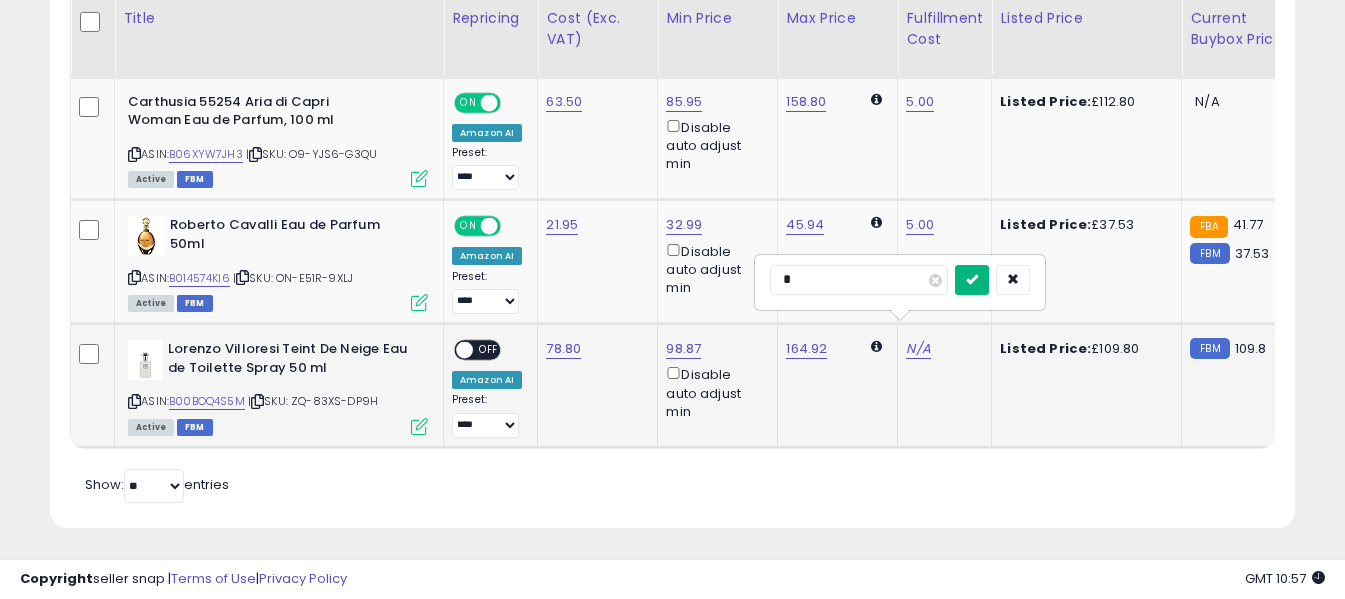 type on "*" 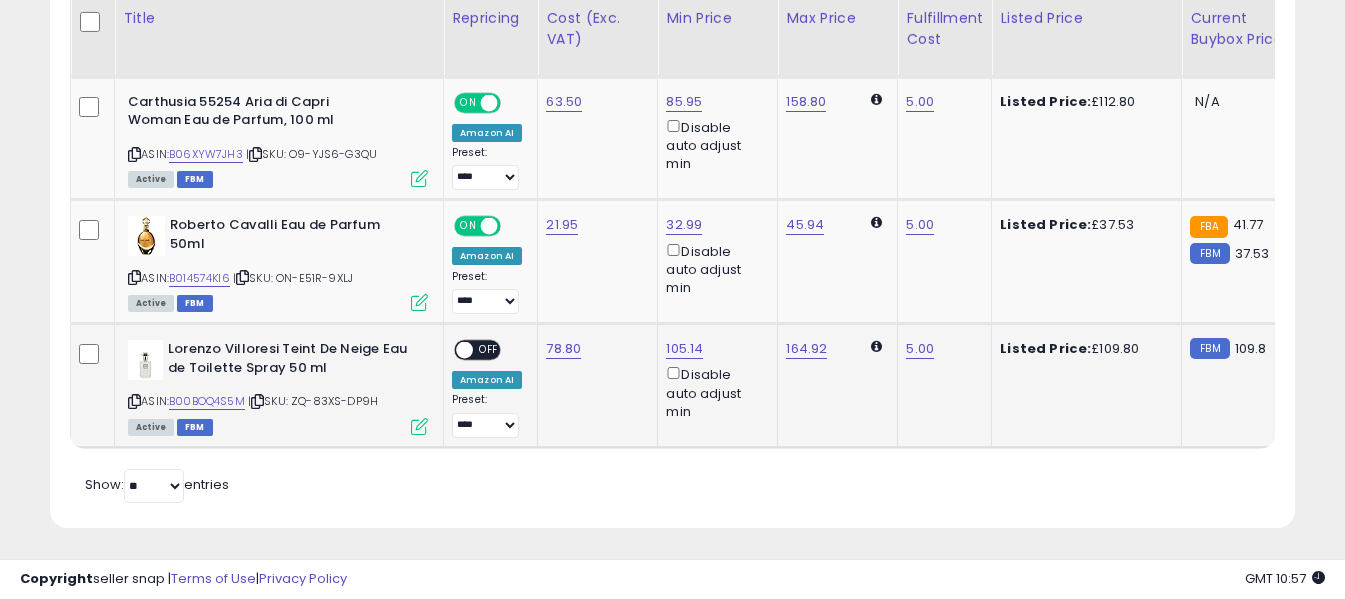 click on "OFF" at bounding box center [489, 350] 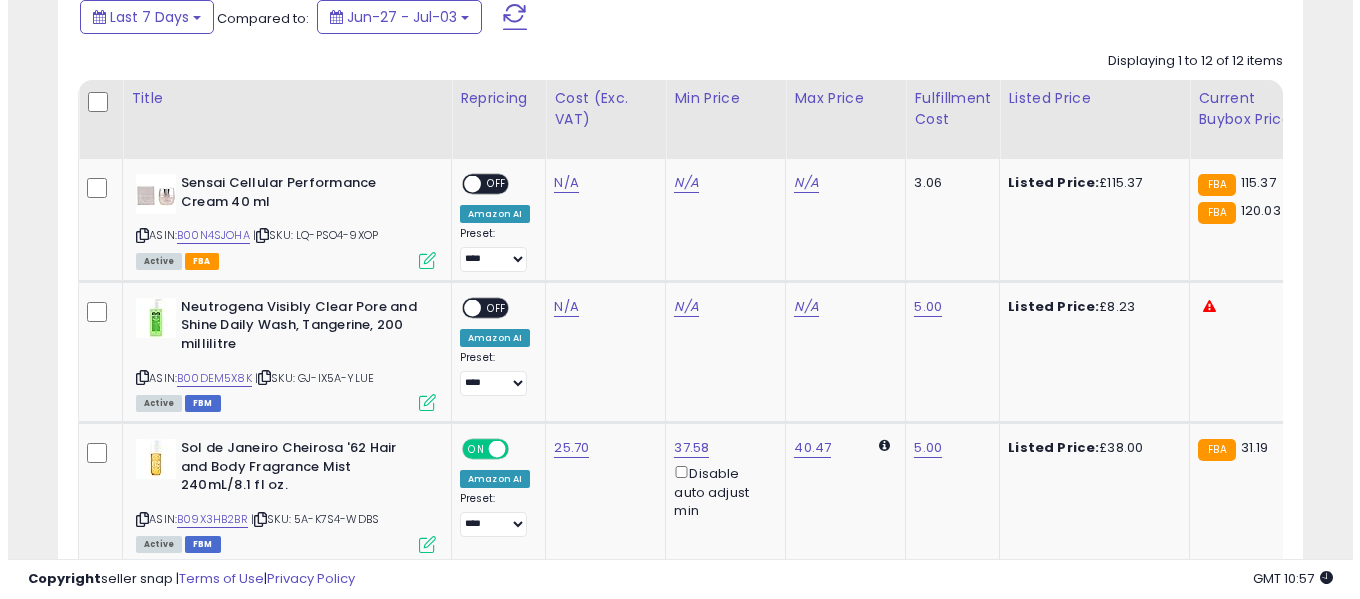 scroll, scrollTop: 625, scrollLeft: 0, axis: vertical 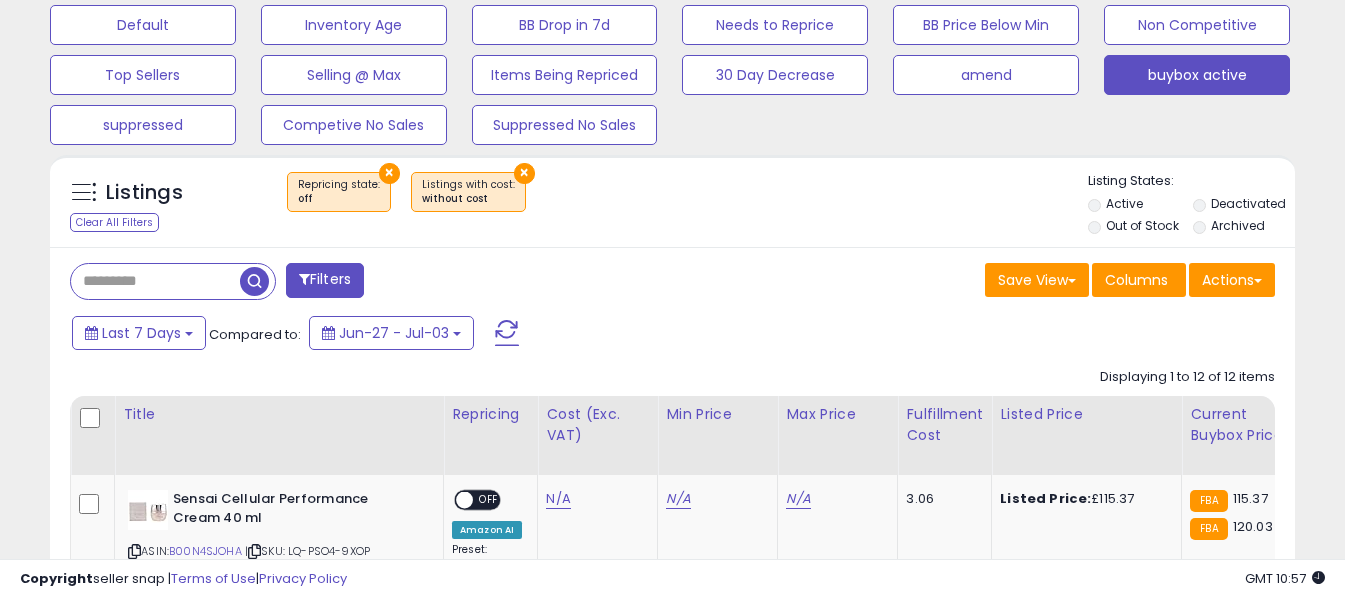 click at bounding box center (507, 333) 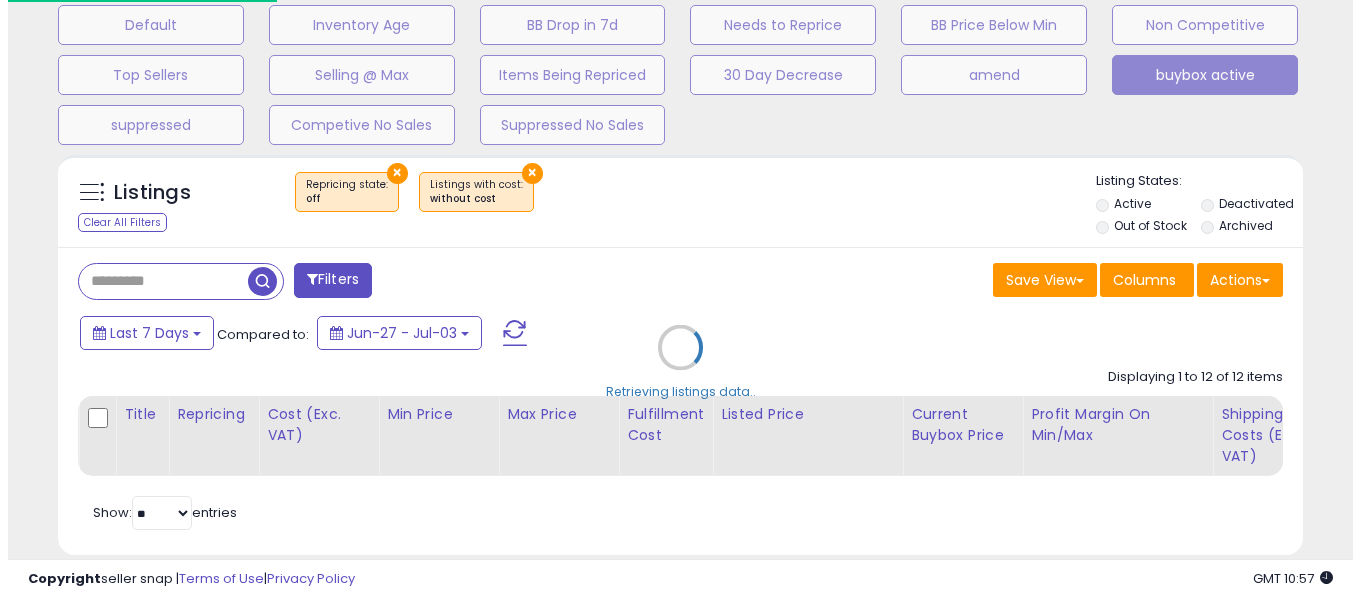scroll, scrollTop: 999590, scrollLeft: 999271, axis: both 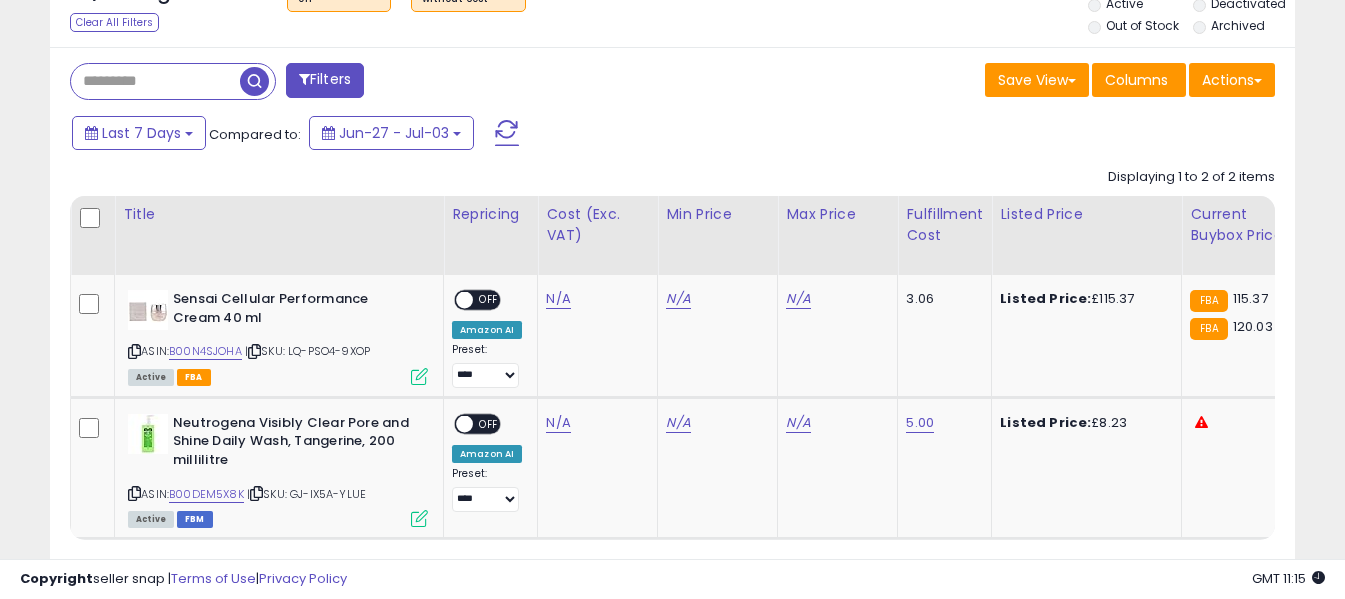 click at bounding box center [507, 133] 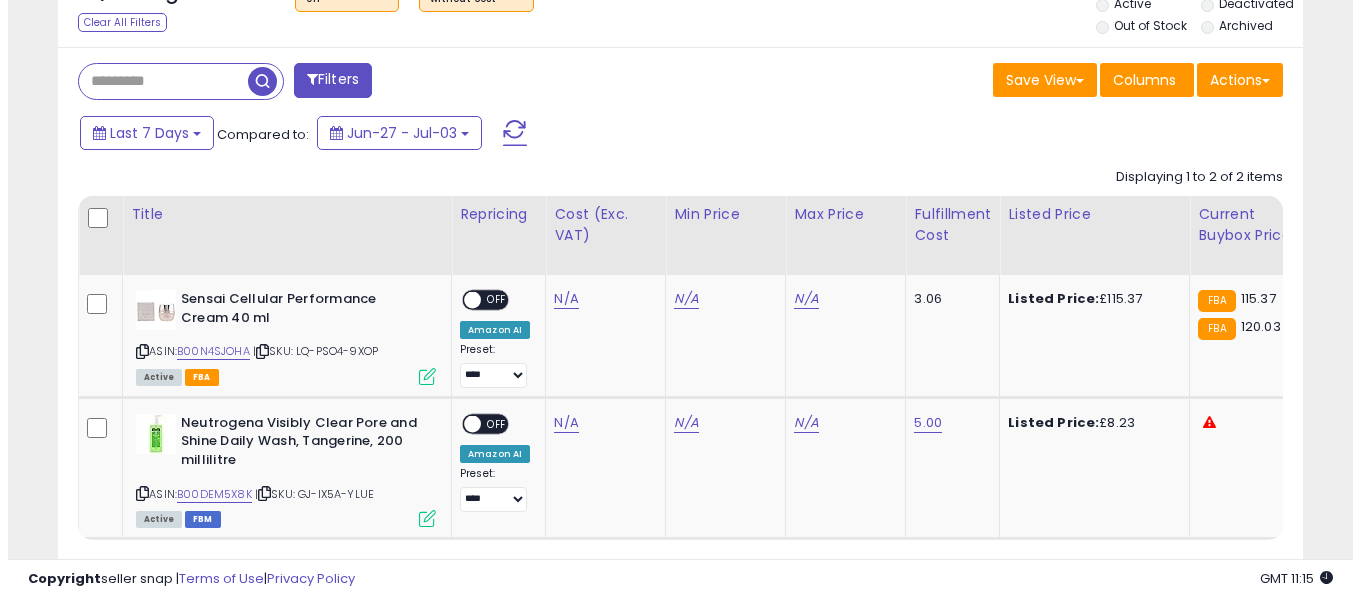 scroll, scrollTop: 671, scrollLeft: 0, axis: vertical 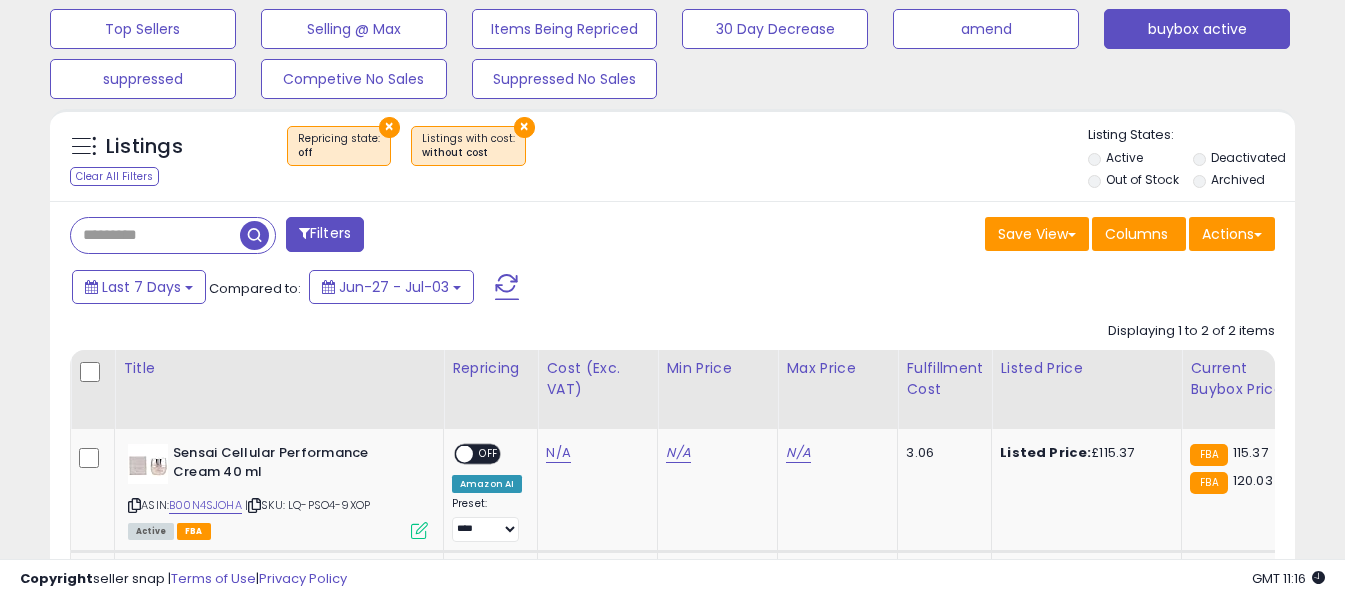 click at bounding box center (507, 287) 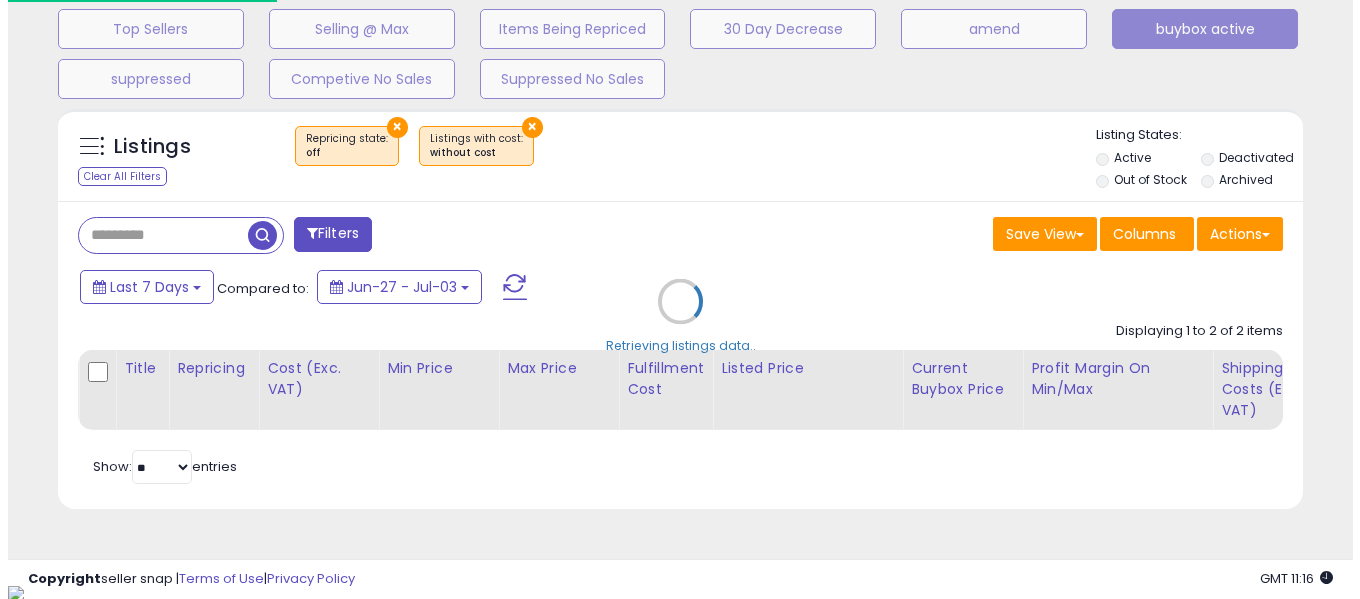 scroll, scrollTop: 999590, scrollLeft: 999271, axis: both 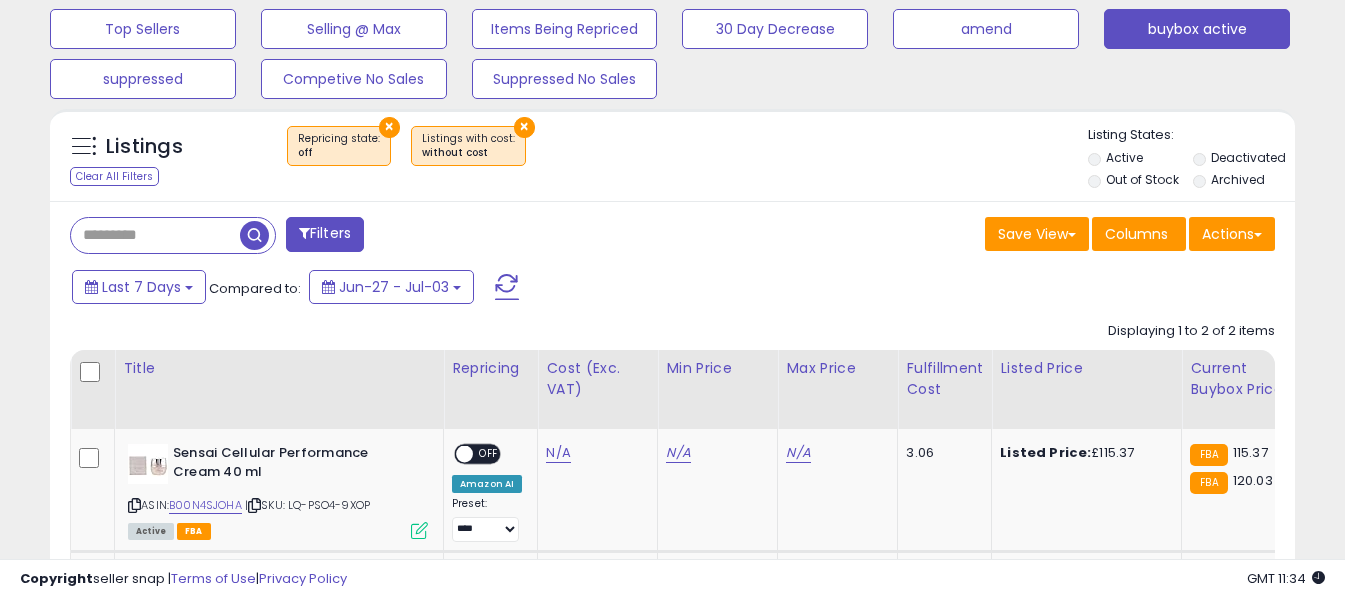 click at bounding box center (507, 287) 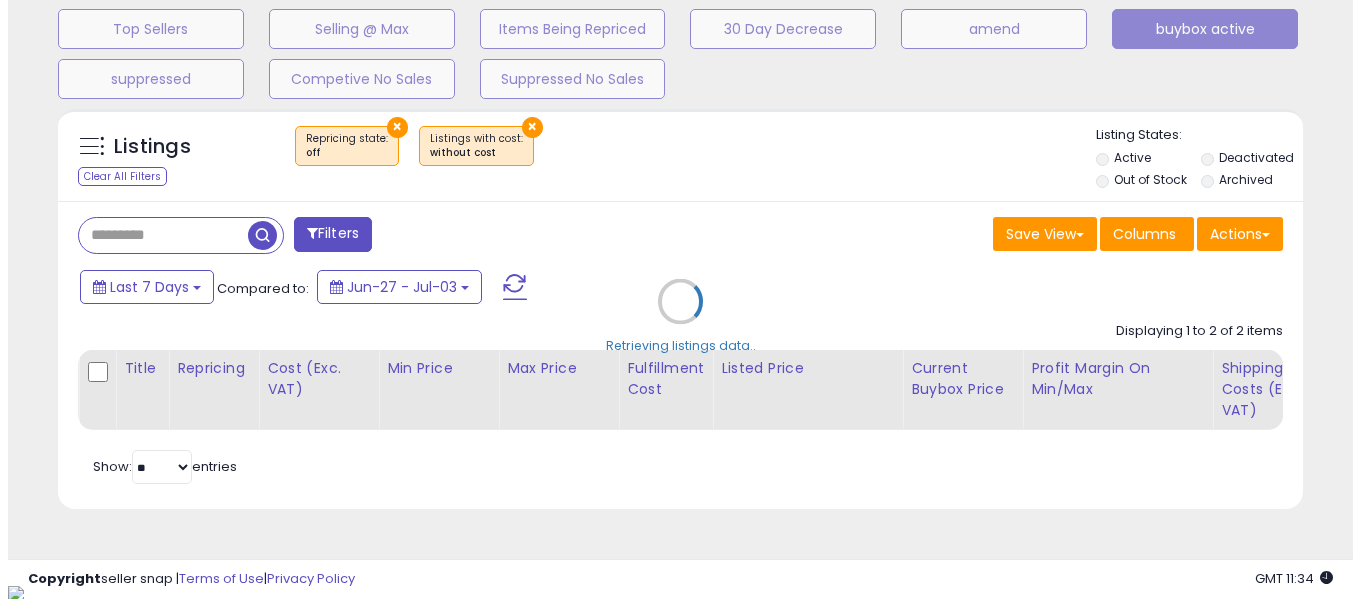 scroll, scrollTop: 999590, scrollLeft: 999271, axis: both 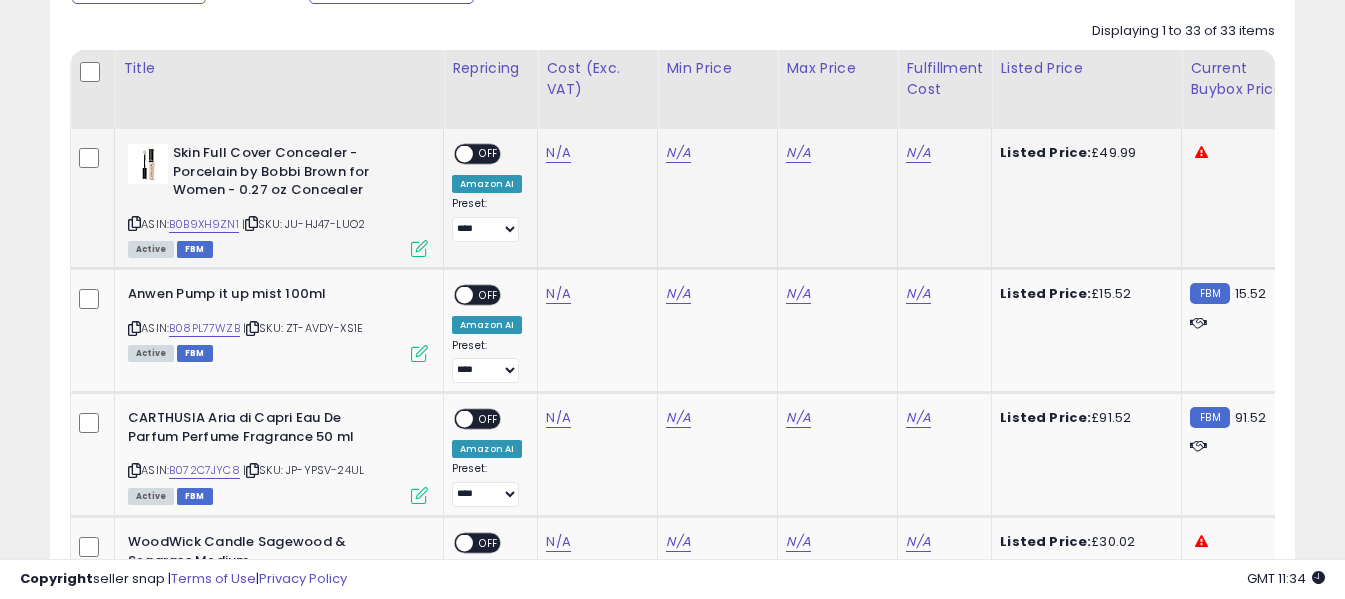 click at bounding box center [134, 223] 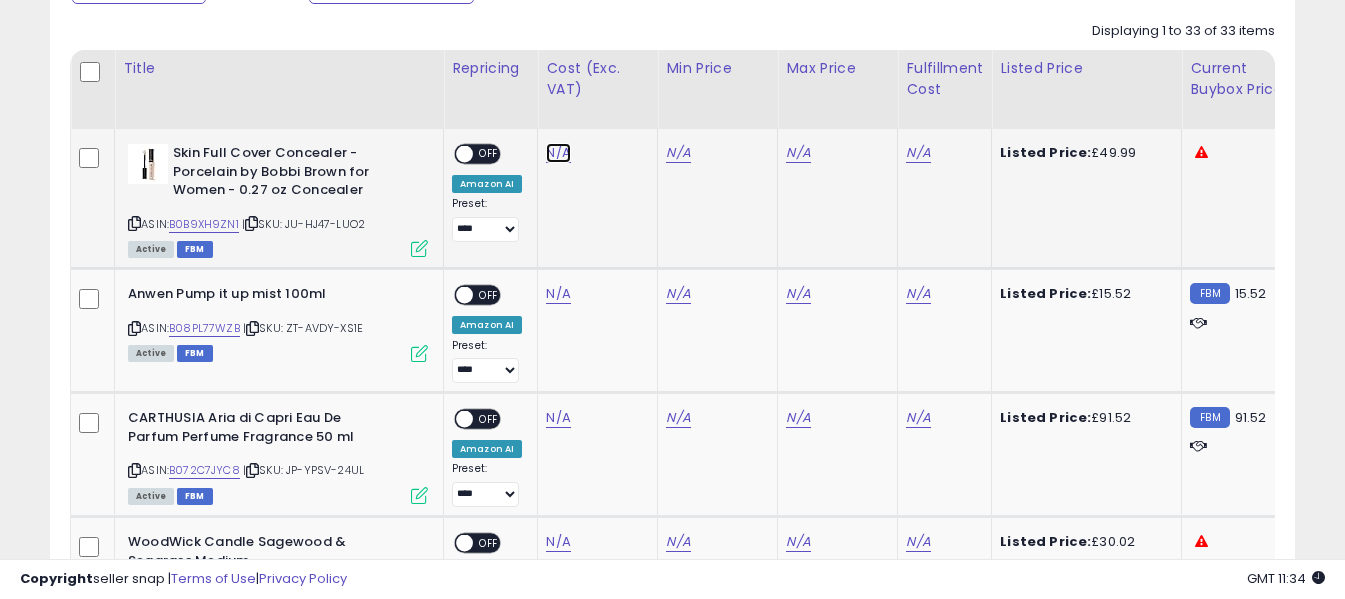 click on "N/A" at bounding box center (558, 153) 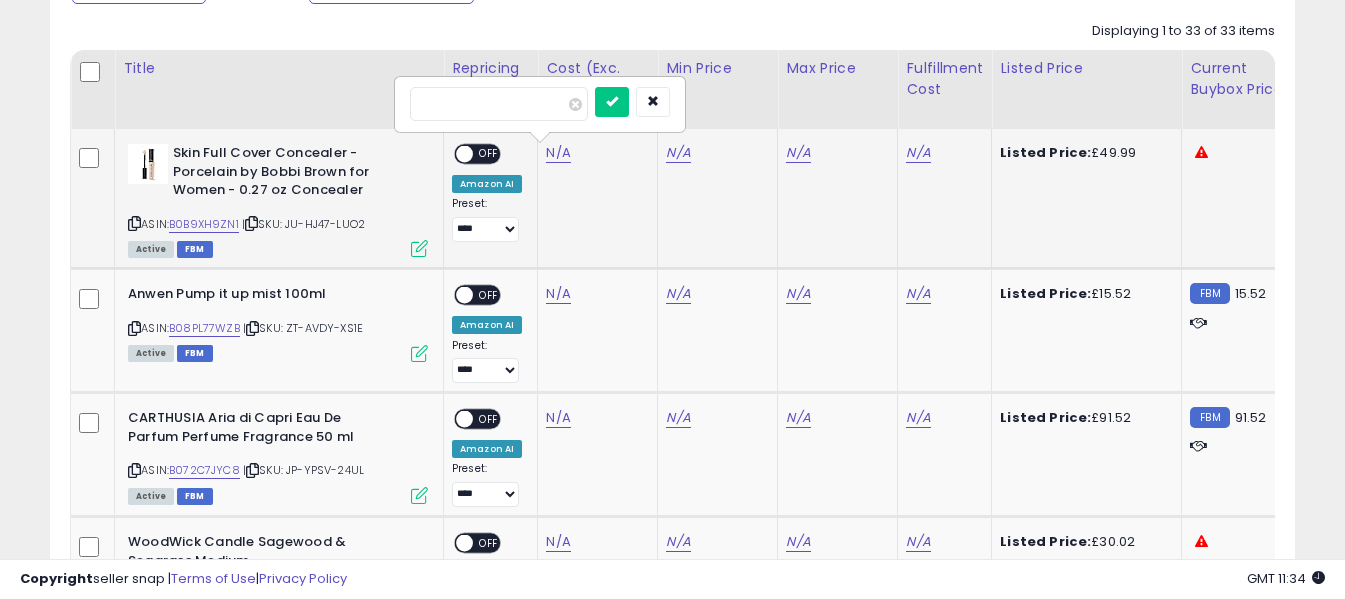 click at bounding box center [499, 104] 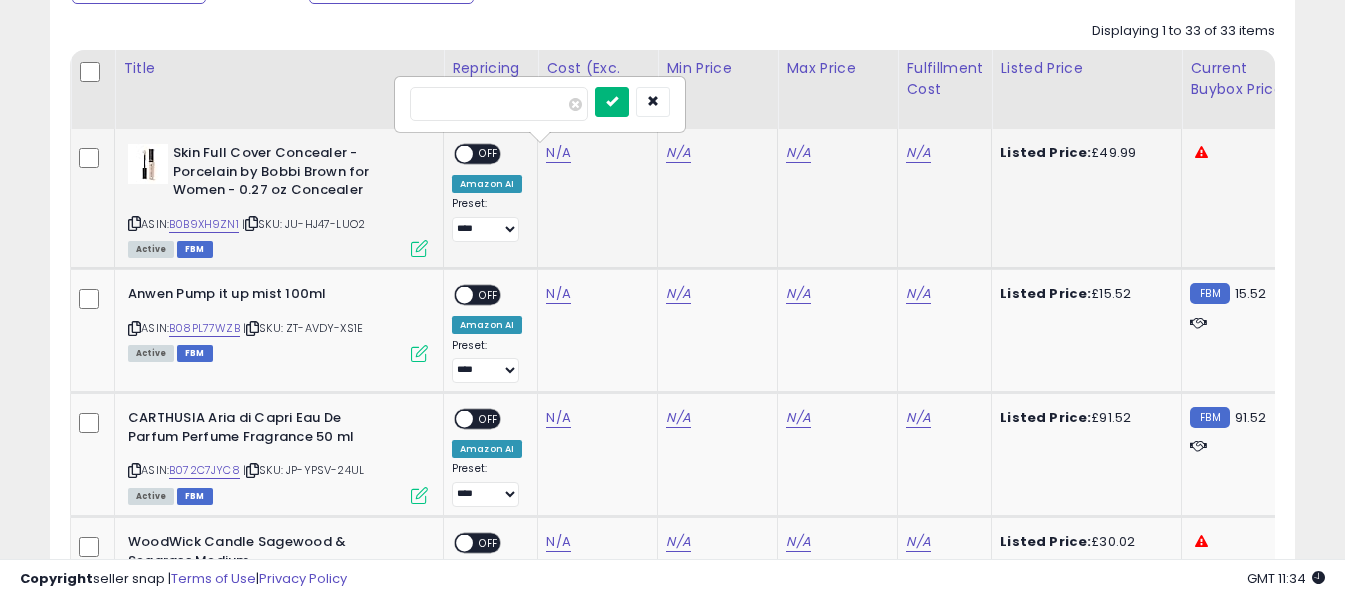 type on "*****" 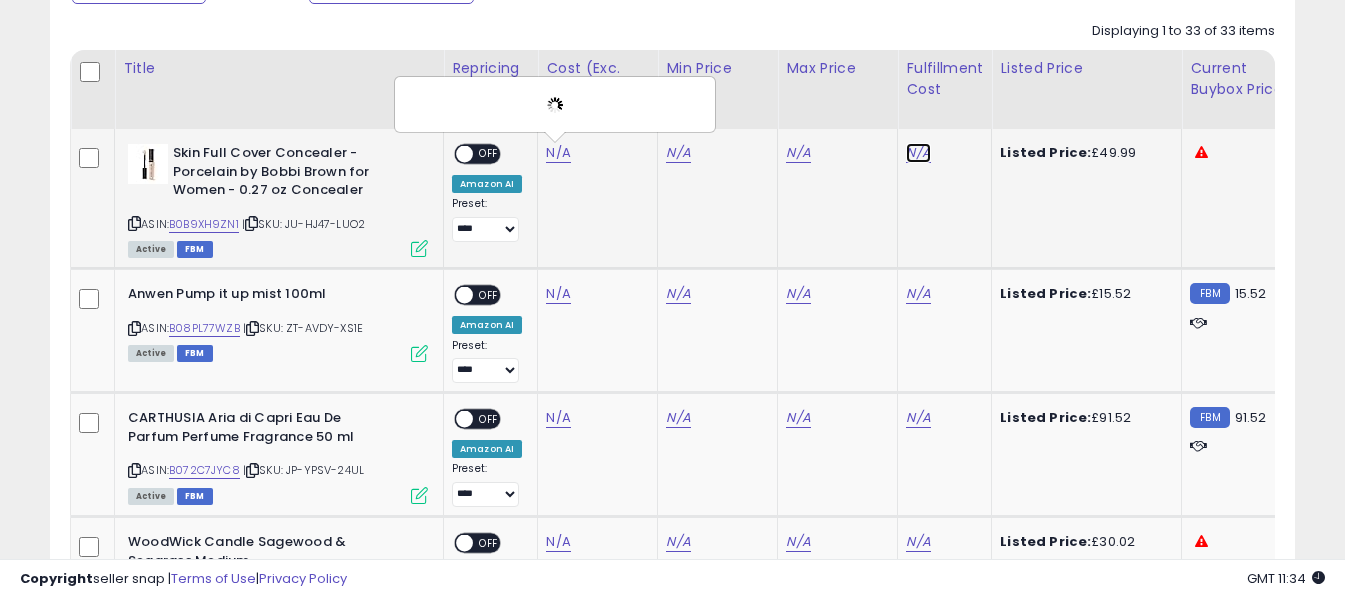 click on "N/A" at bounding box center (918, 153) 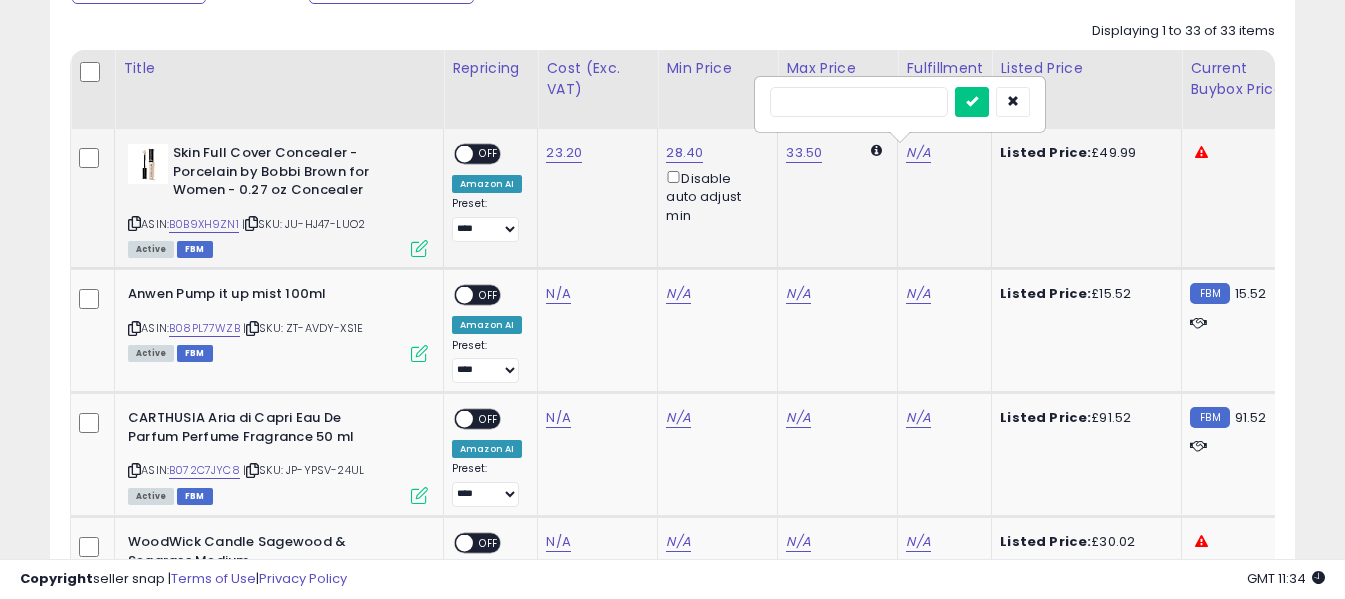 click at bounding box center [859, 102] 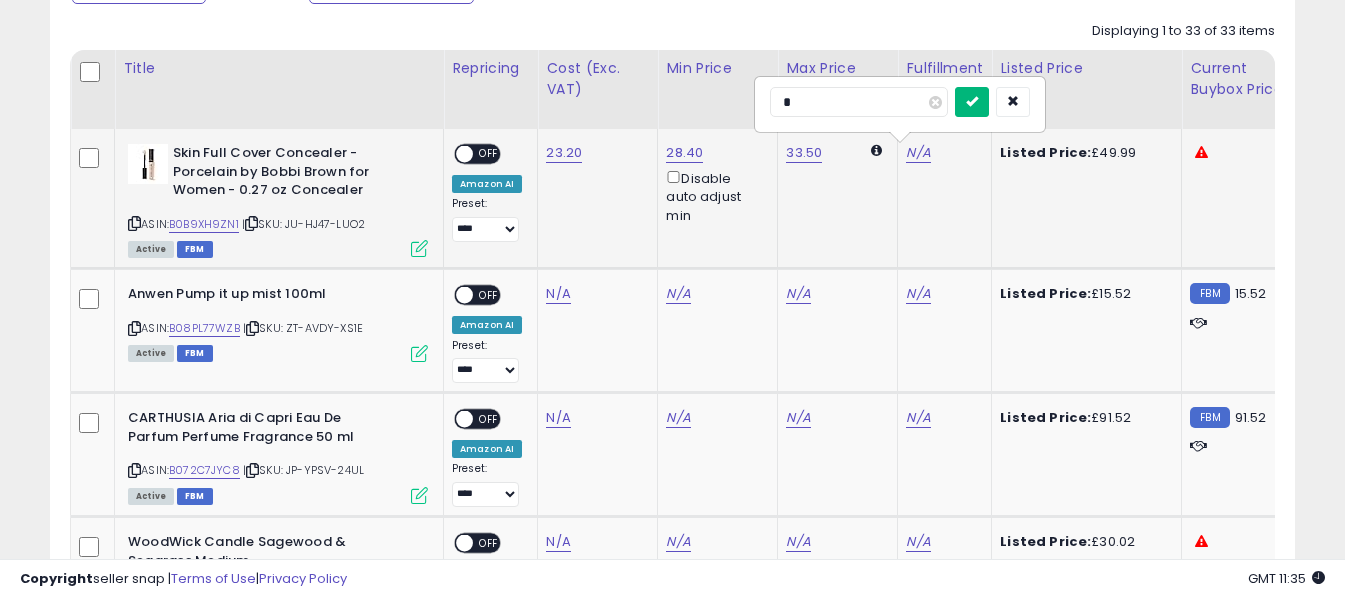 type on "*" 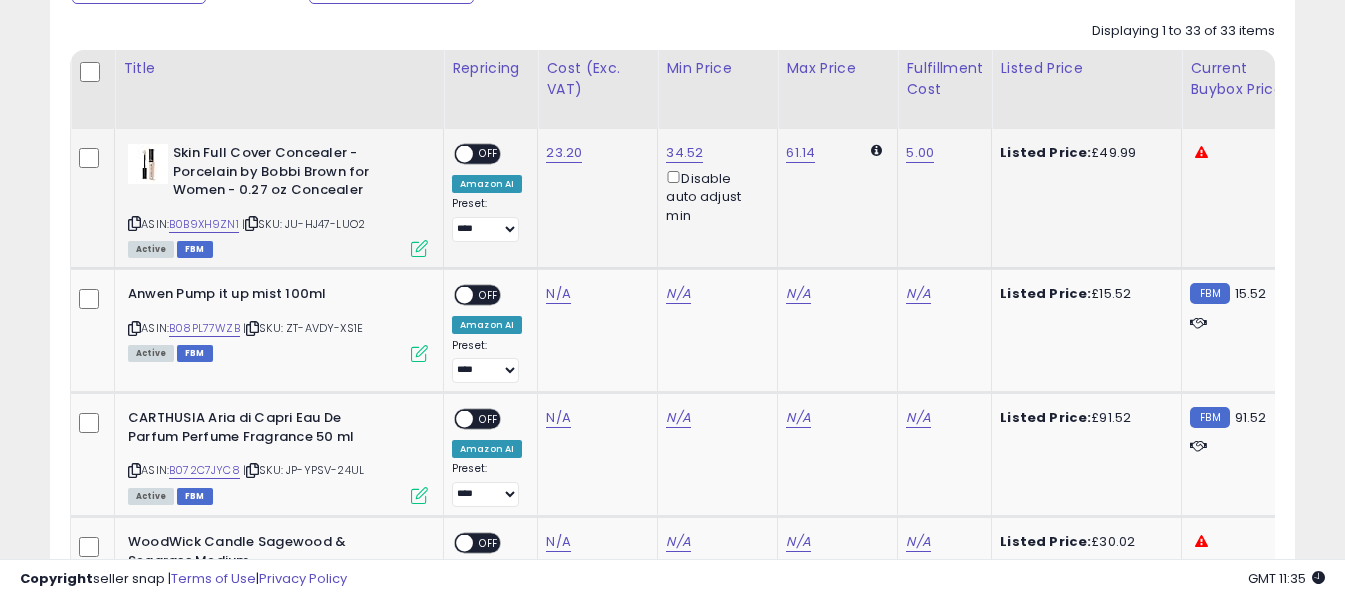 click on "OFF" at bounding box center [489, 154] 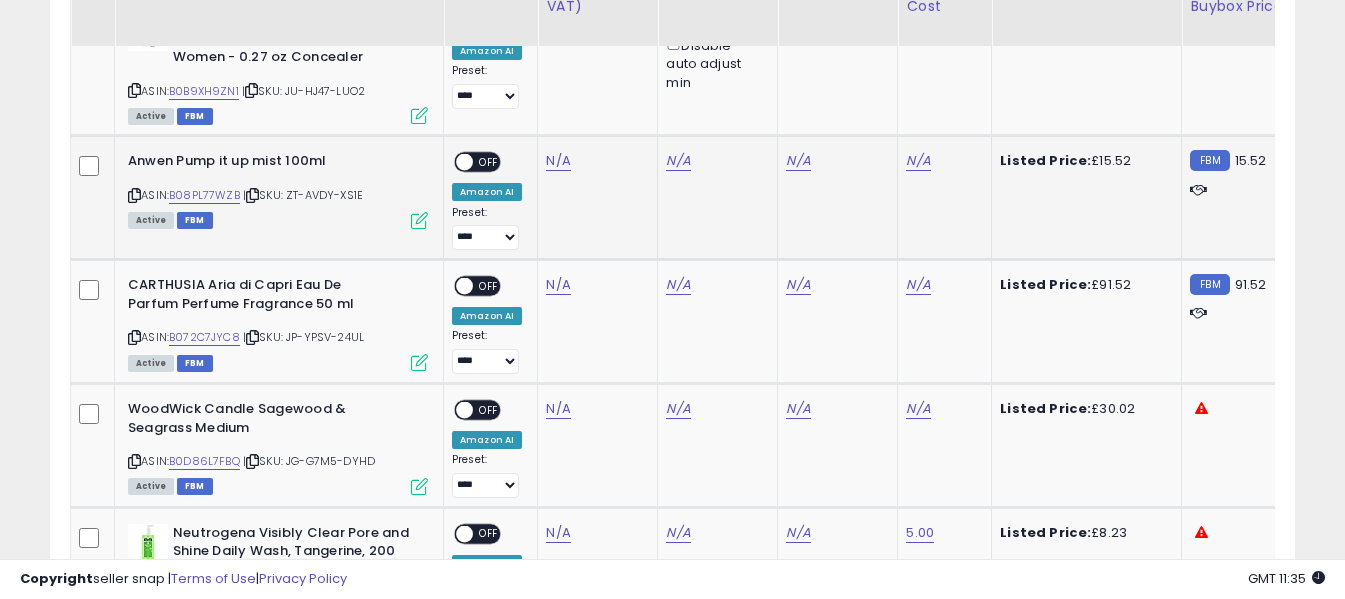 scroll, scrollTop: 1071, scrollLeft: 0, axis: vertical 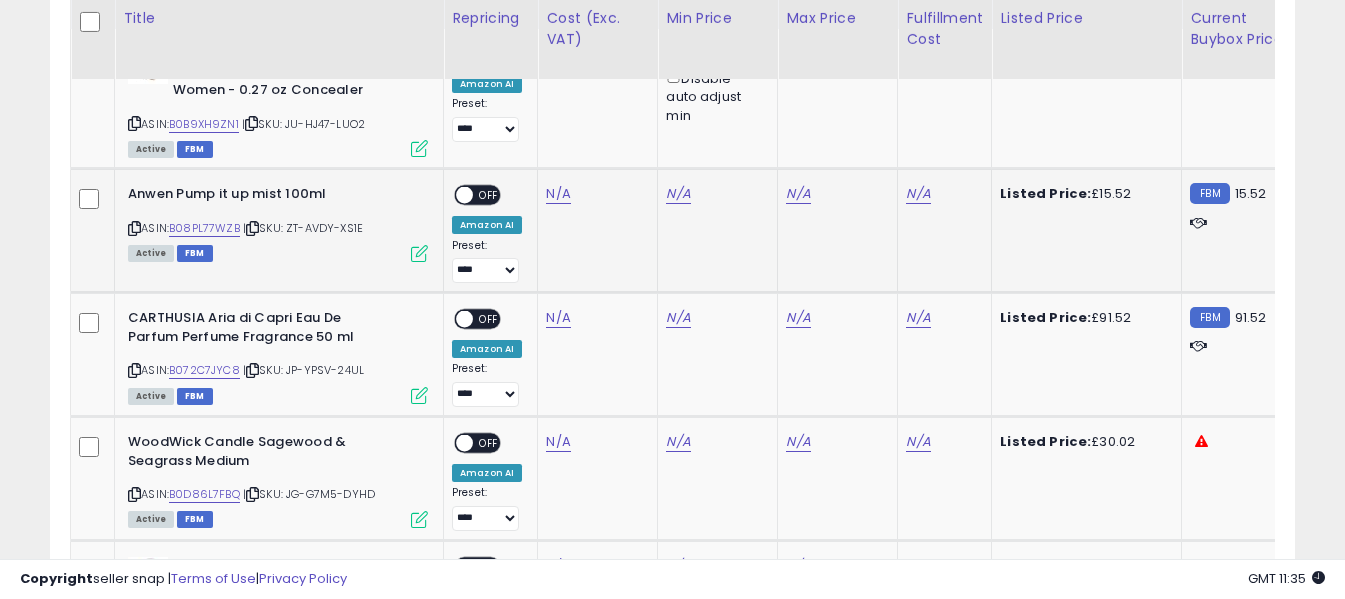 click at bounding box center [134, 228] 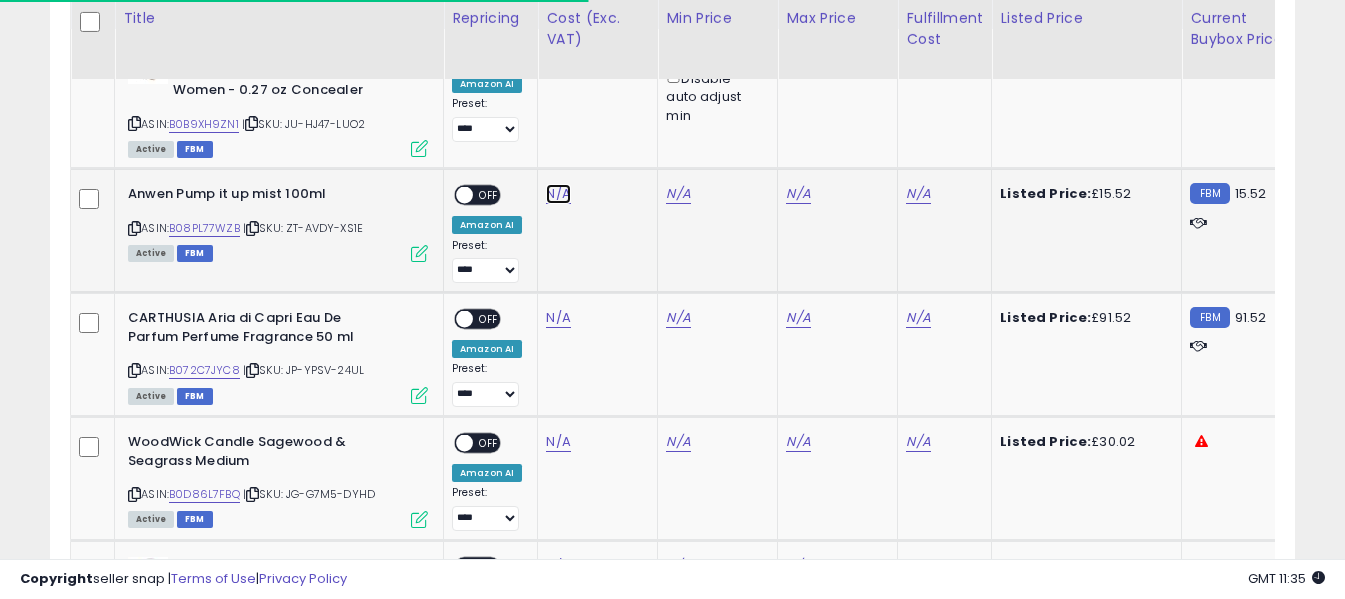click on "N/A" at bounding box center (558, 194) 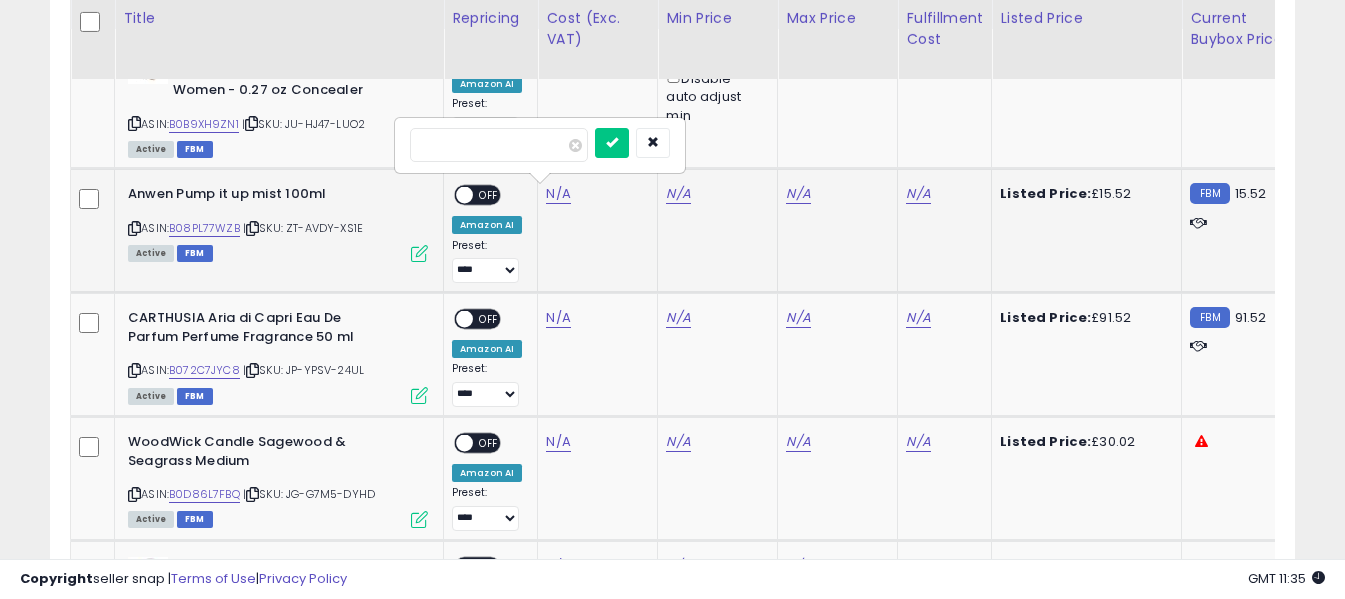 click at bounding box center (499, 145) 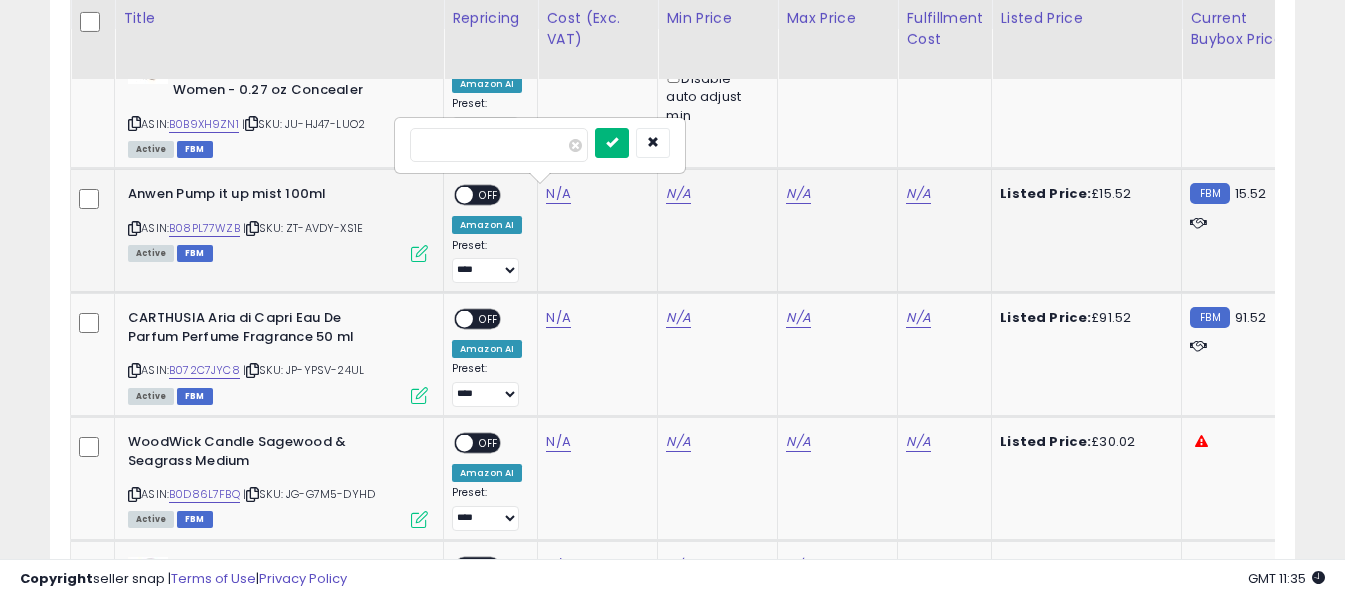 type on "****" 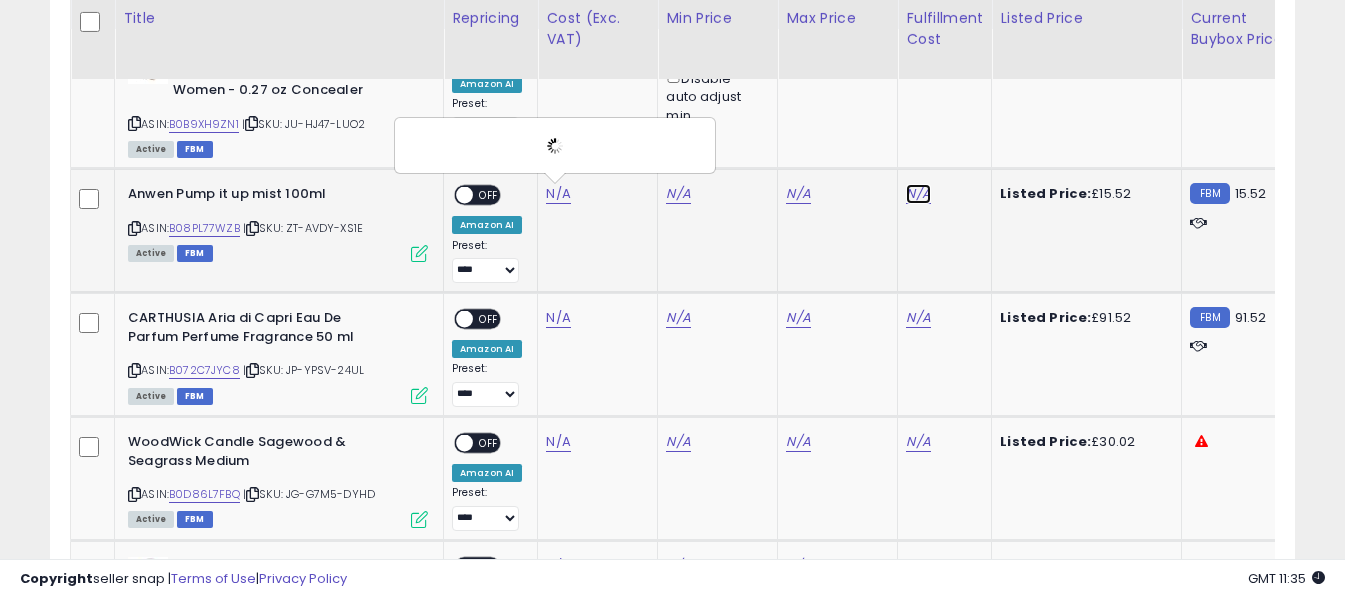 click on "N/A" at bounding box center (918, 194) 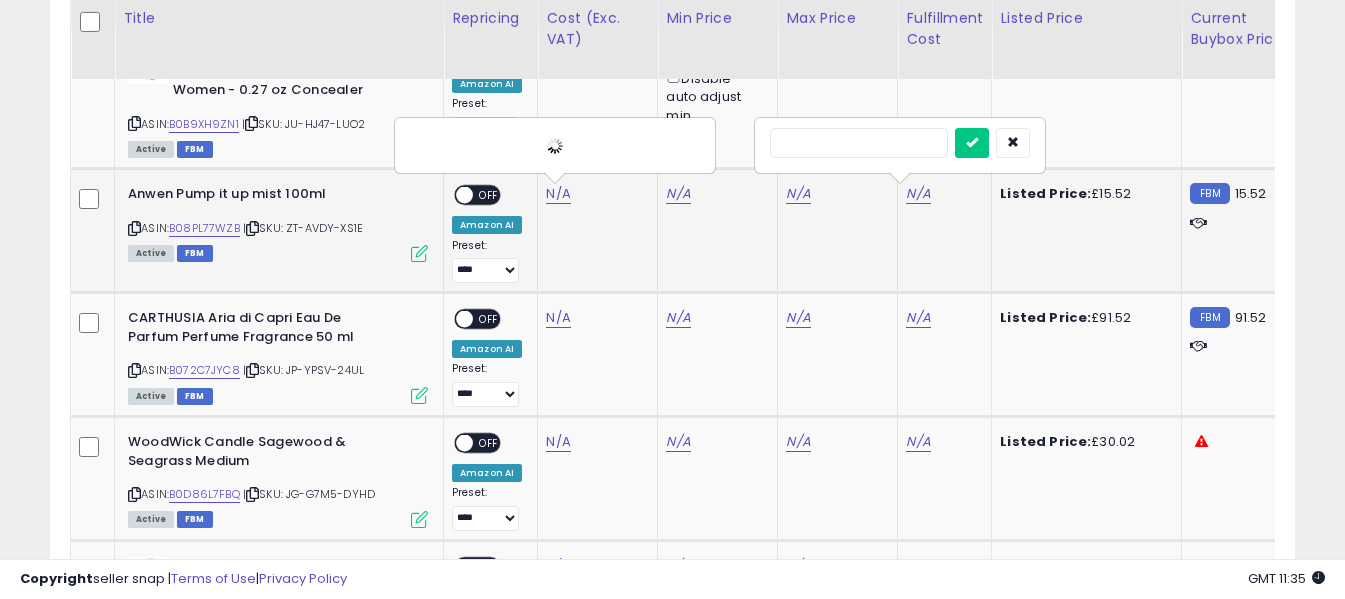 click at bounding box center [859, 143] 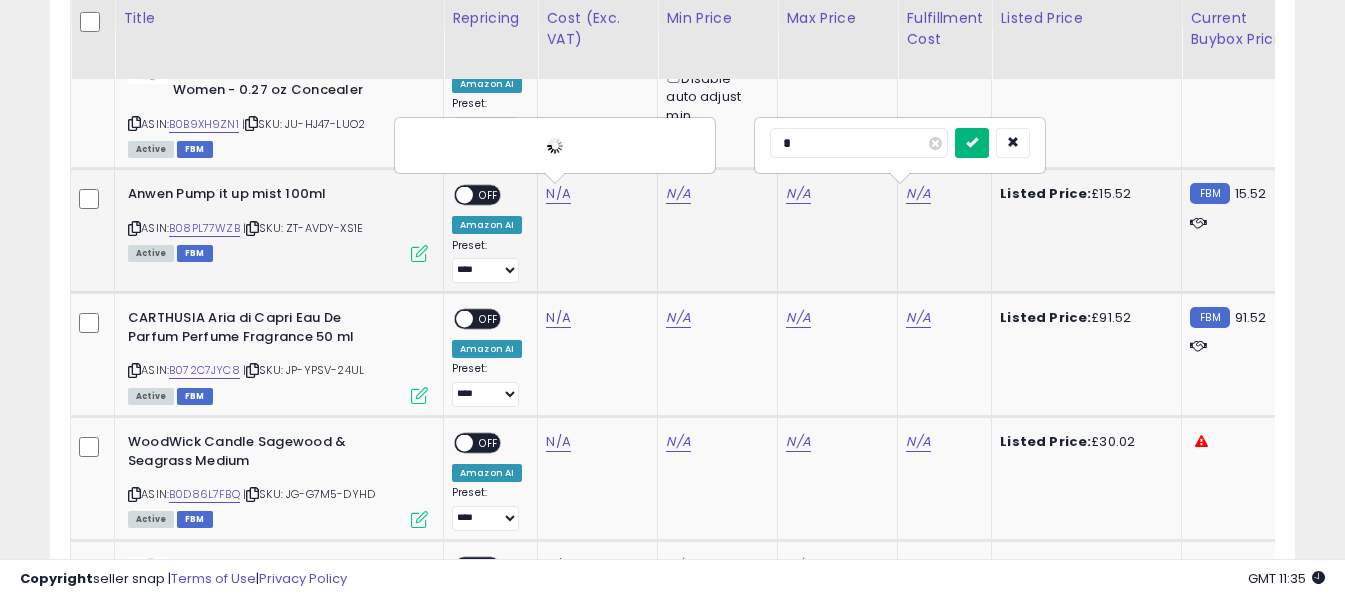 type on "*" 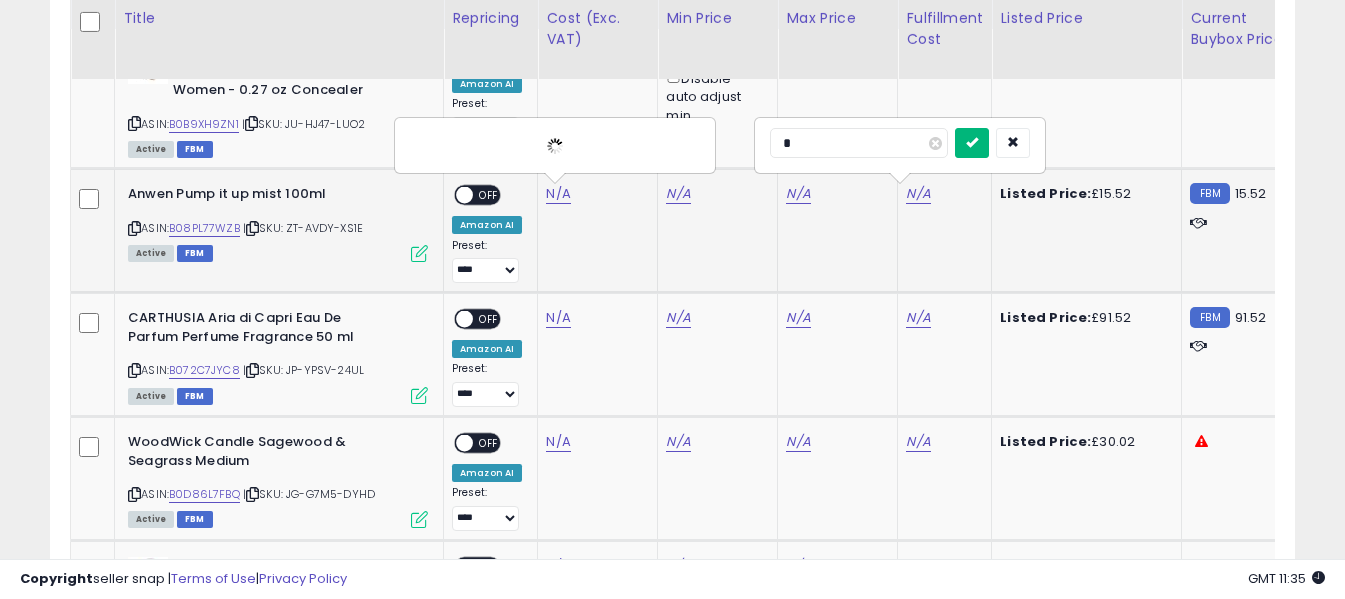 click at bounding box center (972, 143) 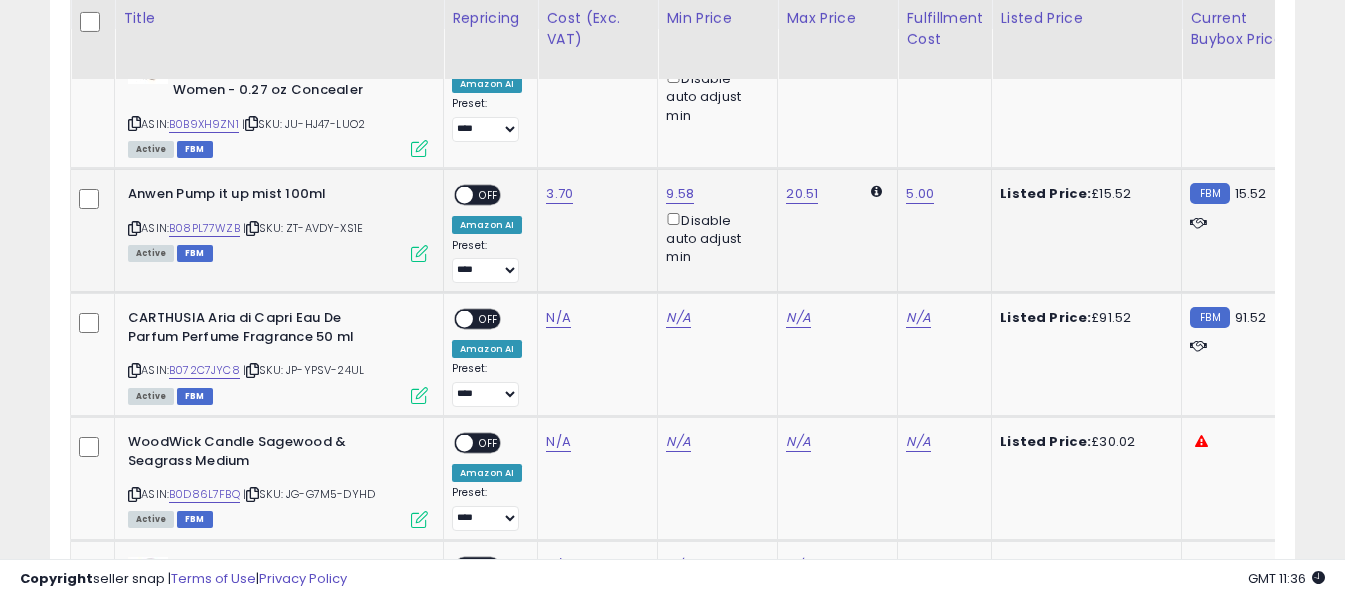 click on "OFF" at bounding box center [489, 195] 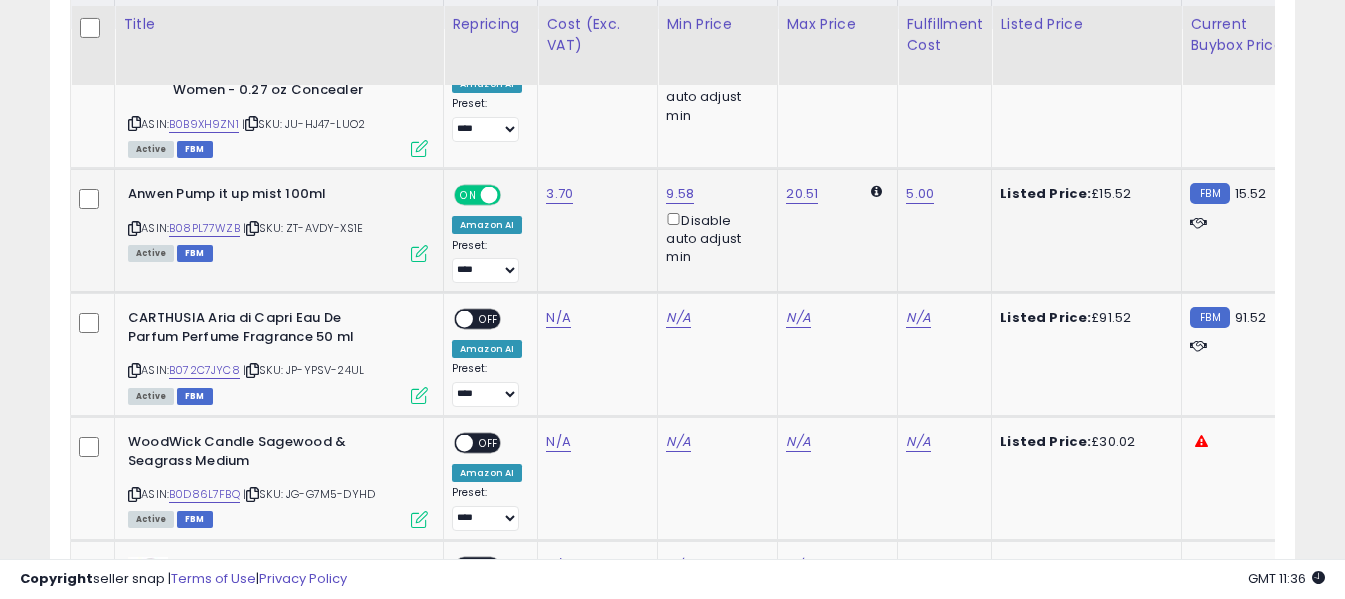 scroll, scrollTop: 1271, scrollLeft: 0, axis: vertical 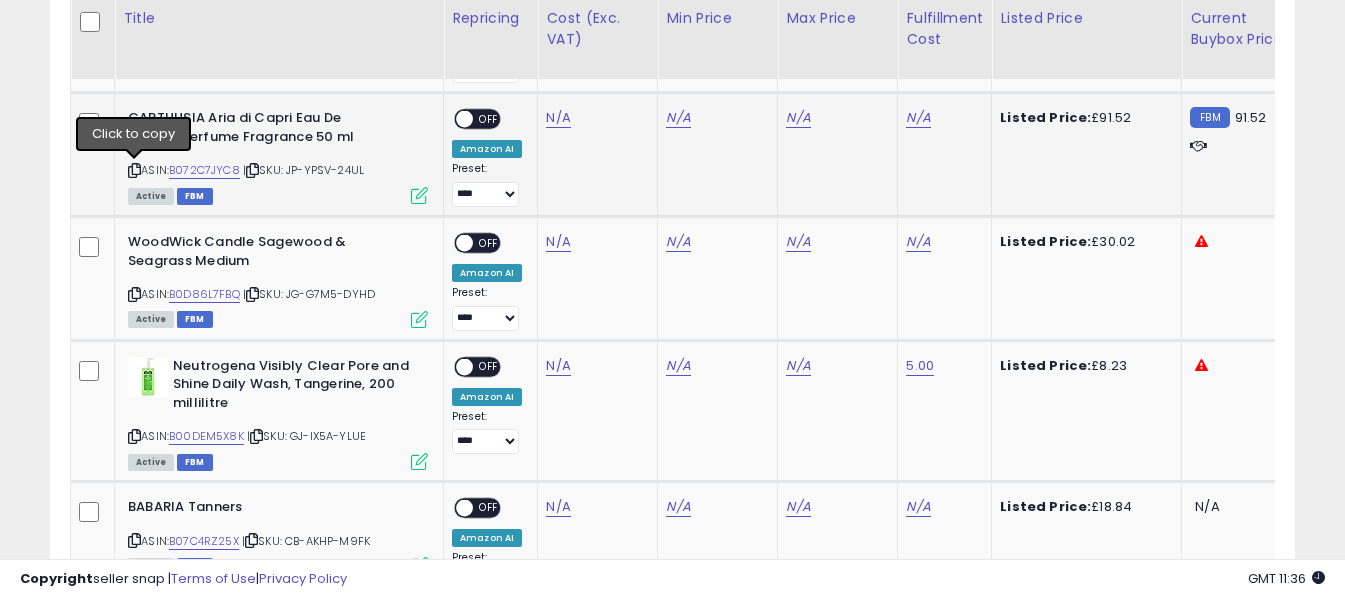 click at bounding box center [134, 170] 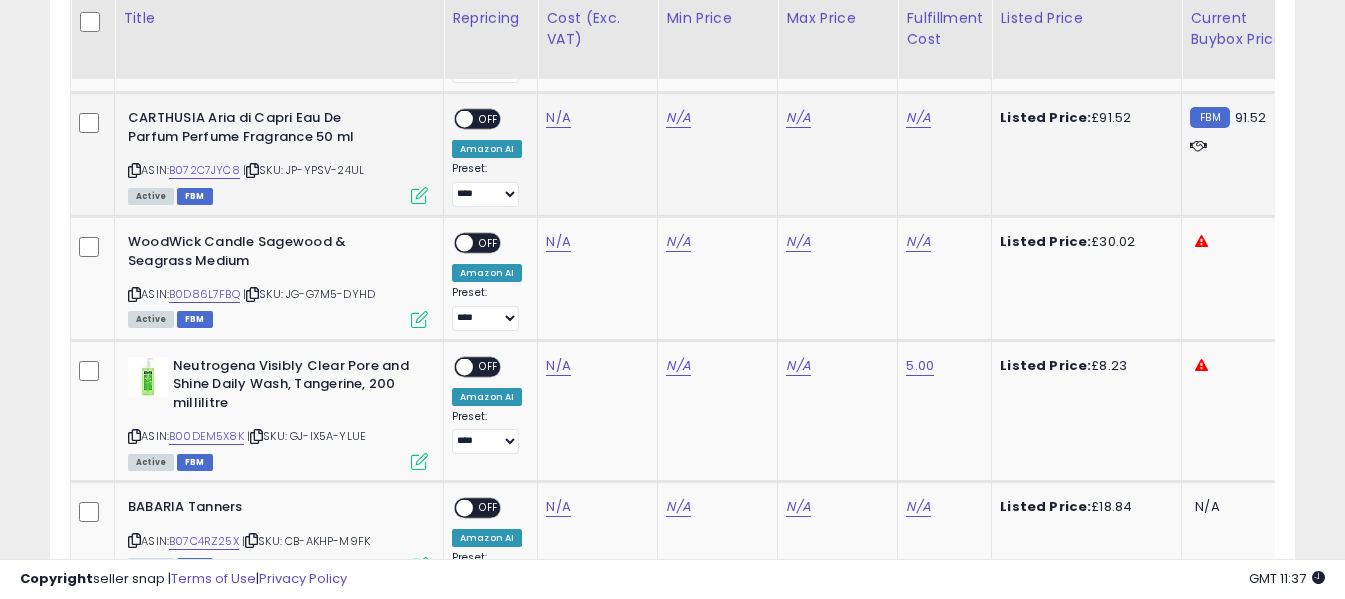 click at bounding box center [134, 170] 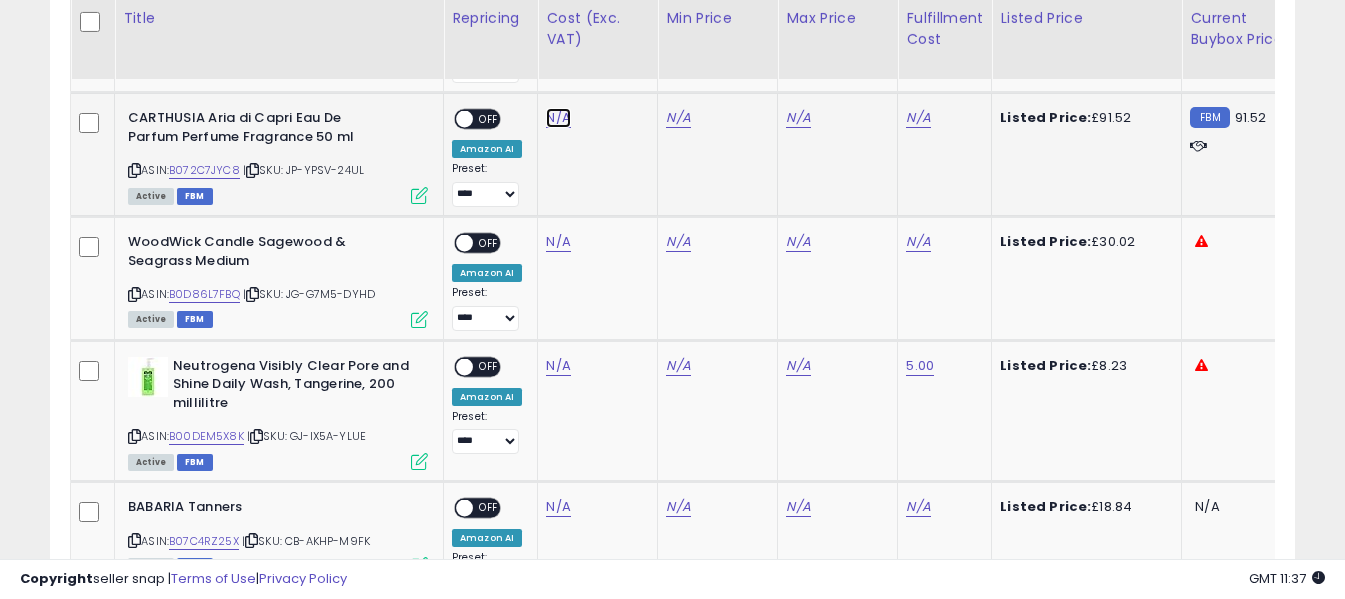 click on "N/A" at bounding box center [558, 118] 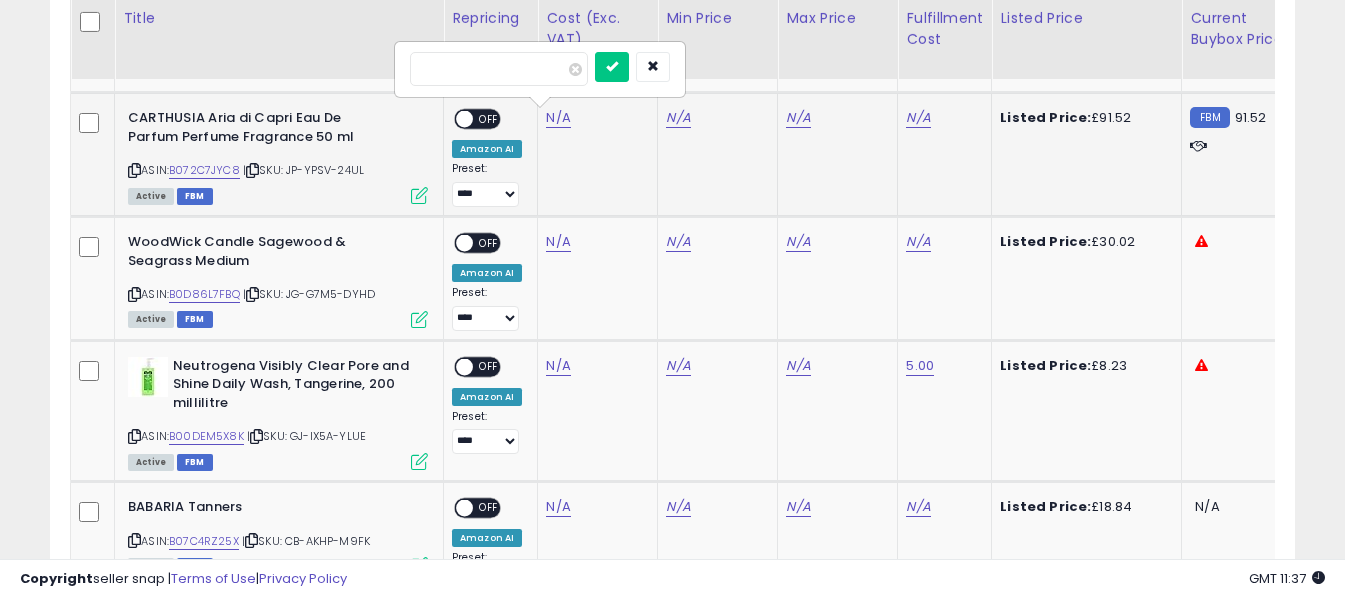 click at bounding box center [499, 69] 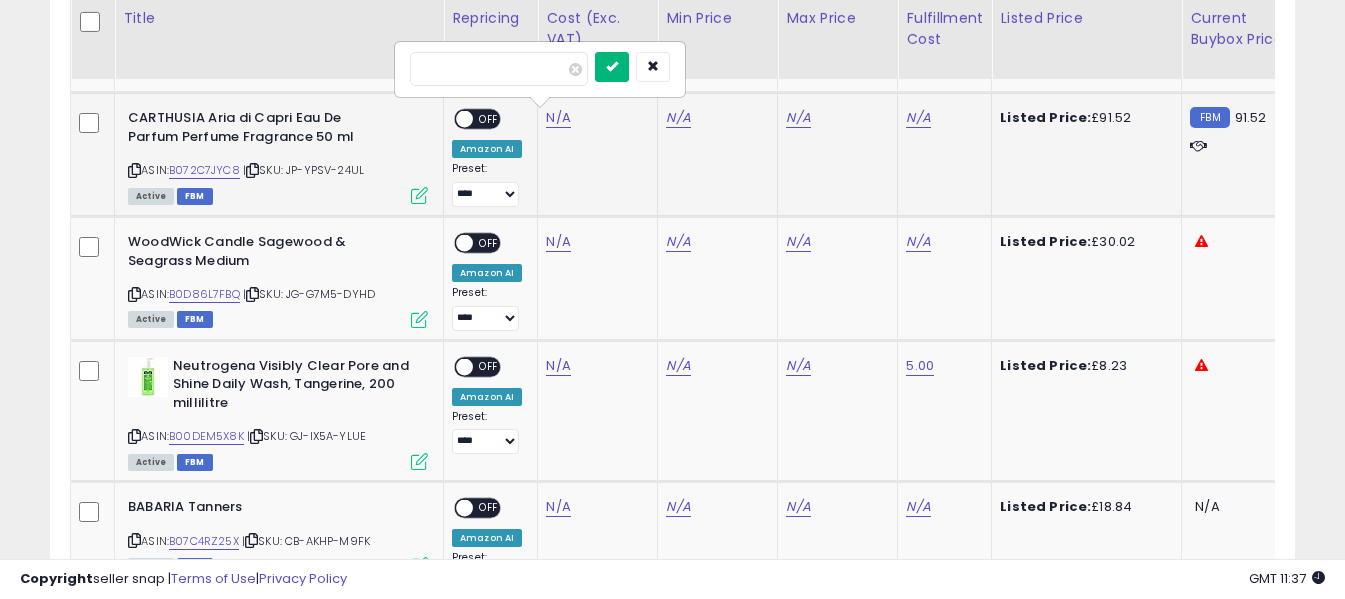 type on "*****" 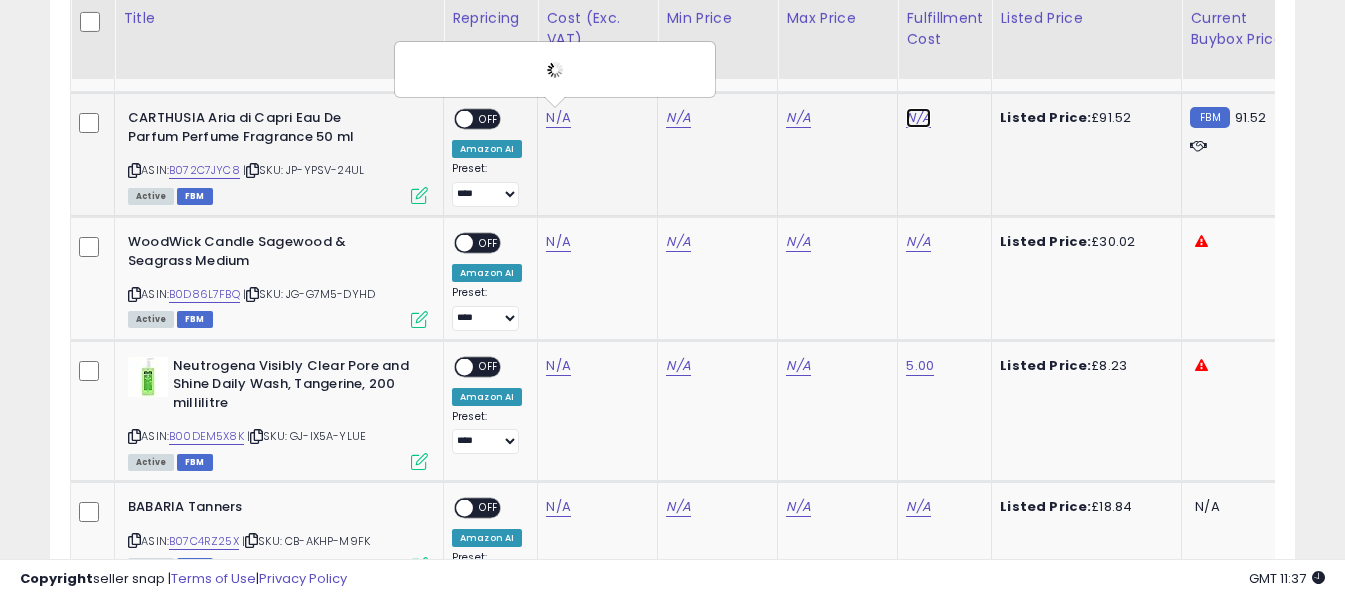 click on "N/A" at bounding box center [918, 118] 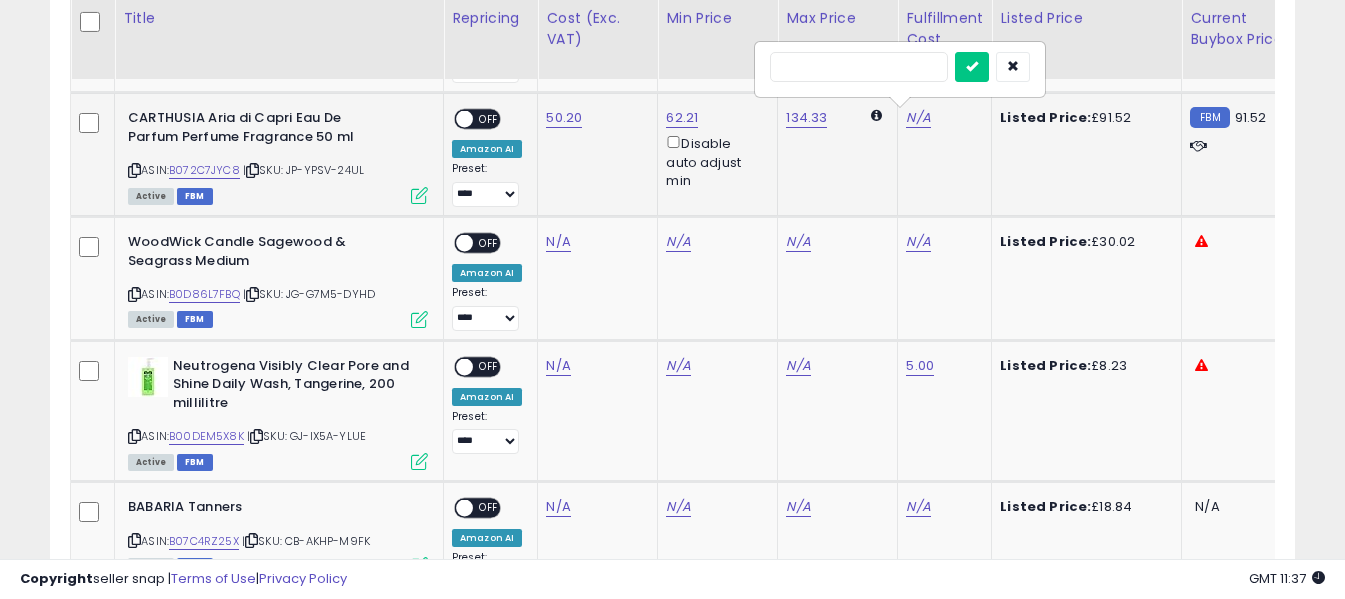 click at bounding box center [859, 67] 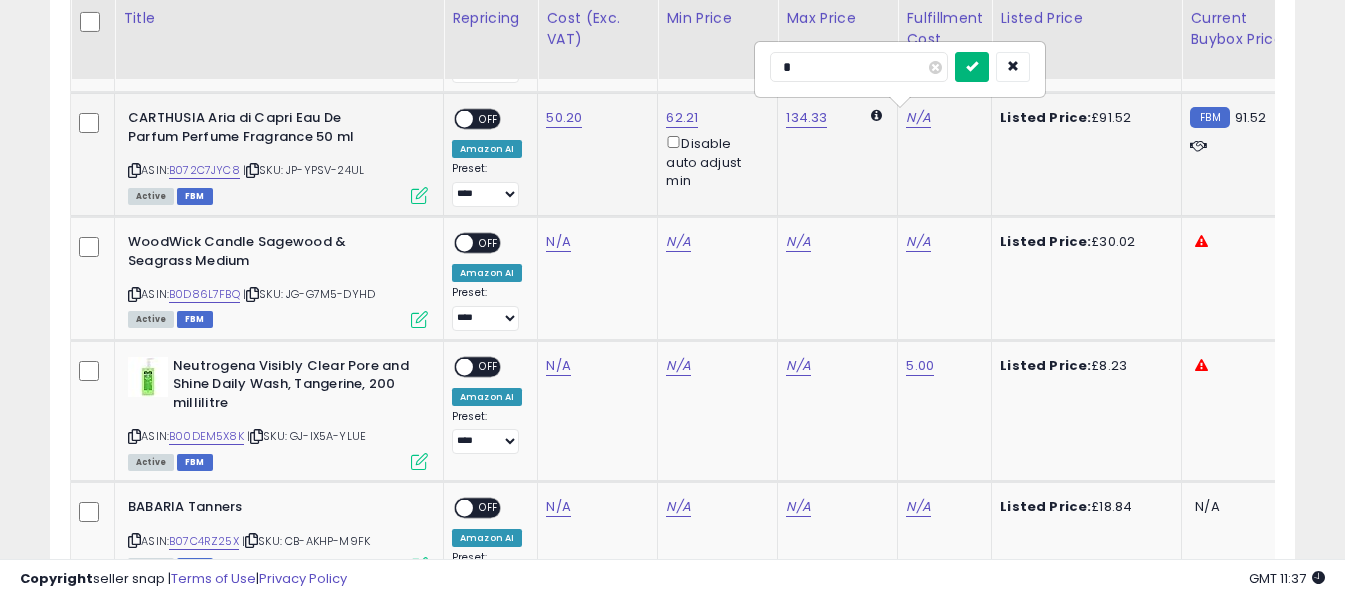 type on "*" 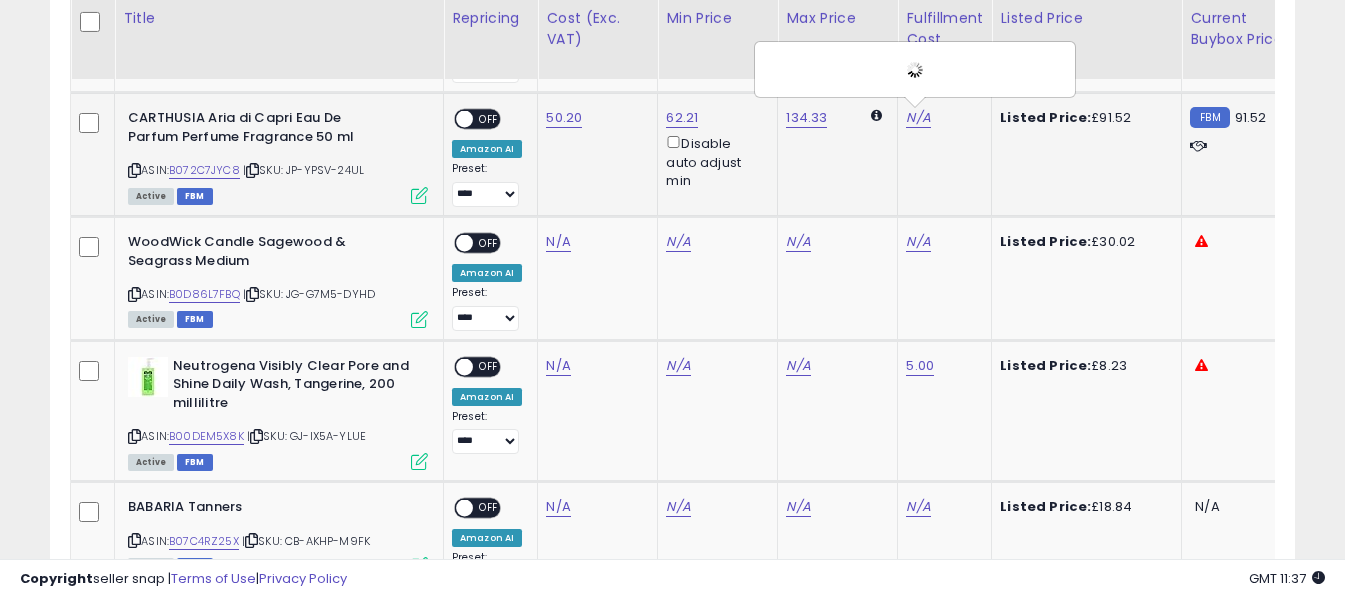 click on "OFF" at bounding box center [489, 119] 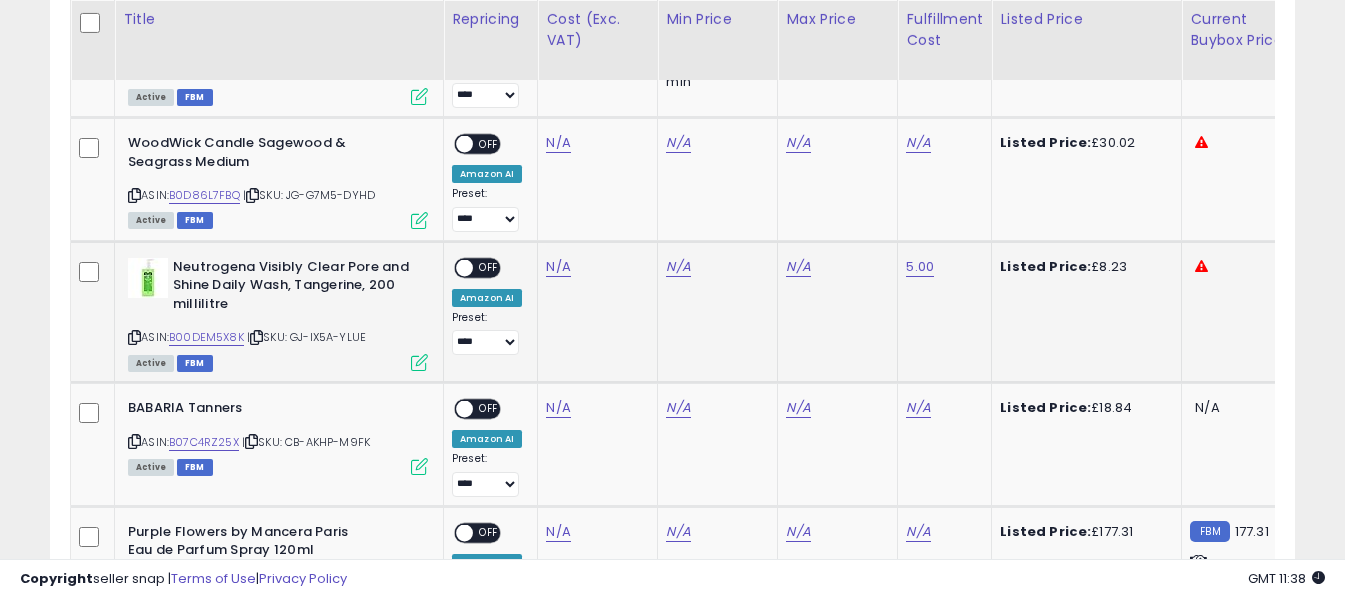 scroll, scrollTop: 1371, scrollLeft: 0, axis: vertical 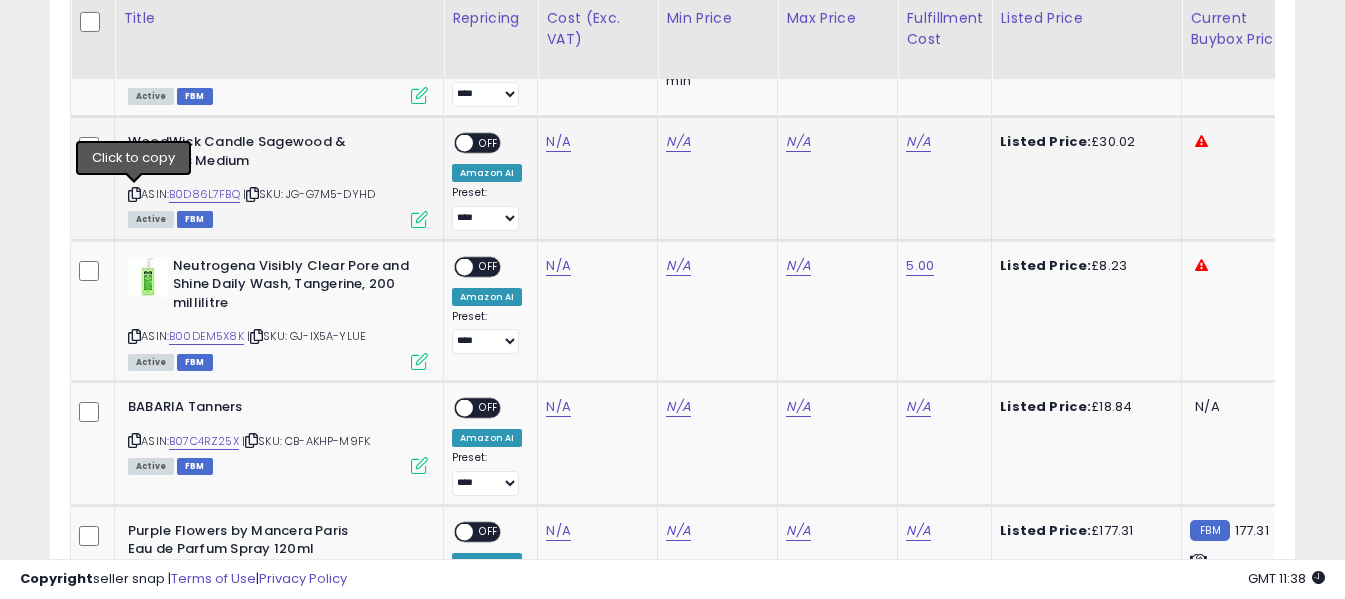 click at bounding box center (134, 194) 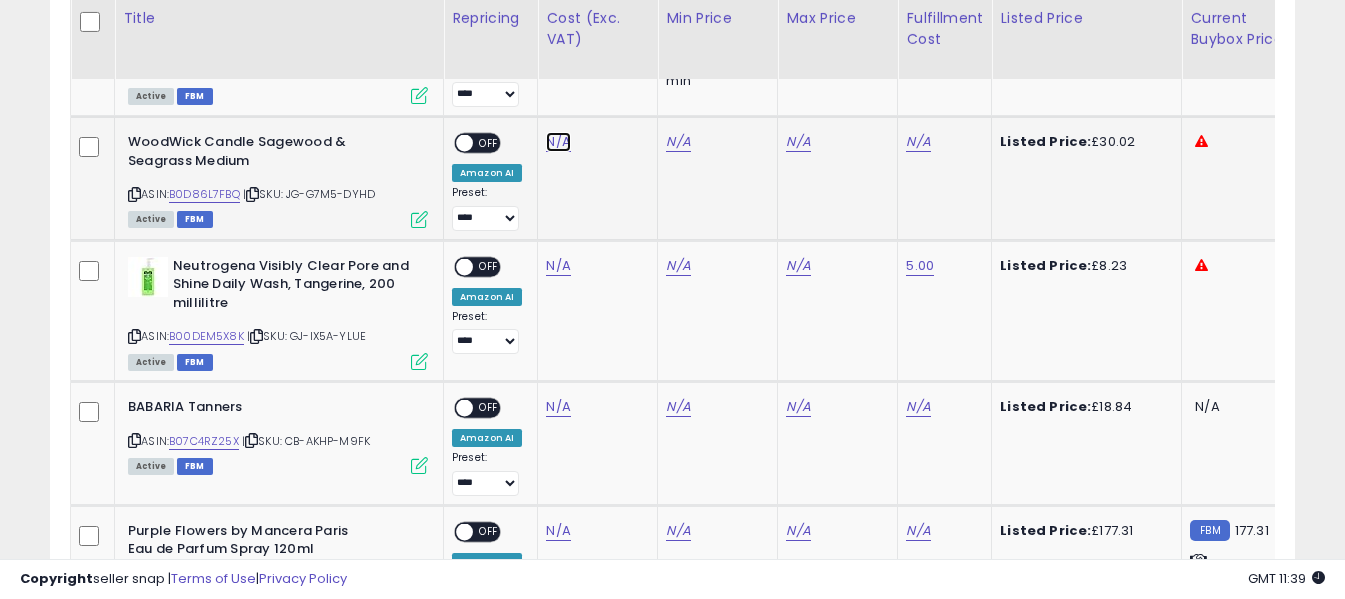 click on "N/A" at bounding box center (558, 142) 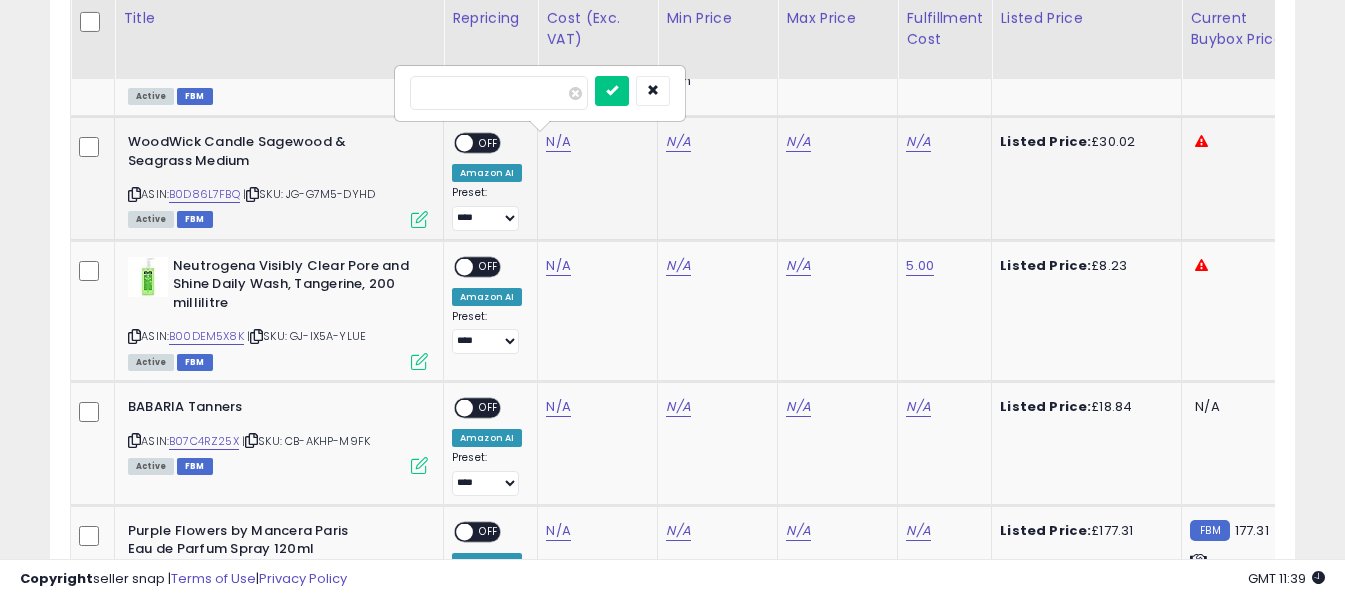 click at bounding box center (499, 93) 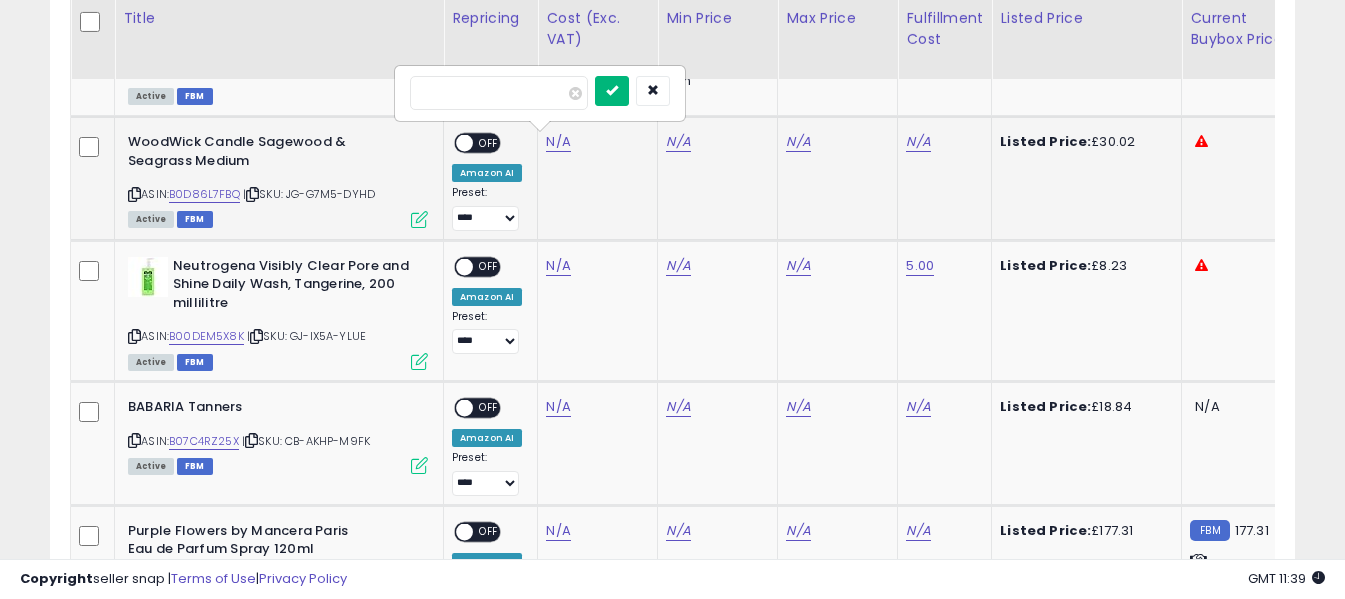 type on "*****" 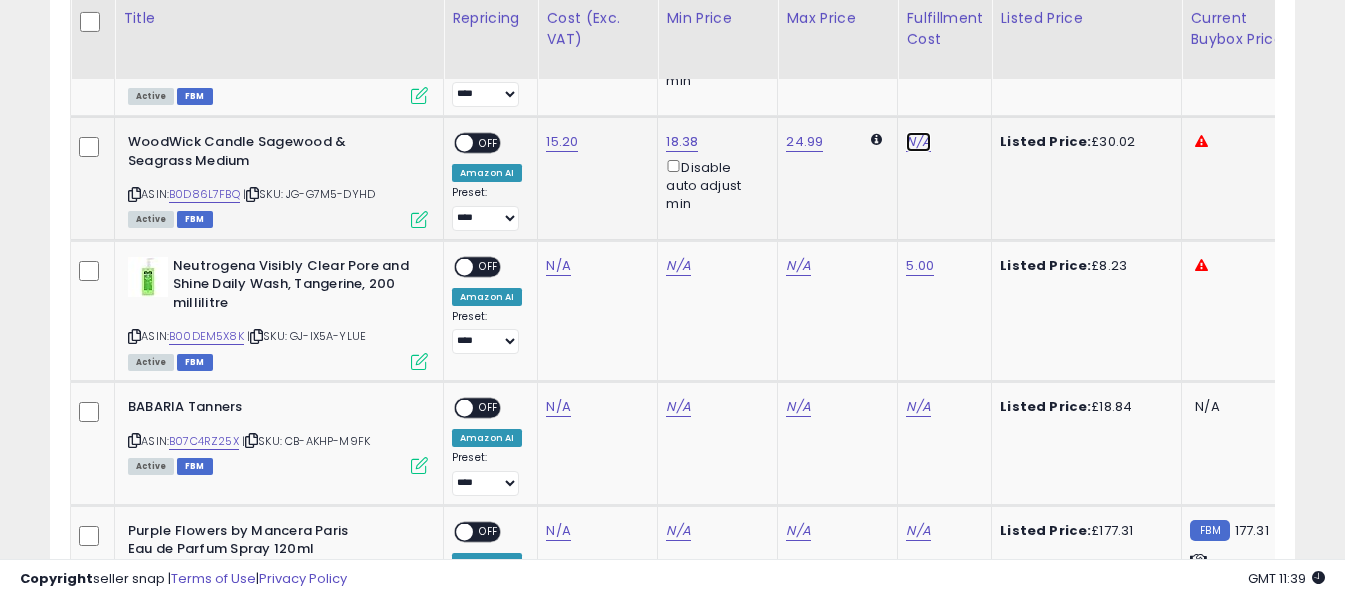 click on "N/A" at bounding box center (918, 142) 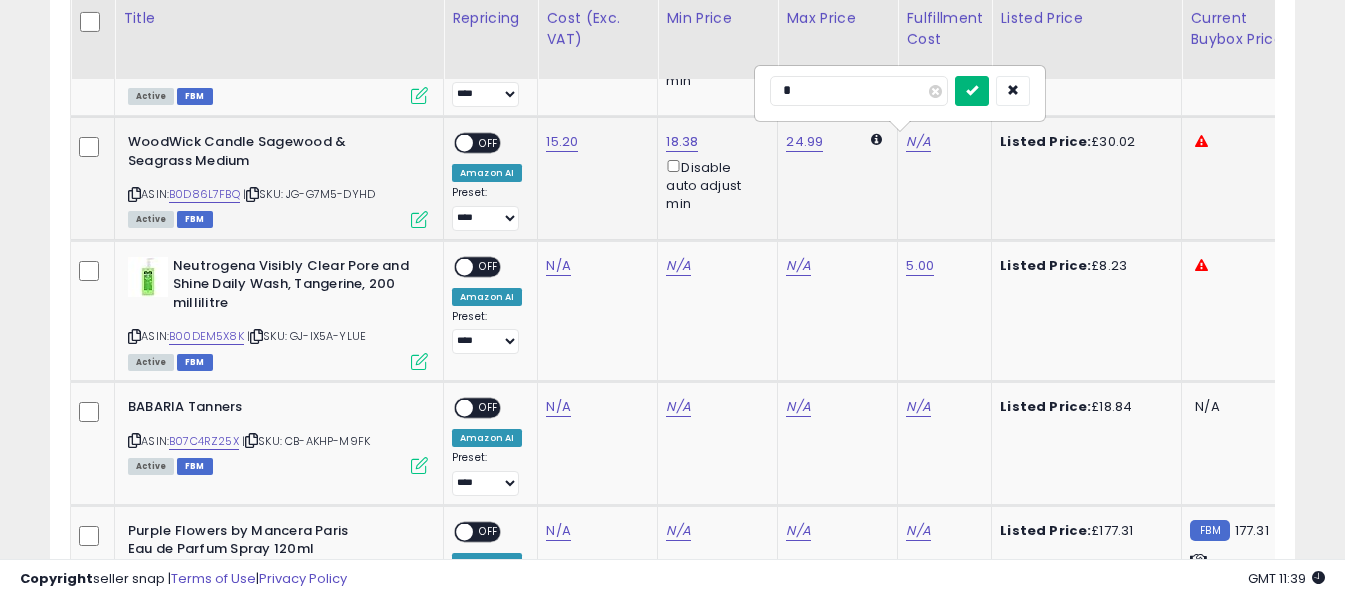 type on "*" 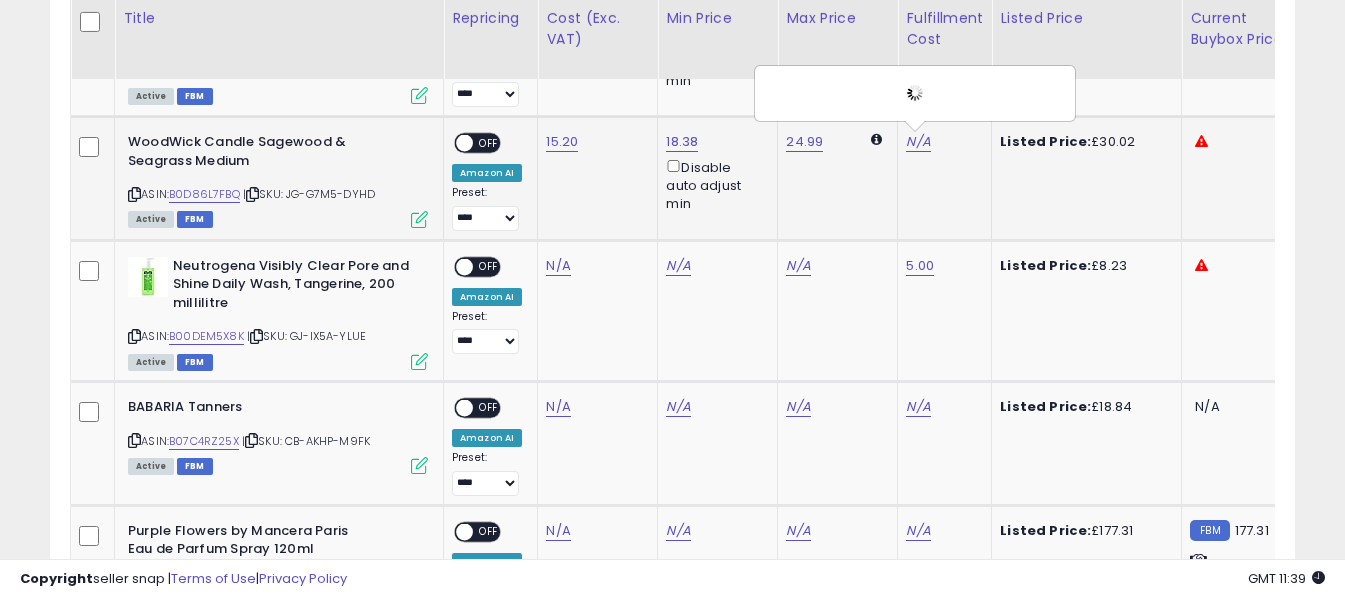 click on "OFF" at bounding box center (489, 143) 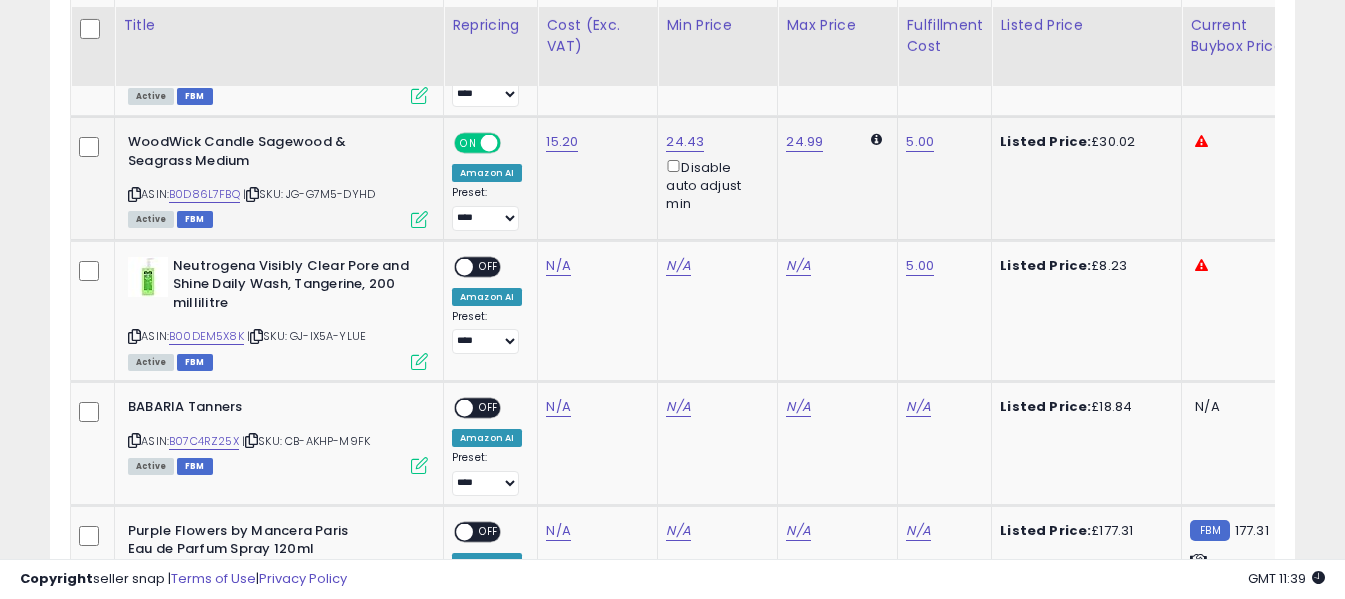 scroll, scrollTop: 1471, scrollLeft: 0, axis: vertical 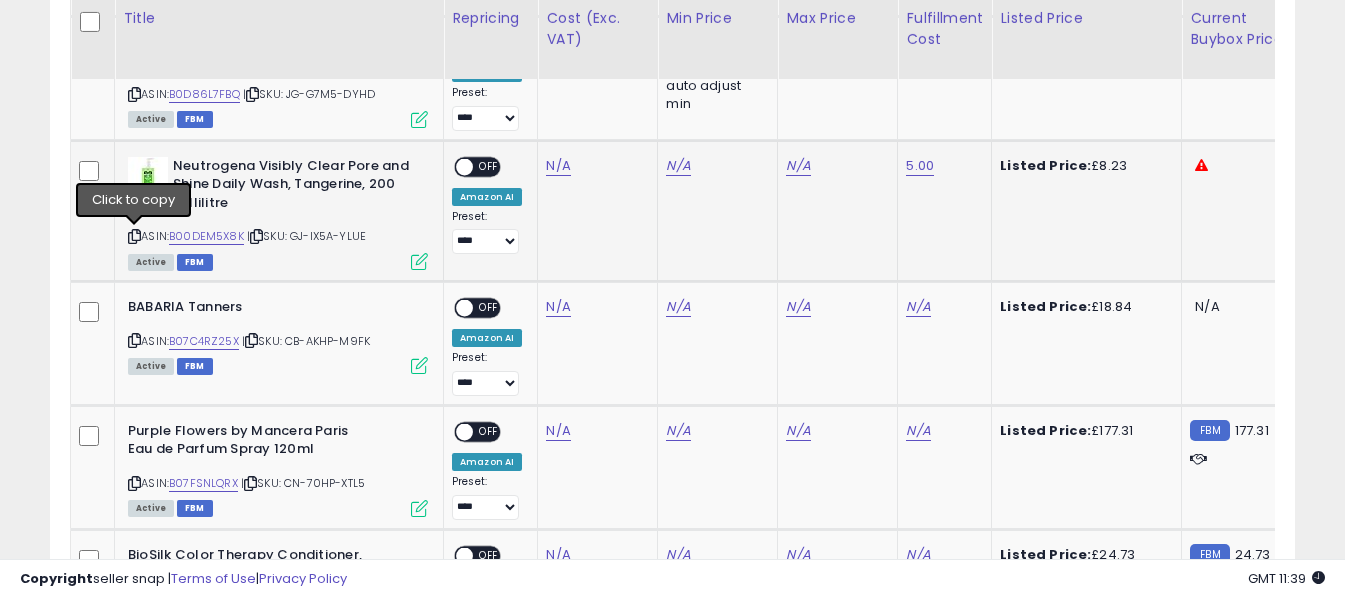 click at bounding box center [134, 236] 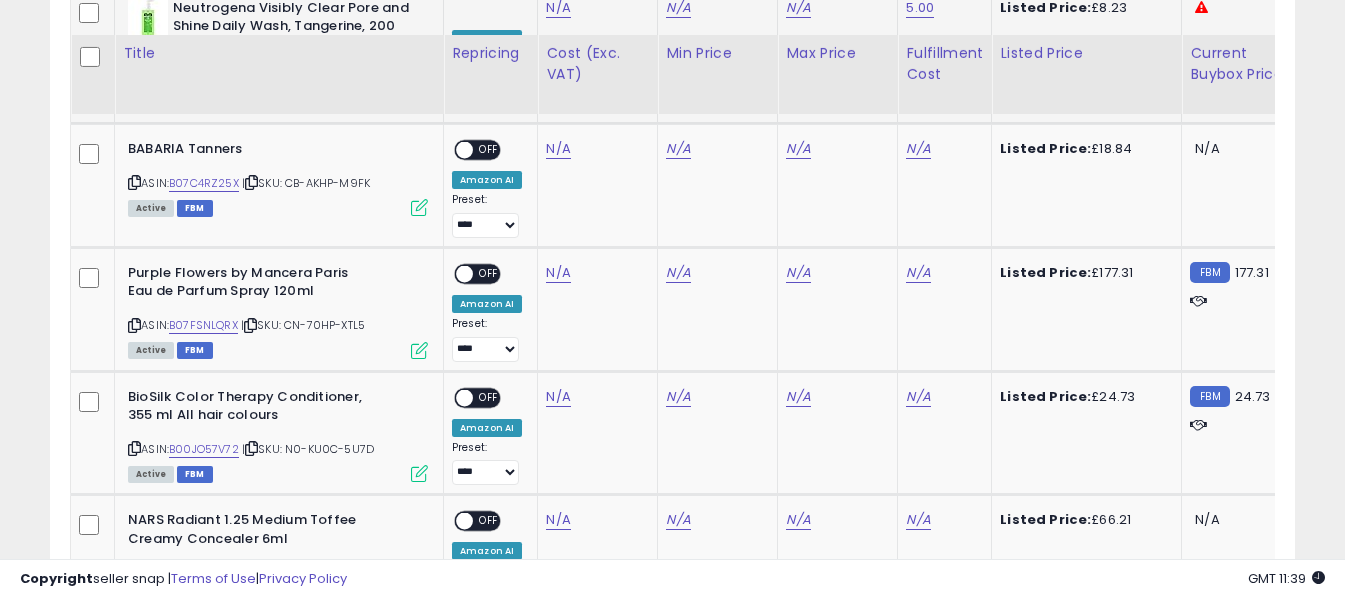 scroll, scrollTop: 1671, scrollLeft: 0, axis: vertical 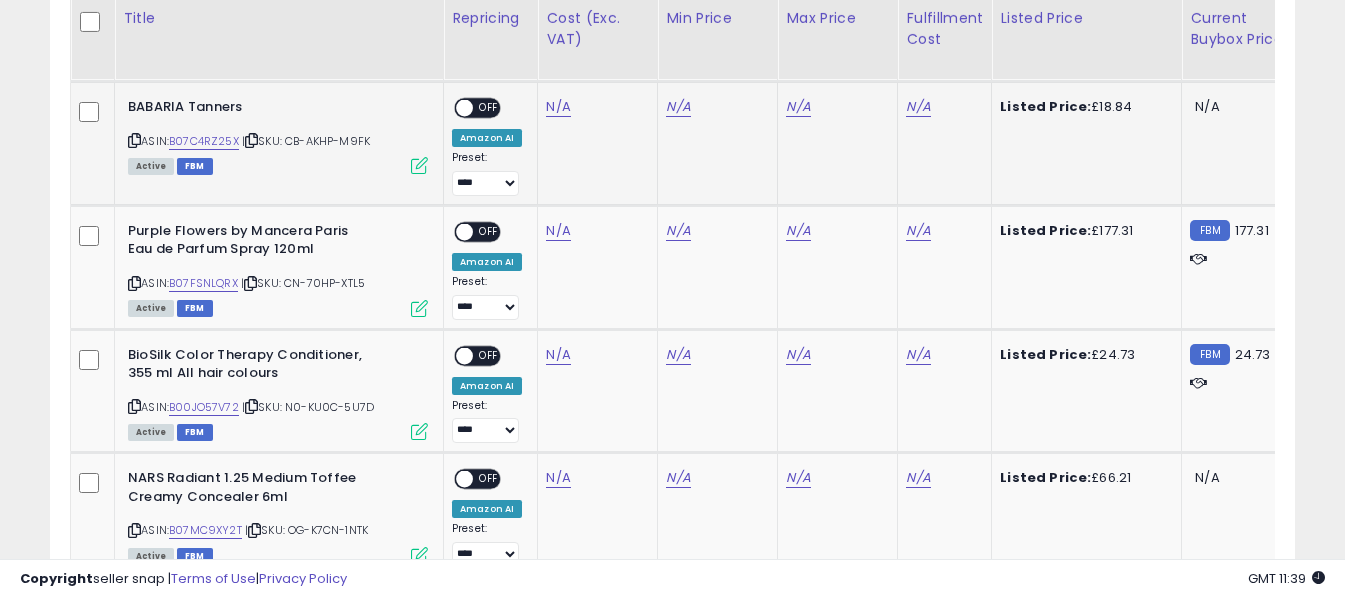 click at bounding box center (134, 140) 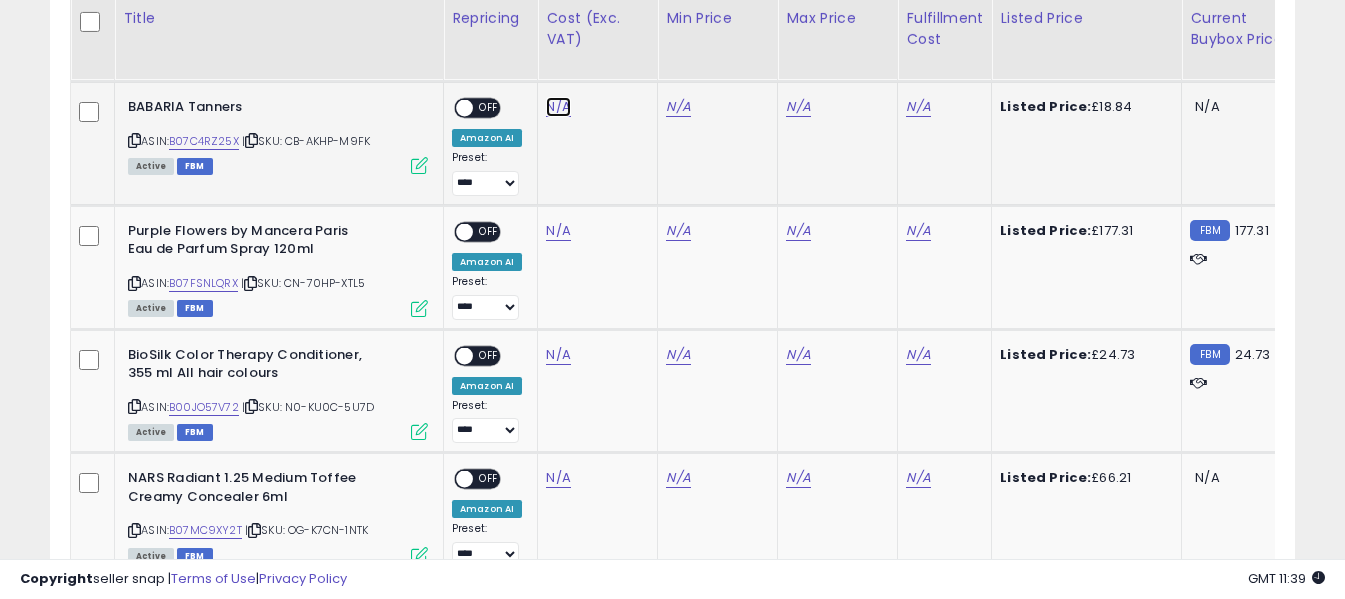 click on "N/A" at bounding box center [558, -34] 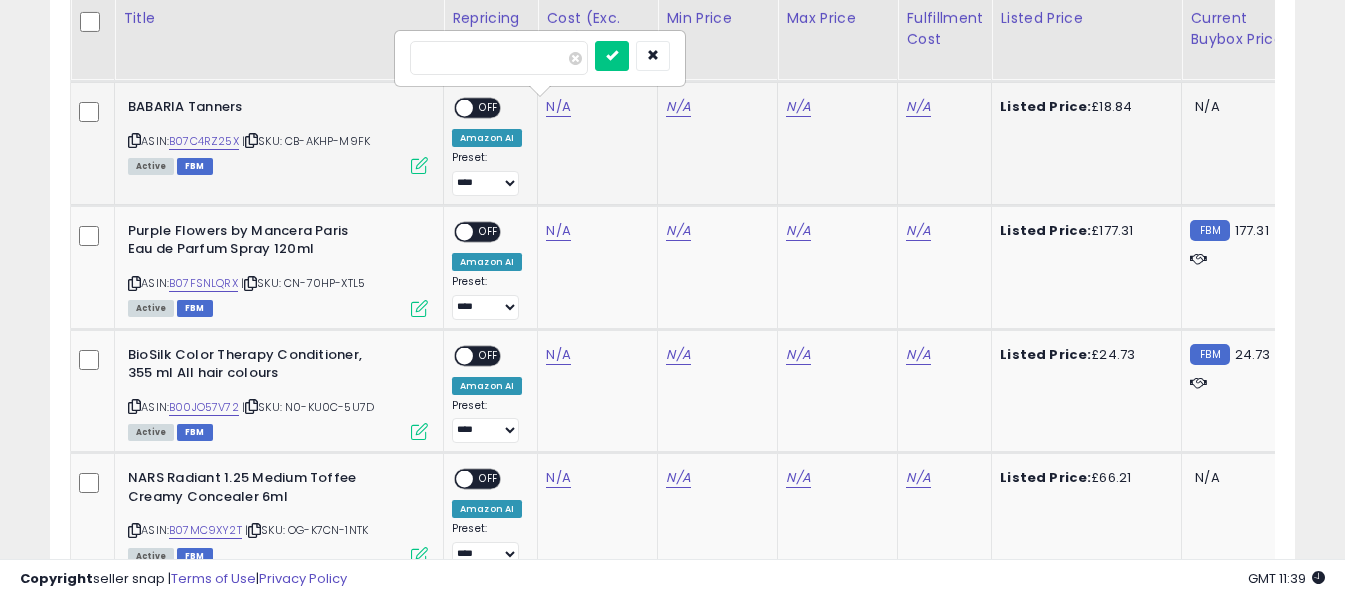 click at bounding box center (499, 58) 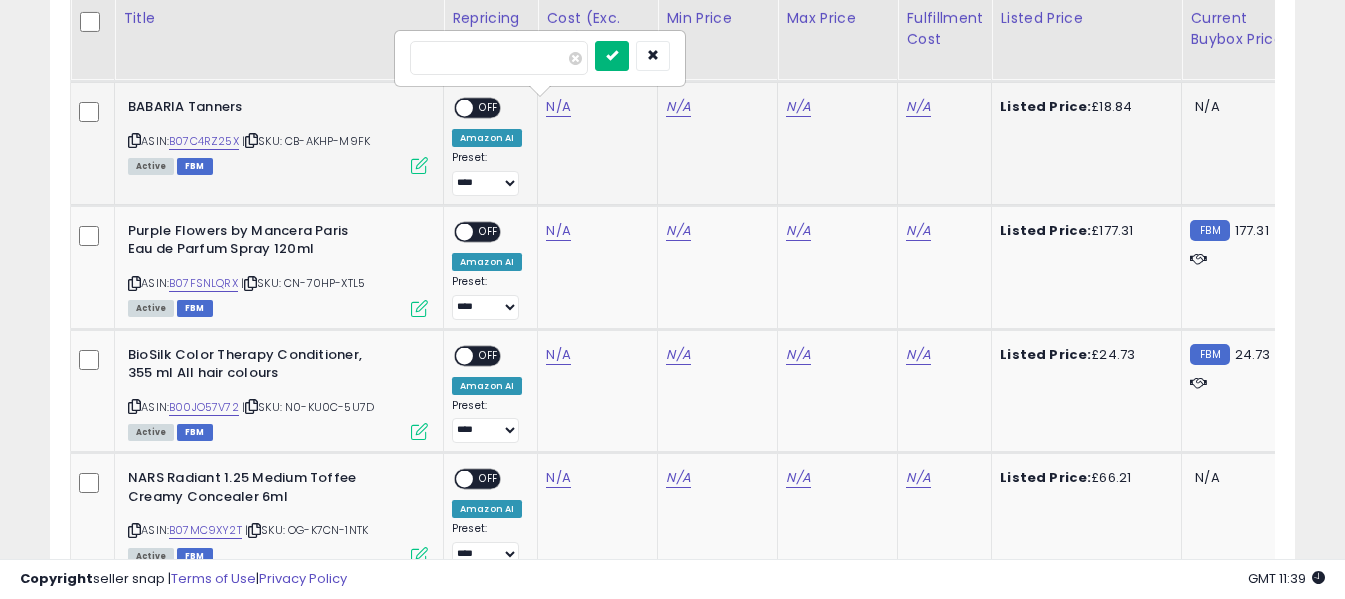 type on "*" 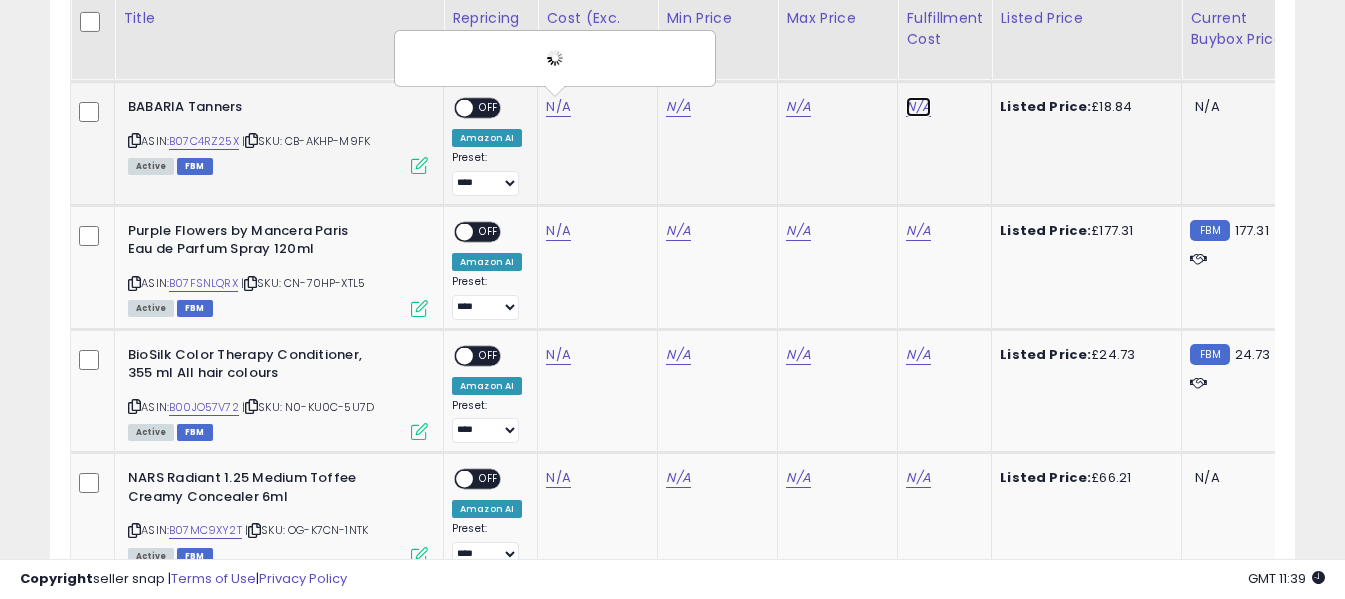 click on "N/A" at bounding box center (918, 107) 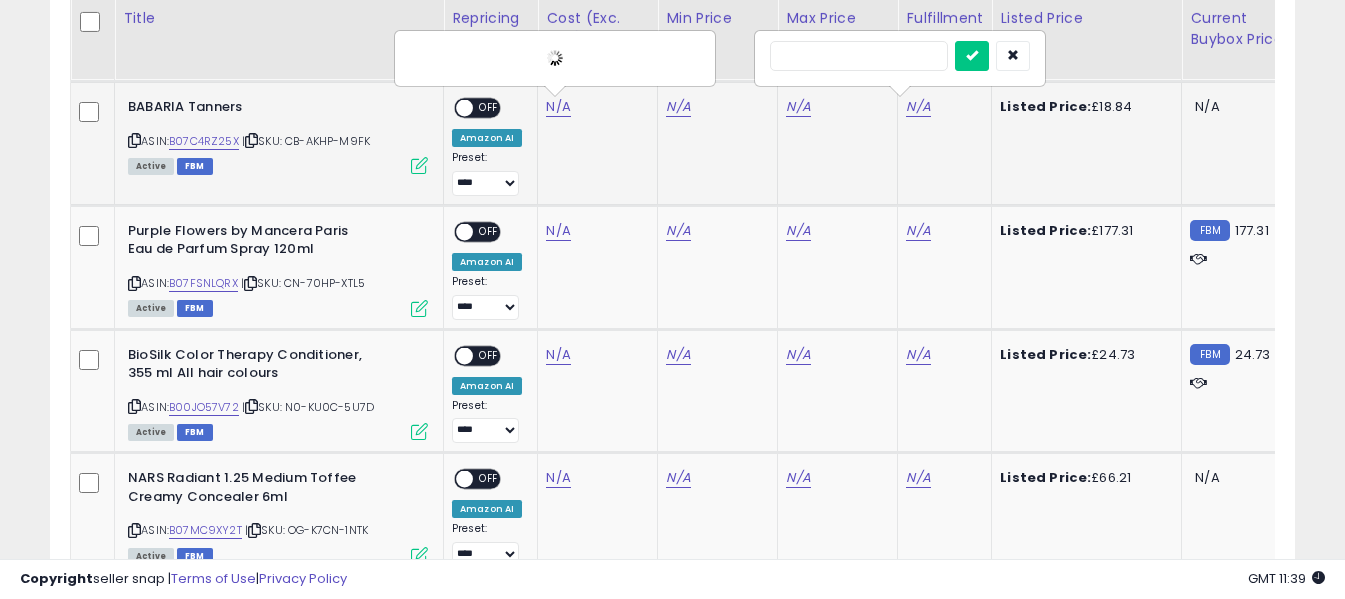 click at bounding box center [859, 56] 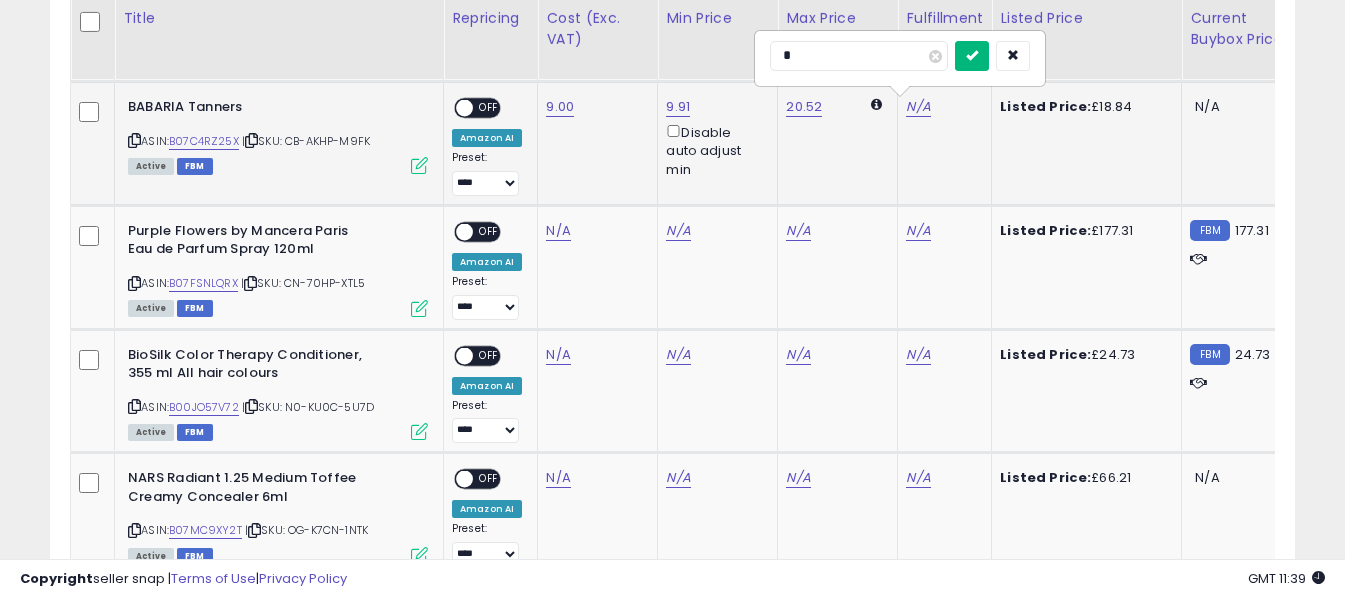 type on "*" 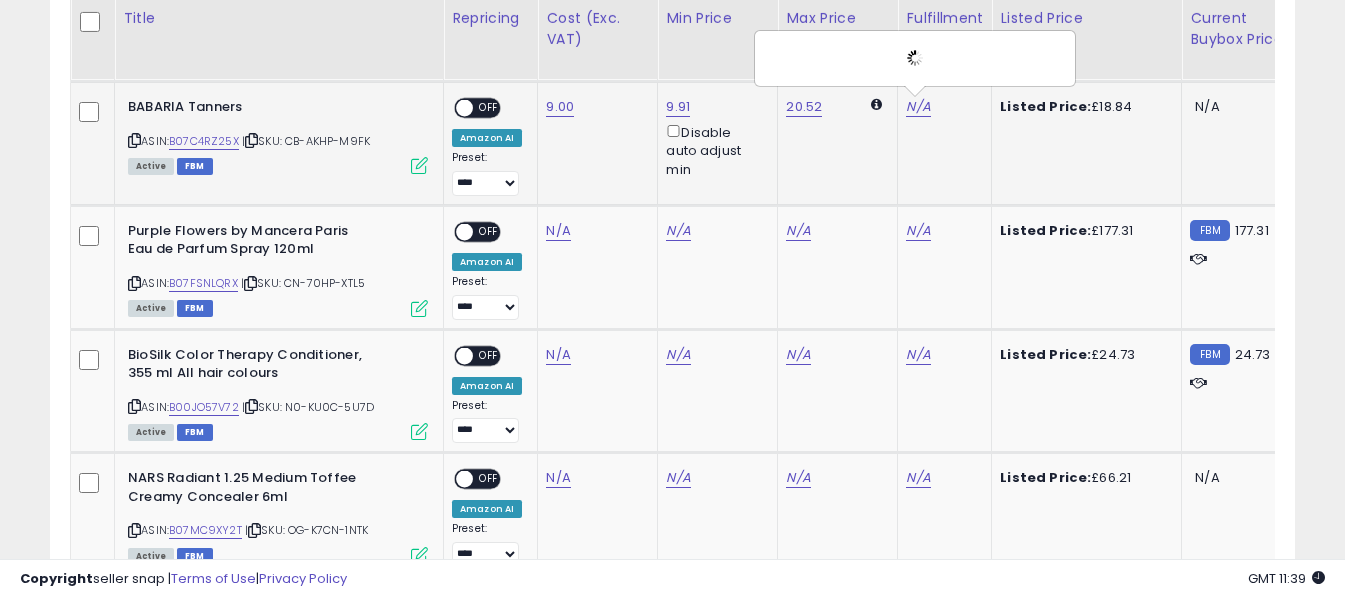 click on "OFF" at bounding box center [489, 108] 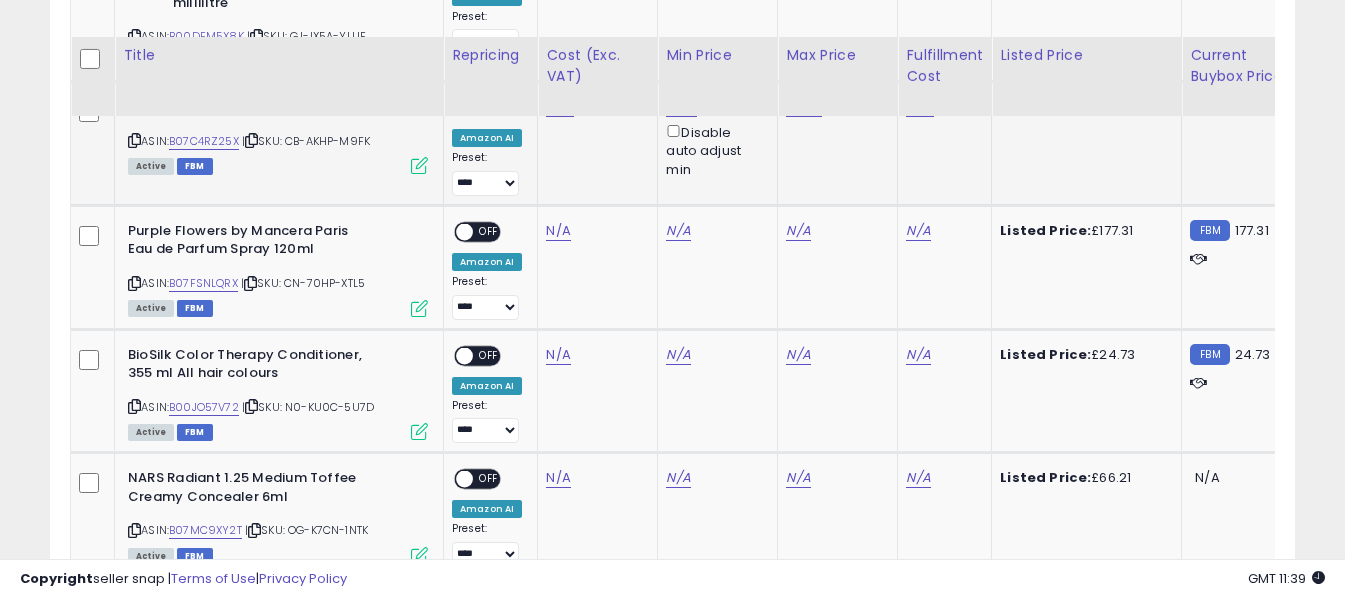 scroll, scrollTop: 1771, scrollLeft: 0, axis: vertical 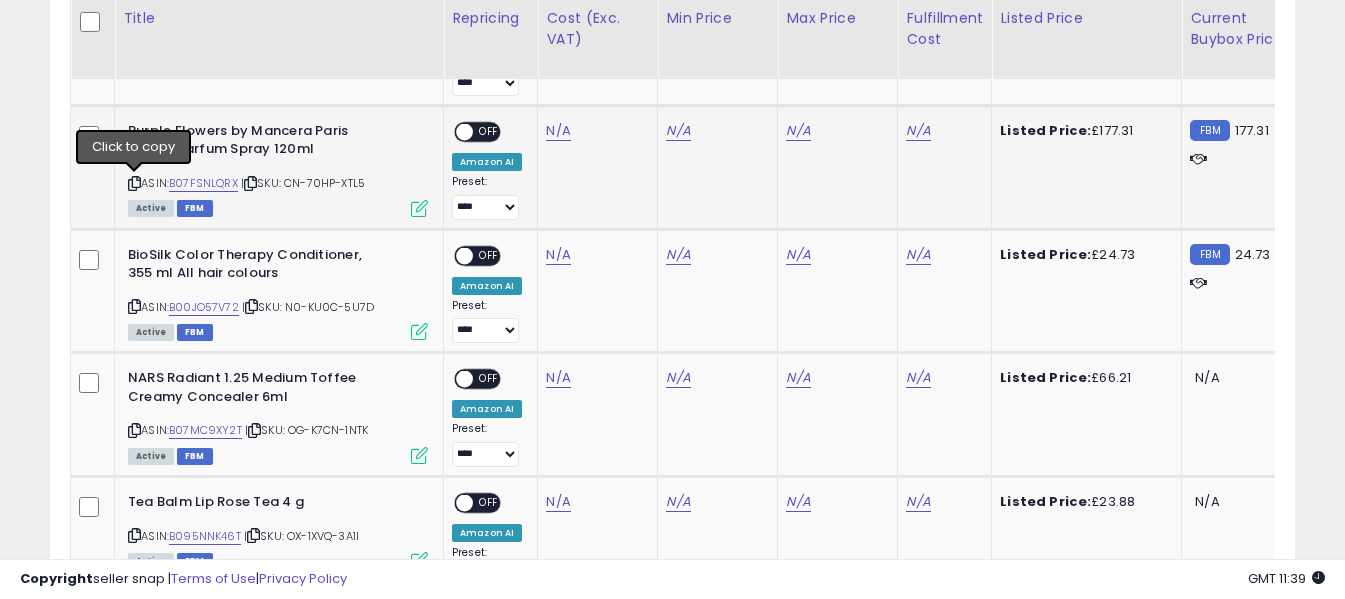 click at bounding box center (134, 183) 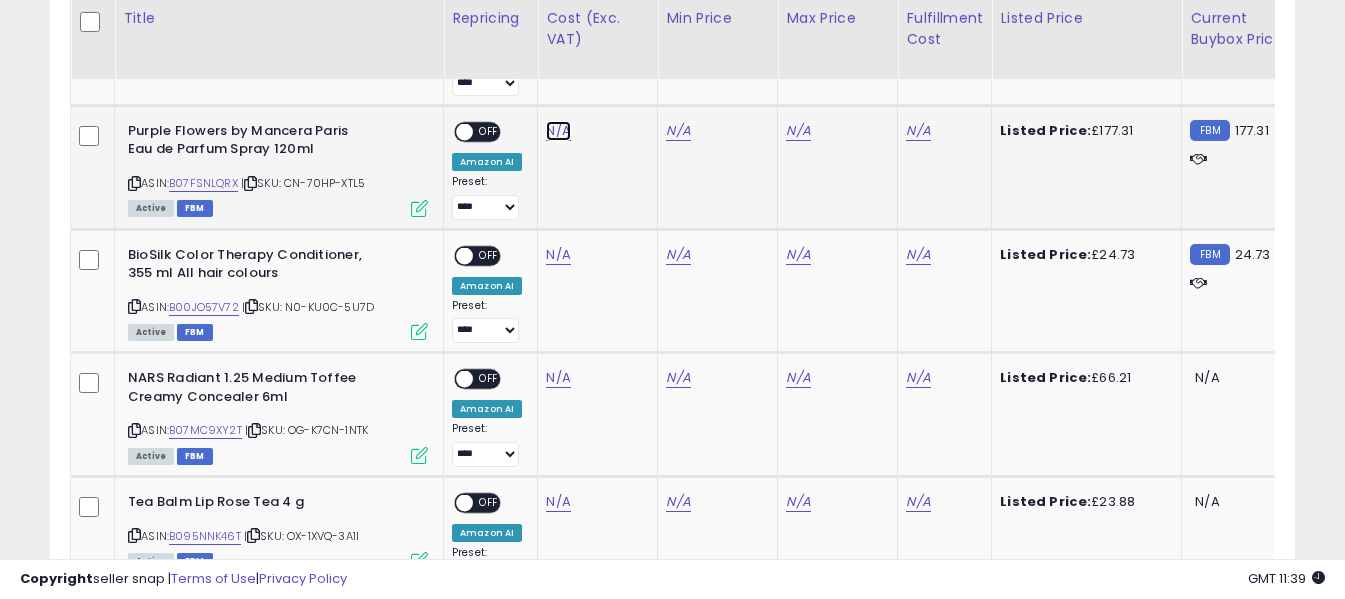 click on "N/A" at bounding box center [558, -134] 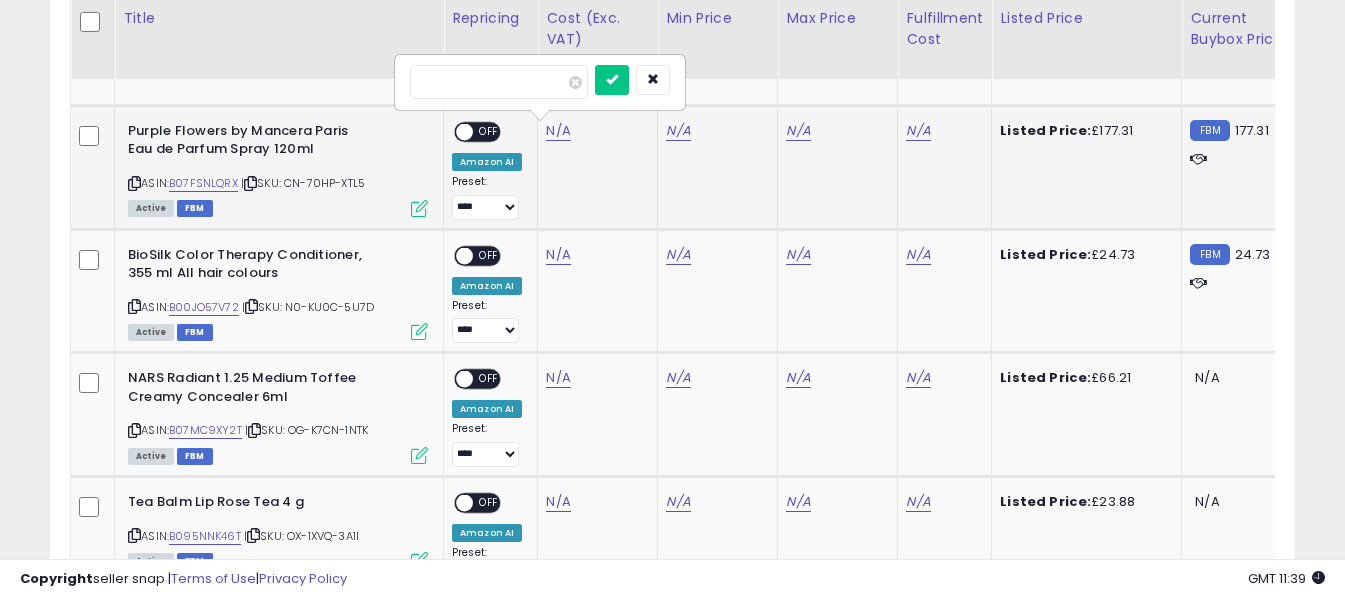 click at bounding box center (499, 82) 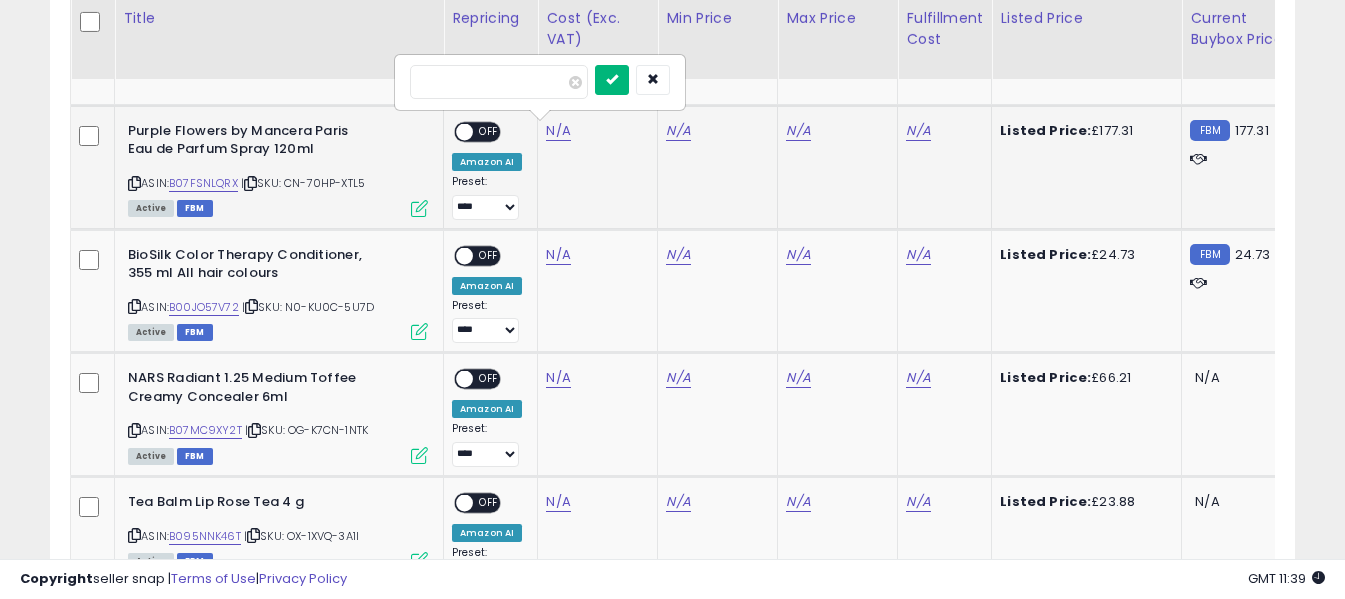 type on "**" 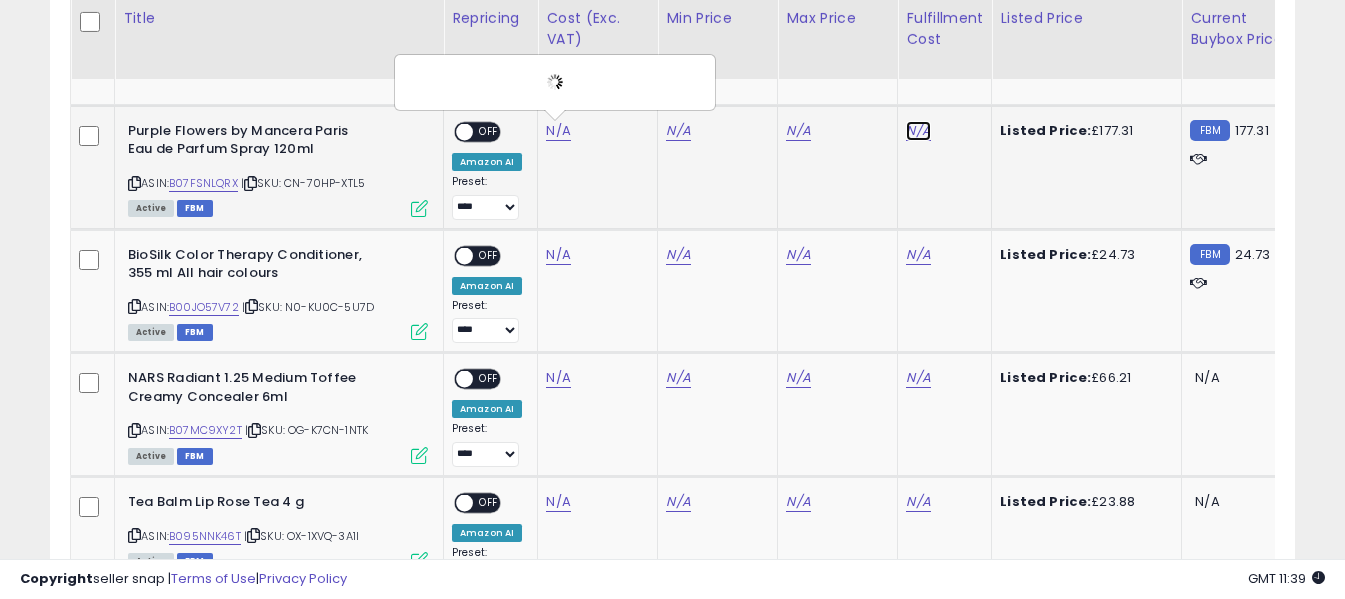 click on "N/A" at bounding box center (918, 131) 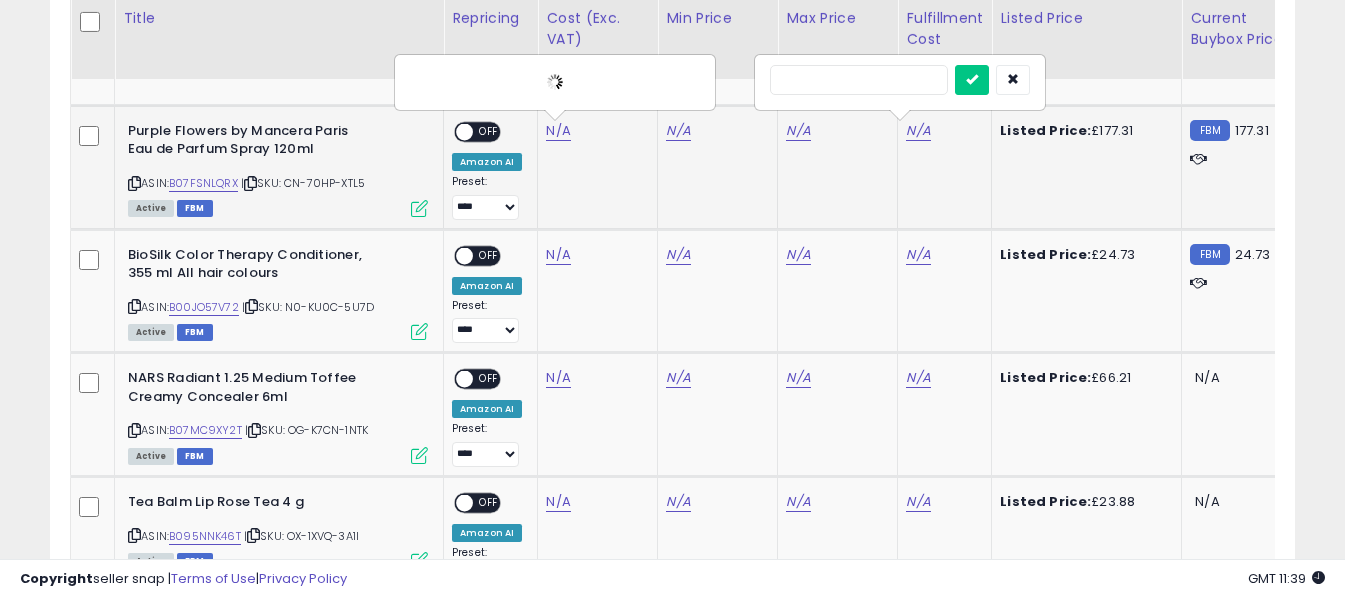 click at bounding box center (859, 80) 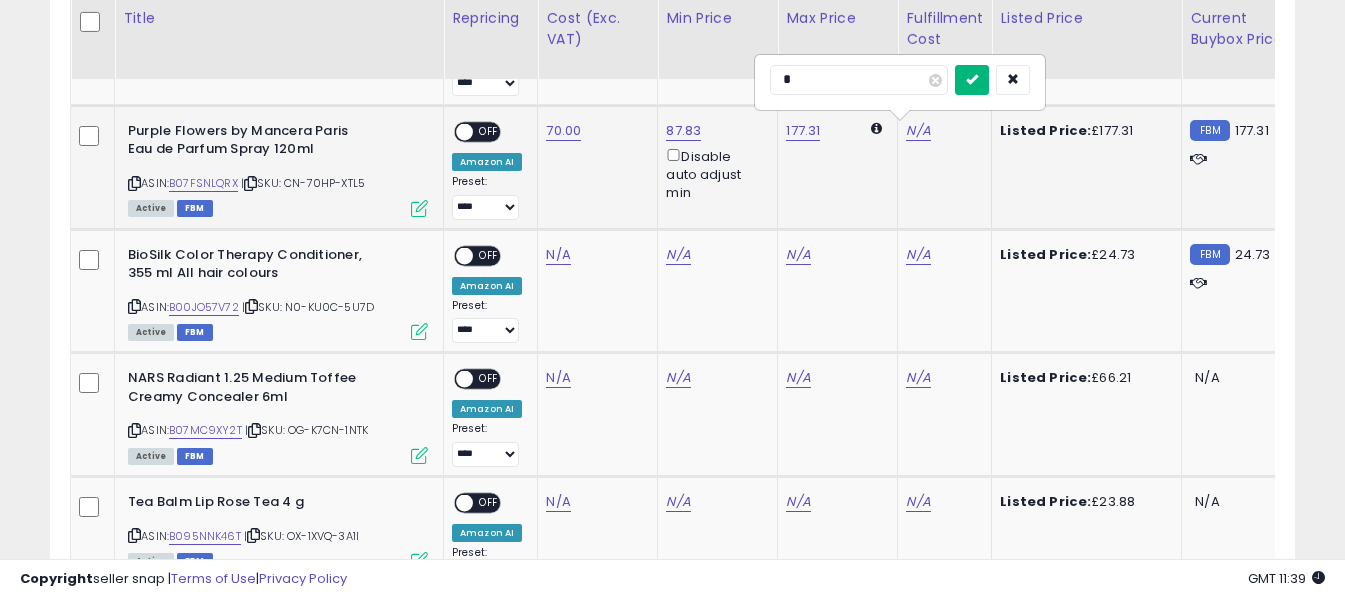 type on "*" 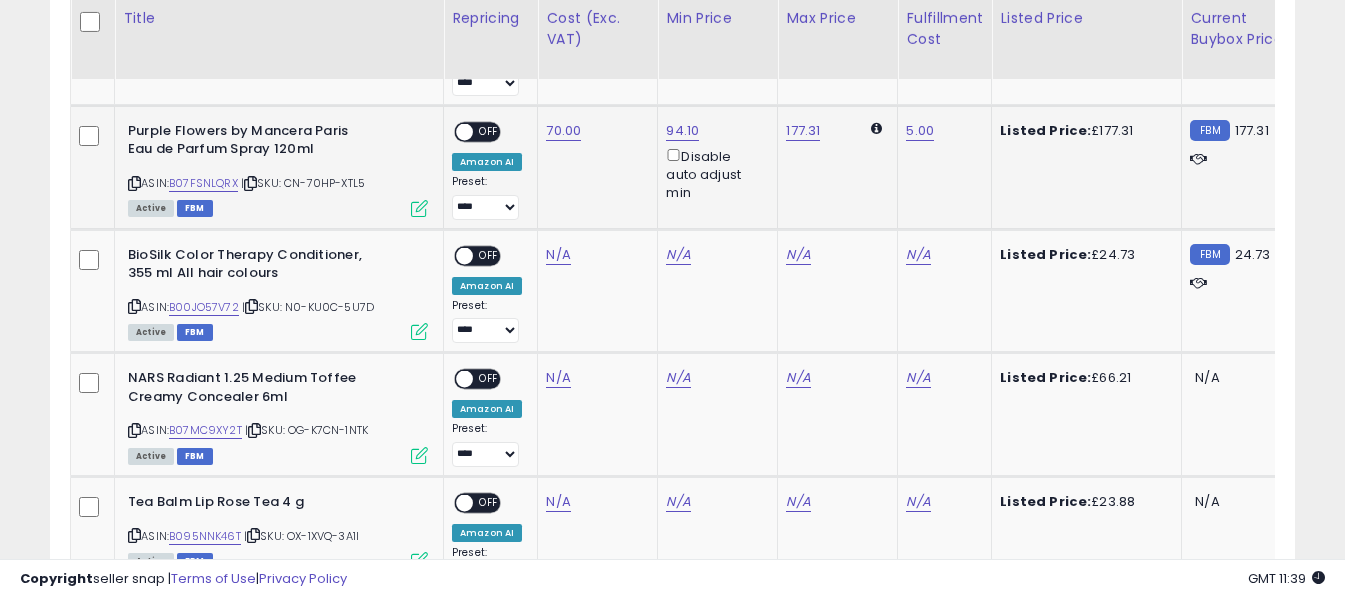 click on "OFF" at bounding box center [489, 131] 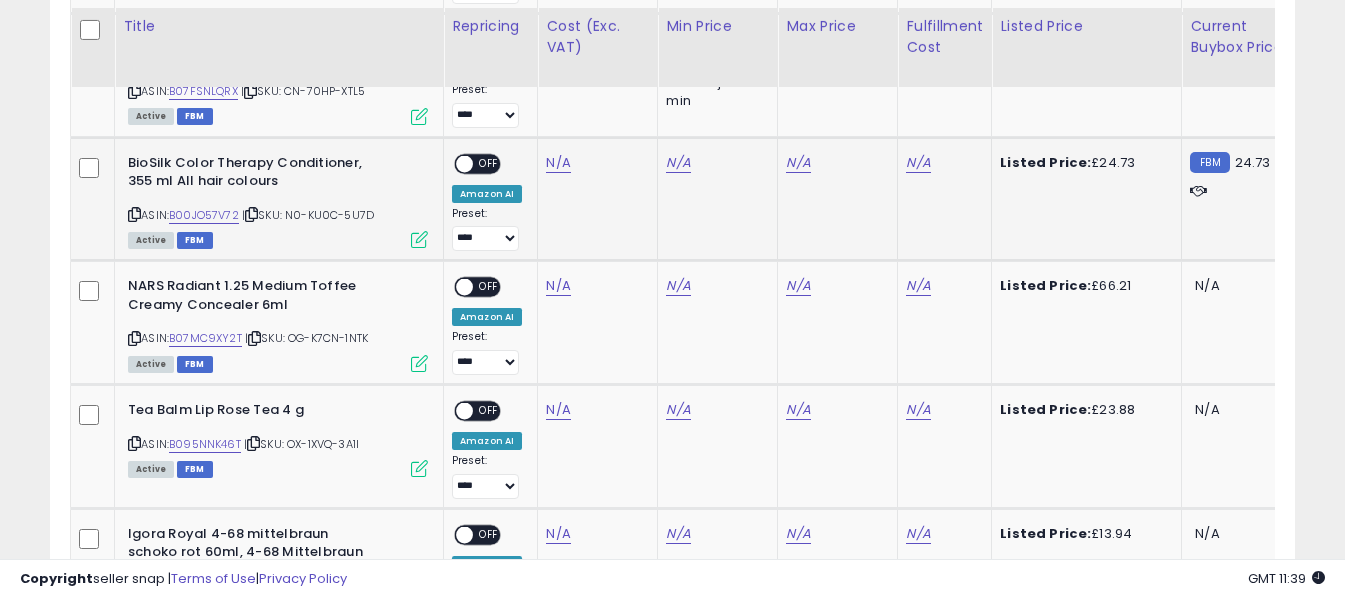scroll, scrollTop: 1871, scrollLeft: 0, axis: vertical 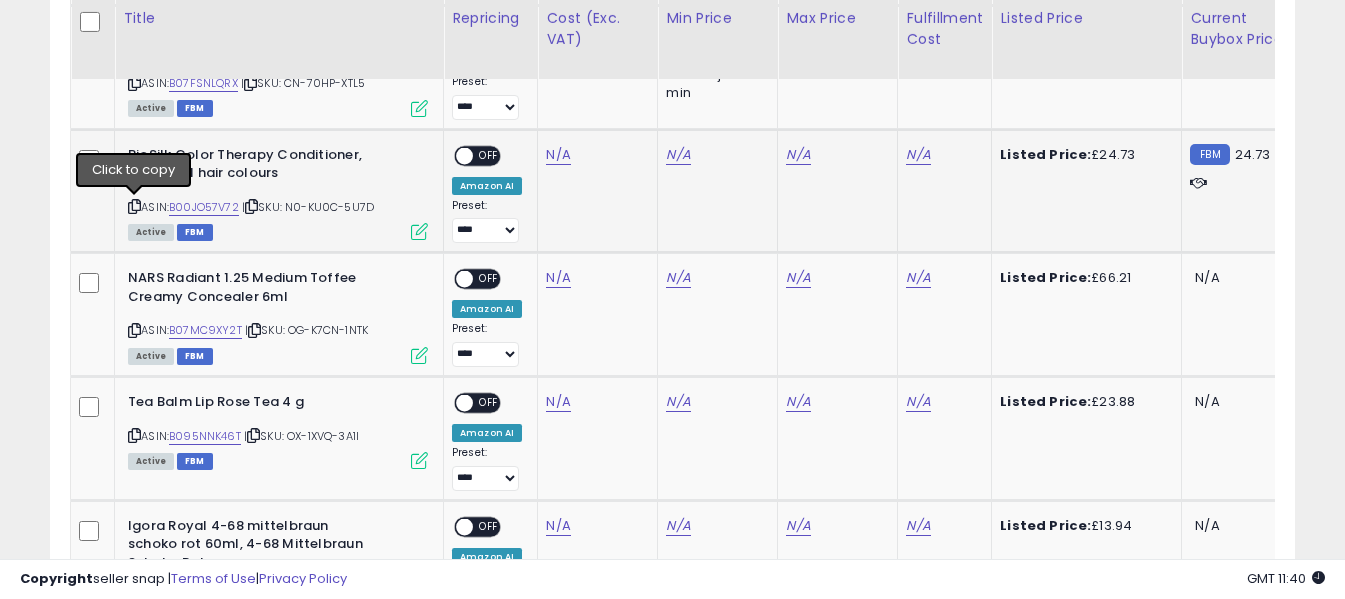 click at bounding box center (134, 206) 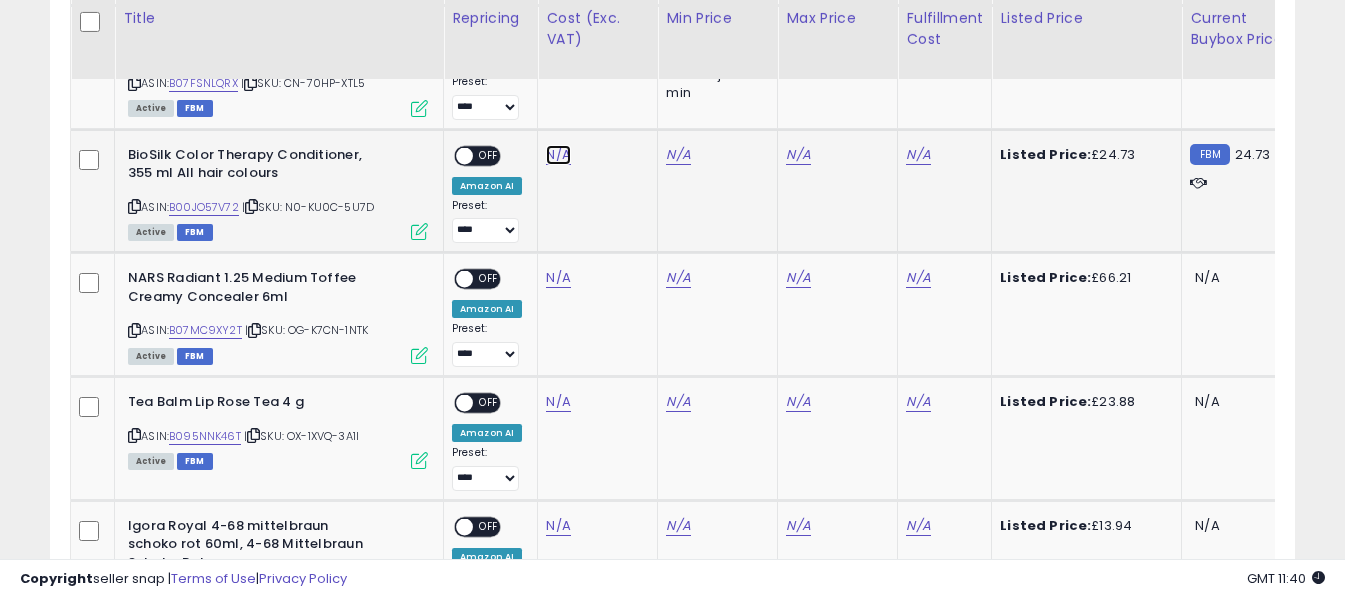 click on "N/A" at bounding box center [558, -234] 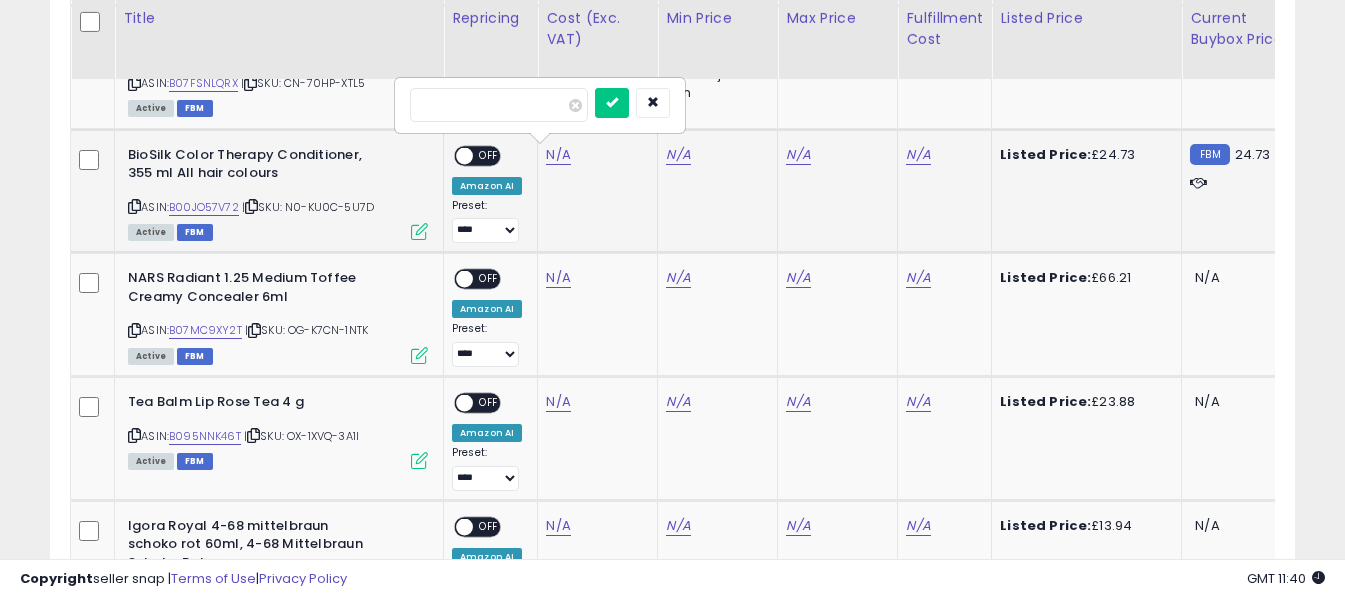 click at bounding box center (499, 105) 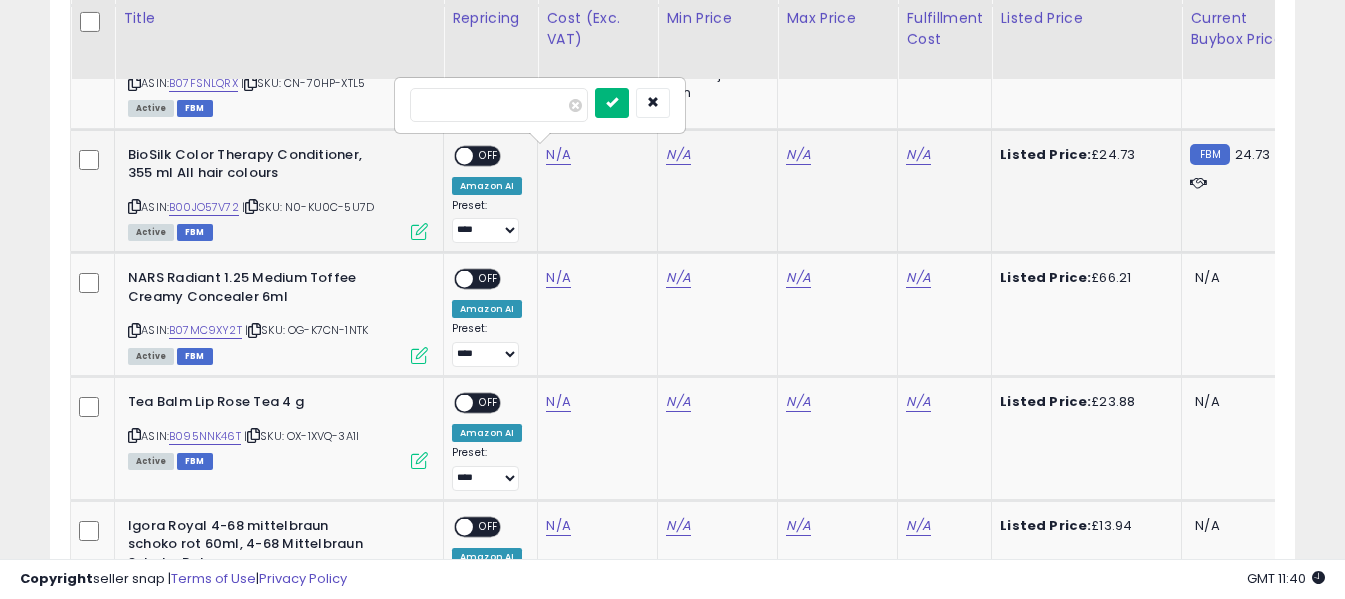 type on "****" 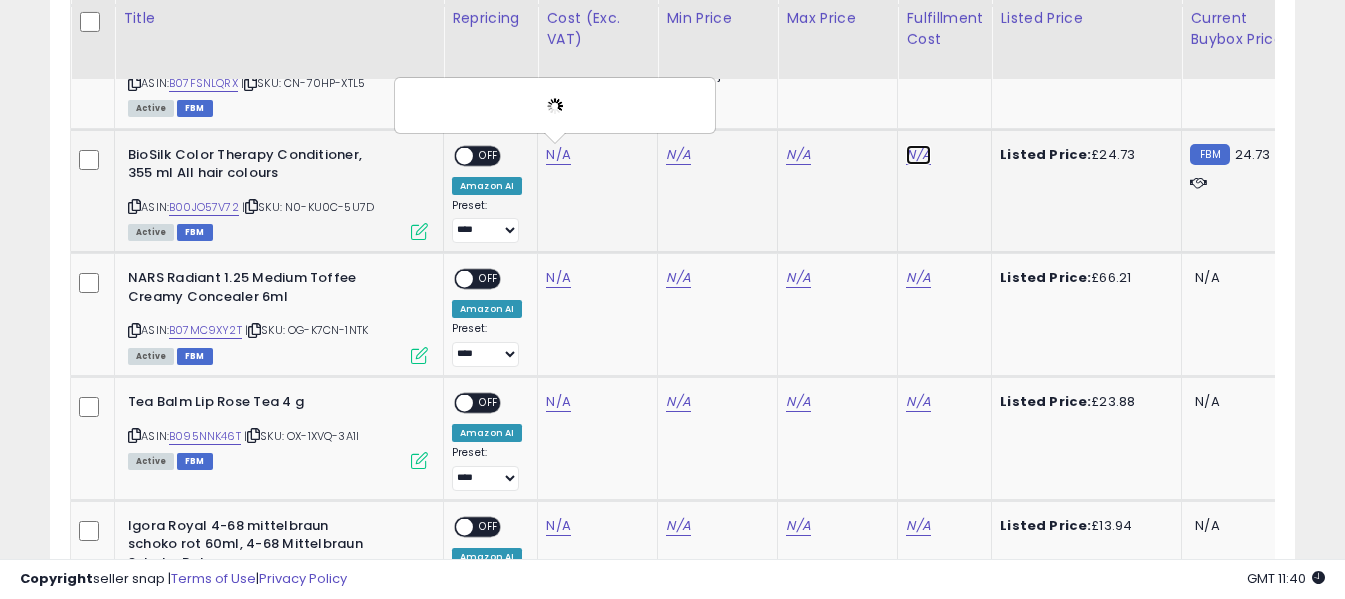 click on "N/A" at bounding box center [918, 155] 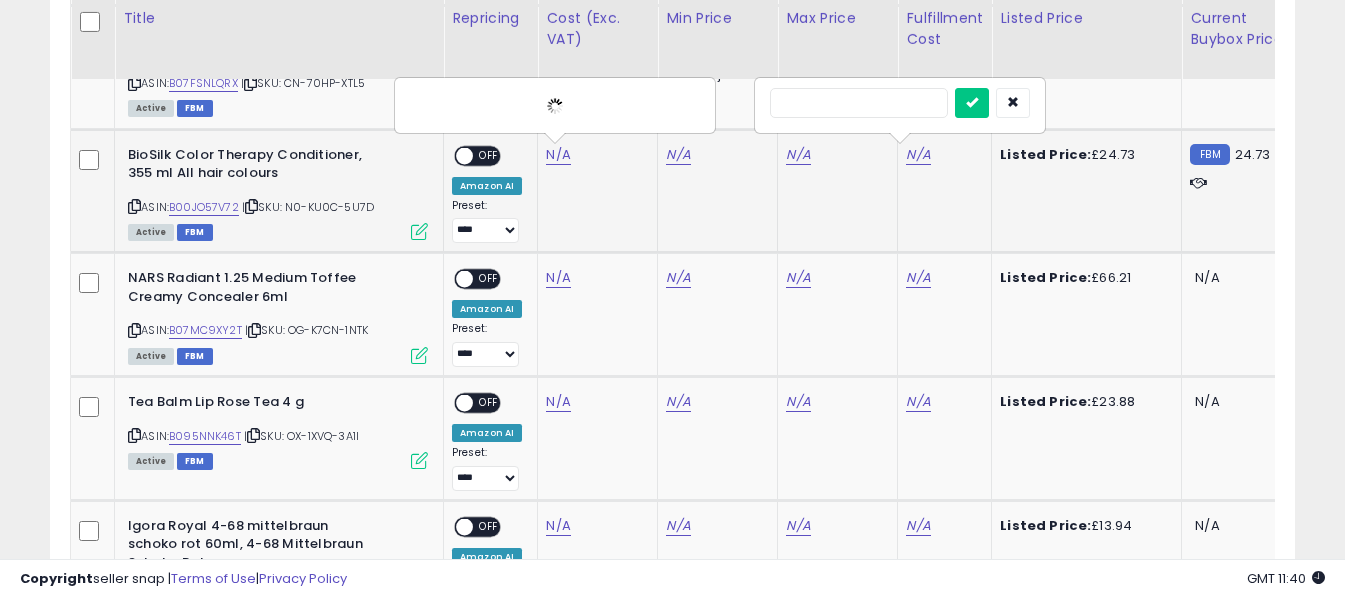 click at bounding box center [859, 103] 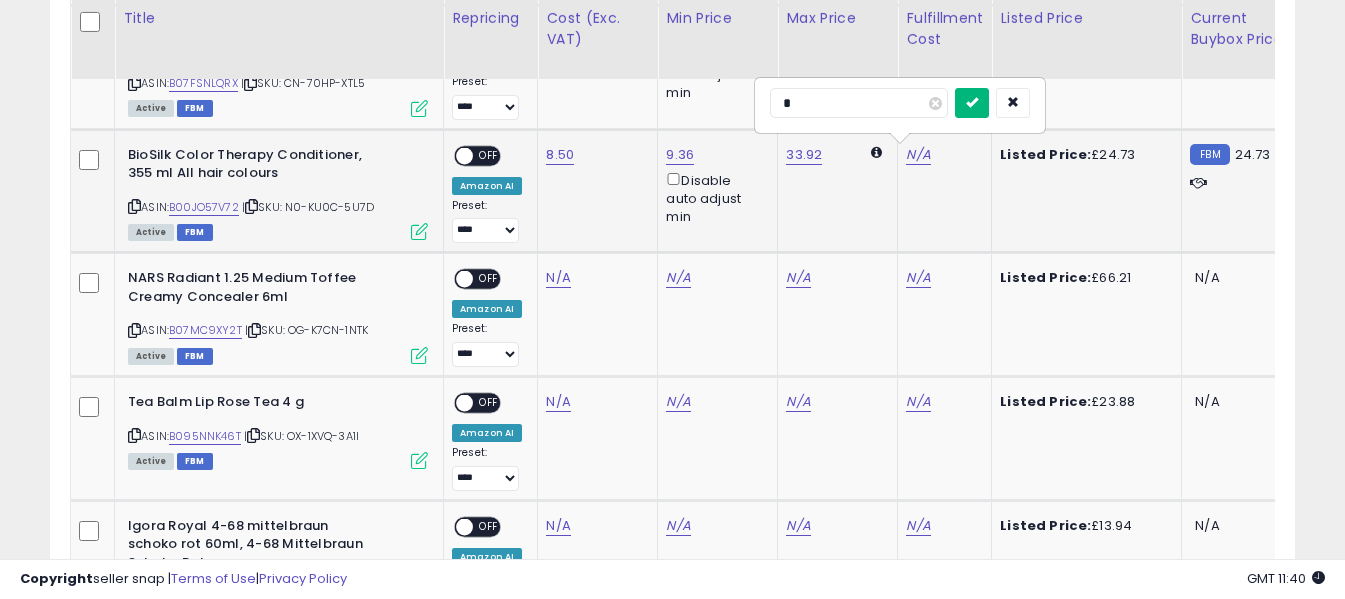 type on "*" 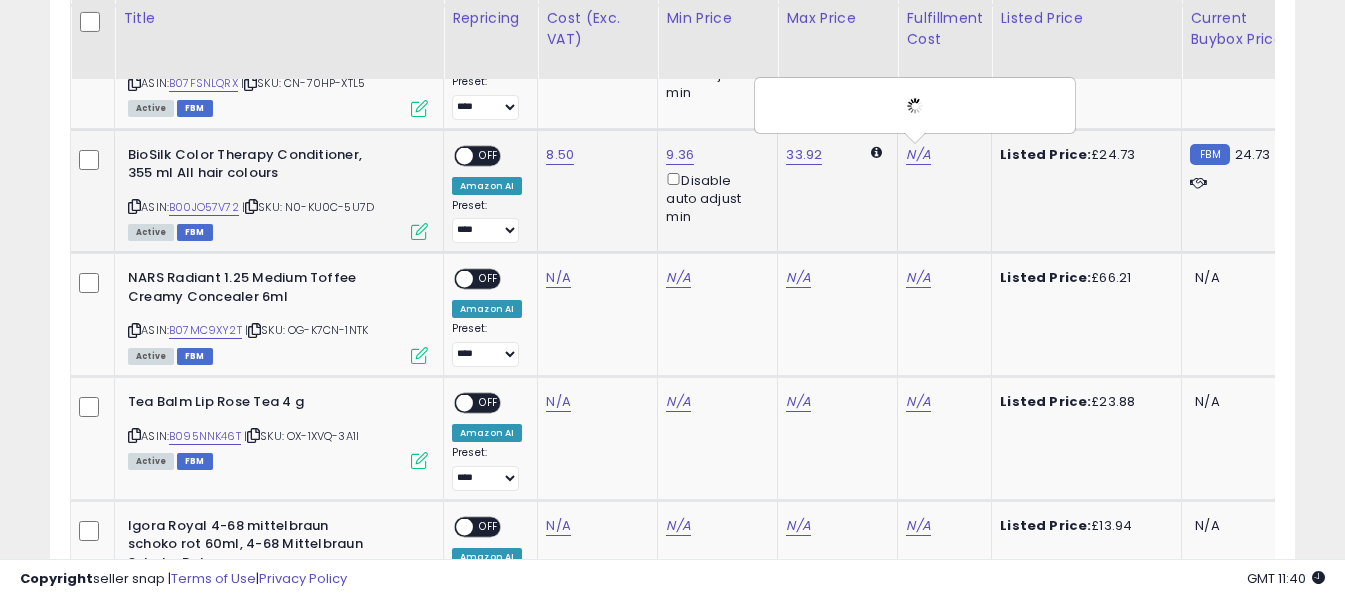 click on "OFF" at bounding box center [489, 155] 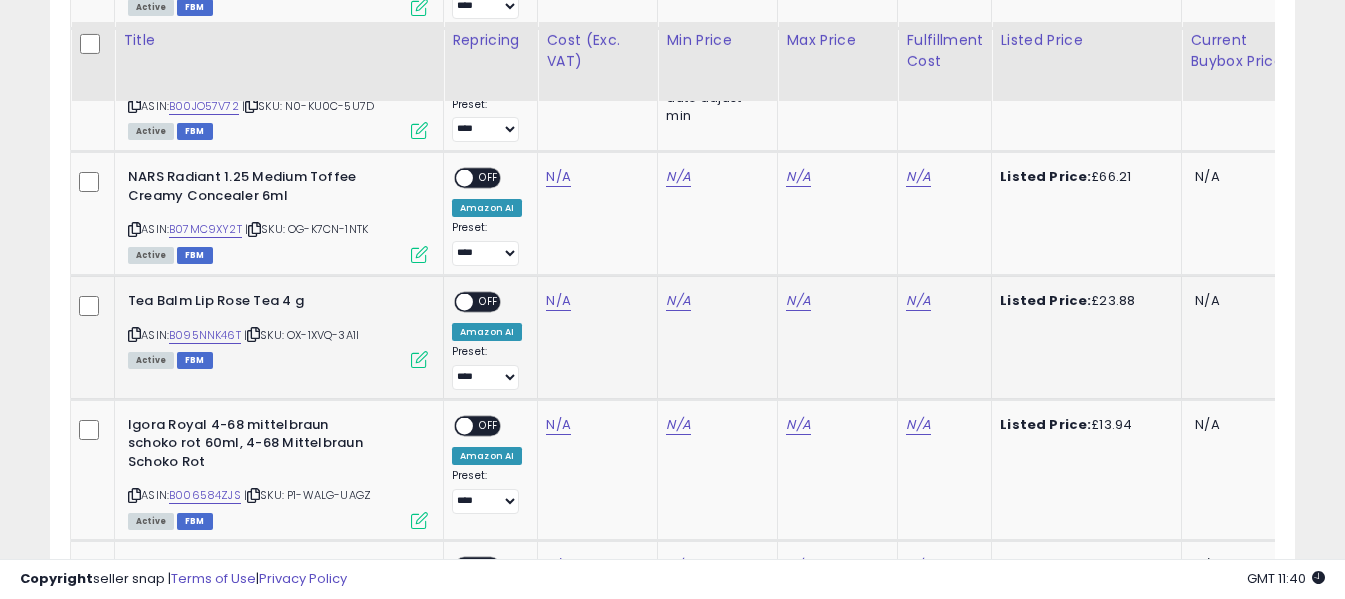 scroll, scrollTop: 1971, scrollLeft: 0, axis: vertical 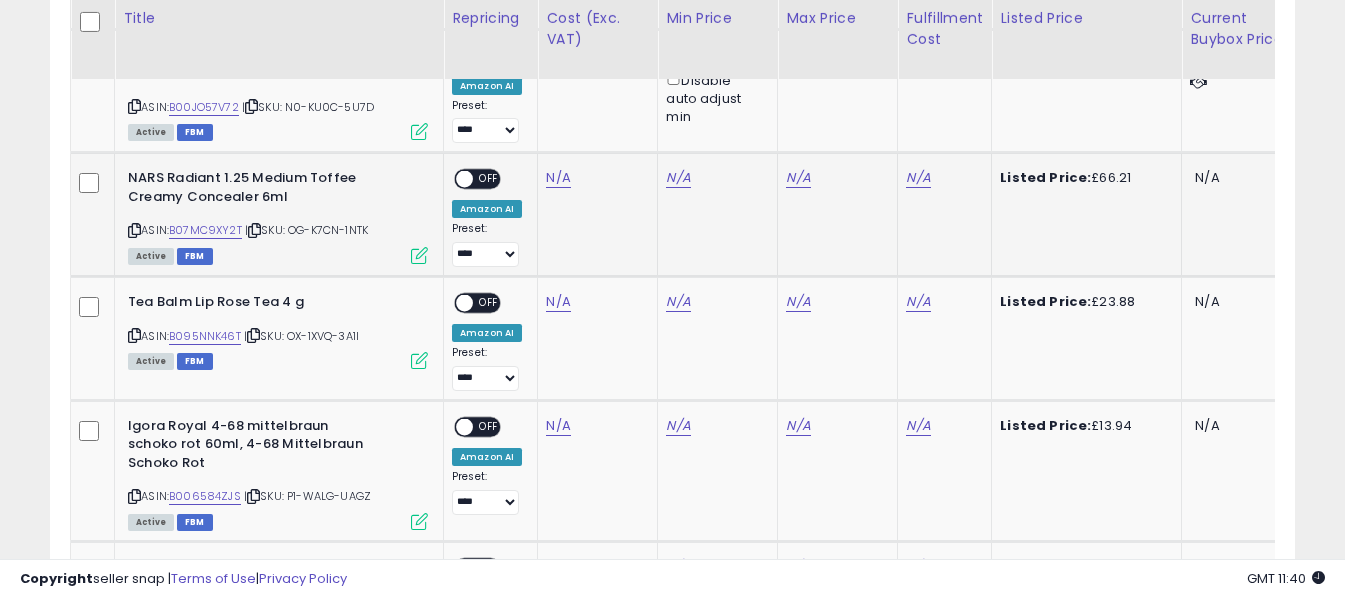 click at bounding box center [134, 230] 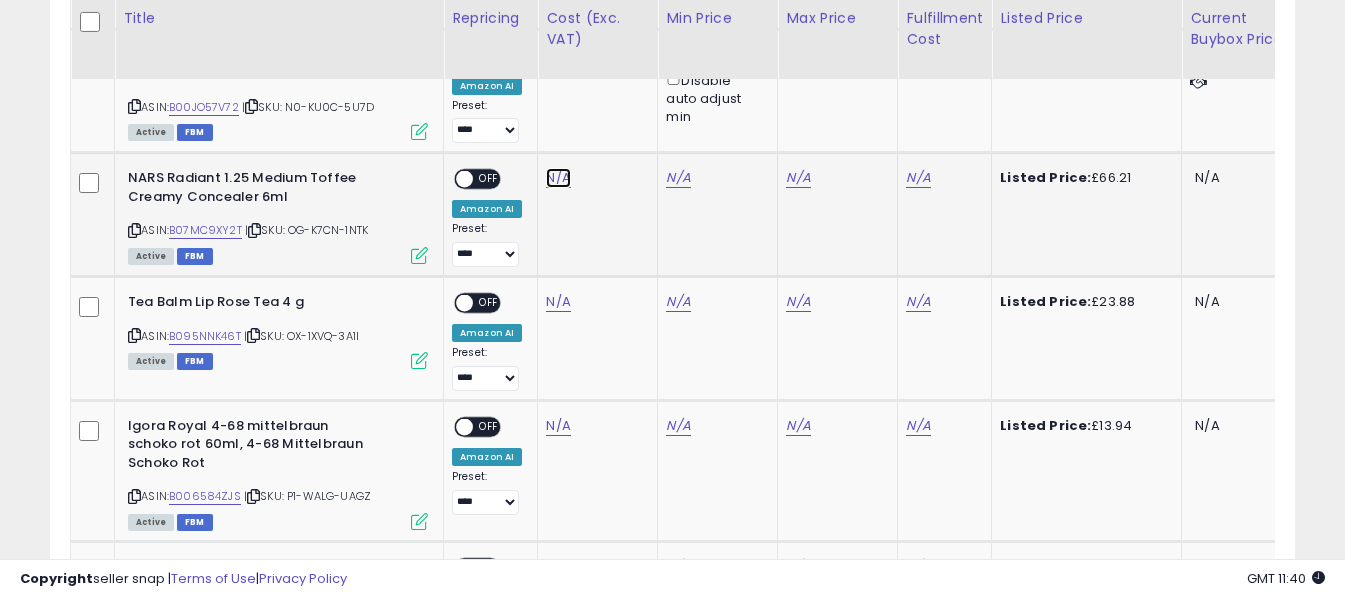 click on "N/A" at bounding box center [558, -334] 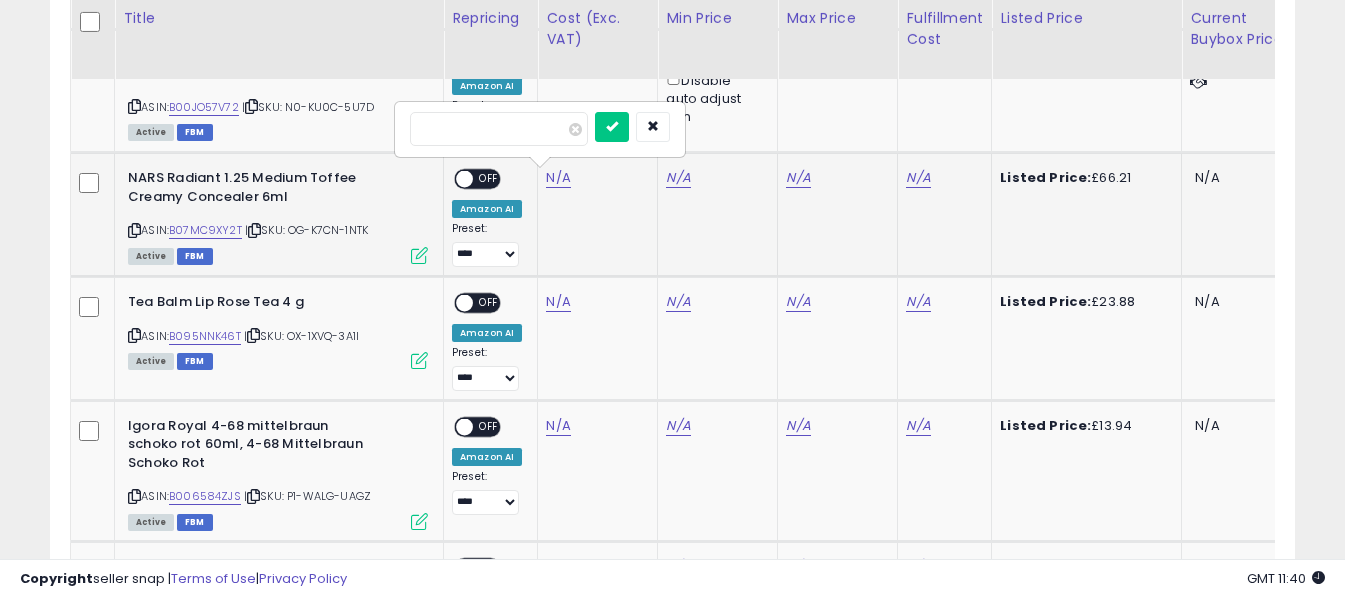 click at bounding box center [499, 129] 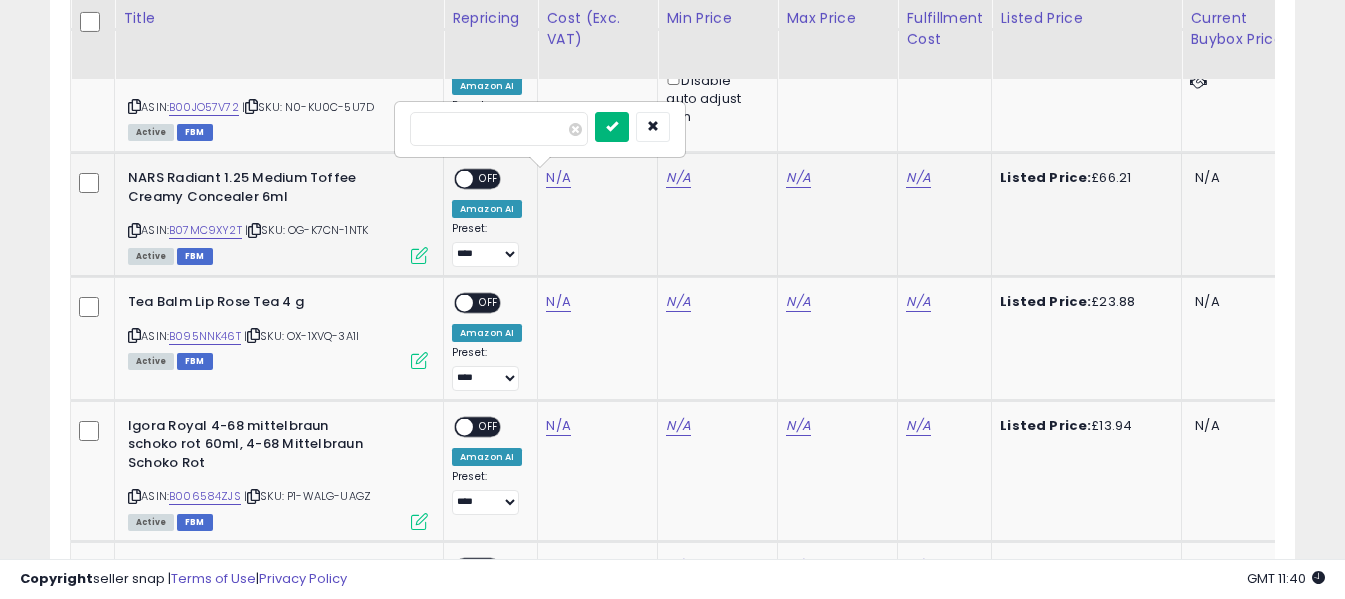 type on "*****" 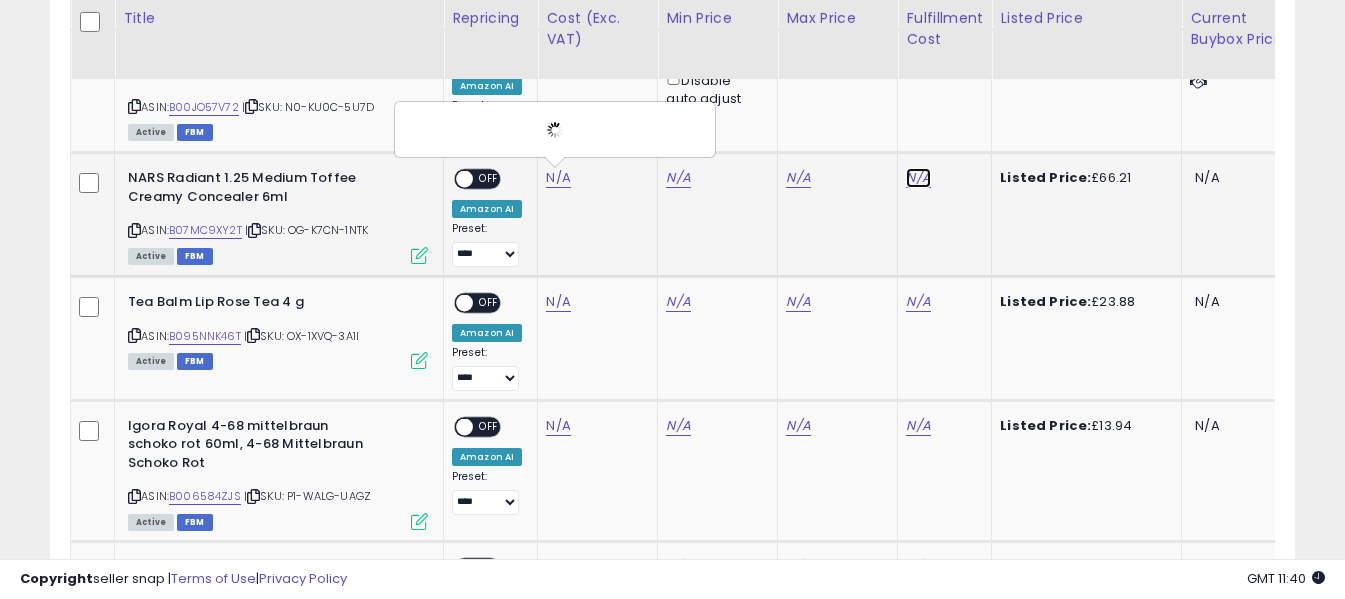 click on "N/A" at bounding box center [918, 178] 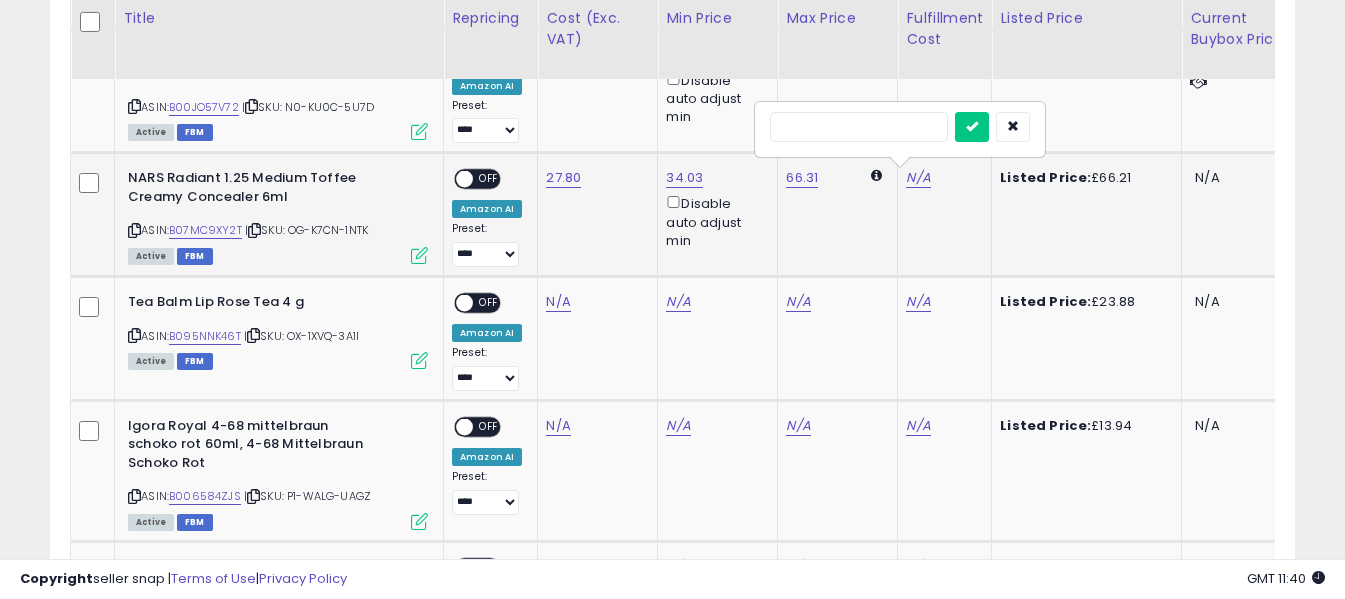 click at bounding box center (859, 127) 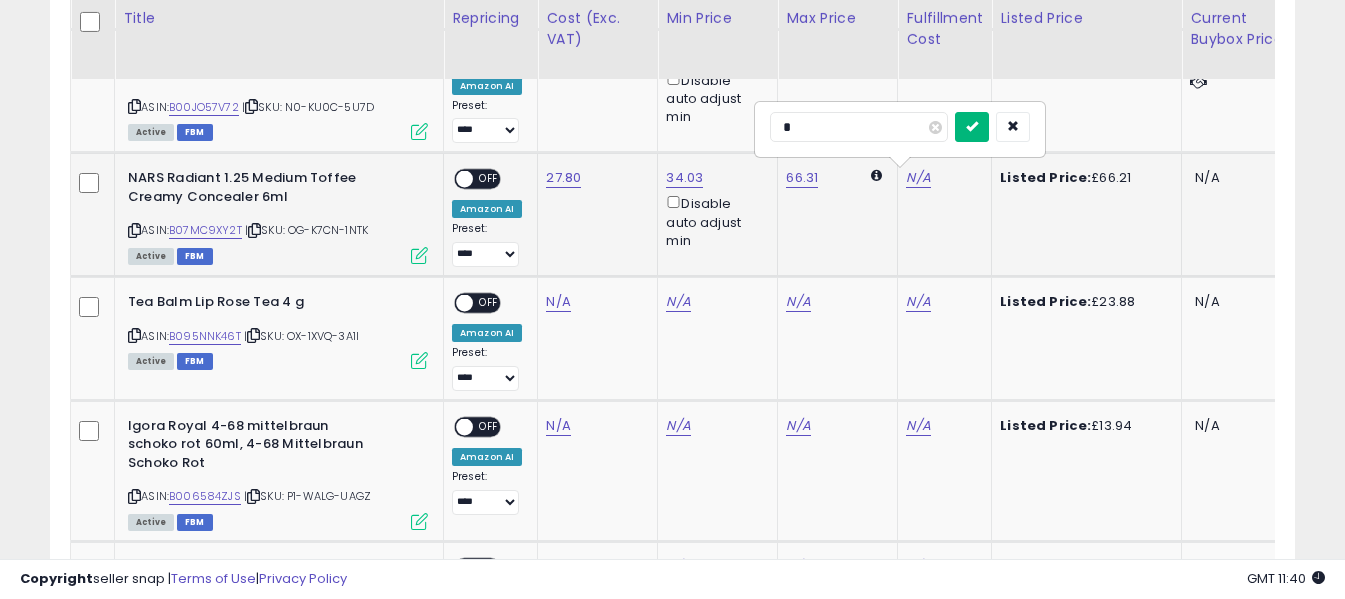 type on "*" 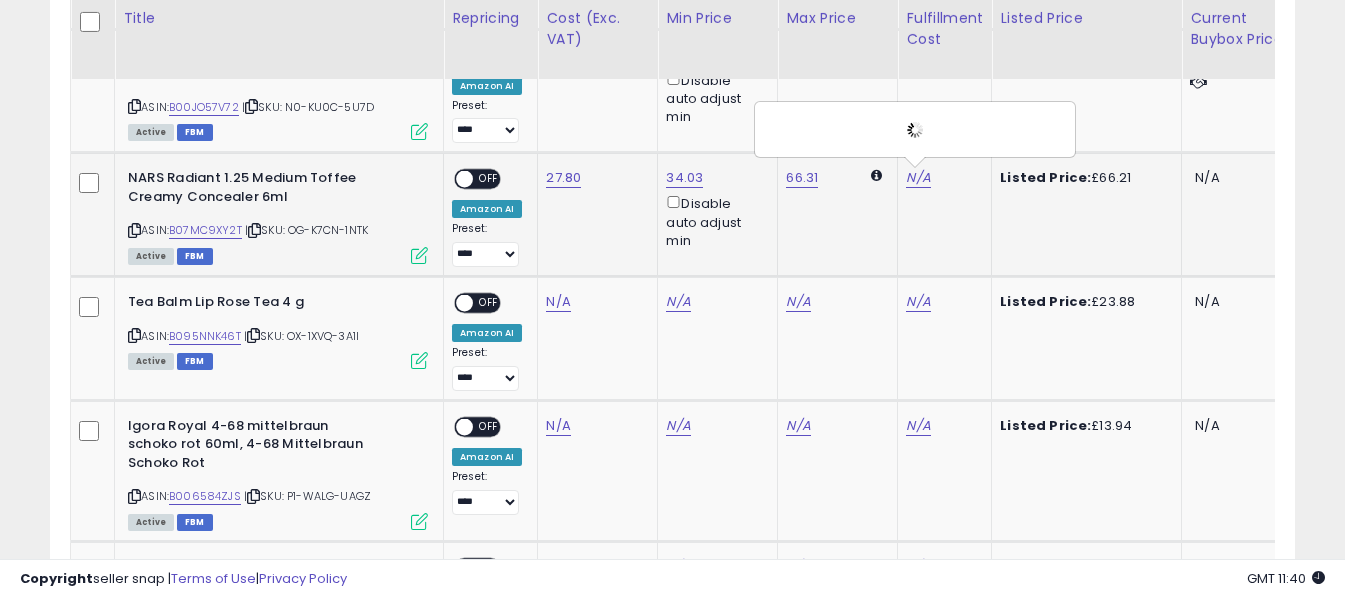 click on "OFF" at bounding box center (489, 179) 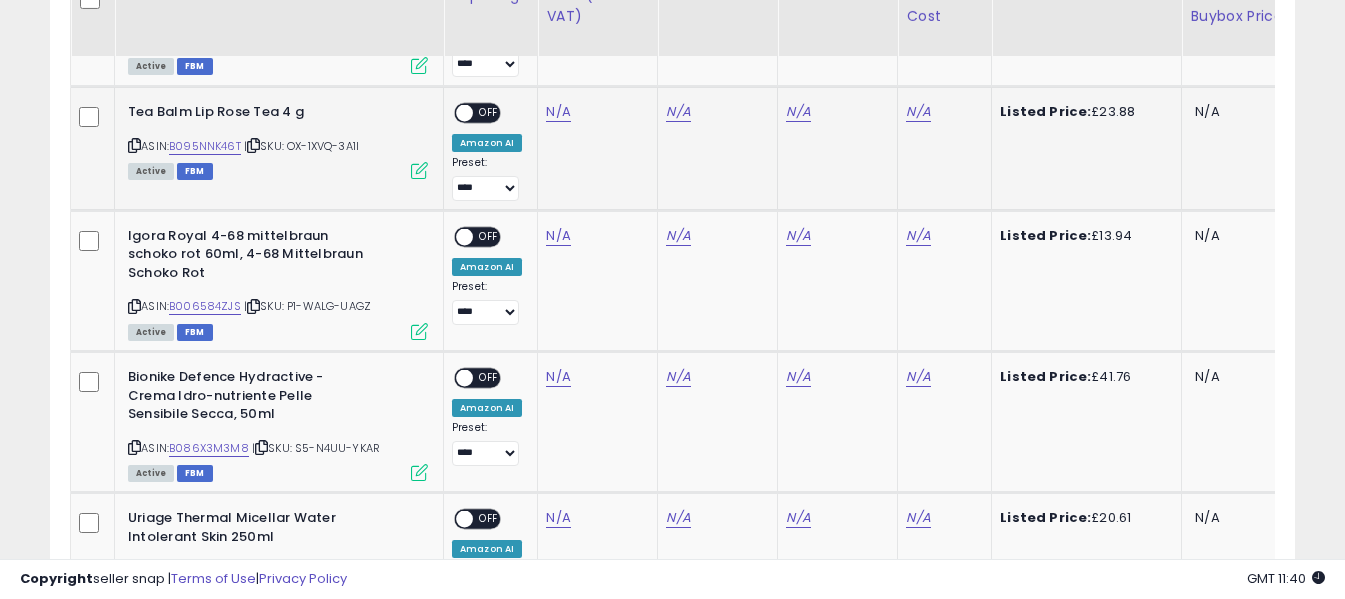 scroll, scrollTop: 2171, scrollLeft: 0, axis: vertical 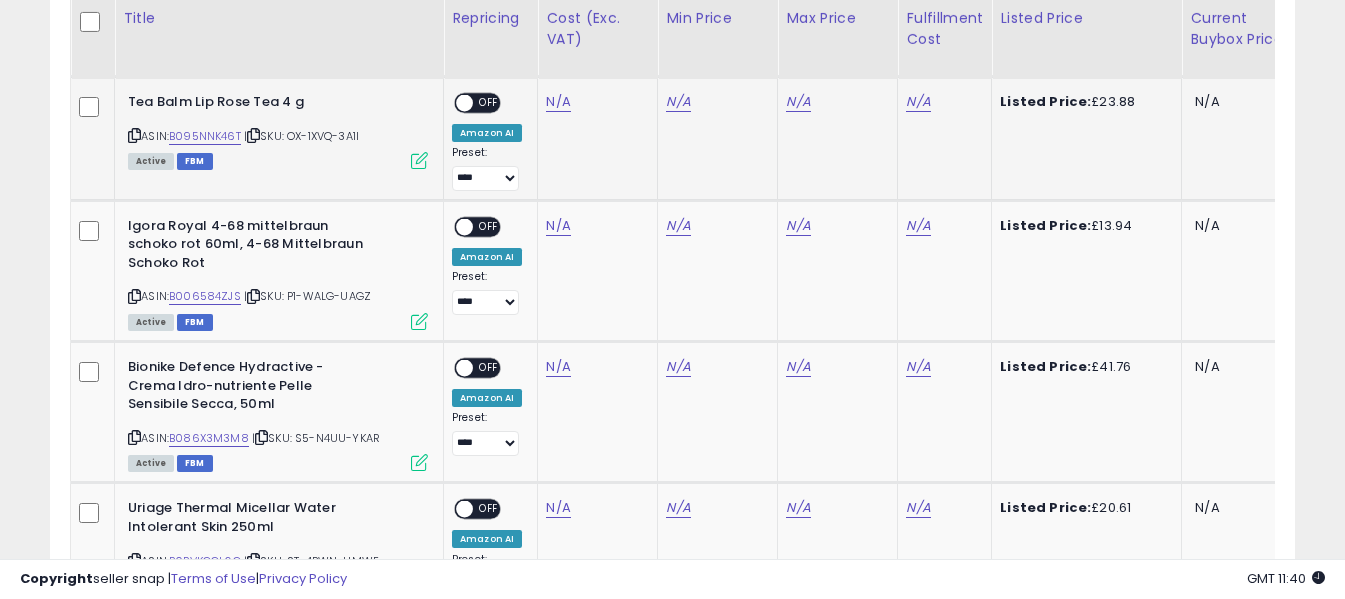 click at bounding box center (134, 135) 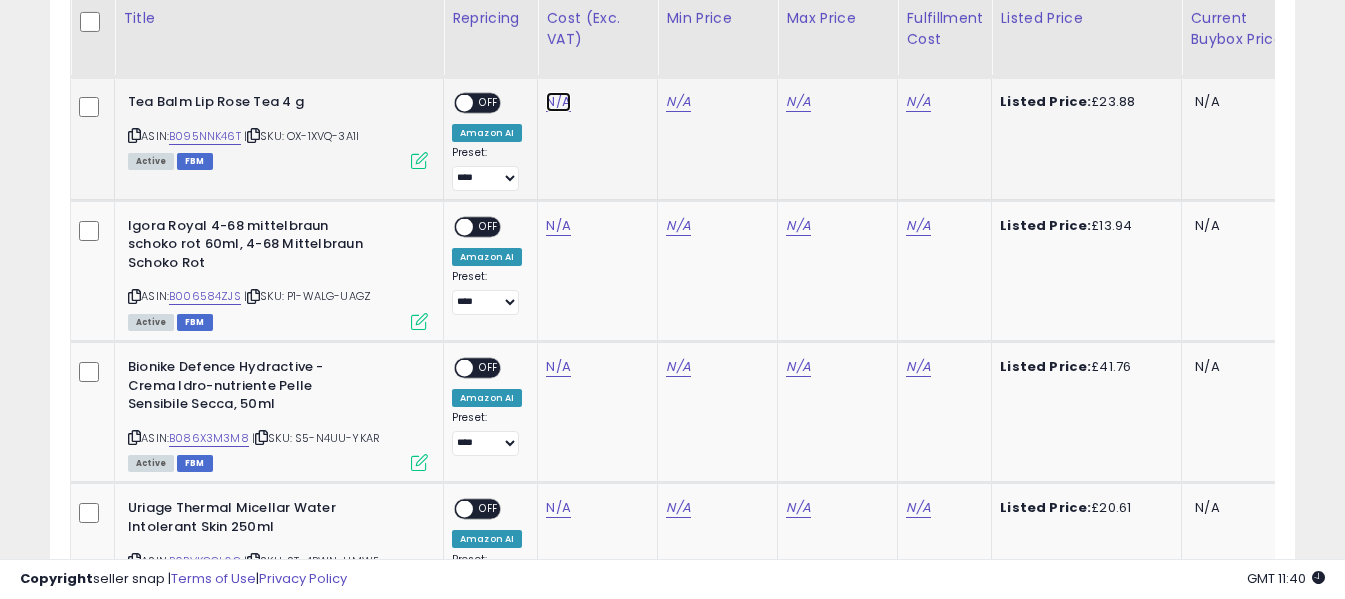 click on "N/A" at bounding box center (558, -534) 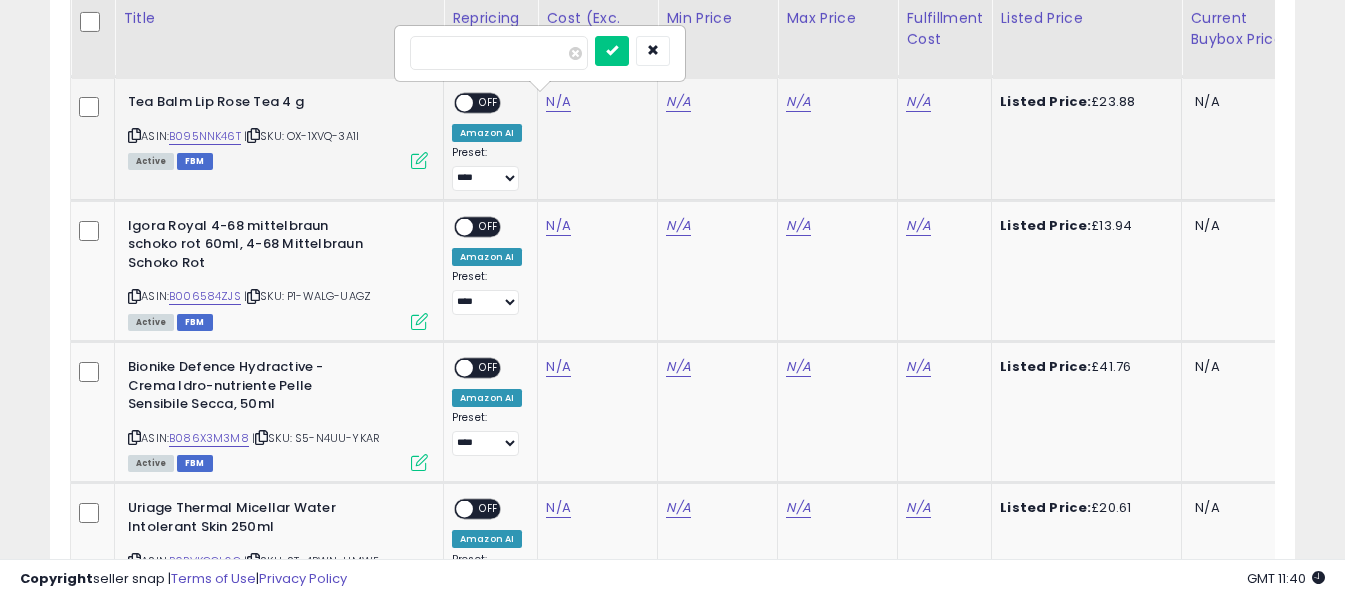 click at bounding box center (499, 53) 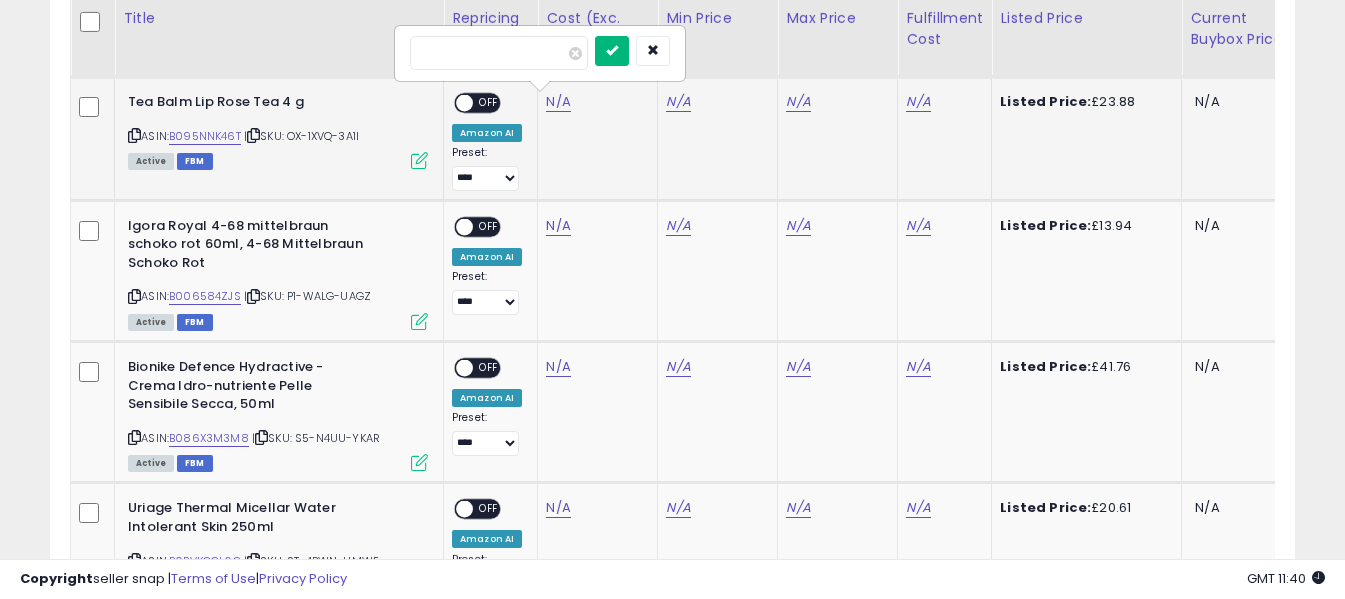 type on "*****" 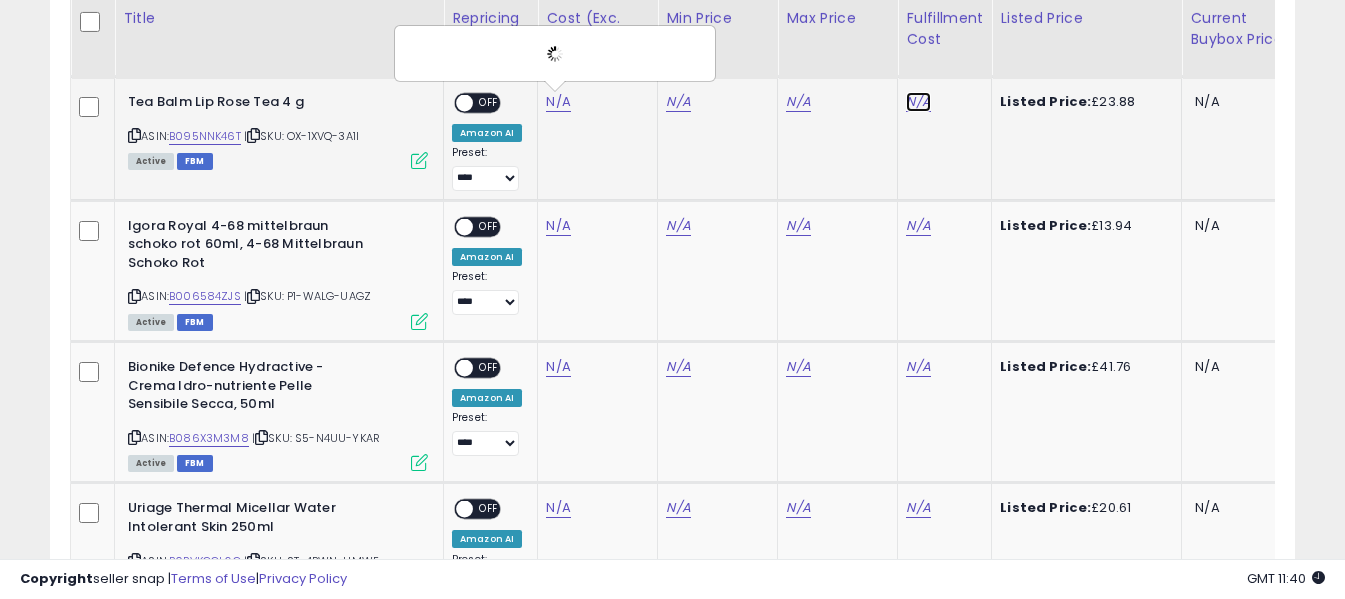 click on "N/A" at bounding box center [918, 102] 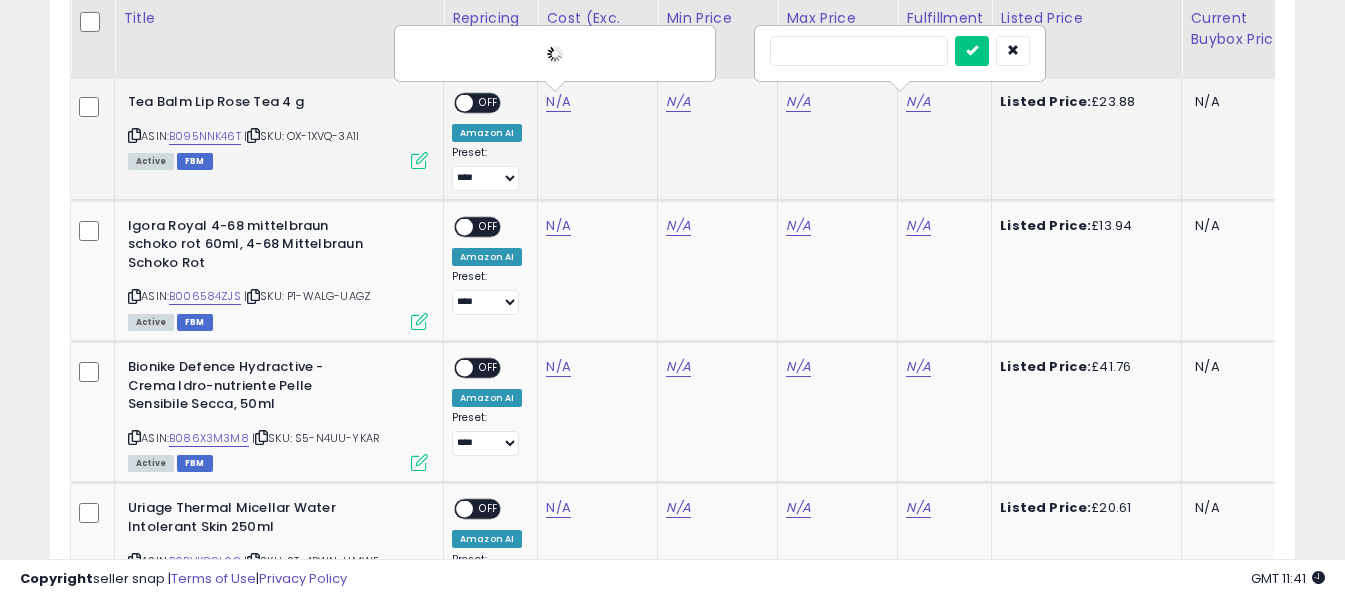 click at bounding box center [859, 51] 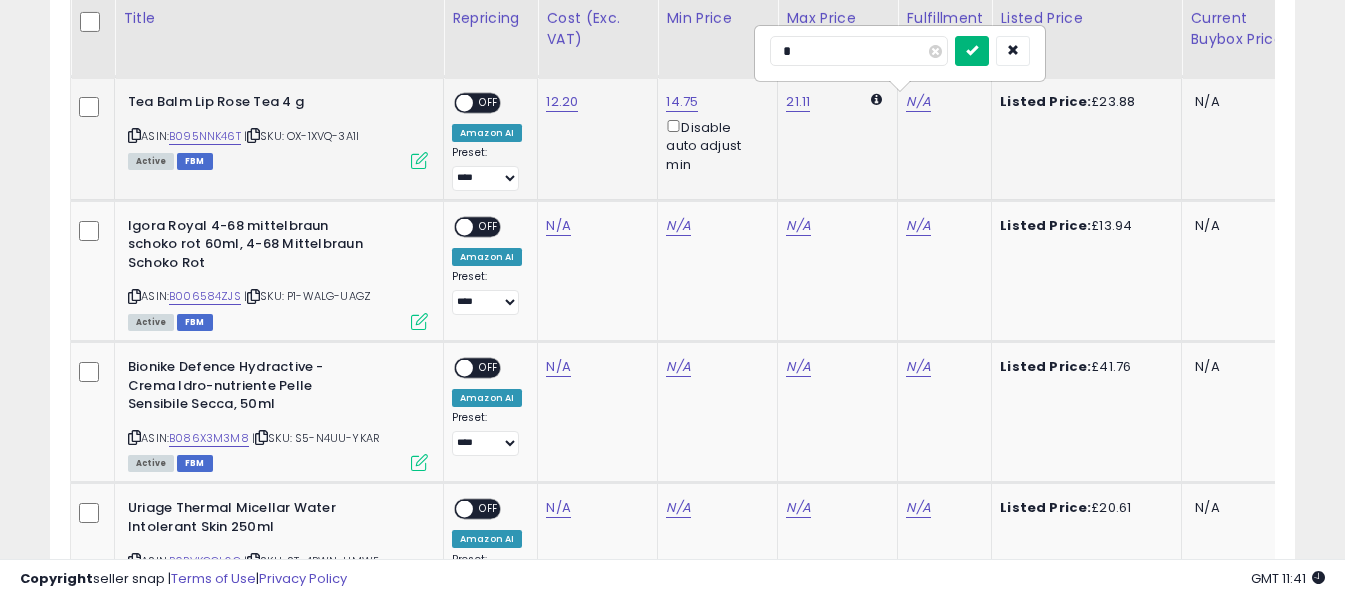 type on "*" 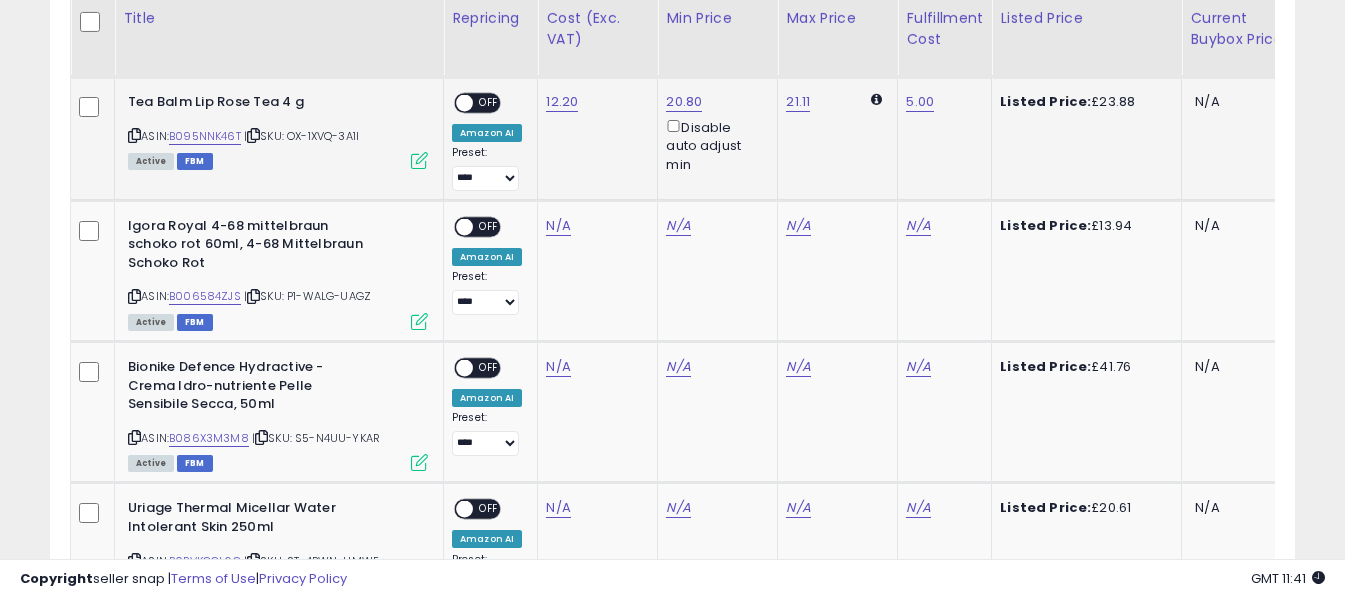 click on "OFF" at bounding box center (489, 103) 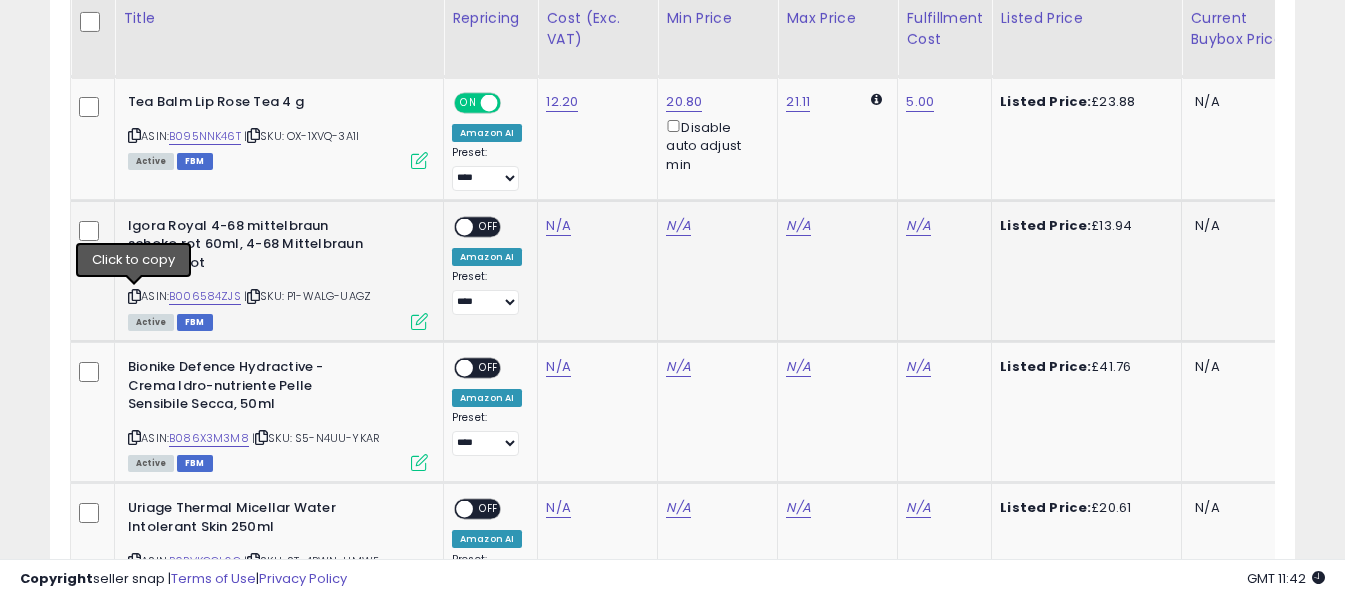 click at bounding box center [134, 296] 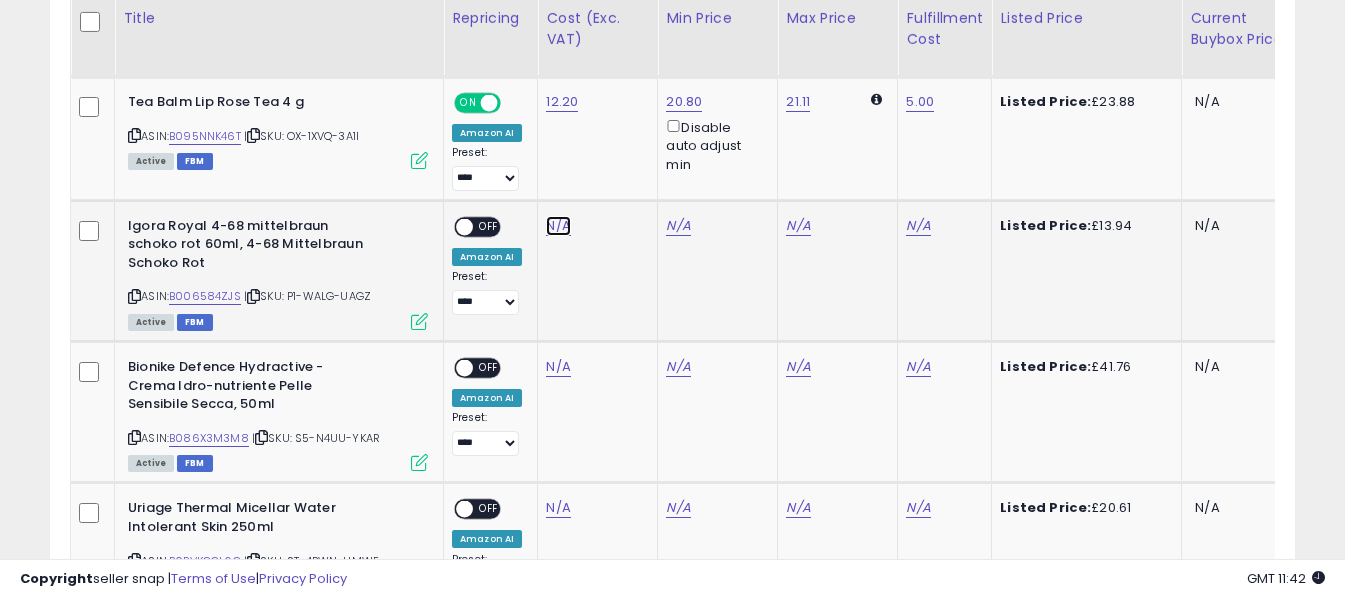 click on "N/A" at bounding box center [558, -534] 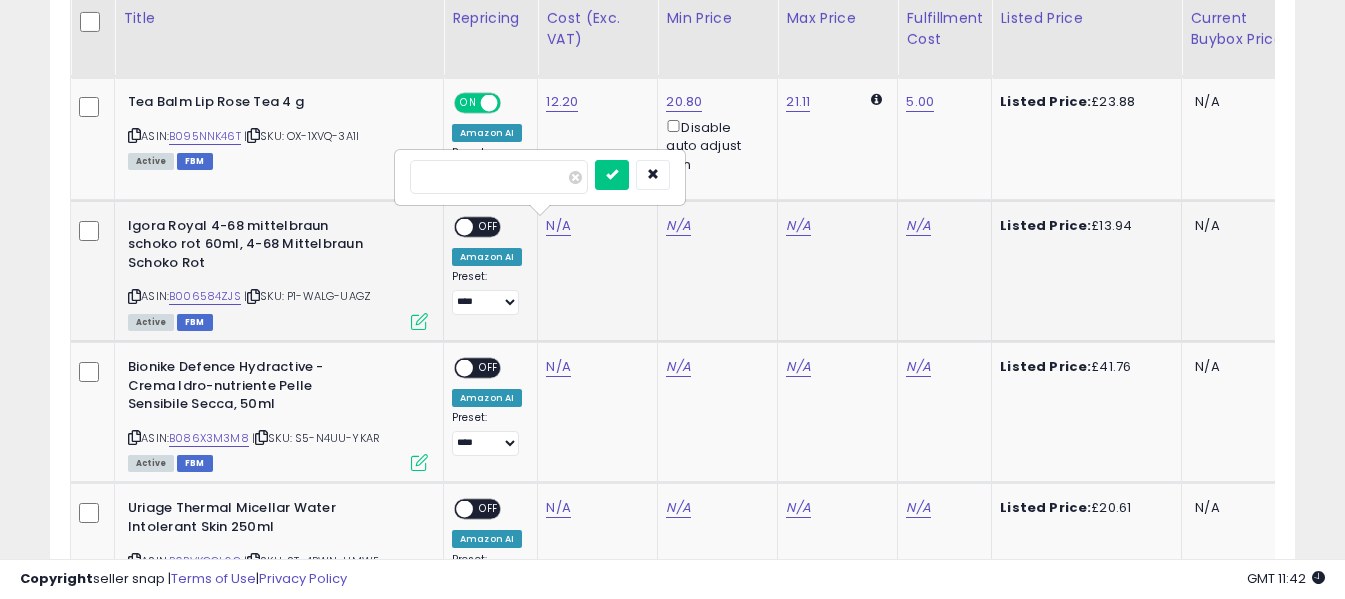 click at bounding box center (499, 177) 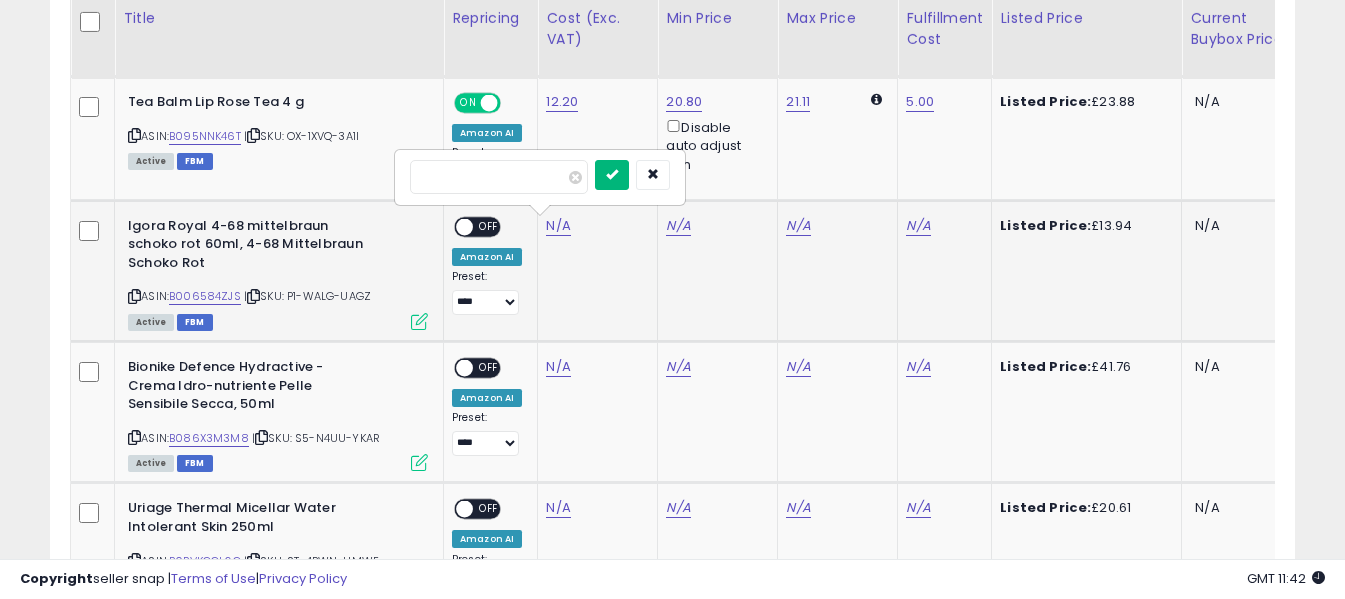 type on "****" 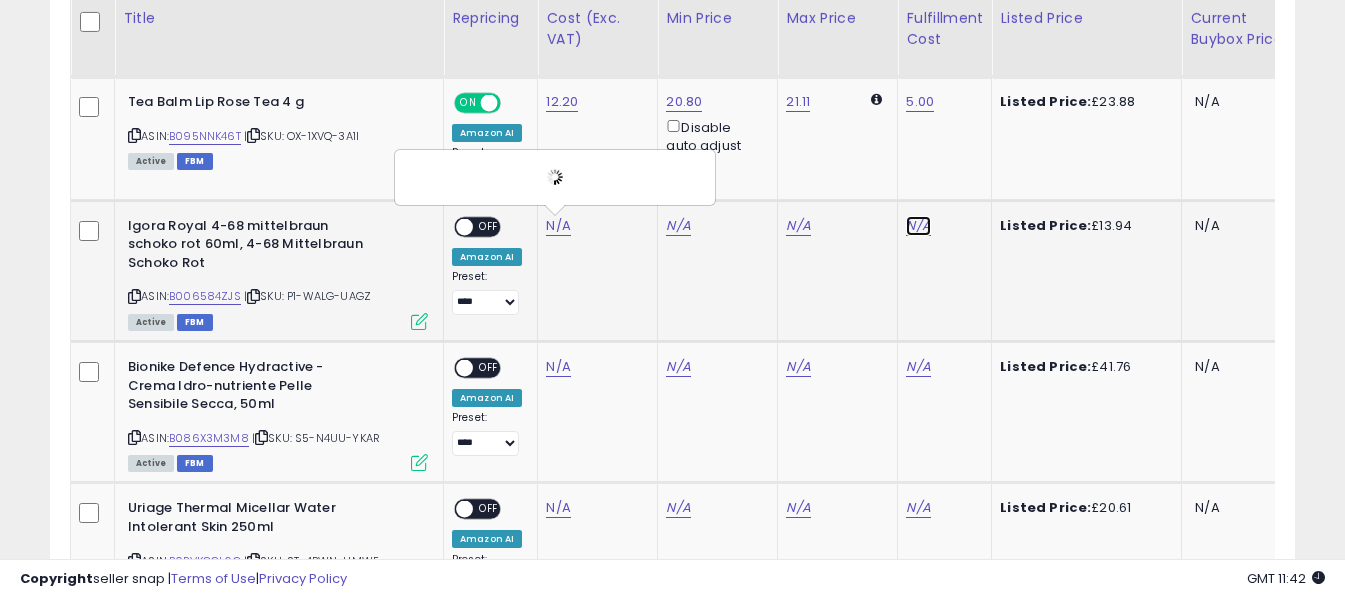 click on "N/A" at bounding box center (918, 226) 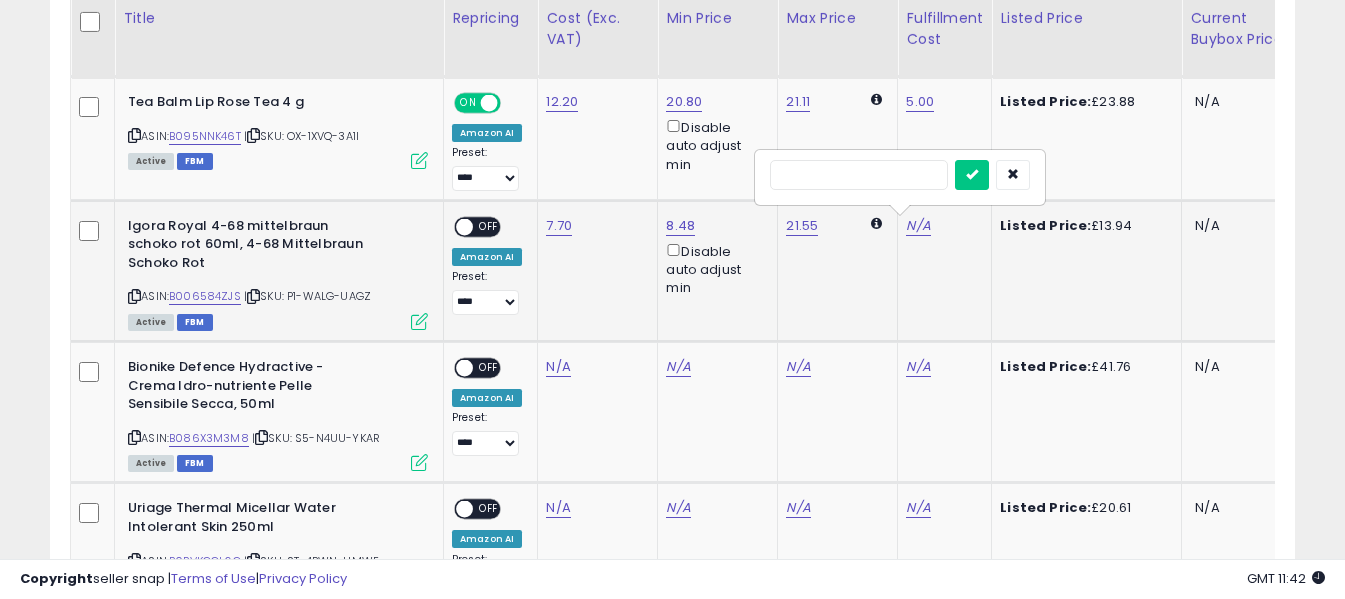 click at bounding box center (859, 175) 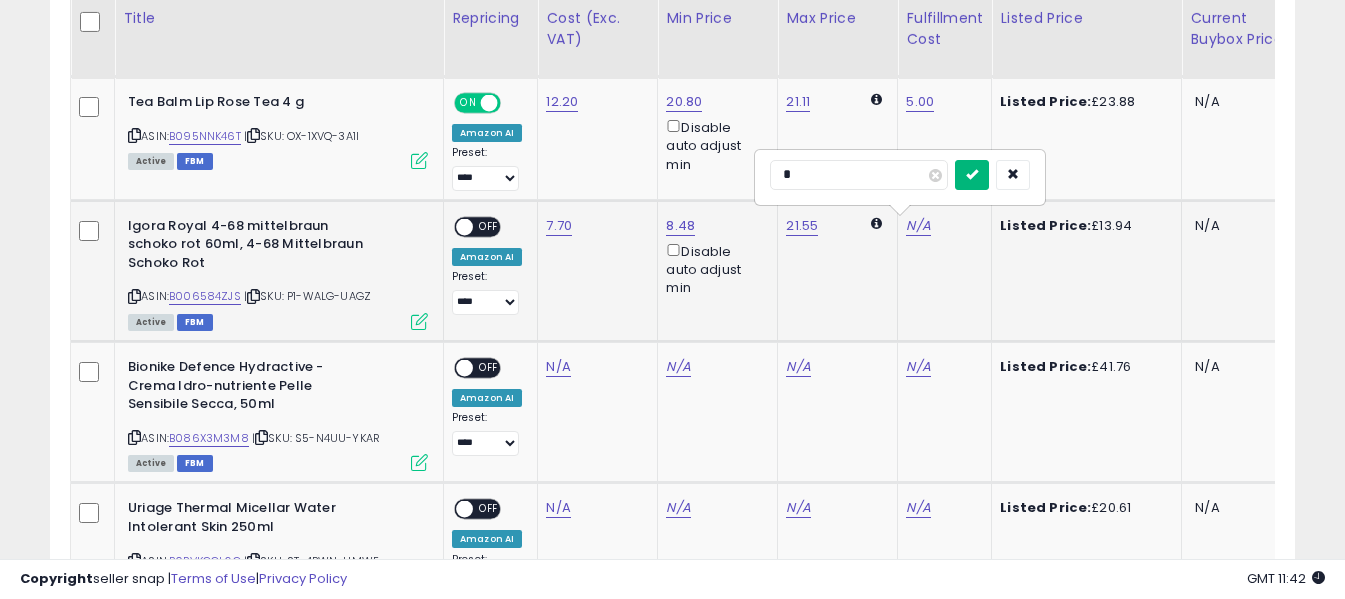 click at bounding box center (972, 175) 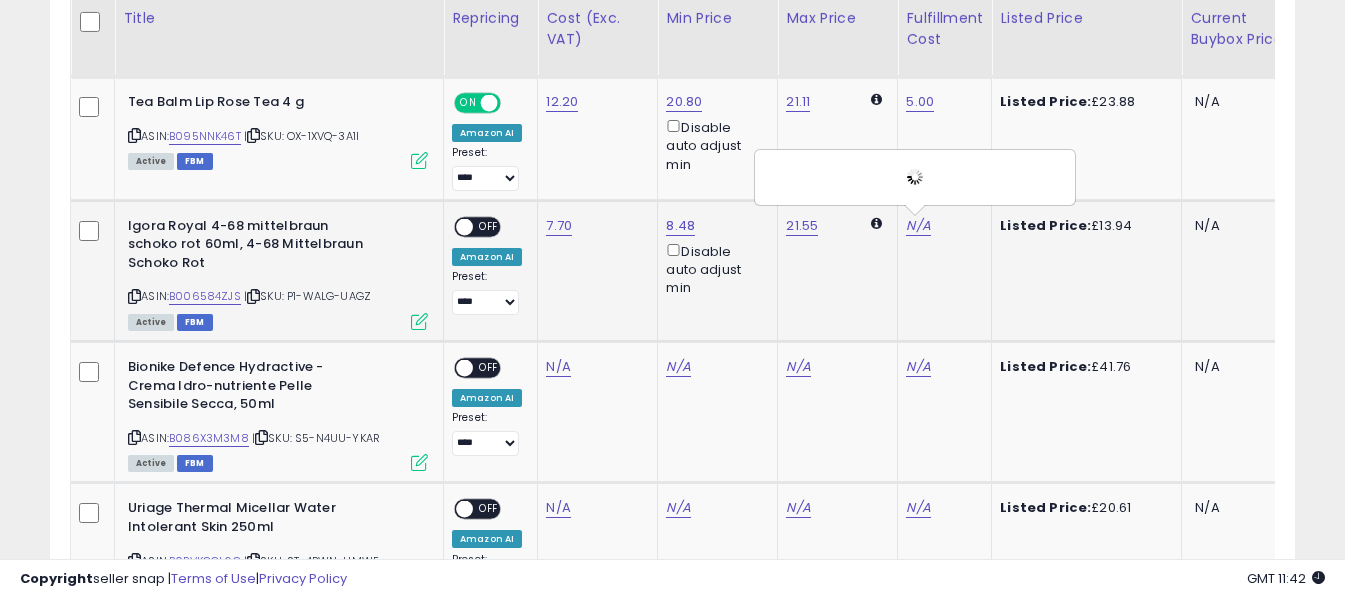 click on "OFF" at bounding box center (489, 226) 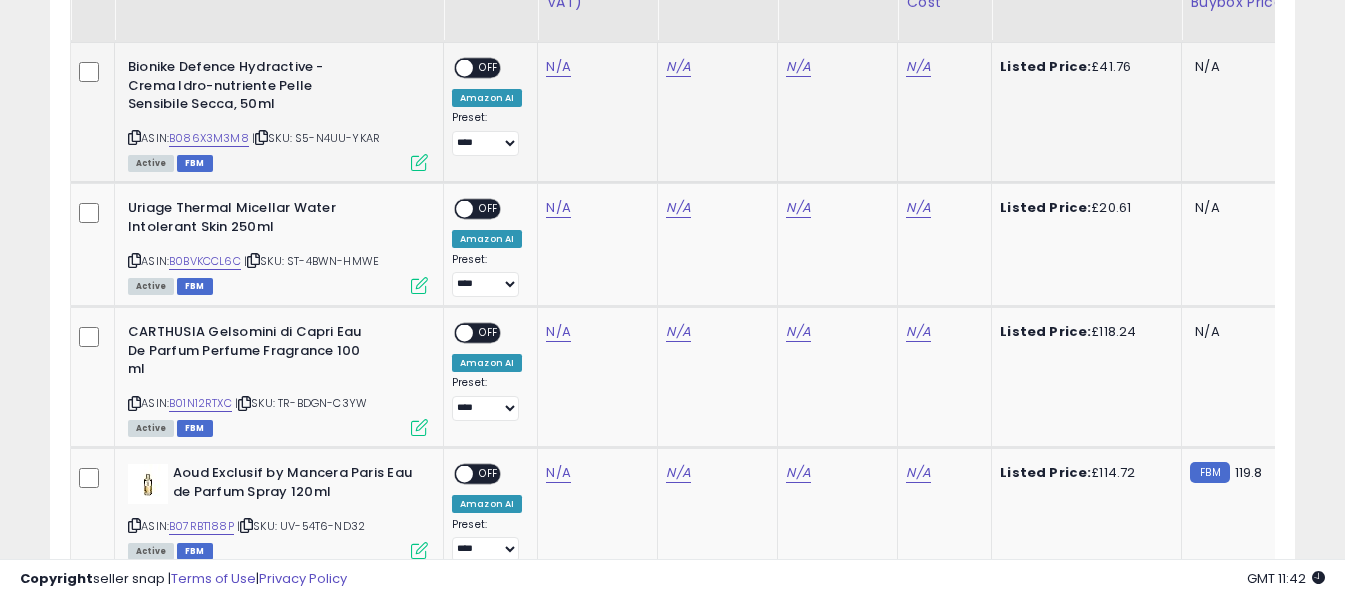 scroll, scrollTop: 2371, scrollLeft: 0, axis: vertical 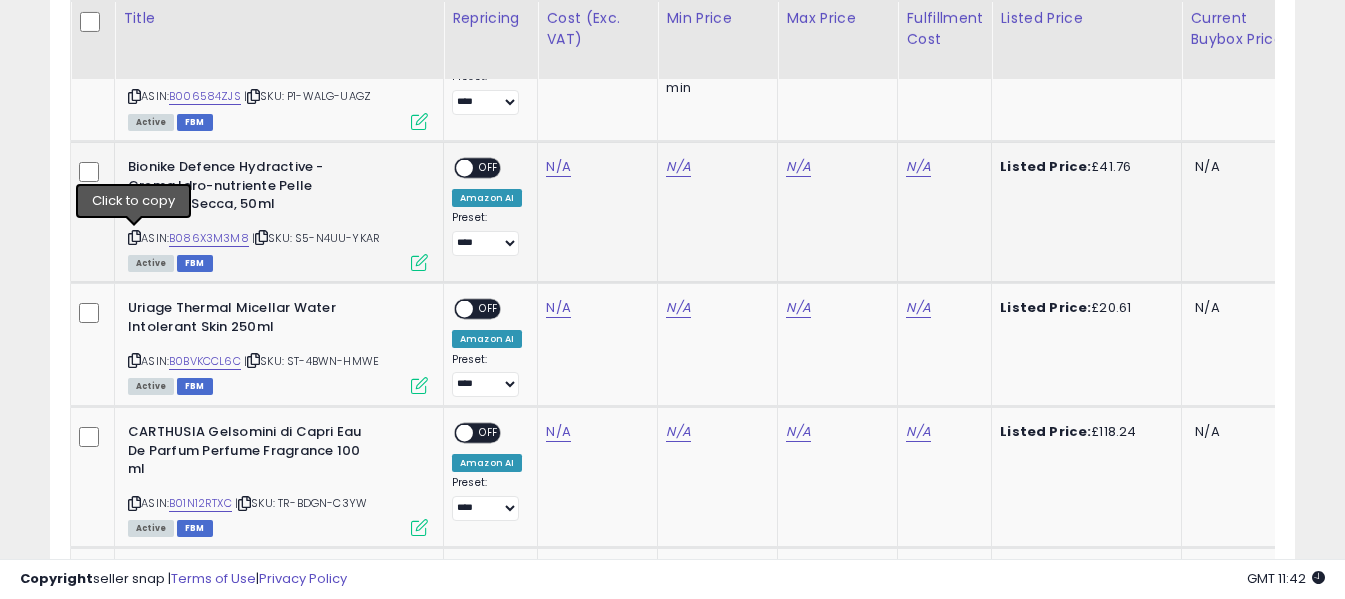 click at bounding box center [134, 237] 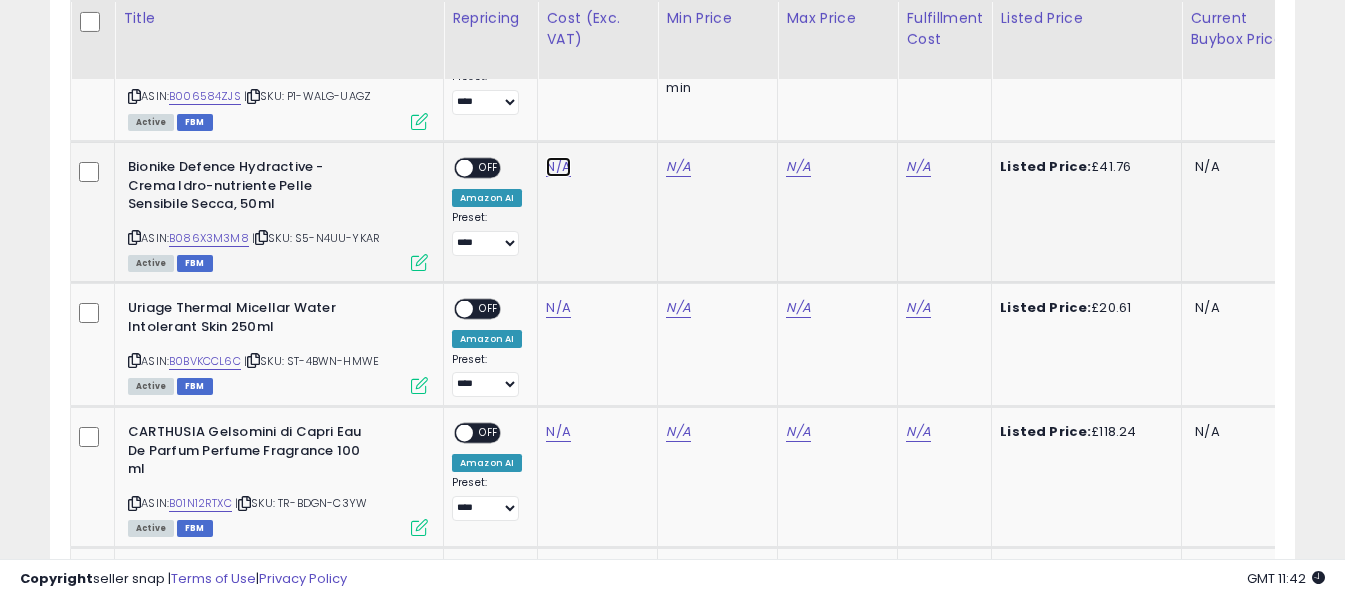 click on "N/A" at bounding box center [558, -734] 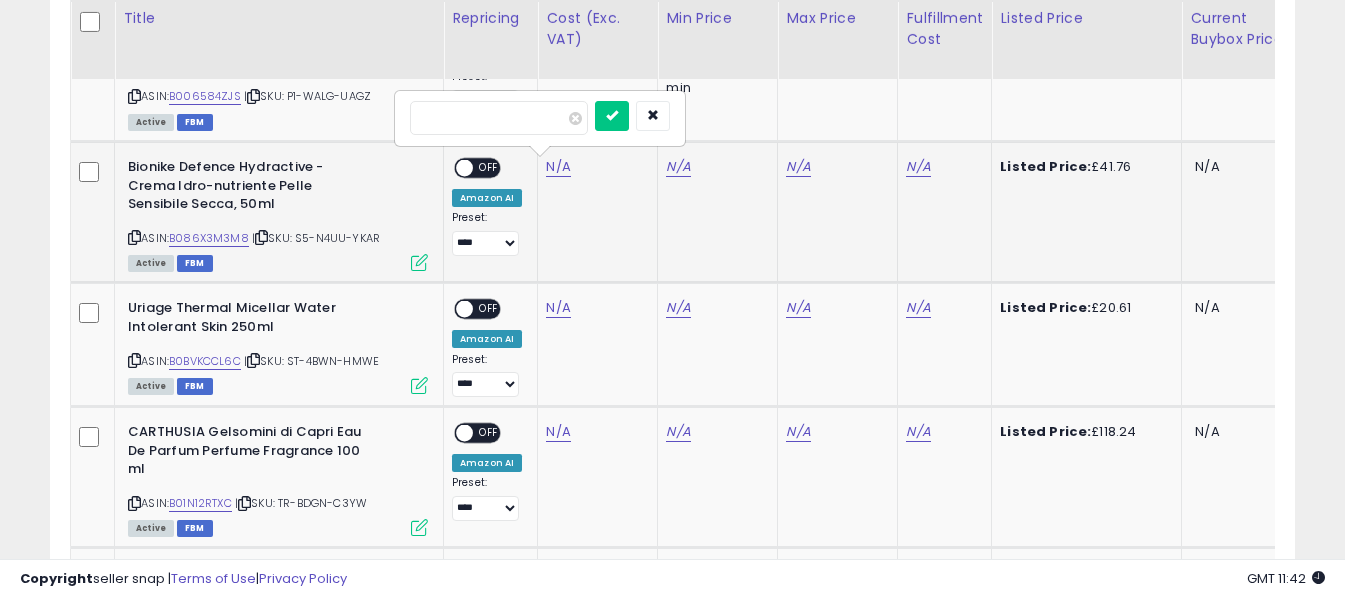click at bounding box center (499, 118) 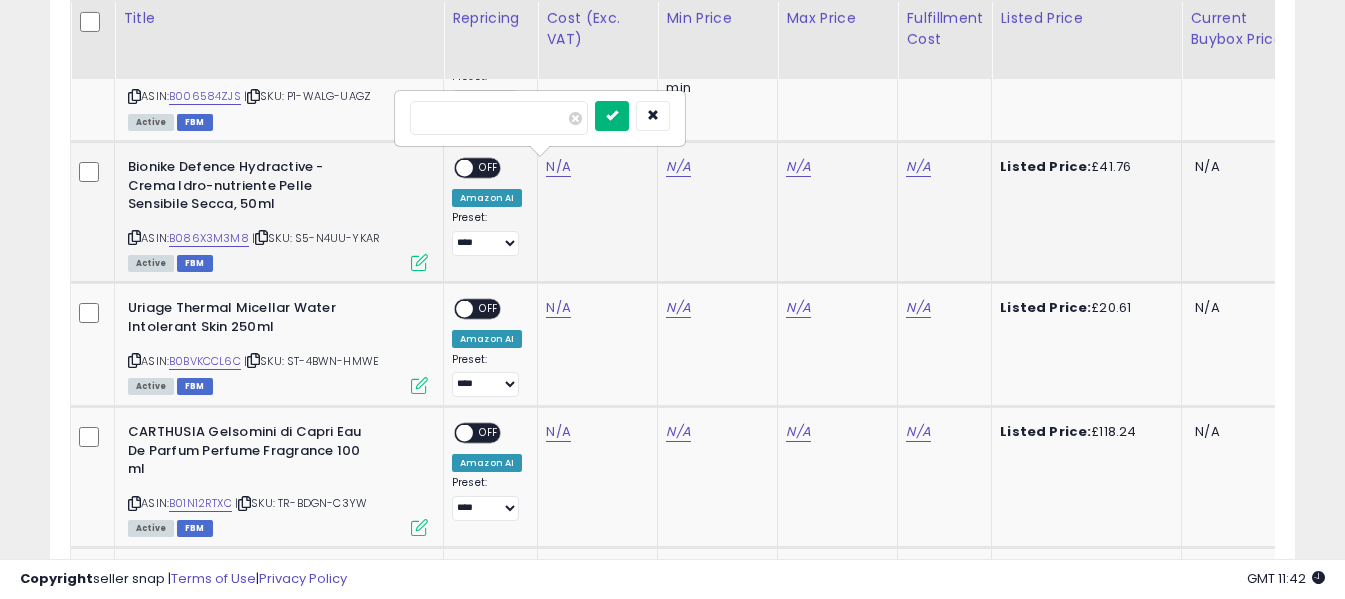 type on "*****" 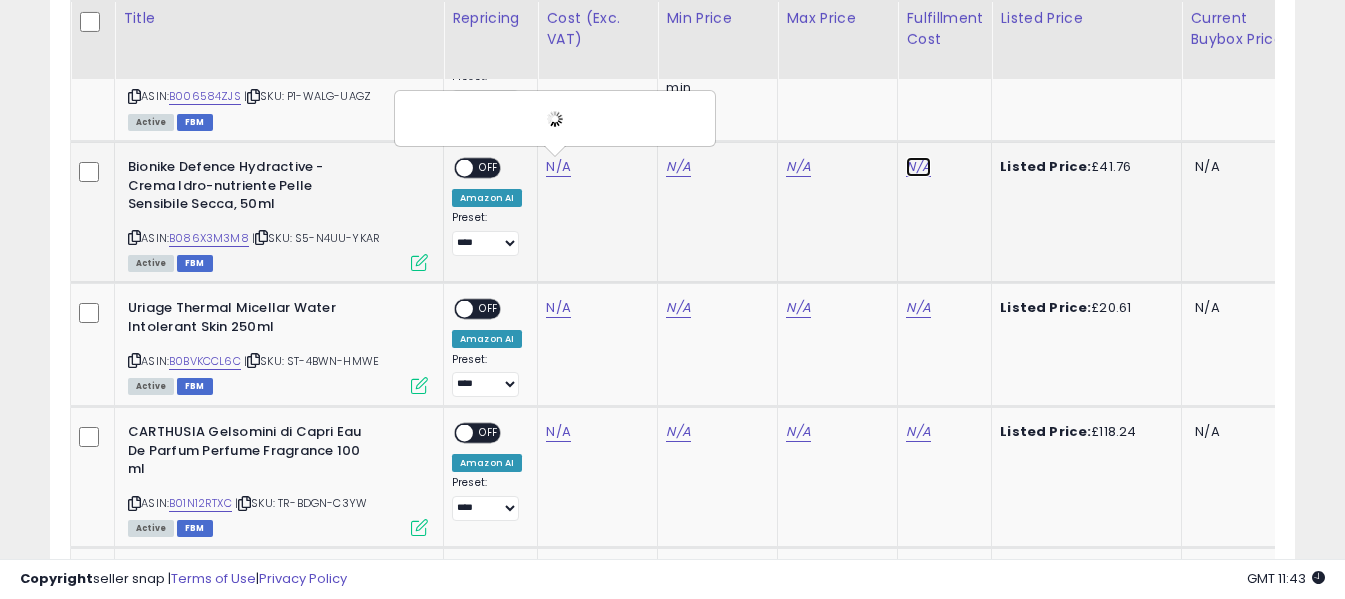 click on "N/A" at bounding box center (918, 167) 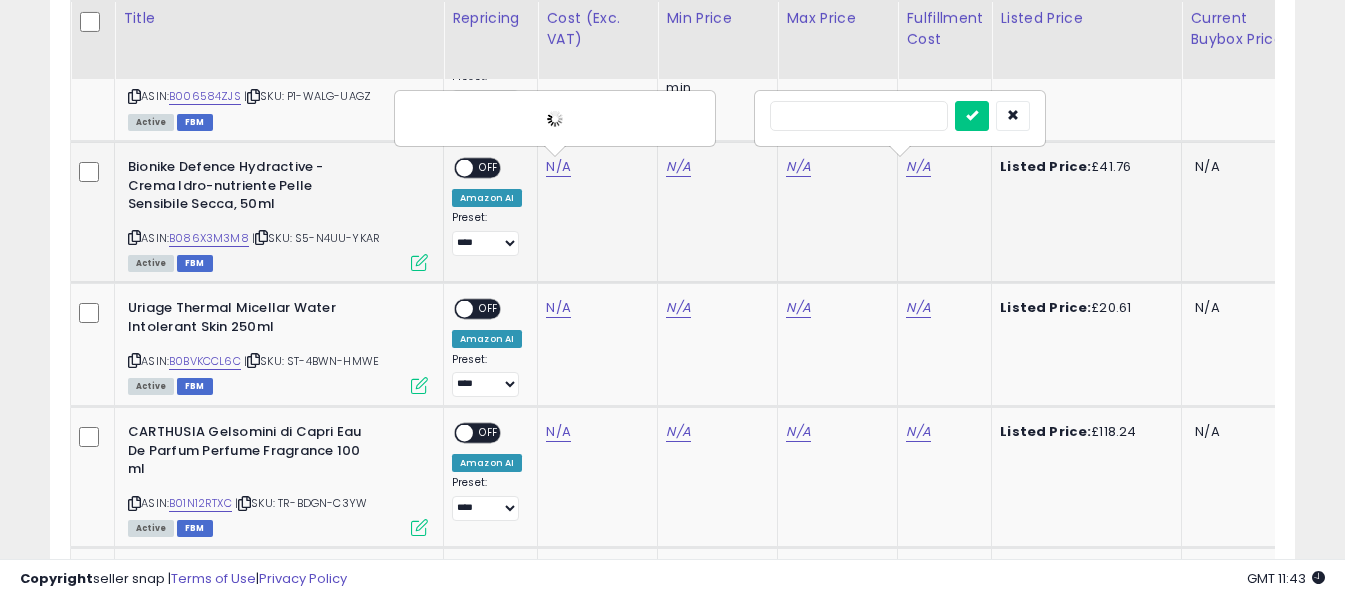 click at bounding box center (859, 116) 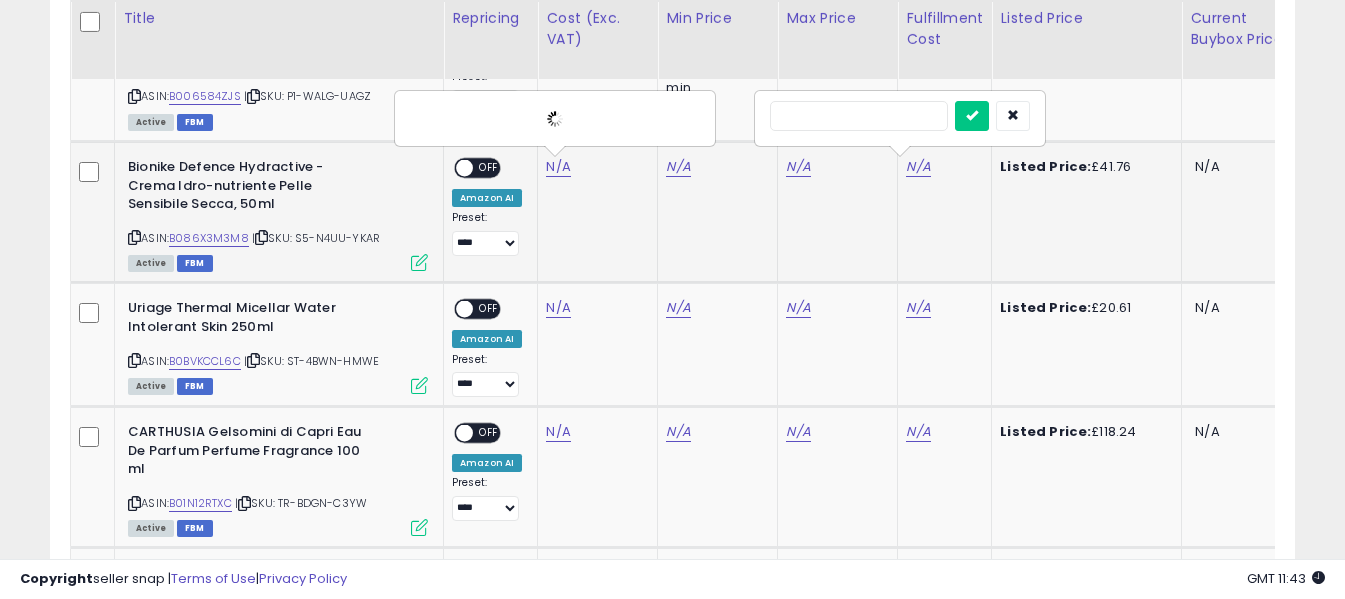 type on "*" 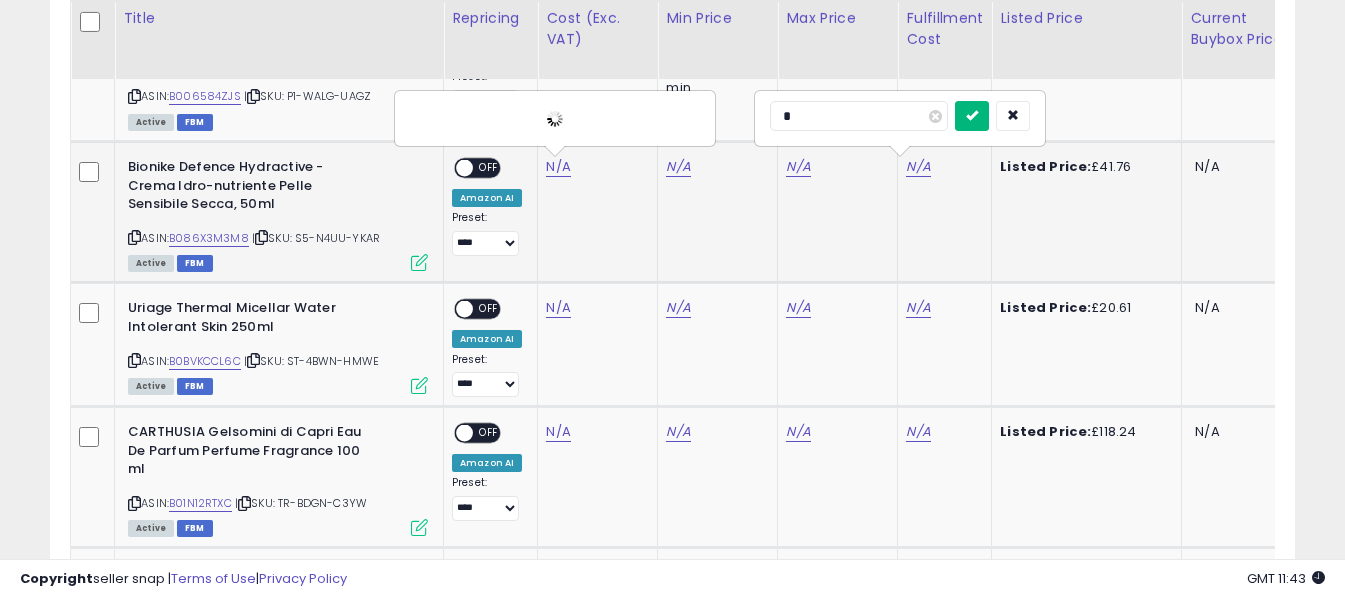 click at bounding box center (972, 115) 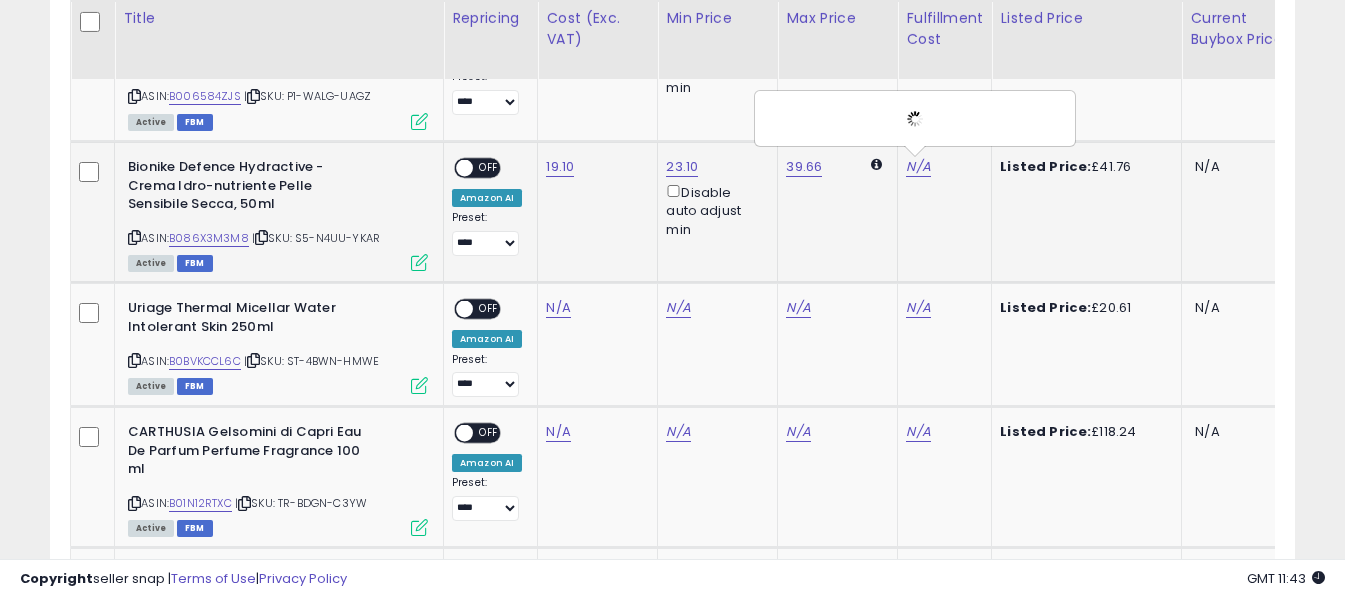 click on "OFF" at bounding box center (489, 168) 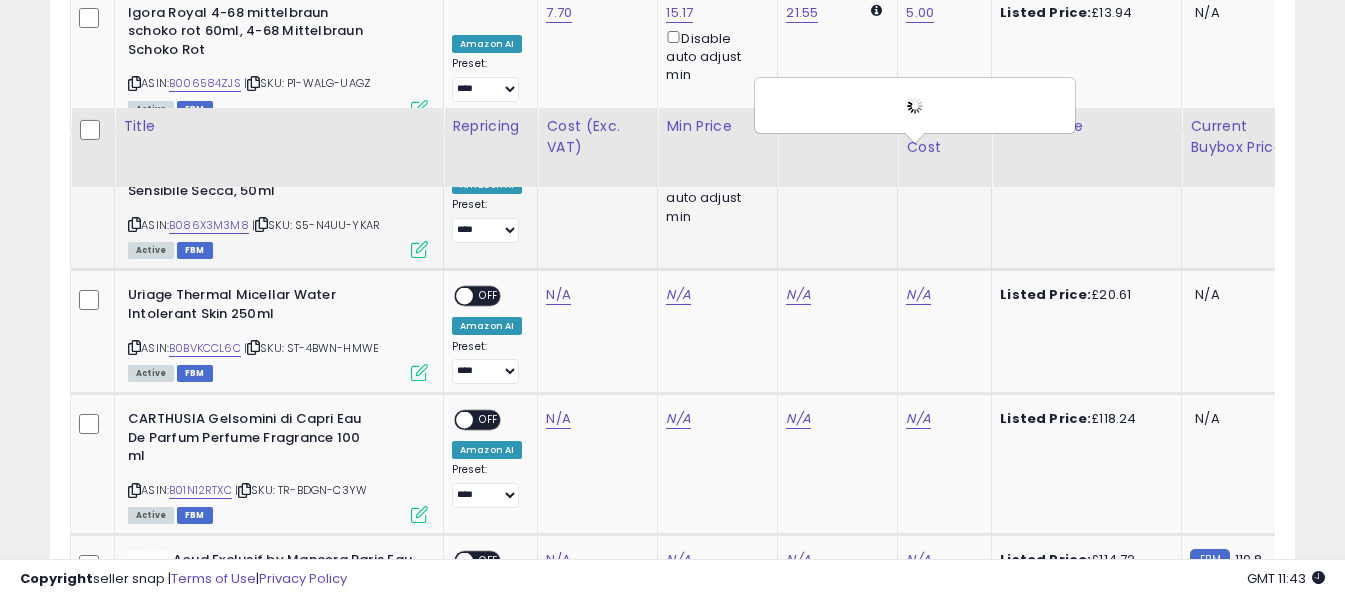 scroll, scrollTop: 2571, scrollLeft: 0, axis: vertical 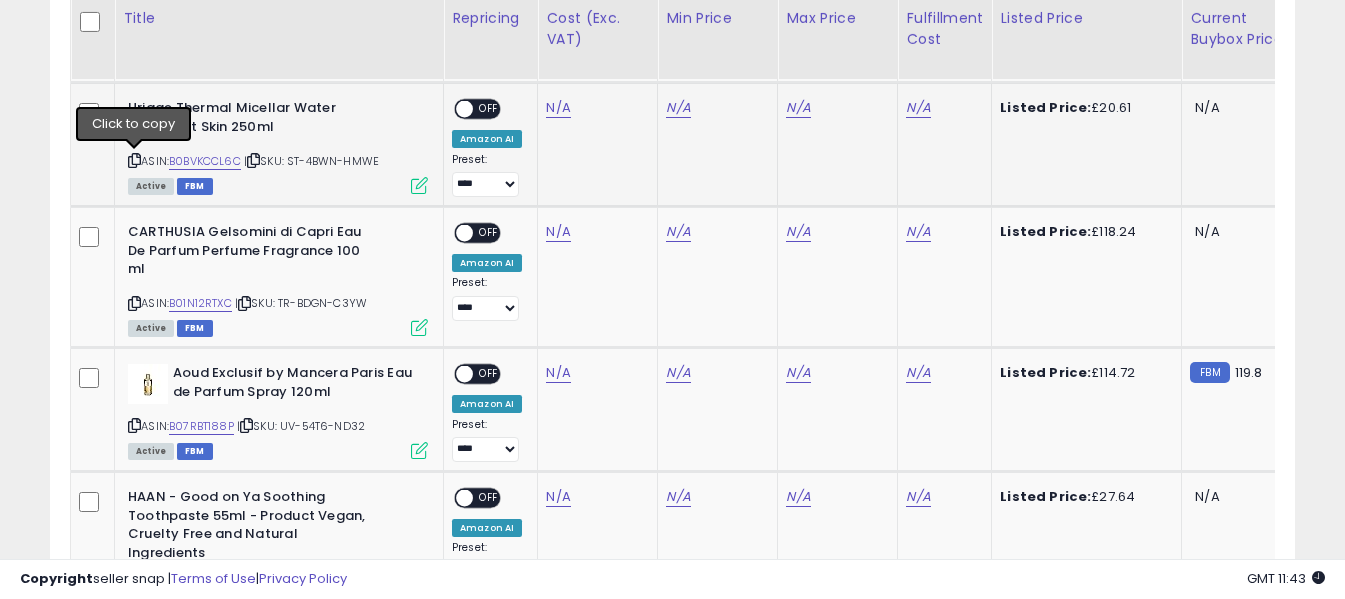 click at bounding box center [134, 160] 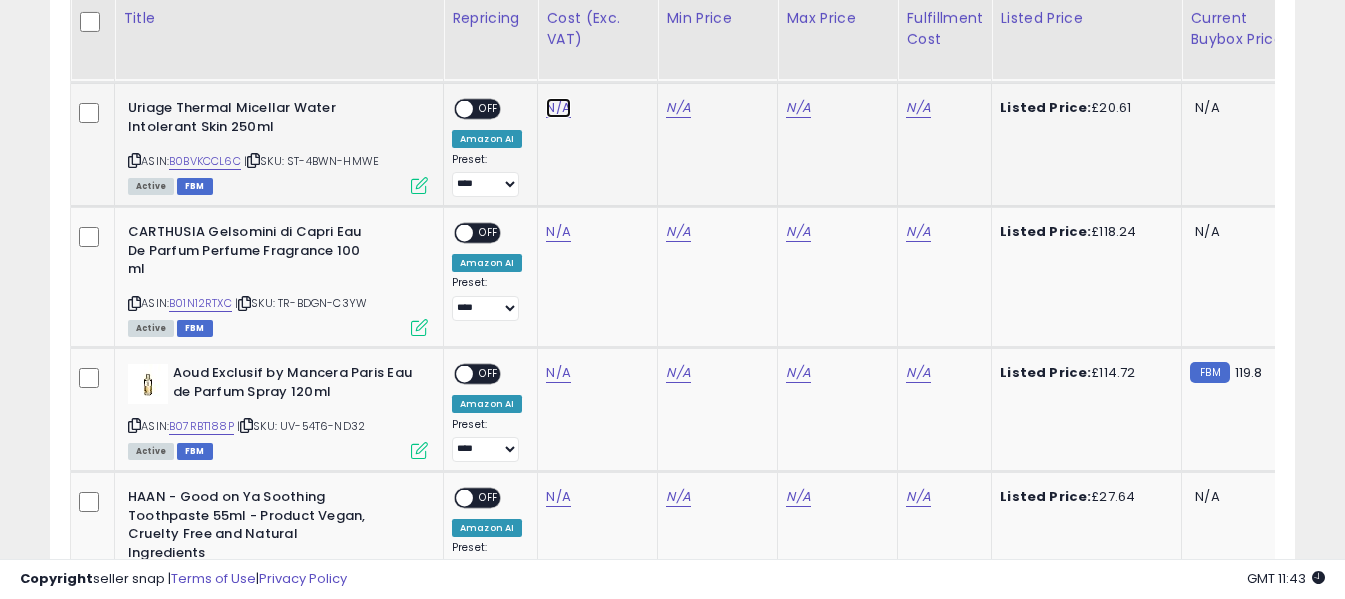 click on "N/A" at bounding box center [558, -934] 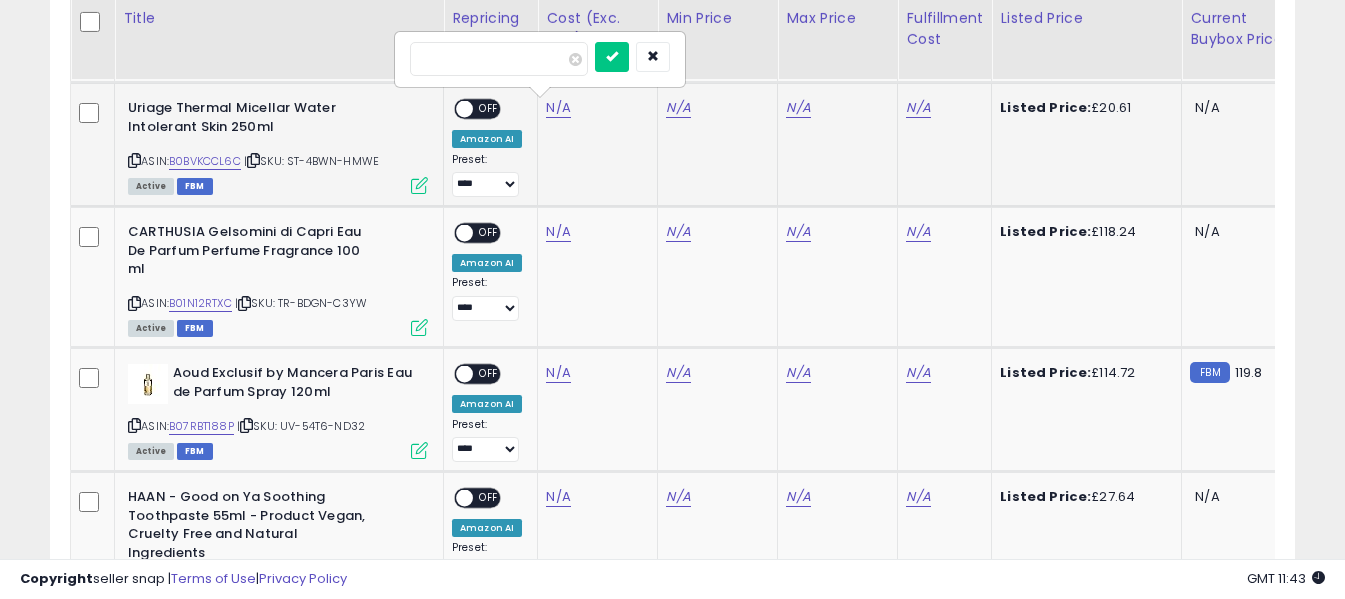 click at bounding box center (499, 59) 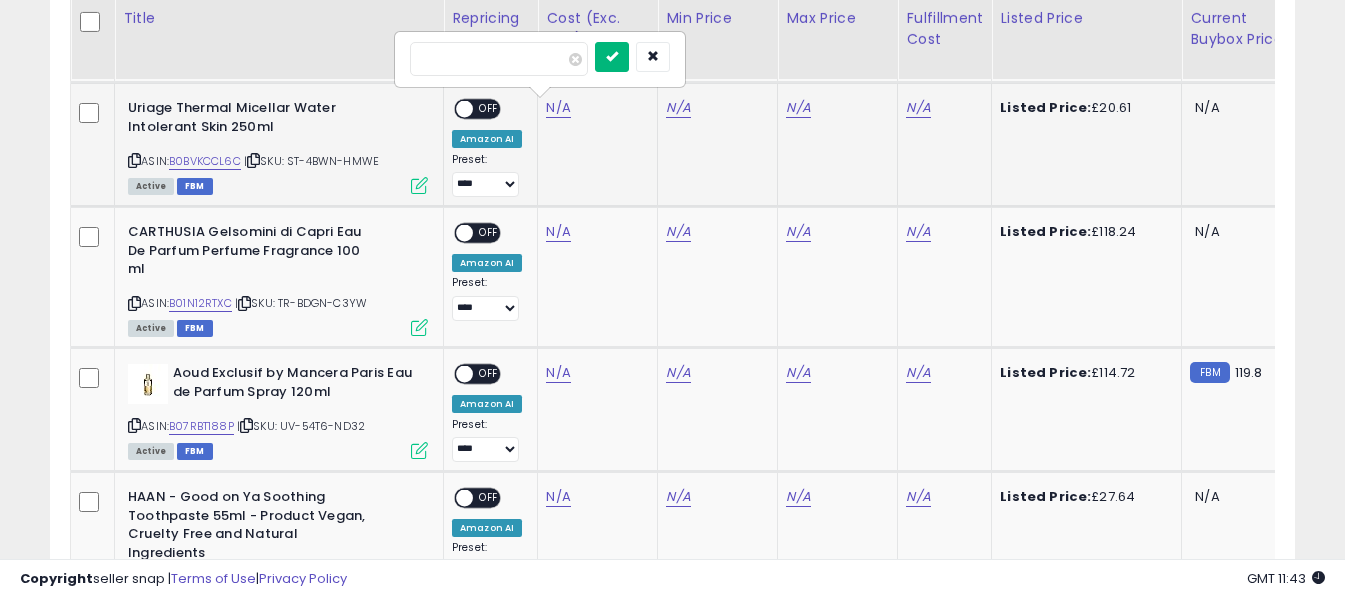 type on "****" 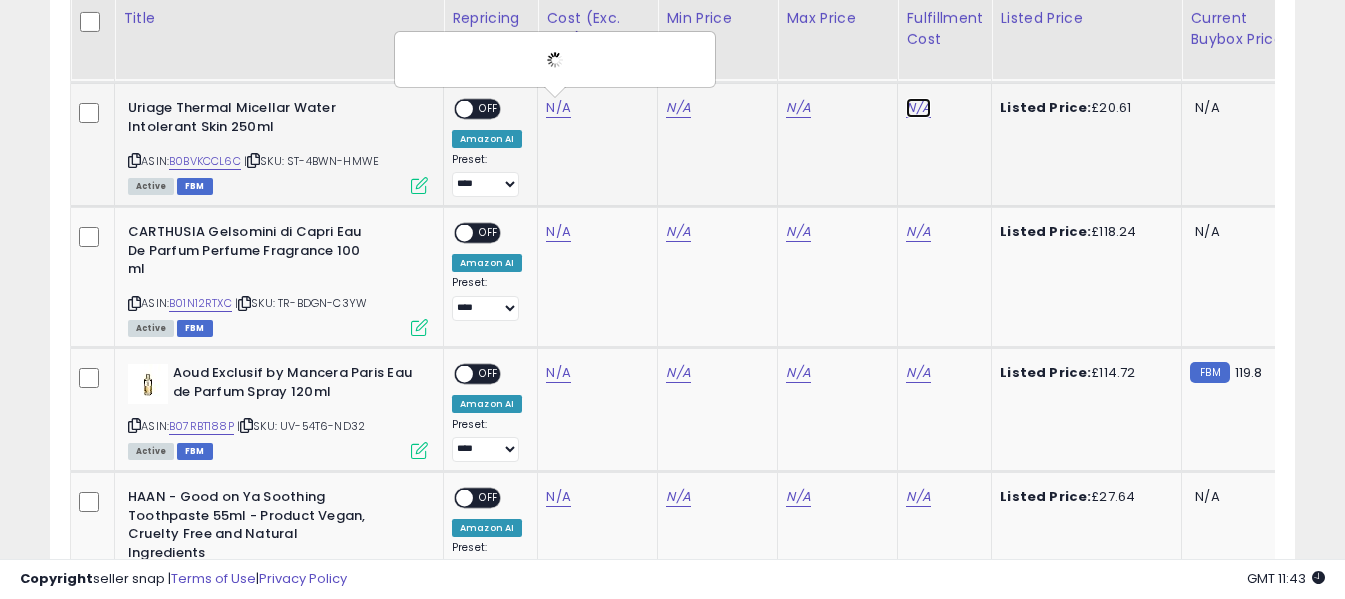 click on "N/A" at bounding box center (918, 108) 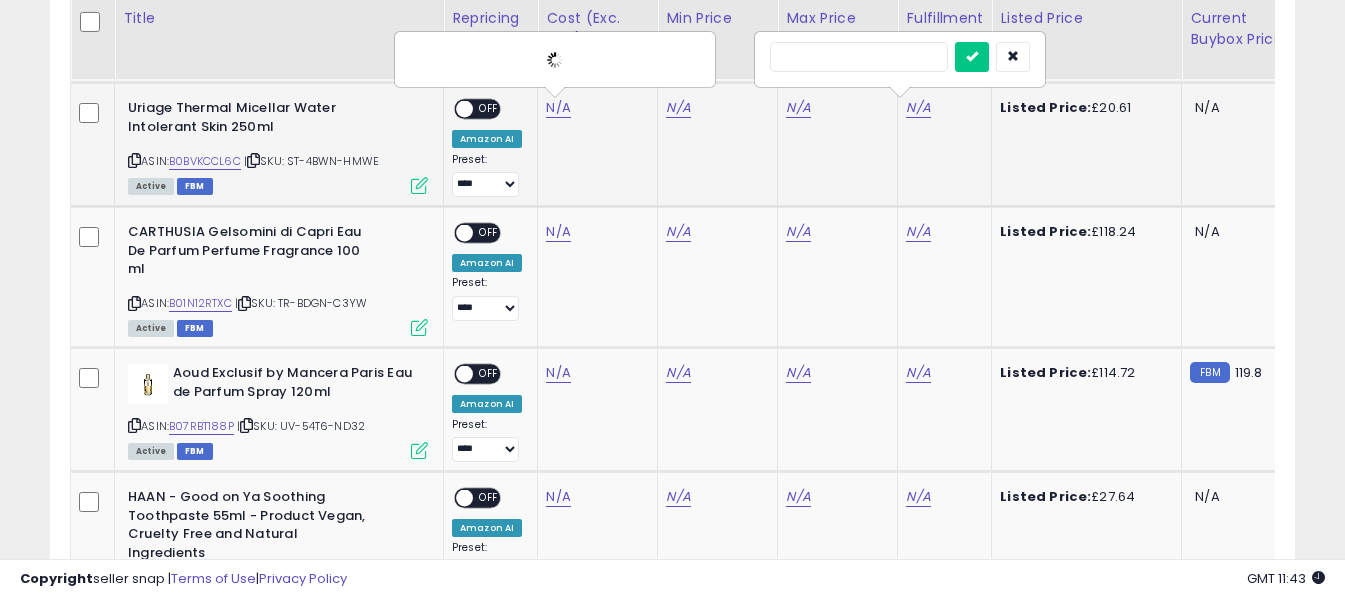 click at bounding box center (859, 57) 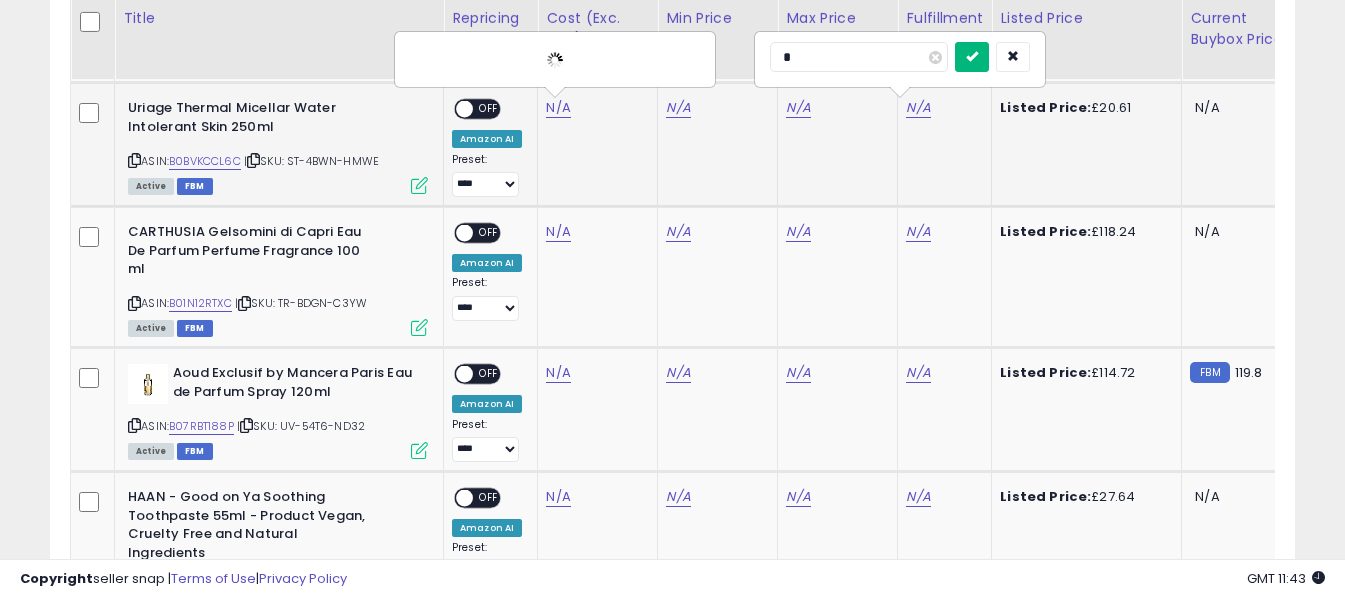 type on "*" 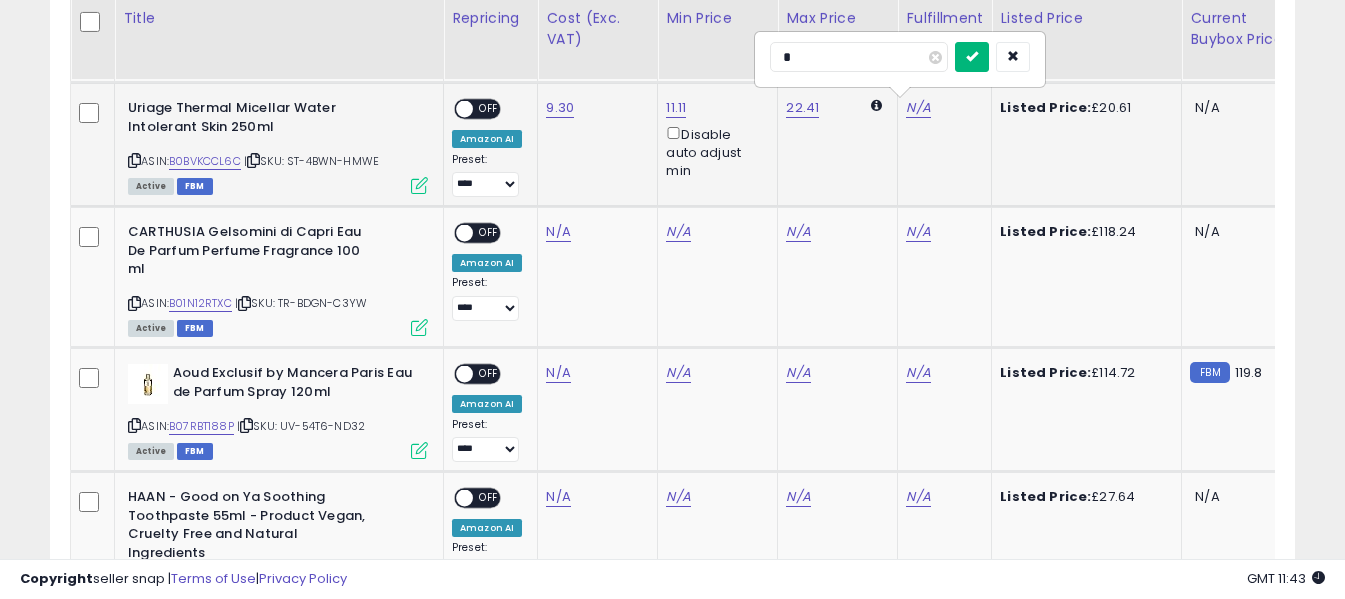click at bounding box center [972, 57] 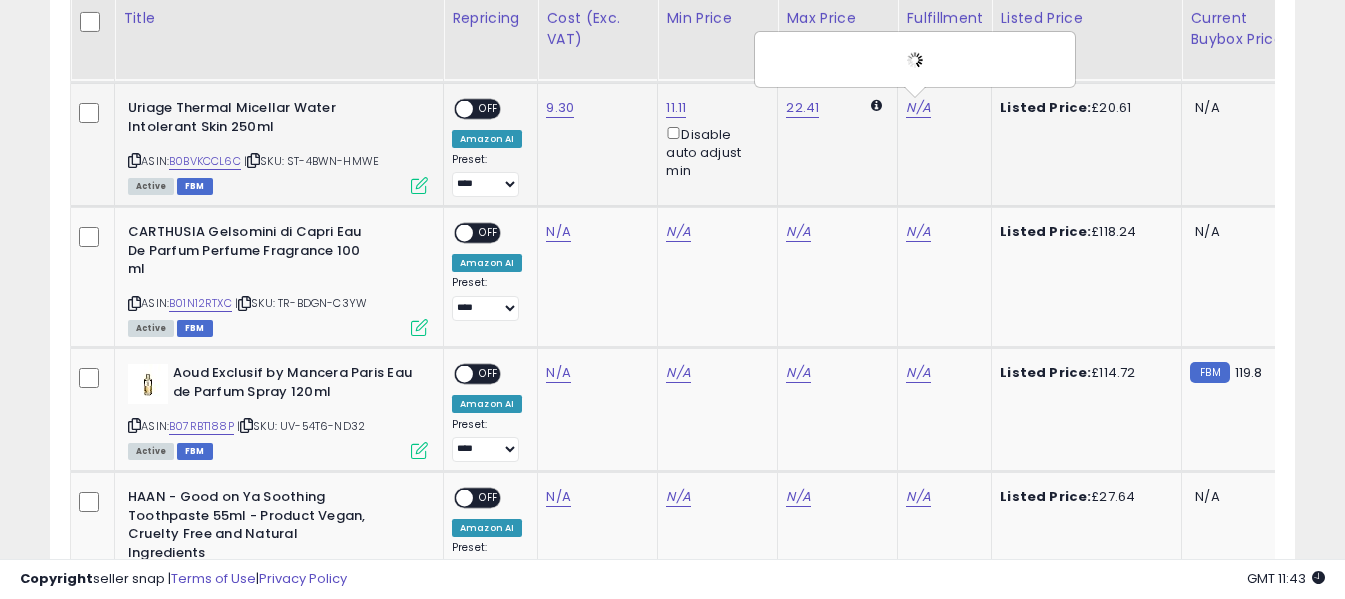 click at bounding box center [464, 109] 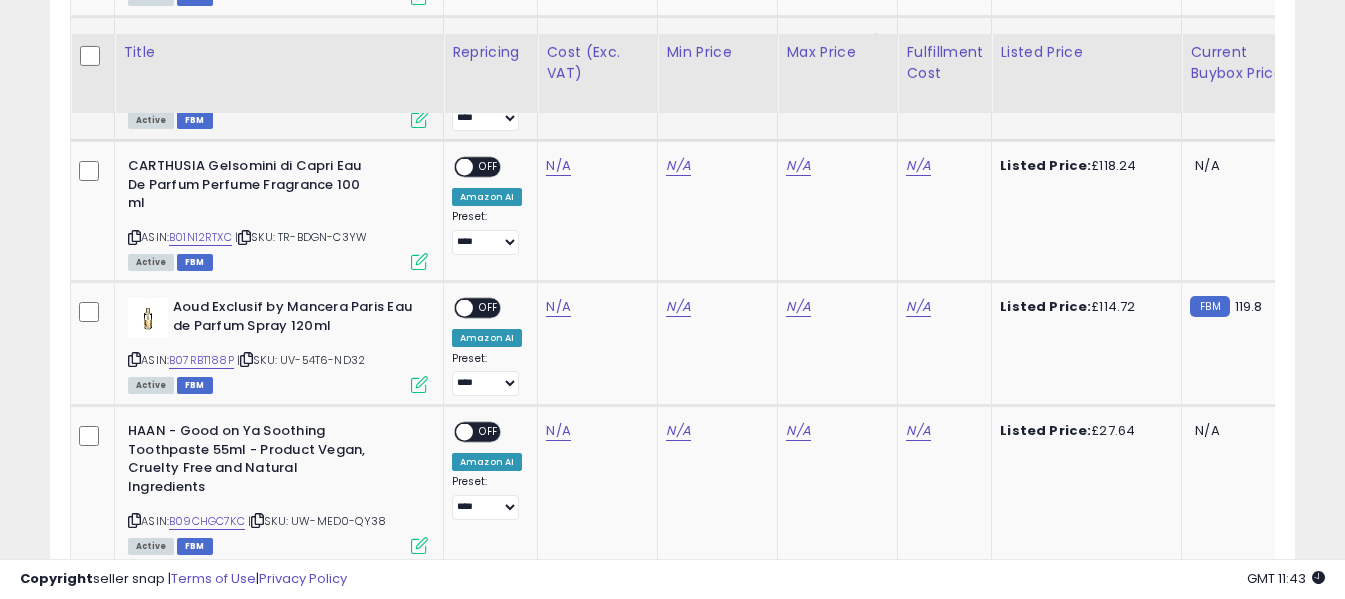 scroll, scrollTop: 2671, scrollLeft: 0, axis: vertical 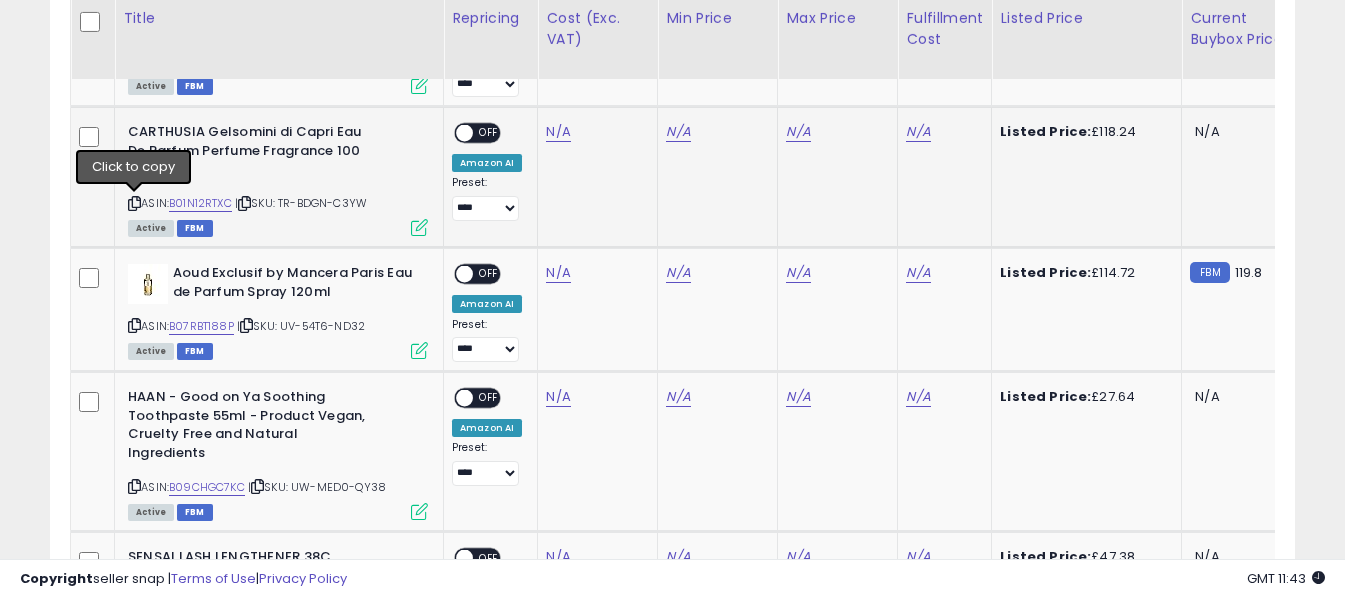 click at bounding box center (134, 203) 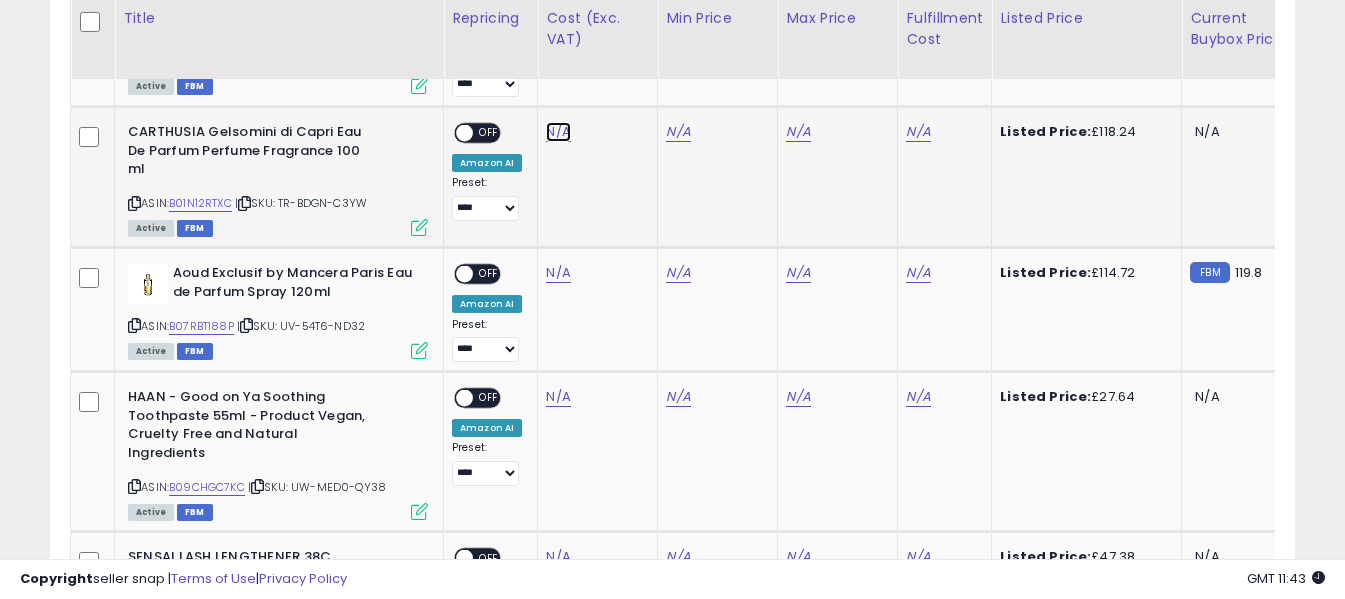 click on "N/A" at bounding box center (558, -1034) 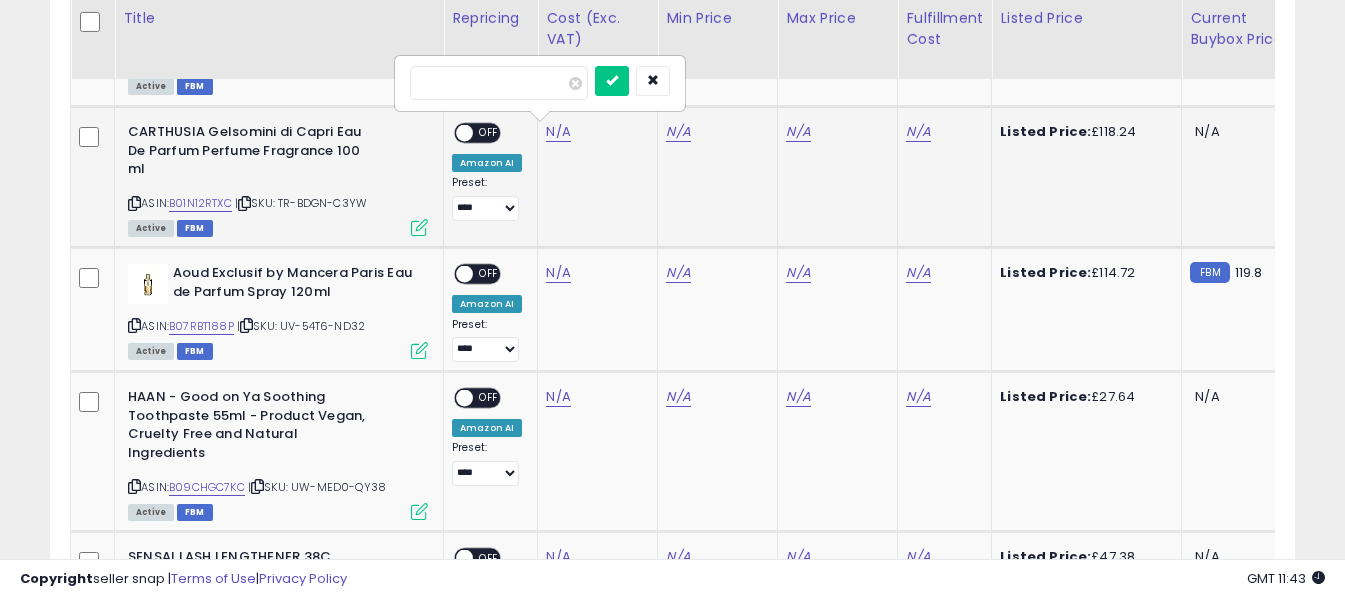click at bounding box center [499, 83] 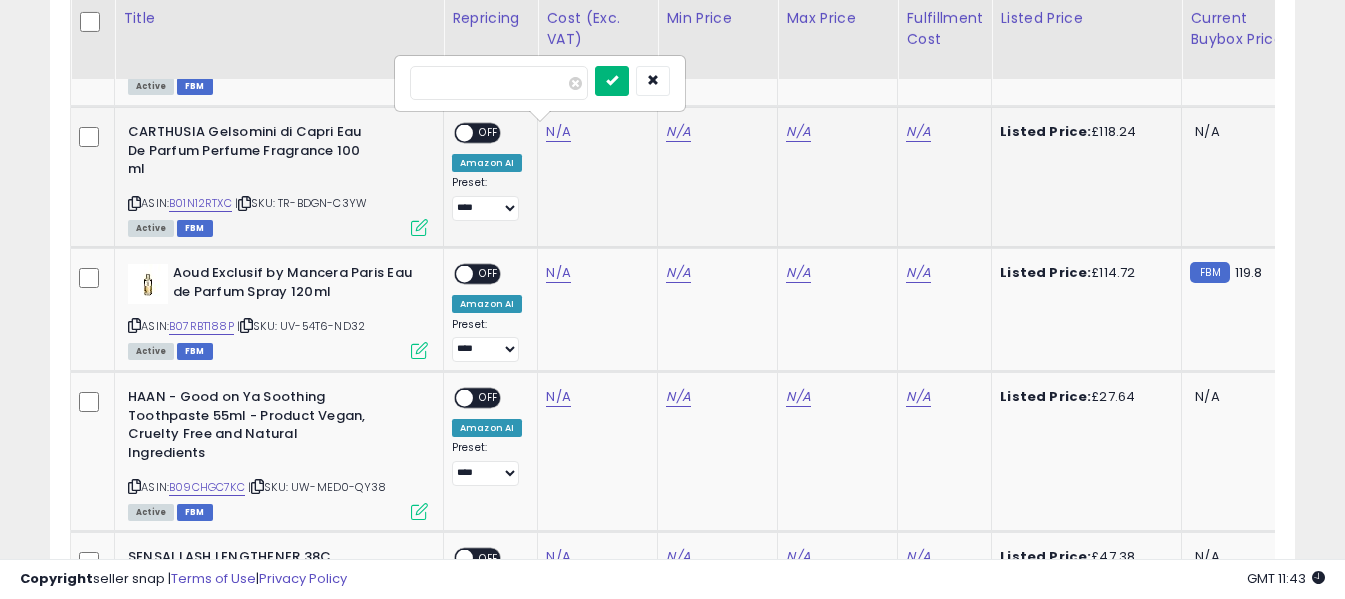 type on "*****" 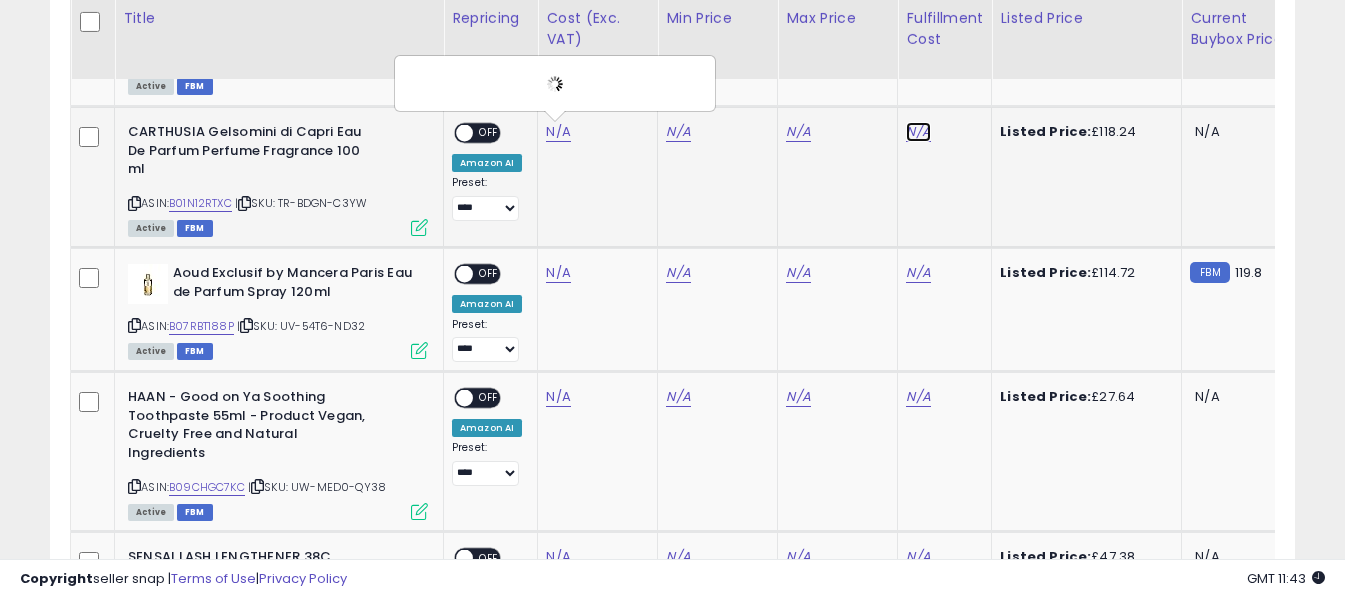 click on "N/A" at bounding box center [918, 132] 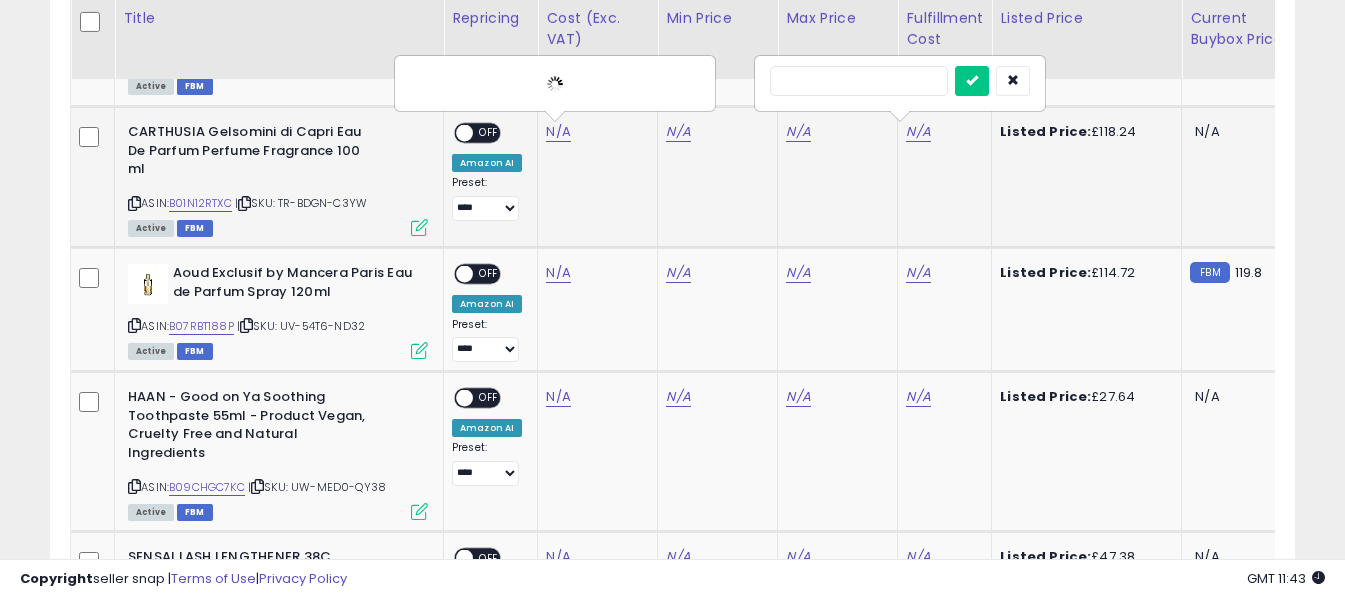 click at bounding box center [859, 81] 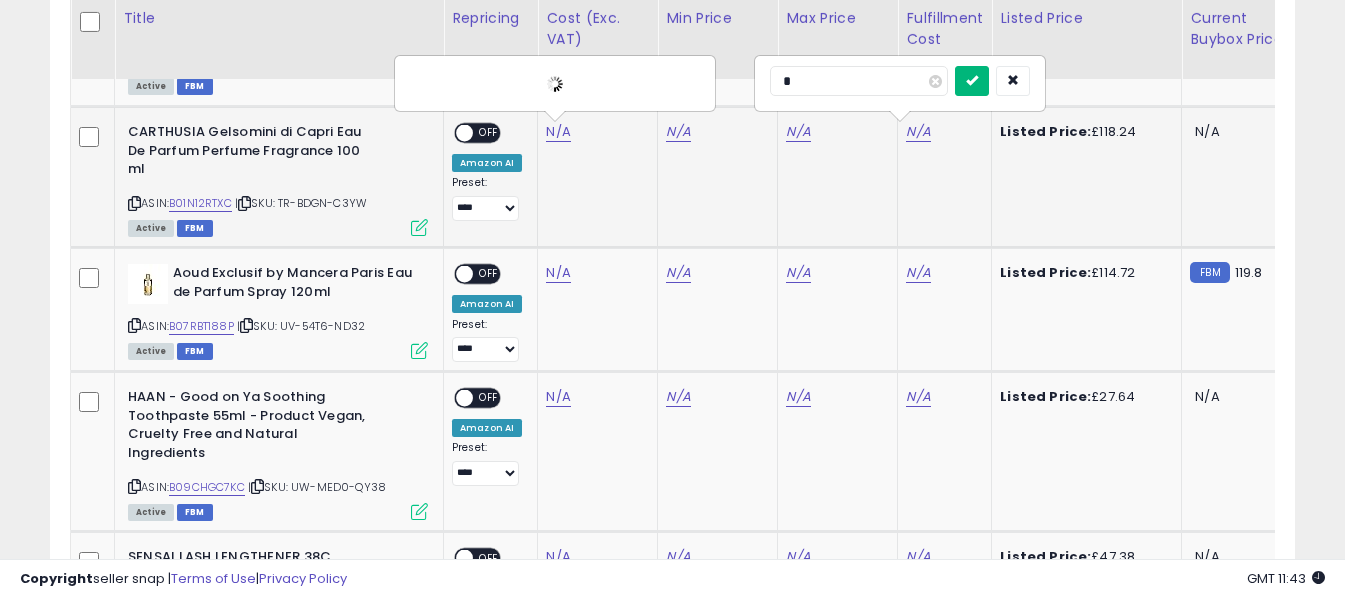 type on "*" 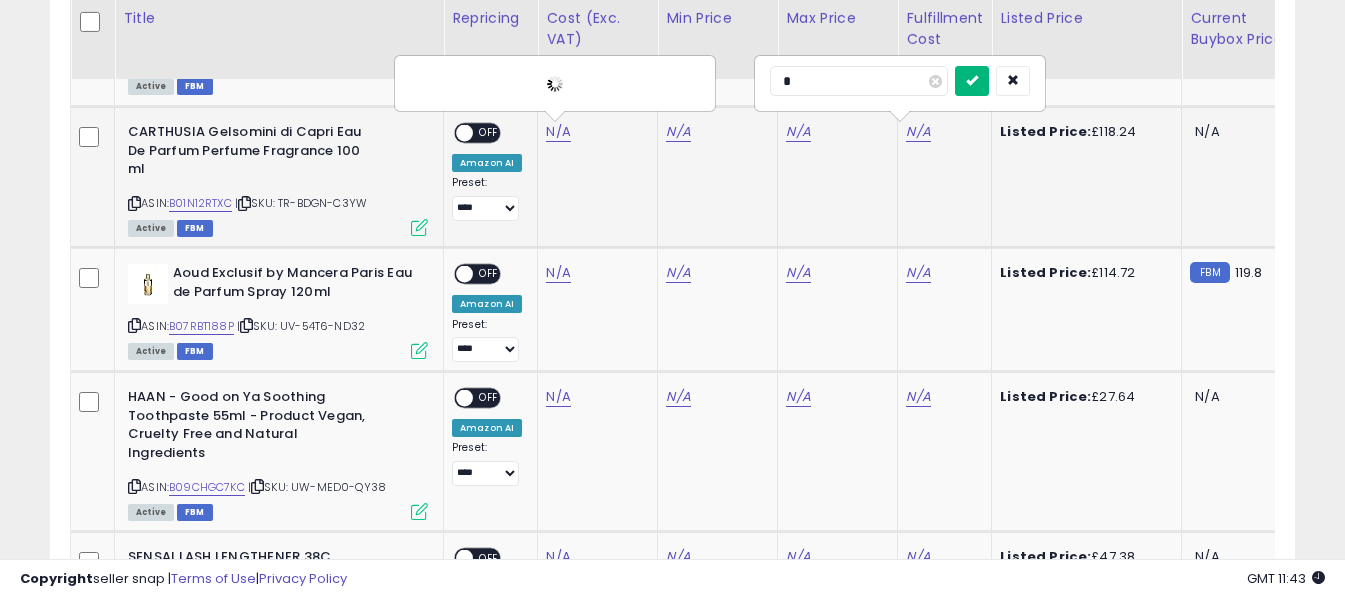 click at bounding box center [972, 81] 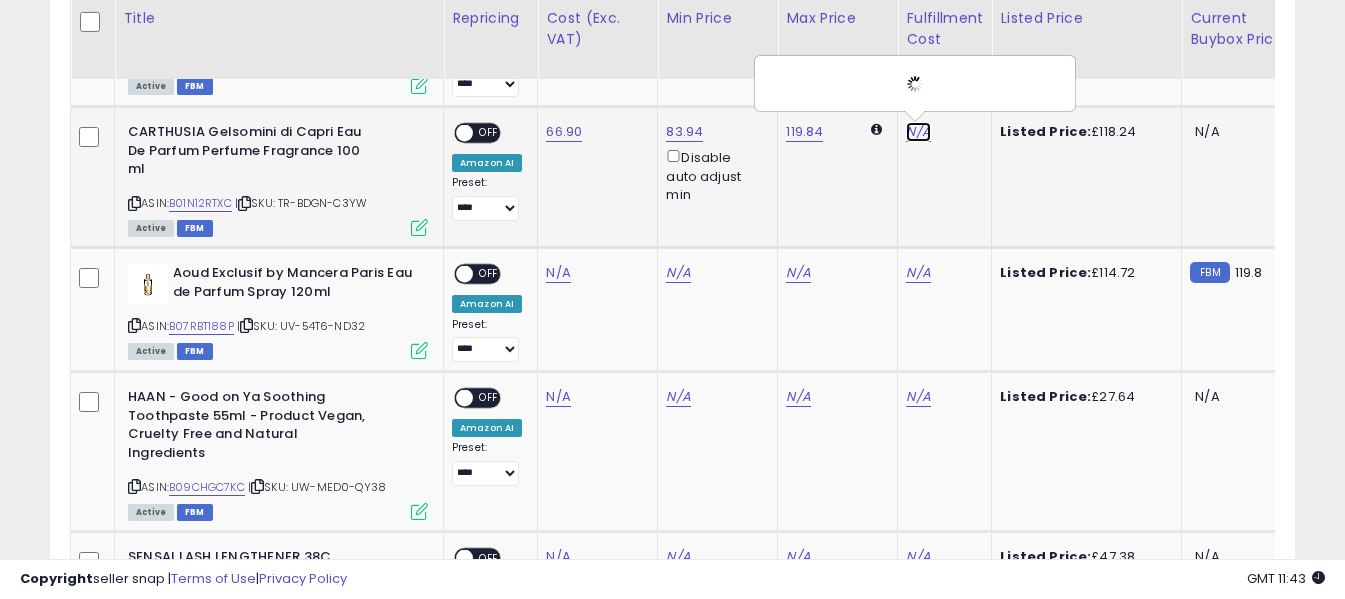 click on "N/A" at bounding box center (918, 132) 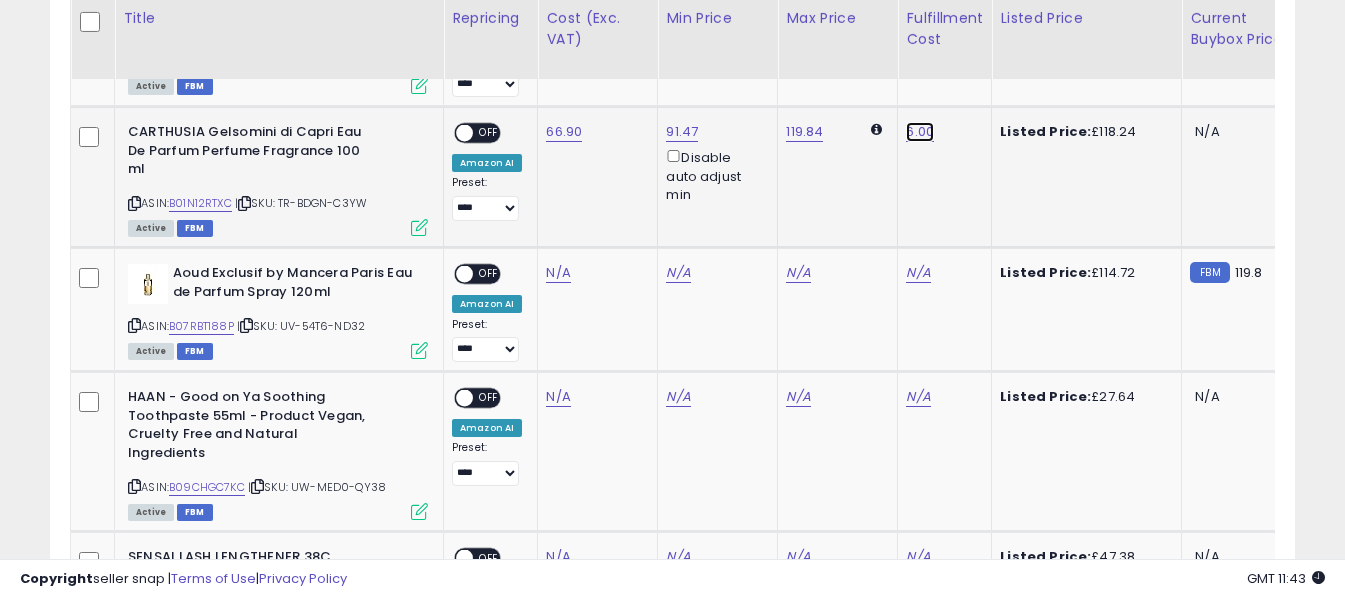 click on "6.00" at bounding box center [920, 132] 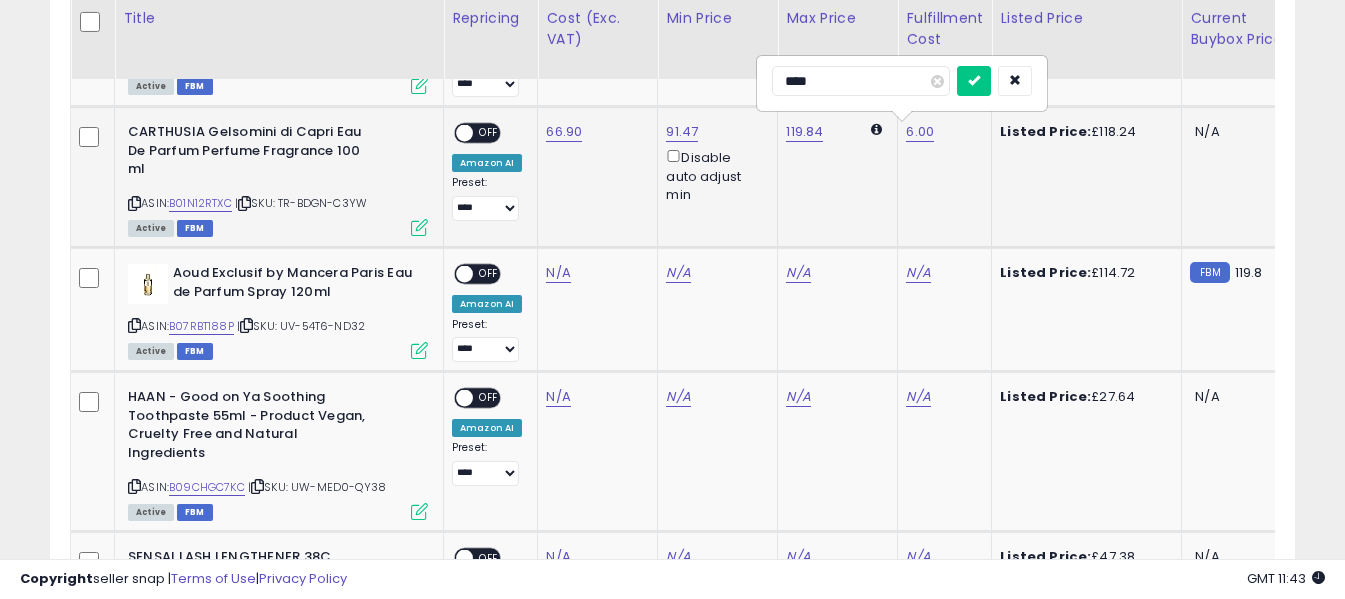 click on "****" at bounding box center [861, 81] 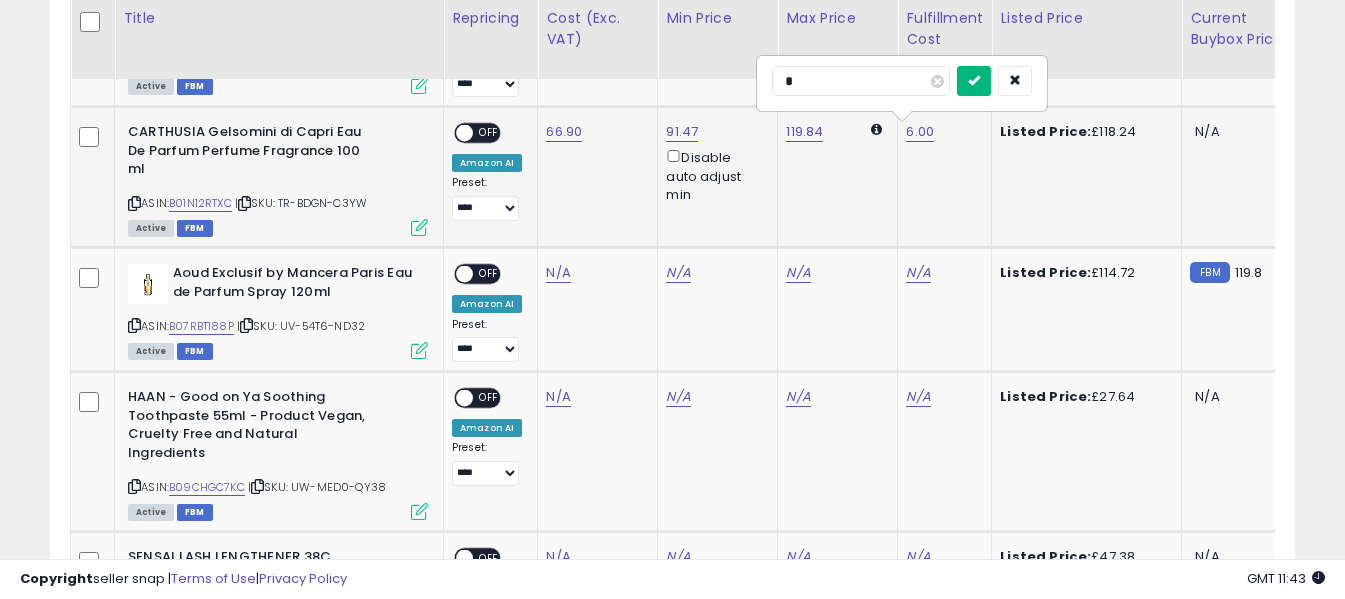 type on "*" 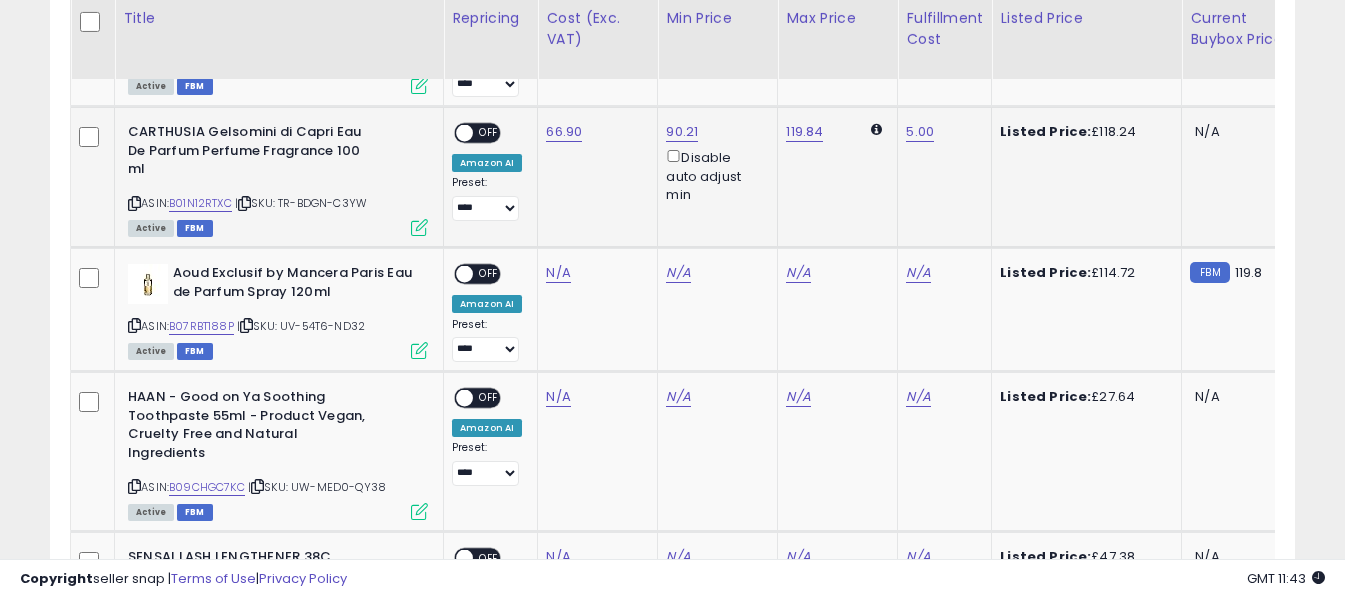 click on "OFF" at bounding box center (489, 133) 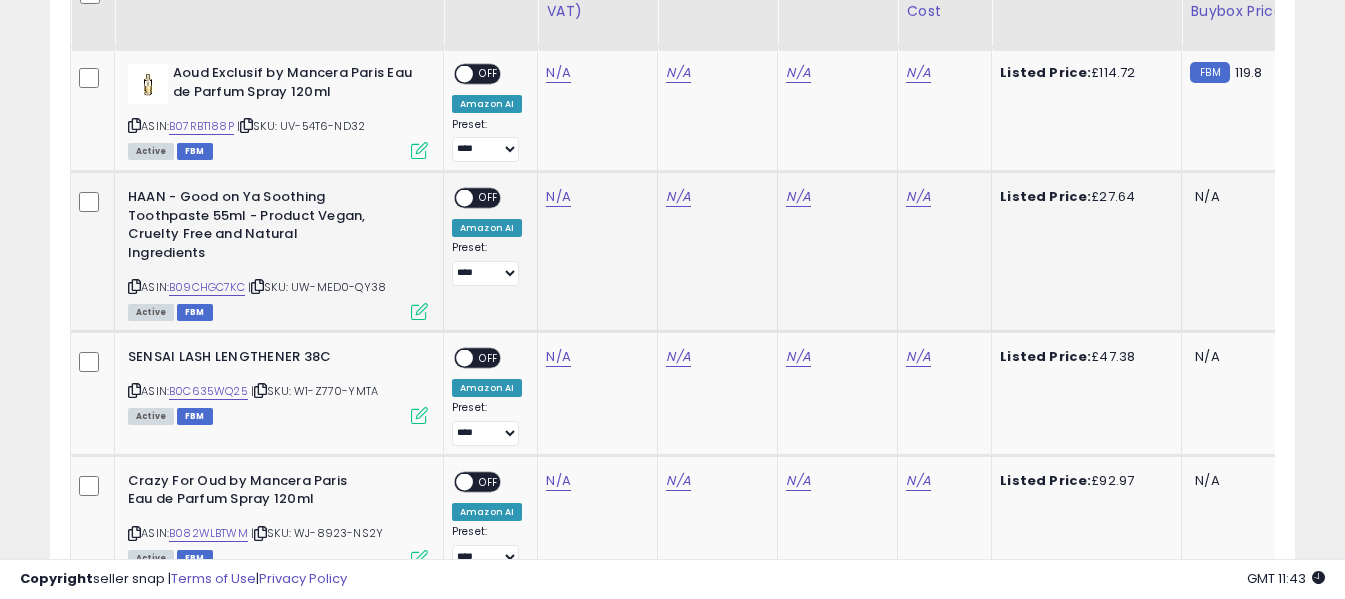 scroll, scrollTop: 2771, scrollLeft: 0, axis: vertical 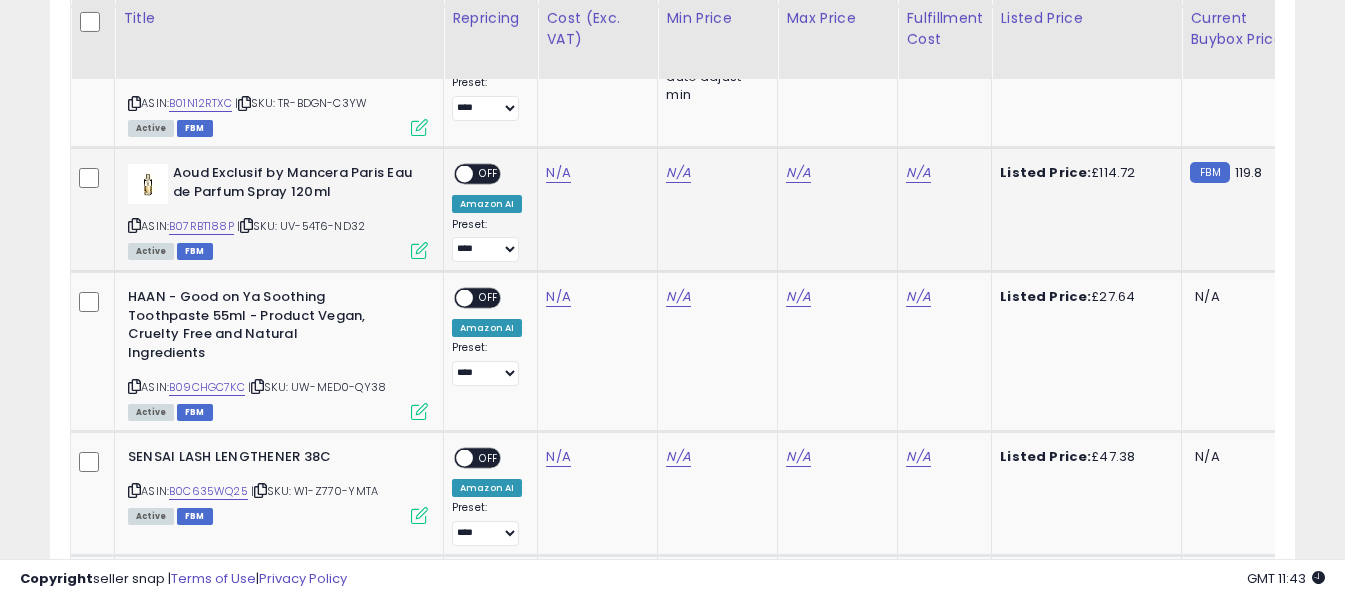 click at bounding box center [134, 225] 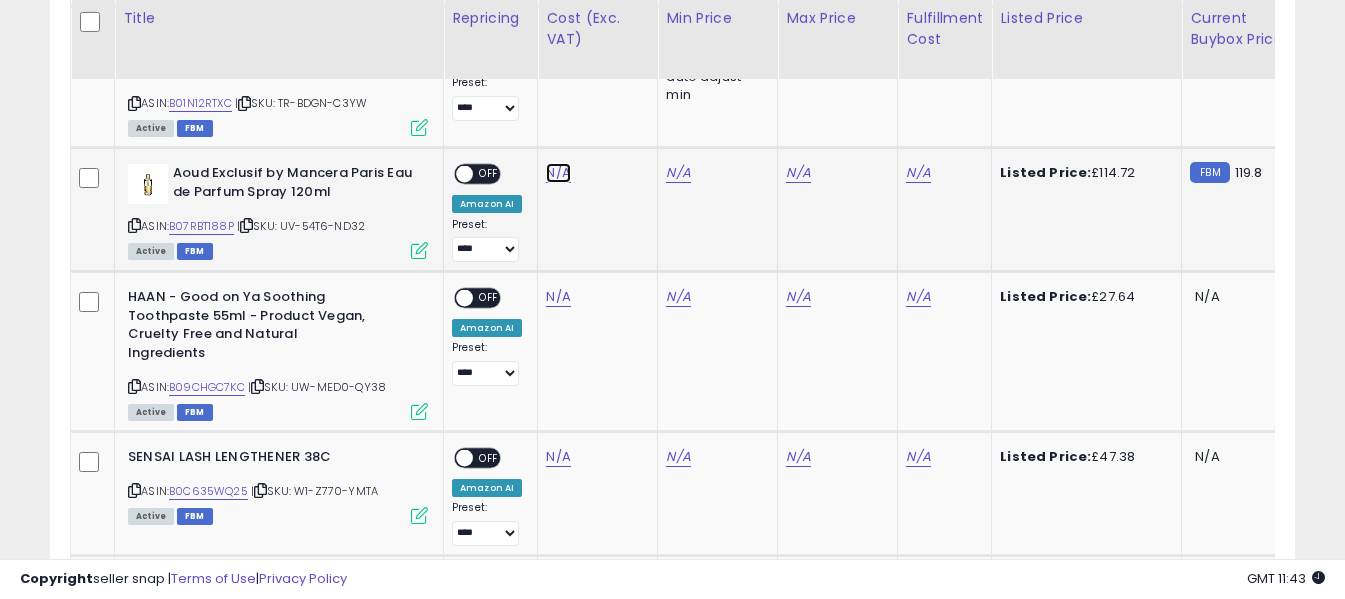 click on "N/A" at bounding box center [558, -1134] 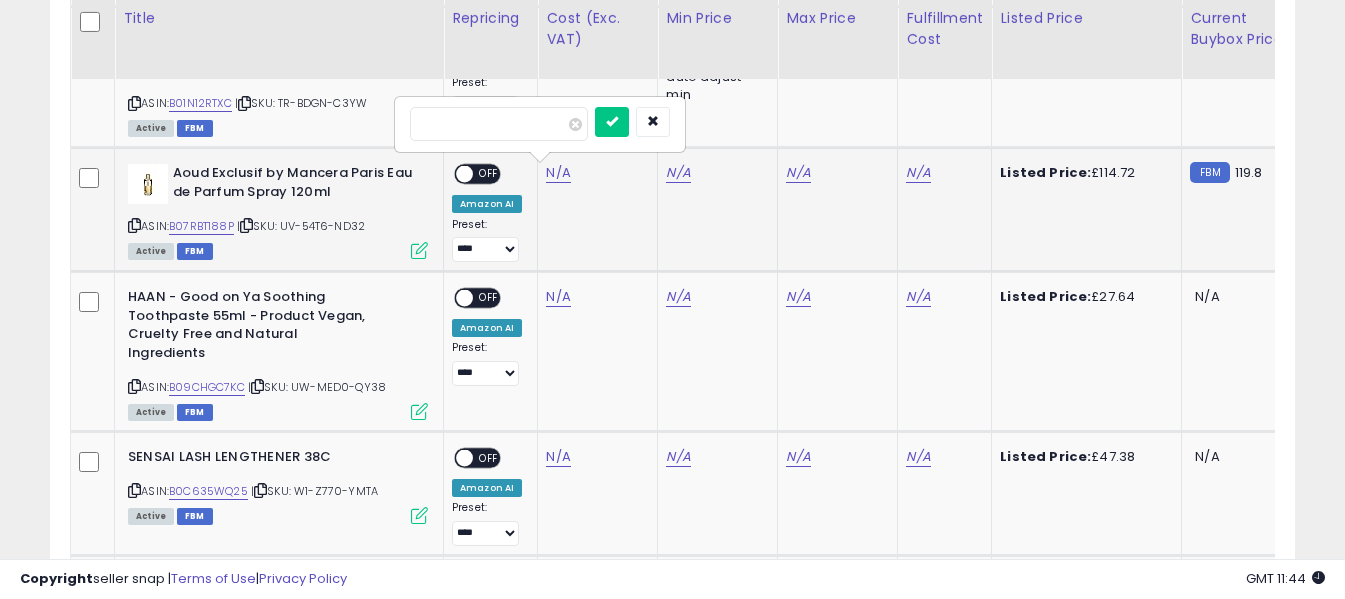 click at bounding box center [499, 124] 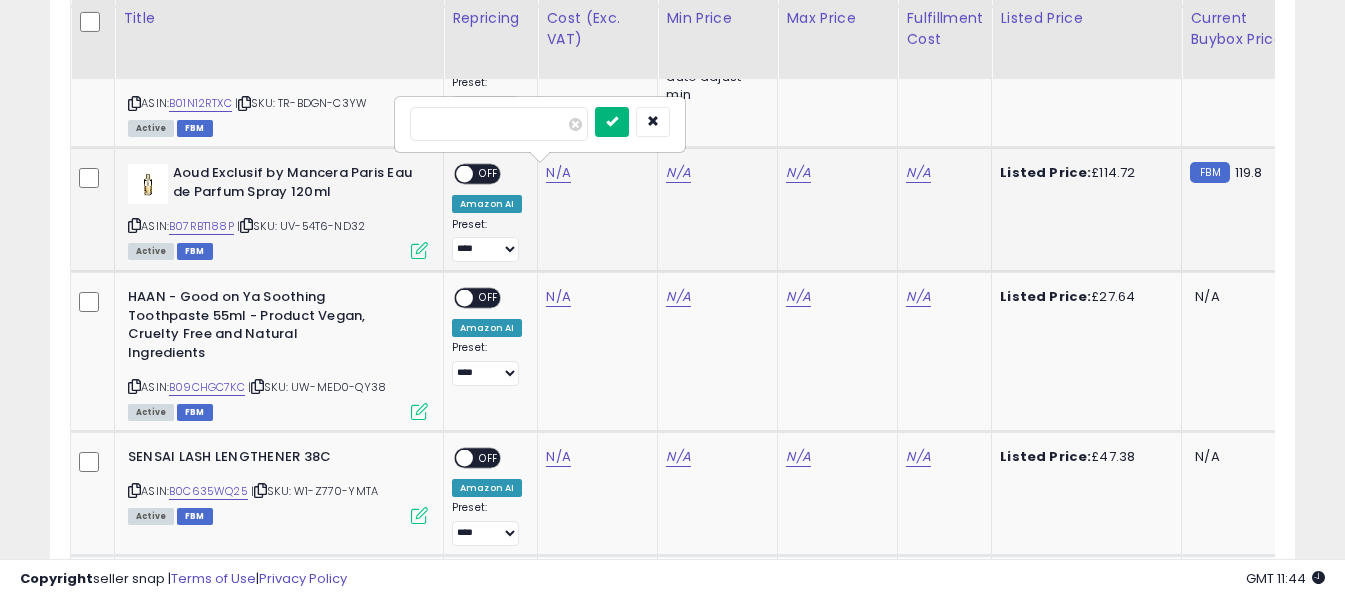 type on "*****" 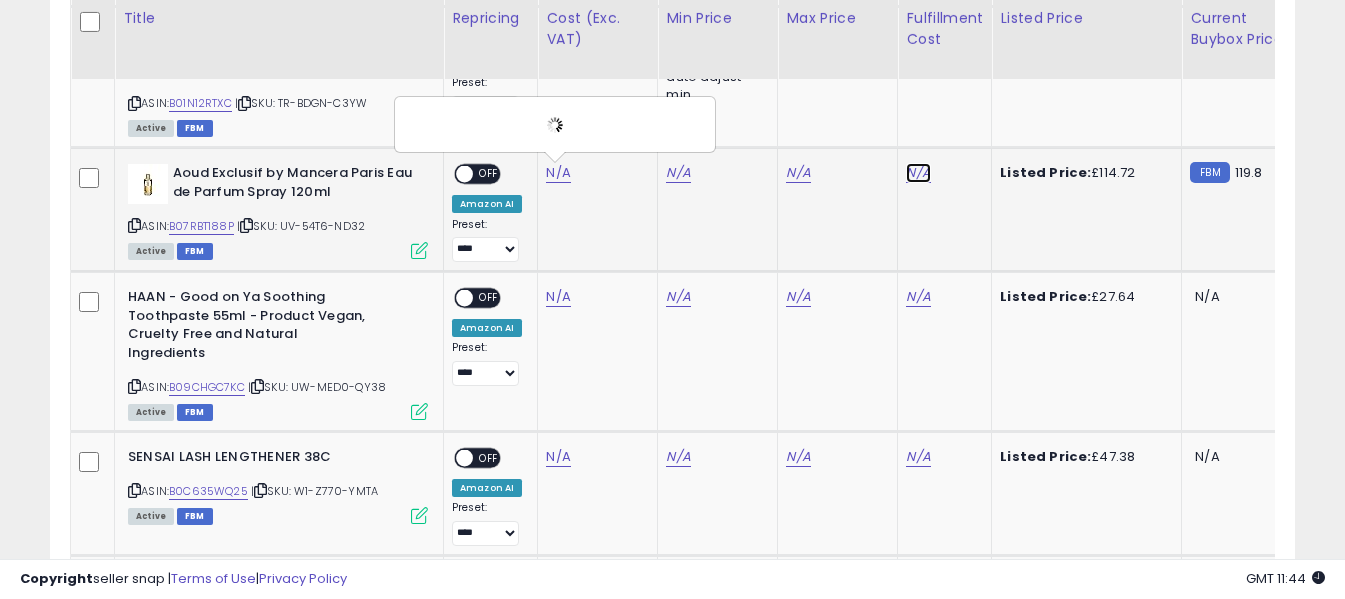 click on "N/A" at bounding box center [918, 173] 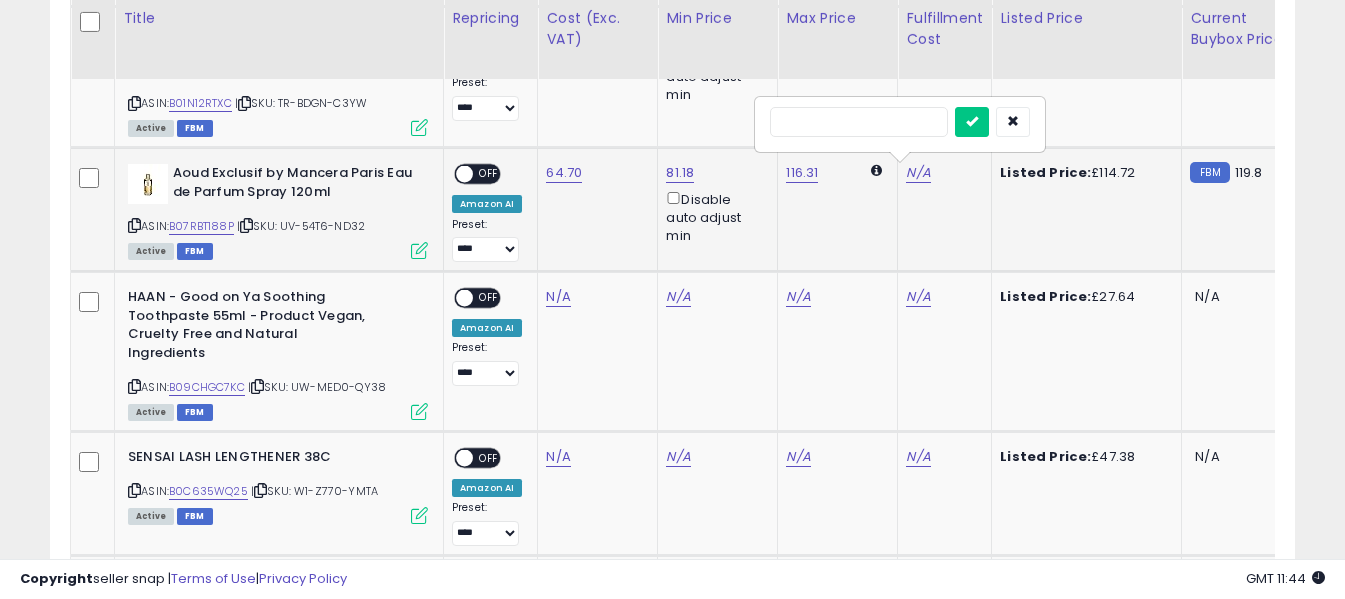 click at bounding box center (859, 122) 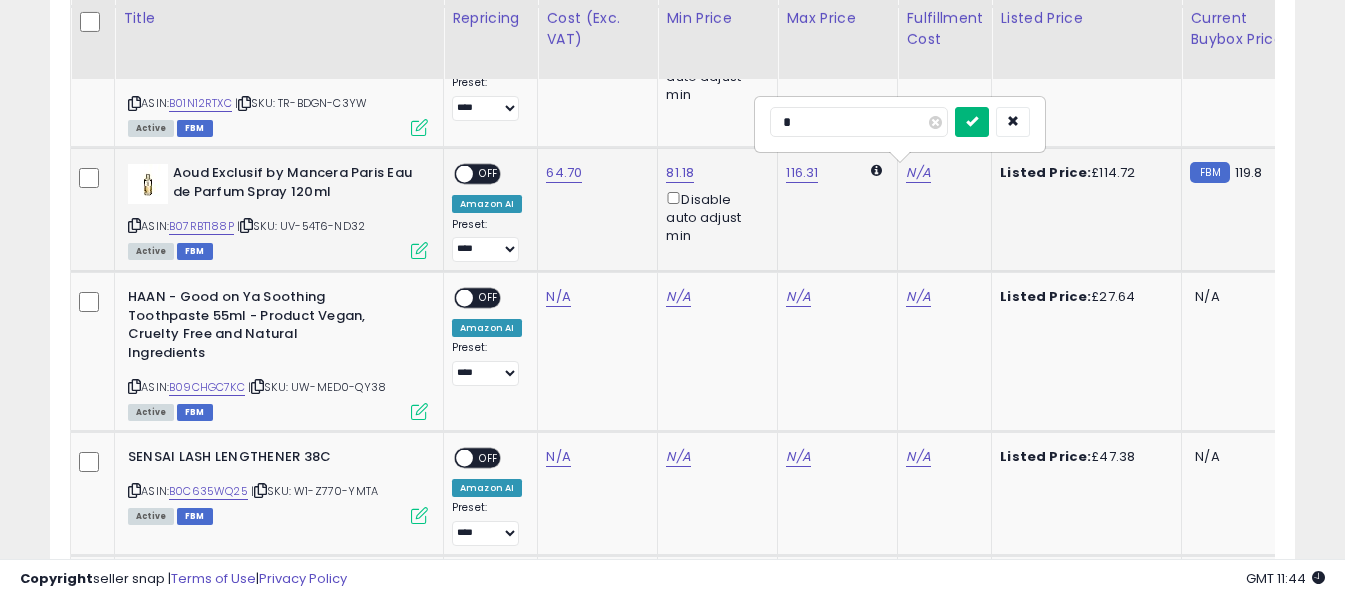 type on "*" 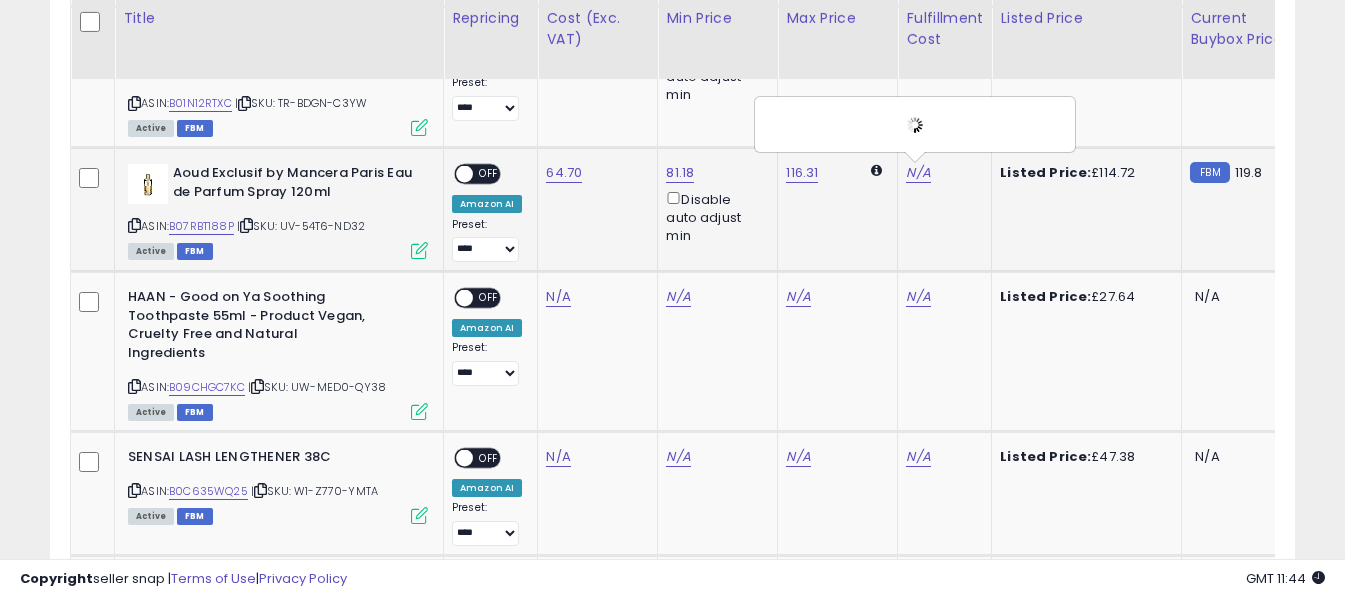 click on "OFF" at bounding box center [489, 174] 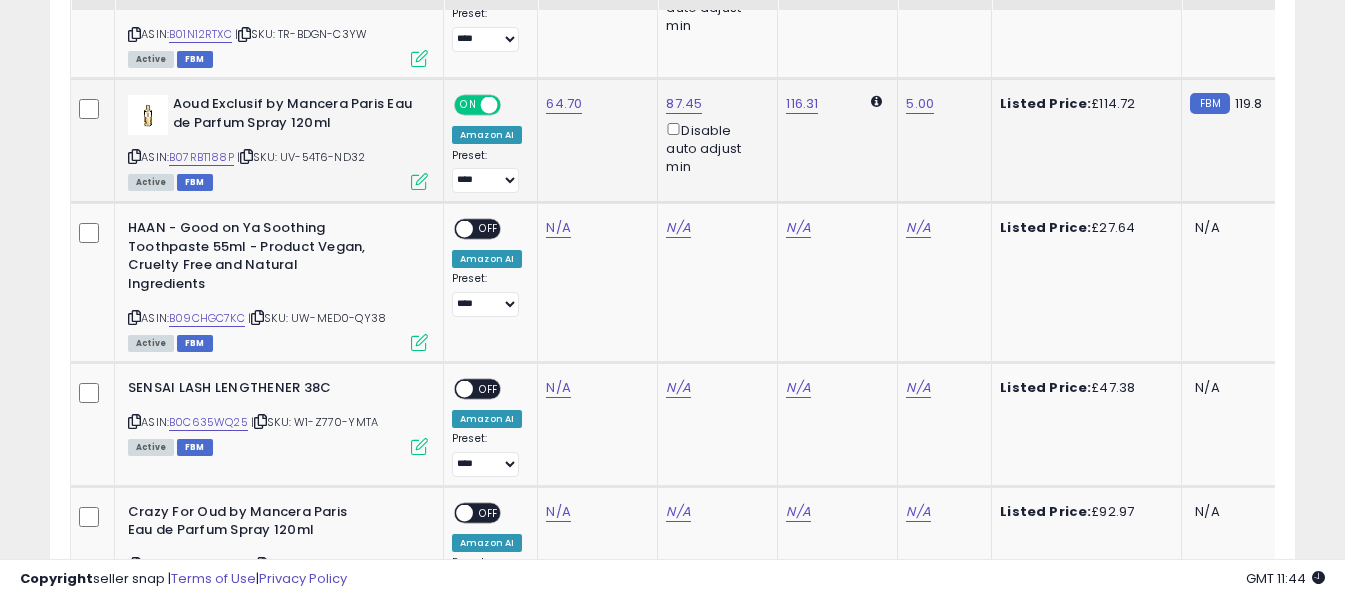 scroll, scrollTop: 2971, scrollLeft: 0, axis: vertical 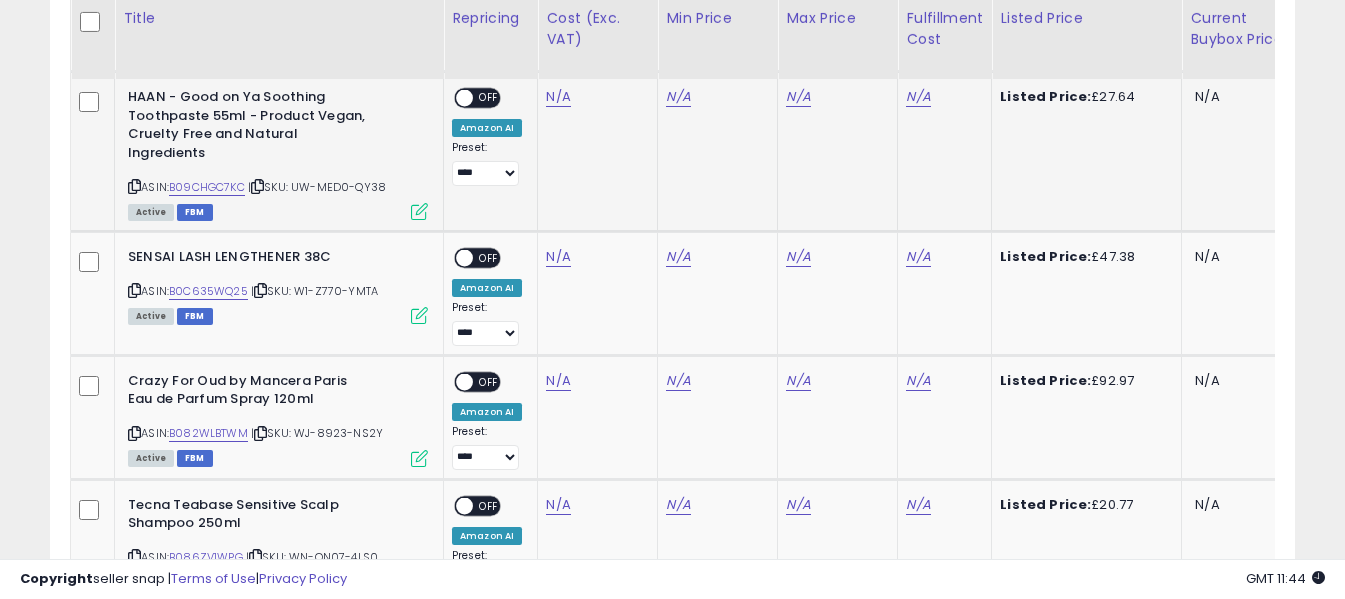 click on "HAAN - Good on Ya Soothing Toothpaste 55ml - Product Vegan, Cruelty Free and Natural Ingredients  ASIN:  B09CHGC7KC    |   SKU: UW-MED0-QY38 Active FBM" at bounding box center [275, 153] 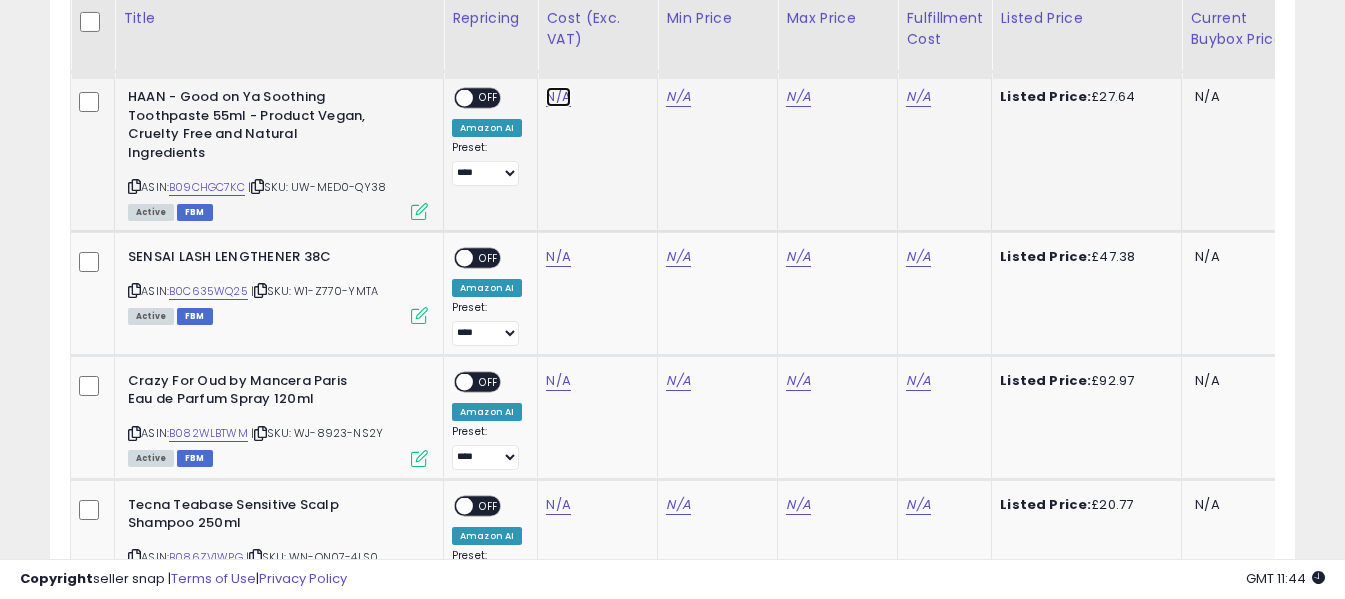 click on "N/A" at bounding box center (558, -1334) 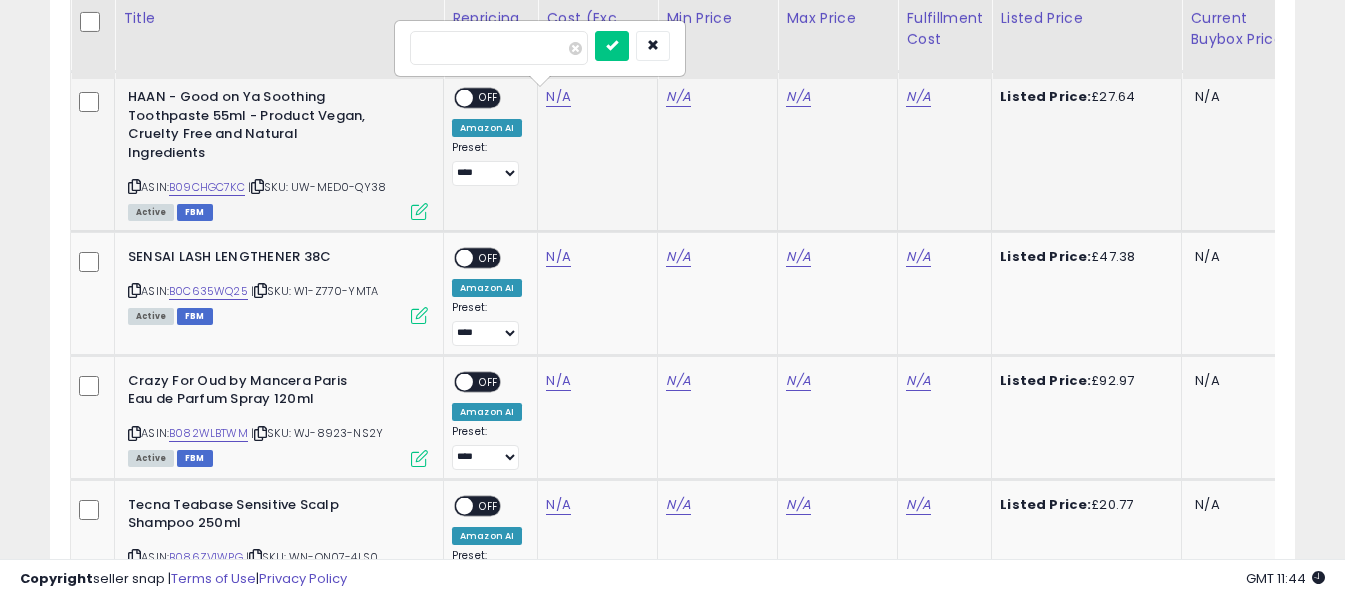 click at bounding box center (499, 48) 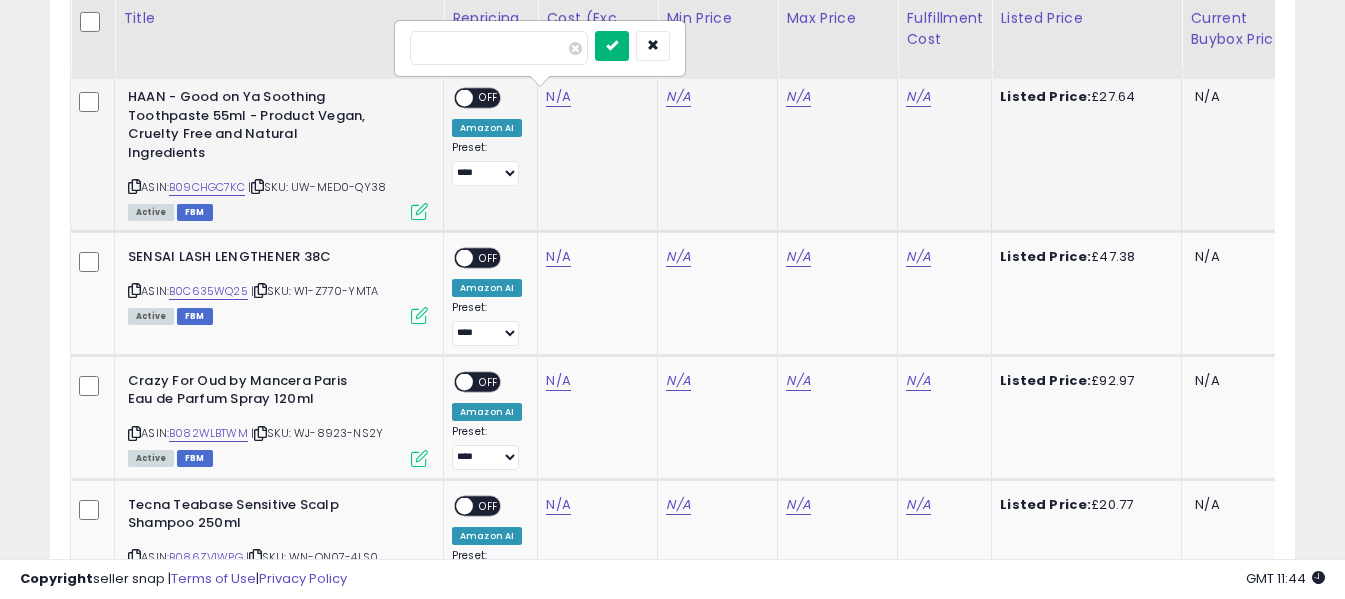 type on "****" 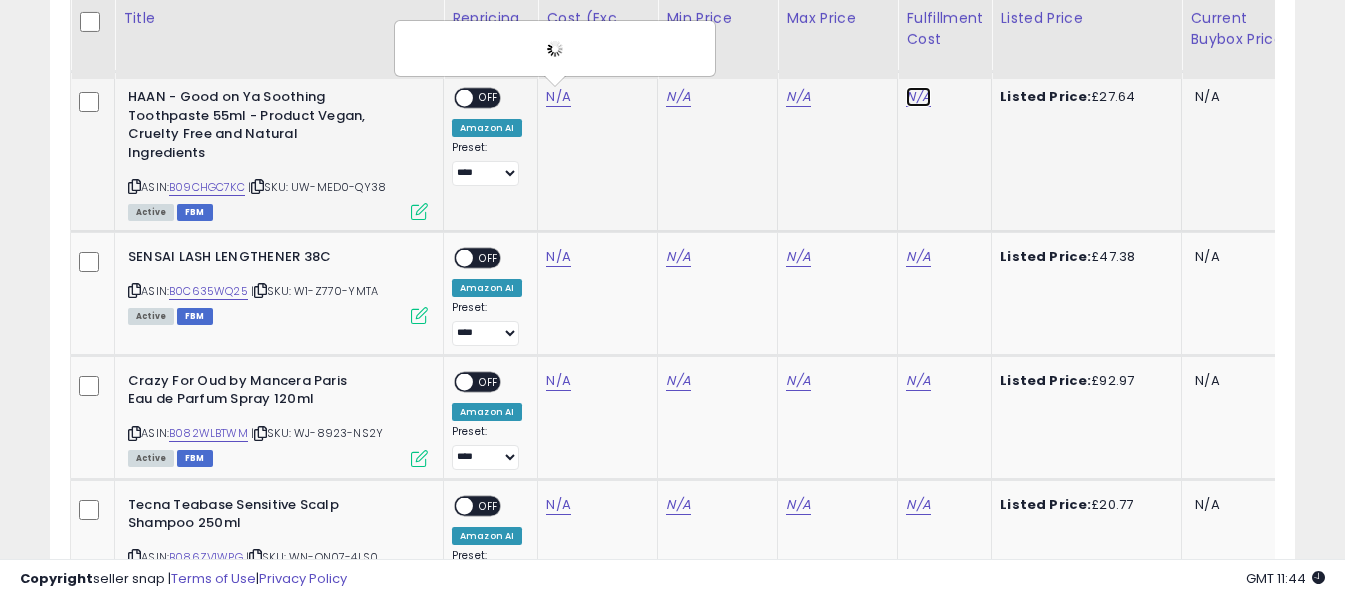 click on "N/A" at bounding box center [918, 97] 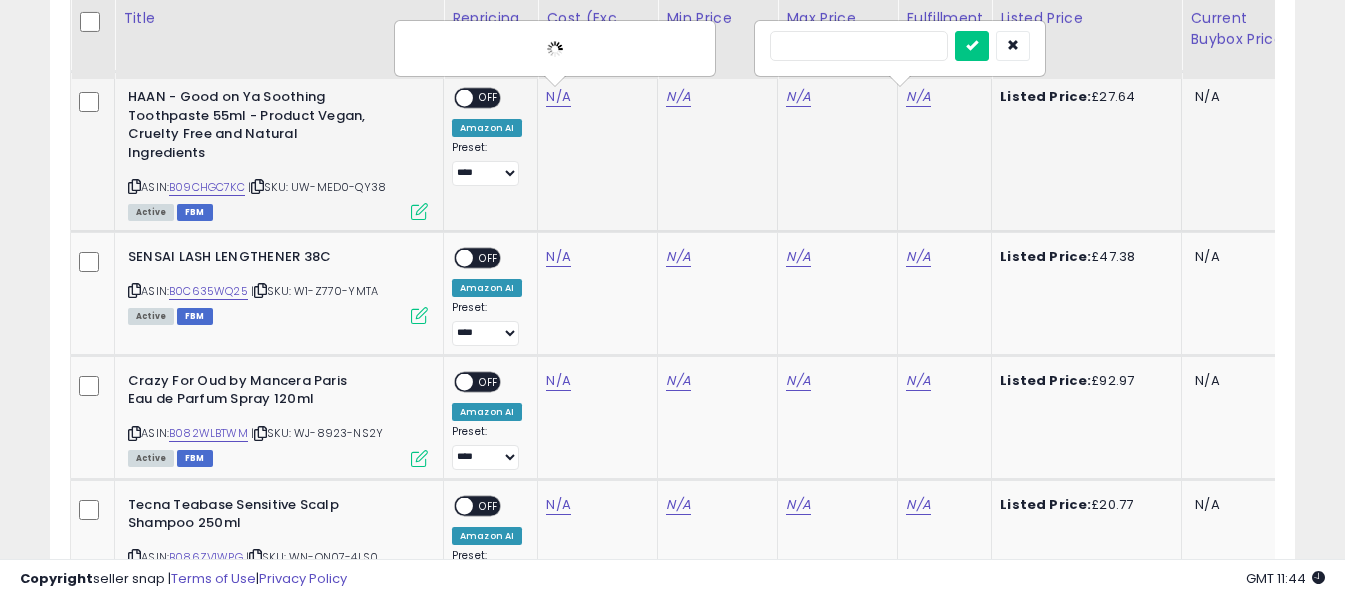 click at bounding box center (859, 46) 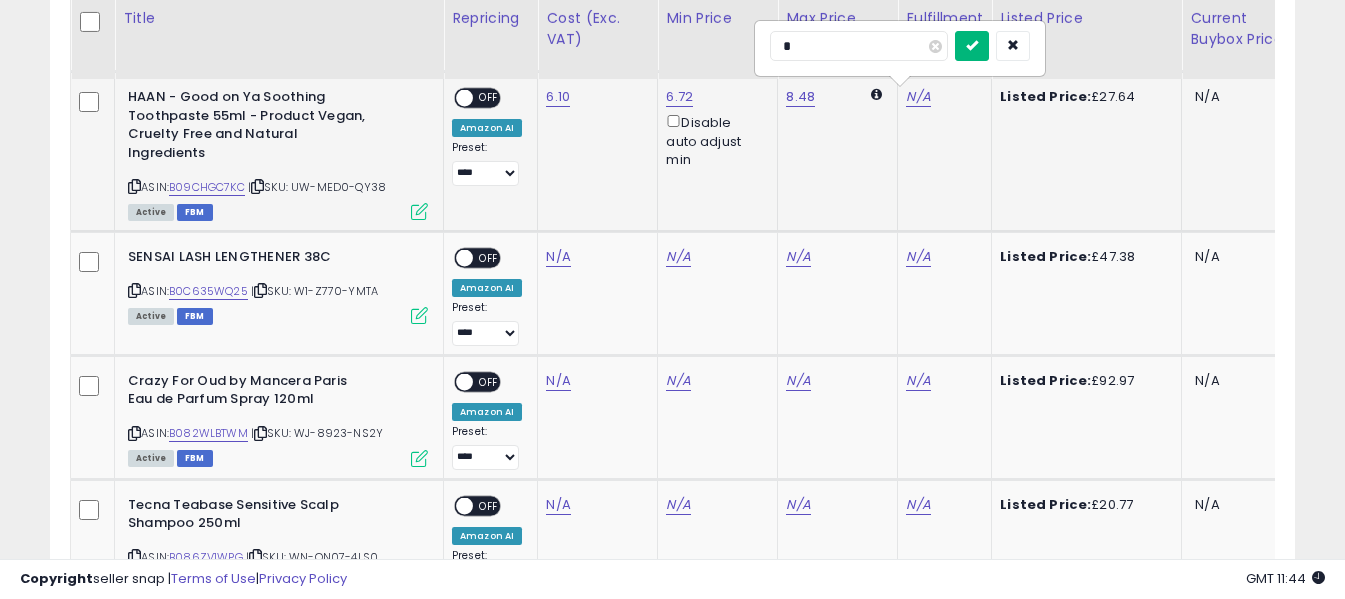 type on "*" 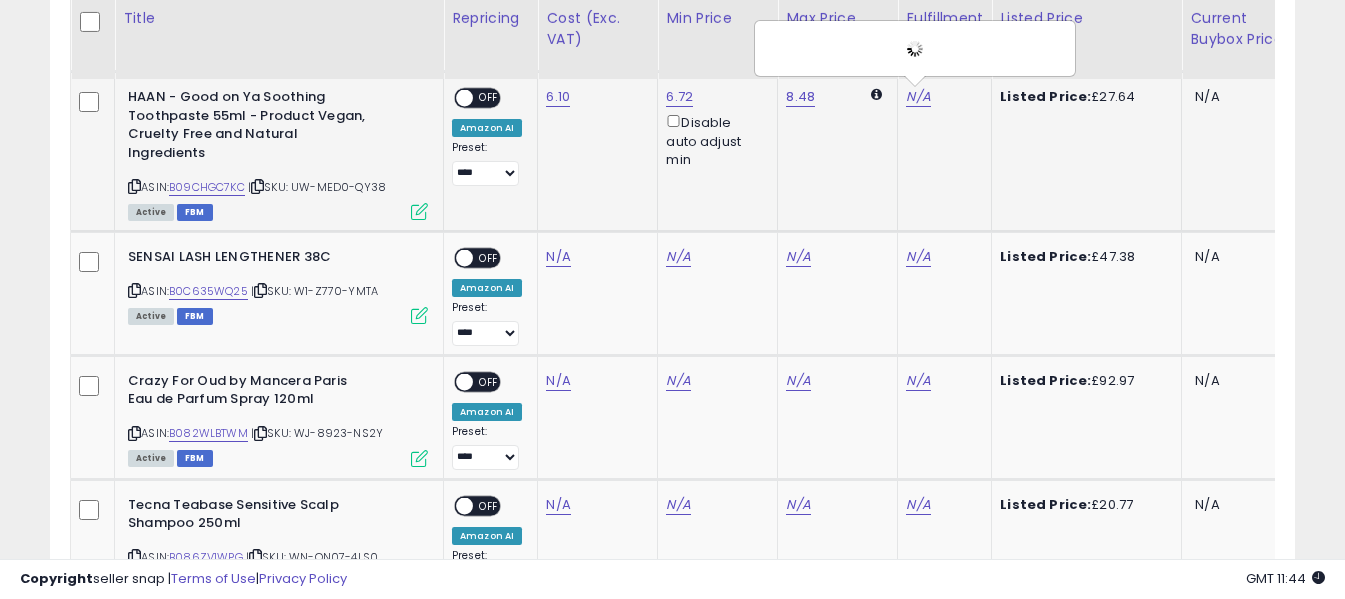 click on "OFF" at bounding box center (489, 98) 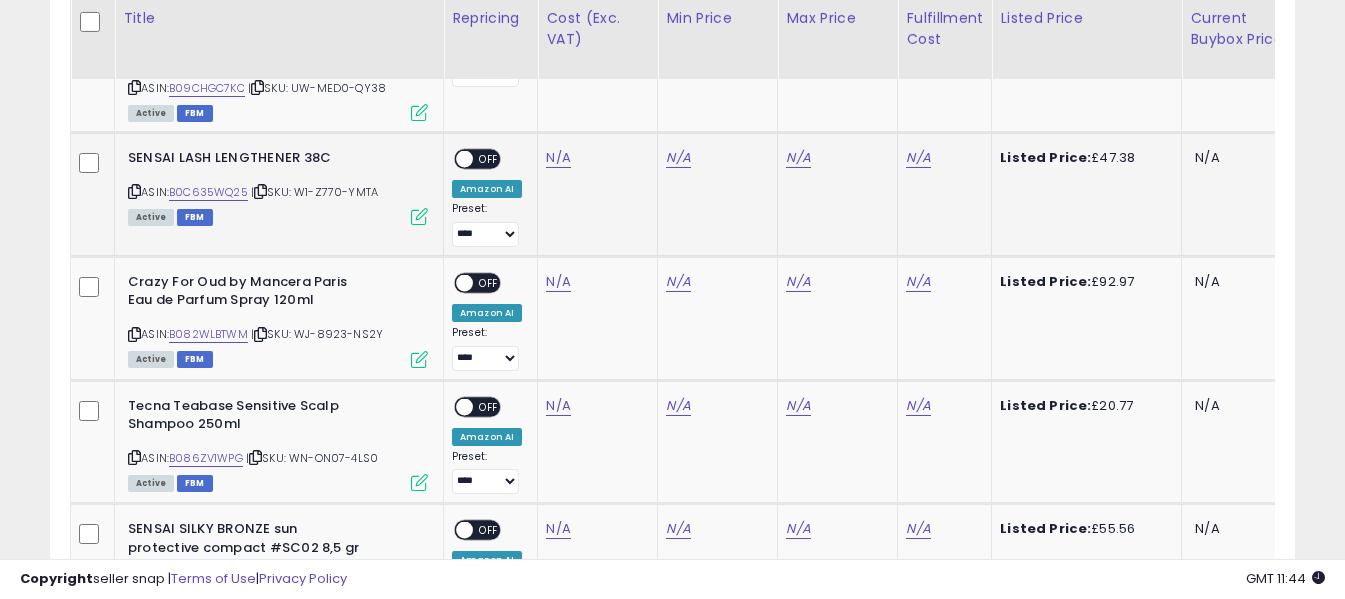 scroll, scrollTop: 3071, scrollLeft: 0, axis: vertical 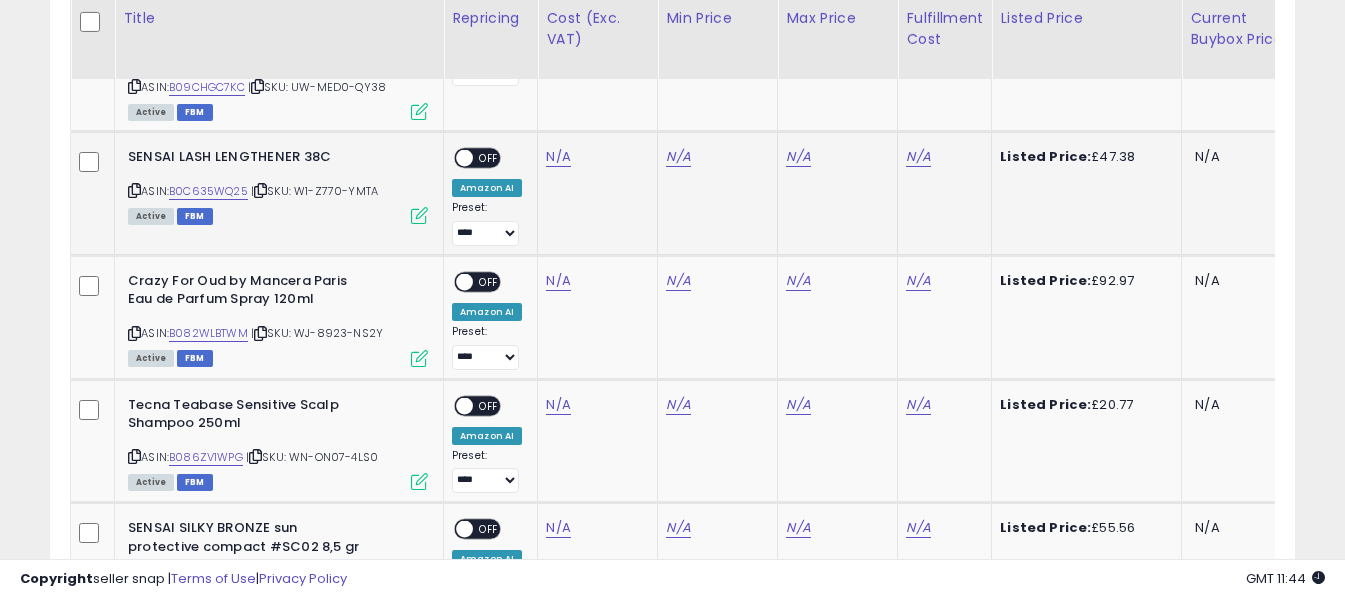 click at bounding box center (134, 190) 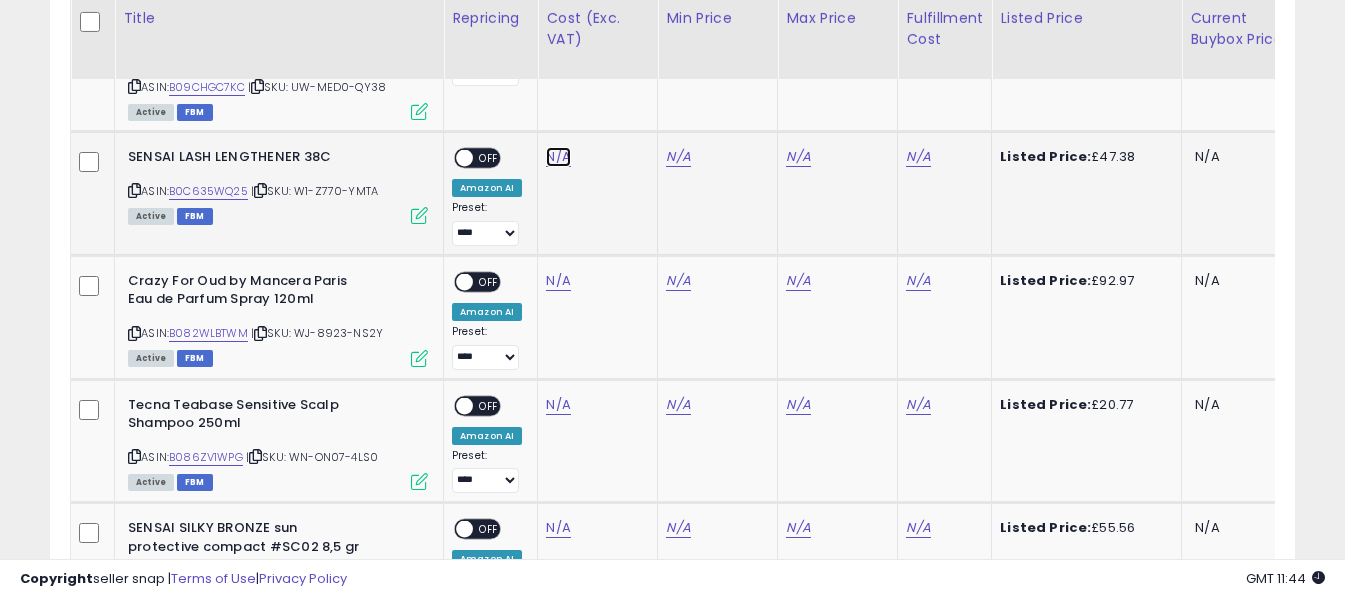 click on "N/A" at bounding box center (558, -1434) 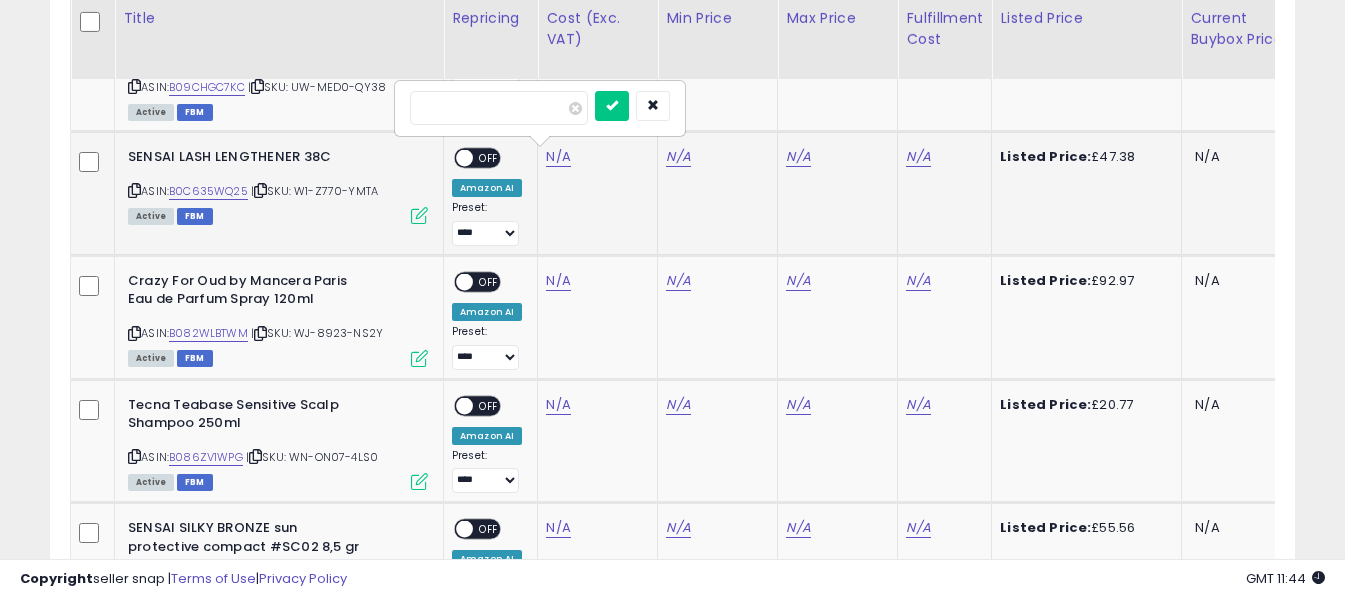 click at bounding box center (499, 108) 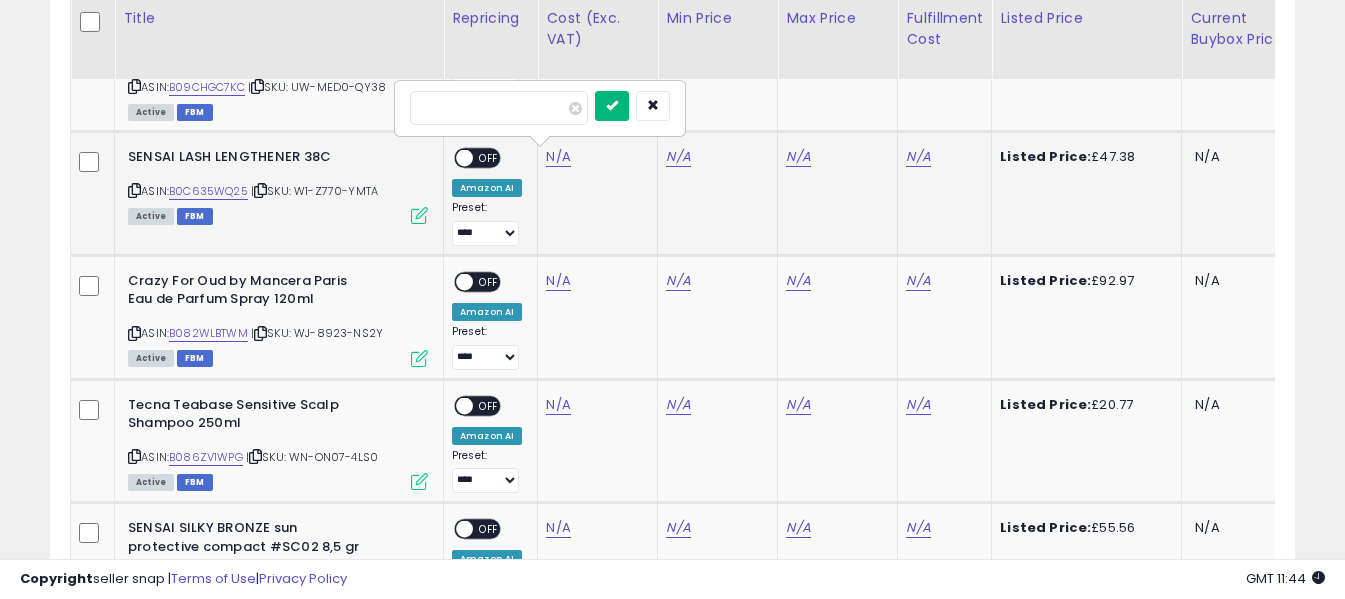 click at bounding box center [612, 105] 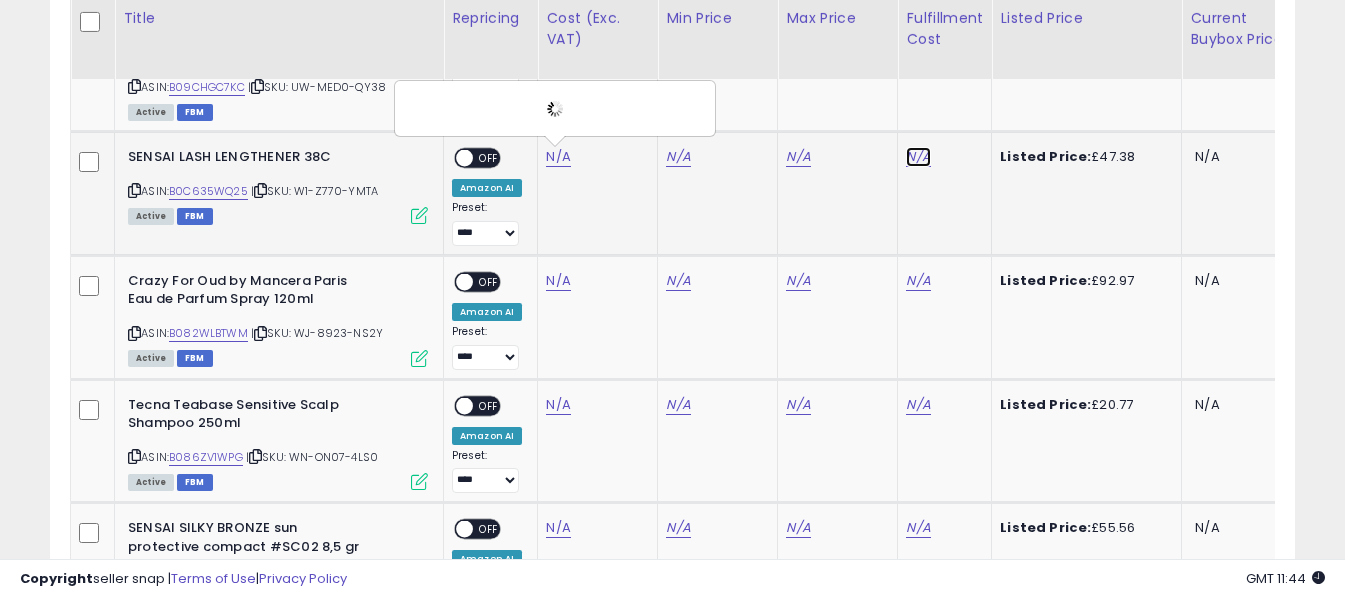 click on "N/A" at bounding box center (918, 157) 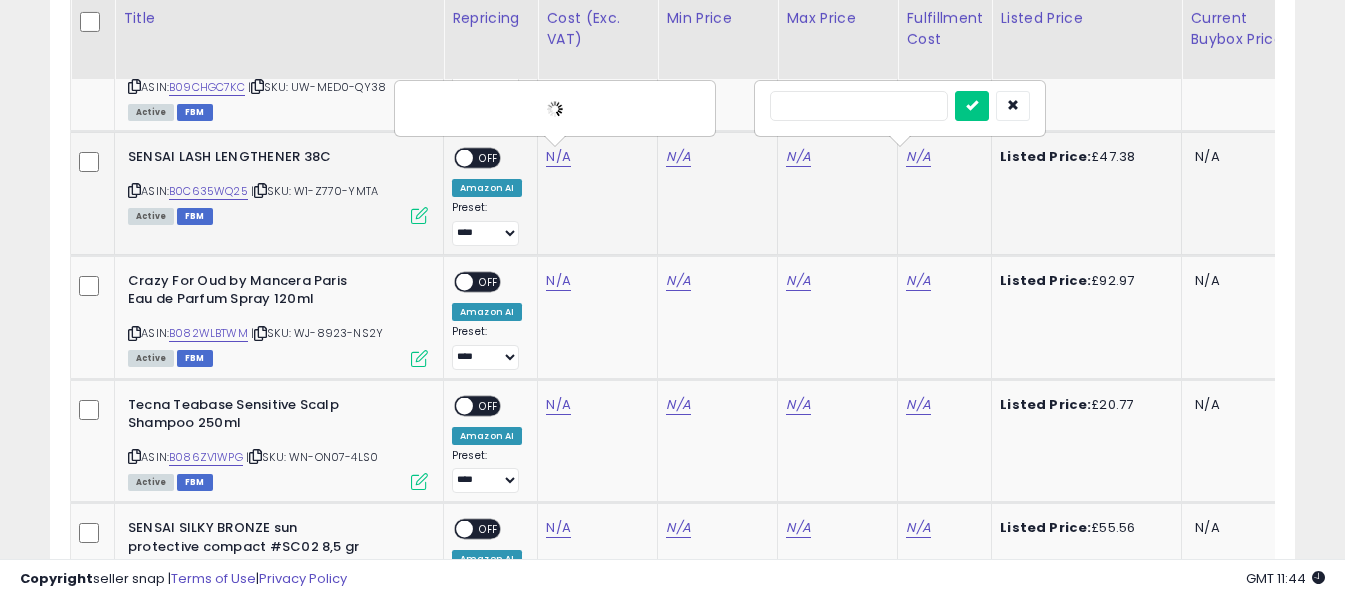 click at bounding box center [859, 106] 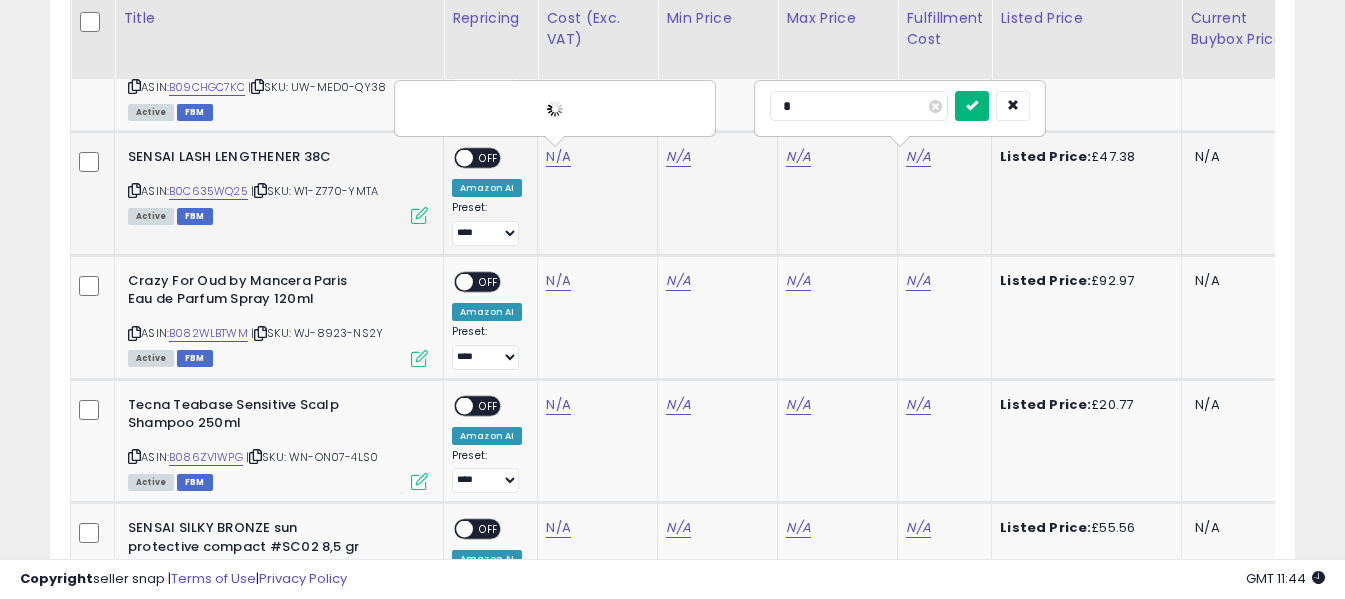 type on "*" 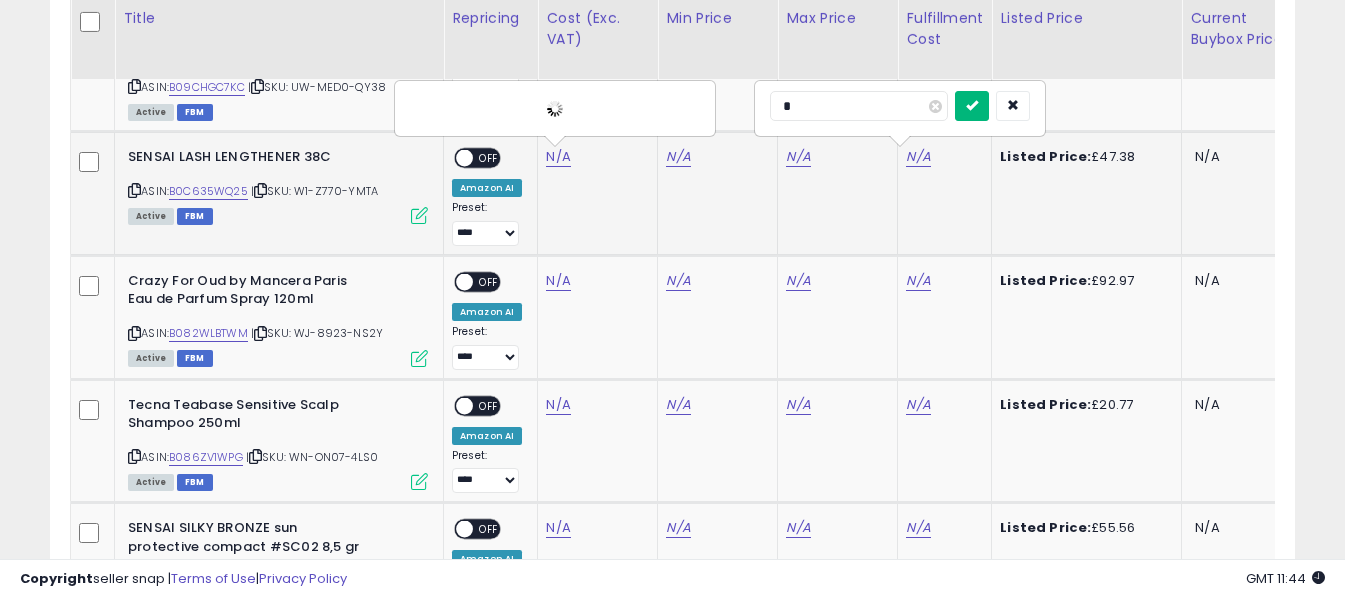 click at bounding box center (972, 105) 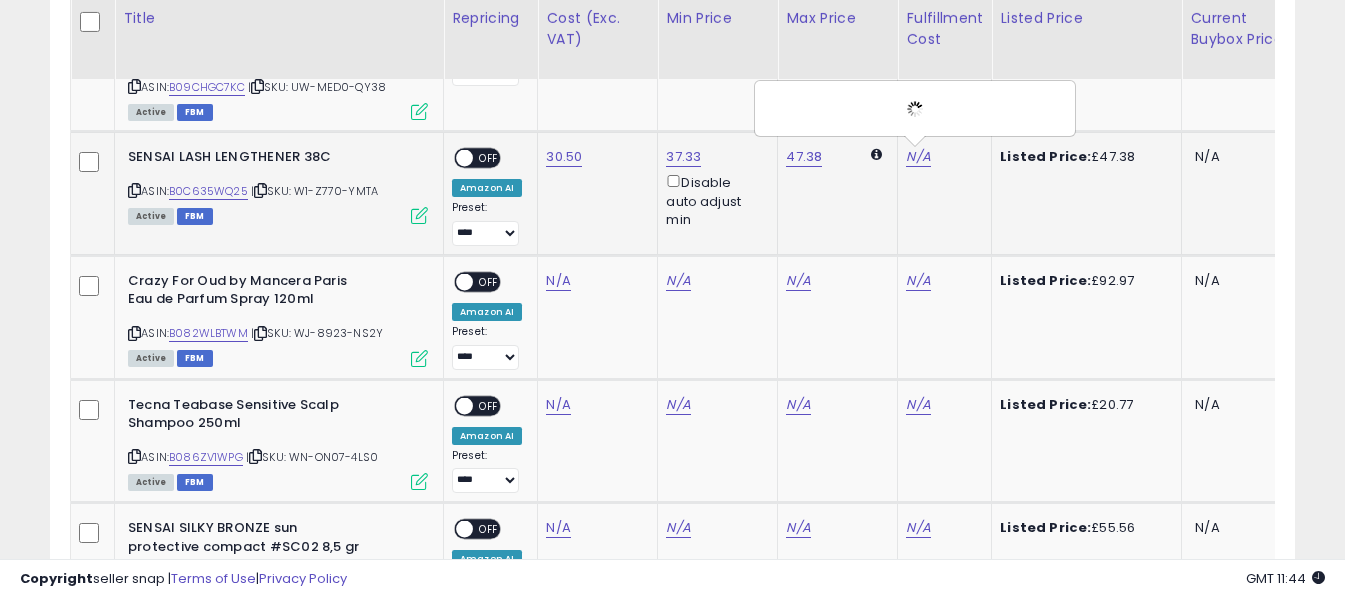 click on "OFF" at bounding box center (489, 158) 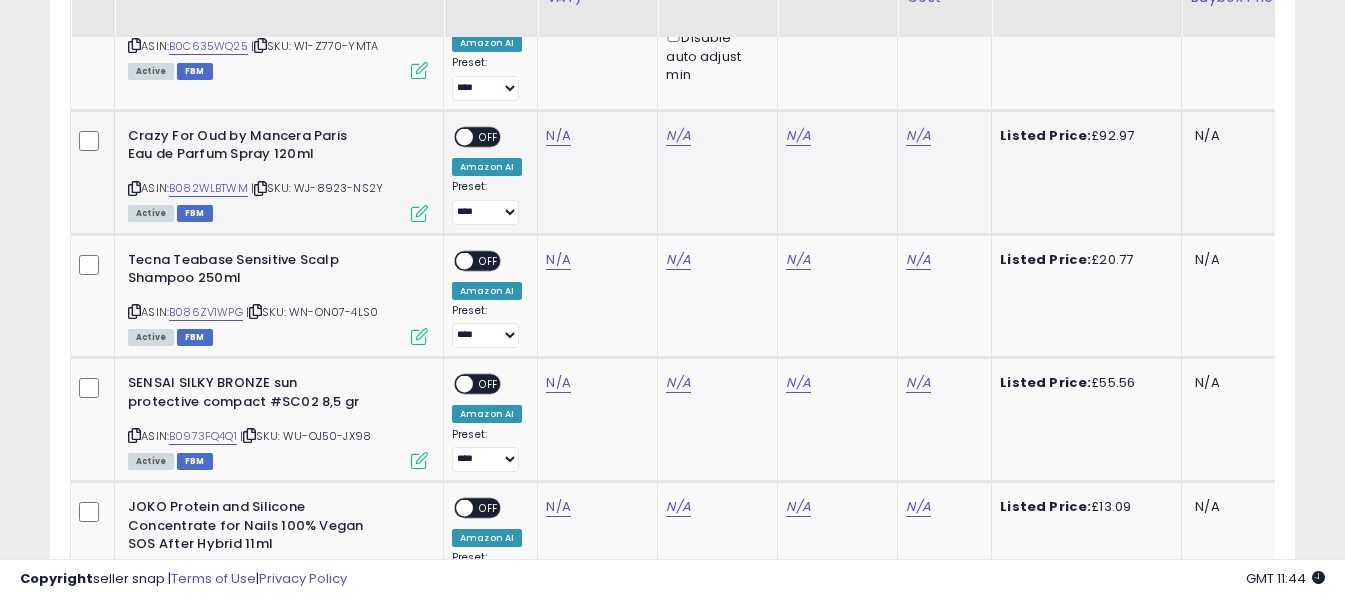 scroll, scrollTop: 3171, scrollLeft: 0, axis: vertical 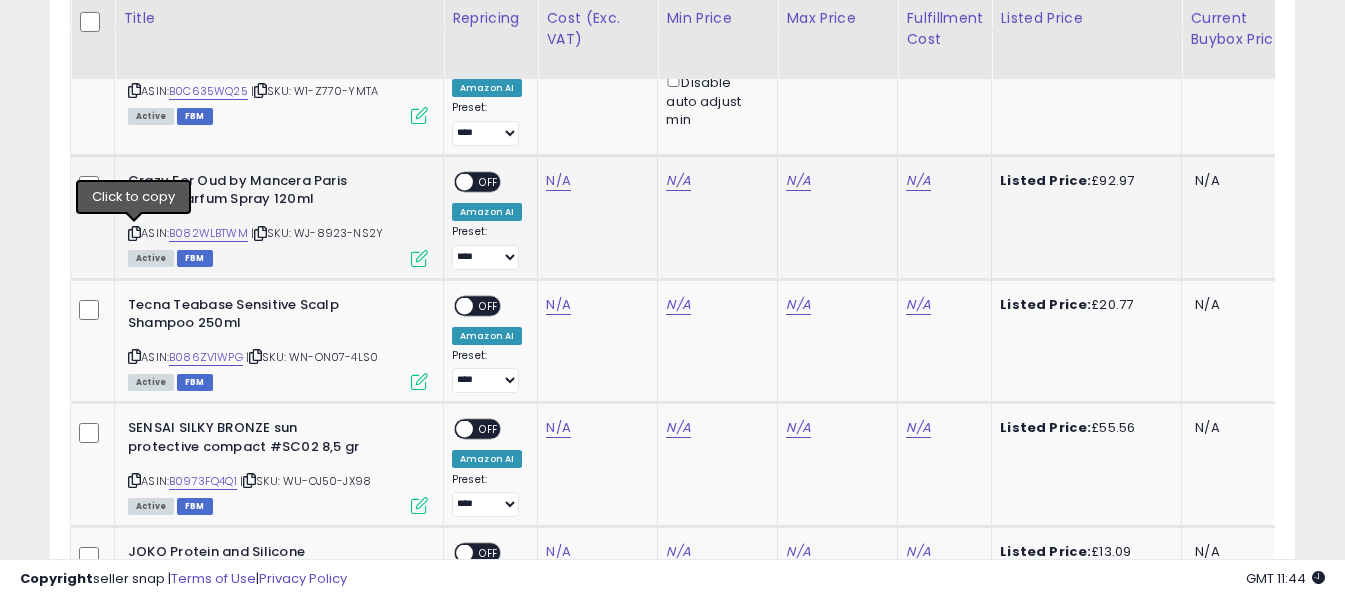 click at bounding box center [134, 233] 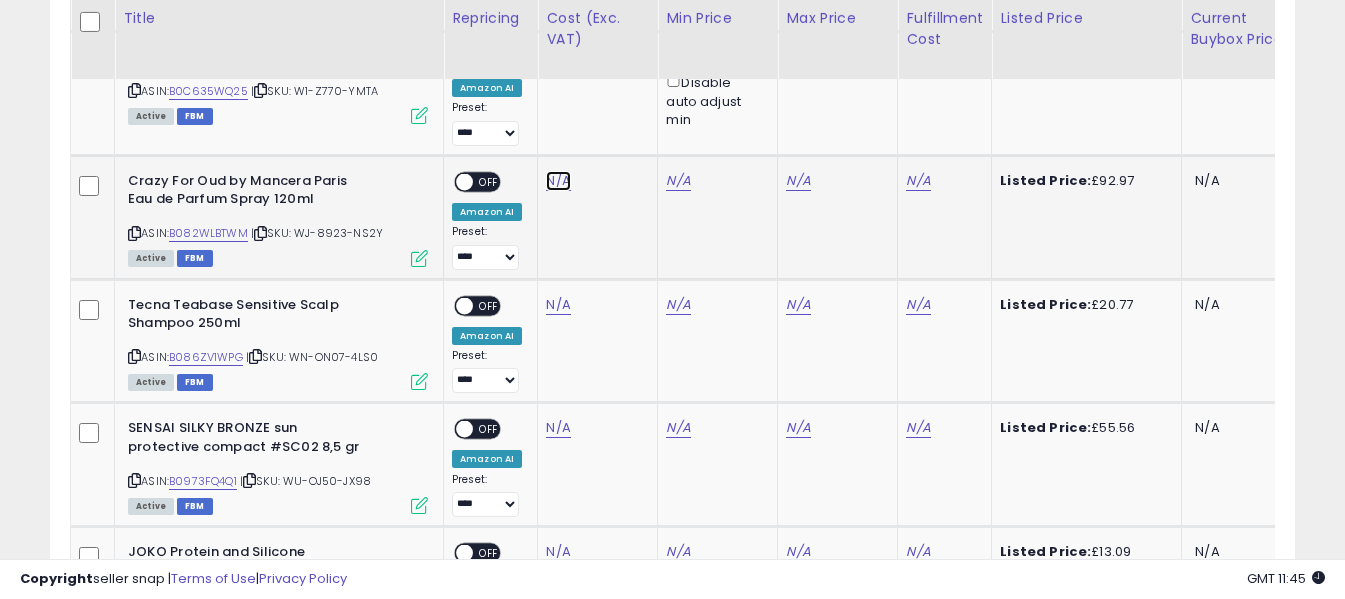 click on "N/A" at bounding box center [558, -1534] 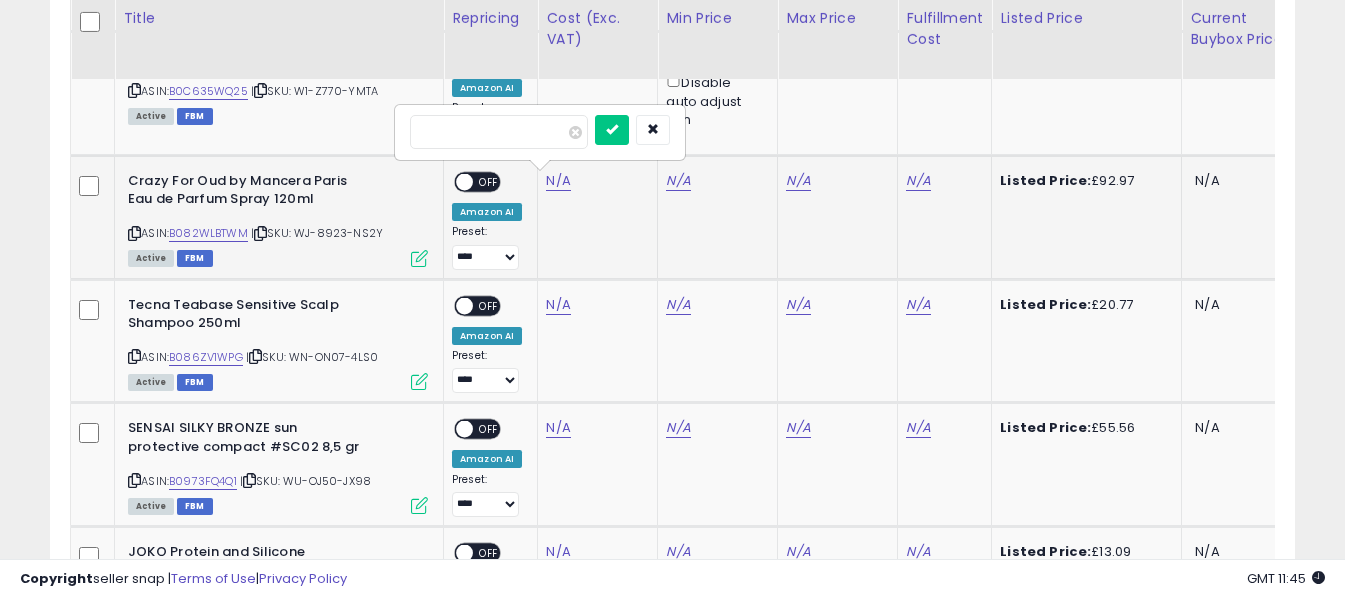 click at bounding box center (499, 132) 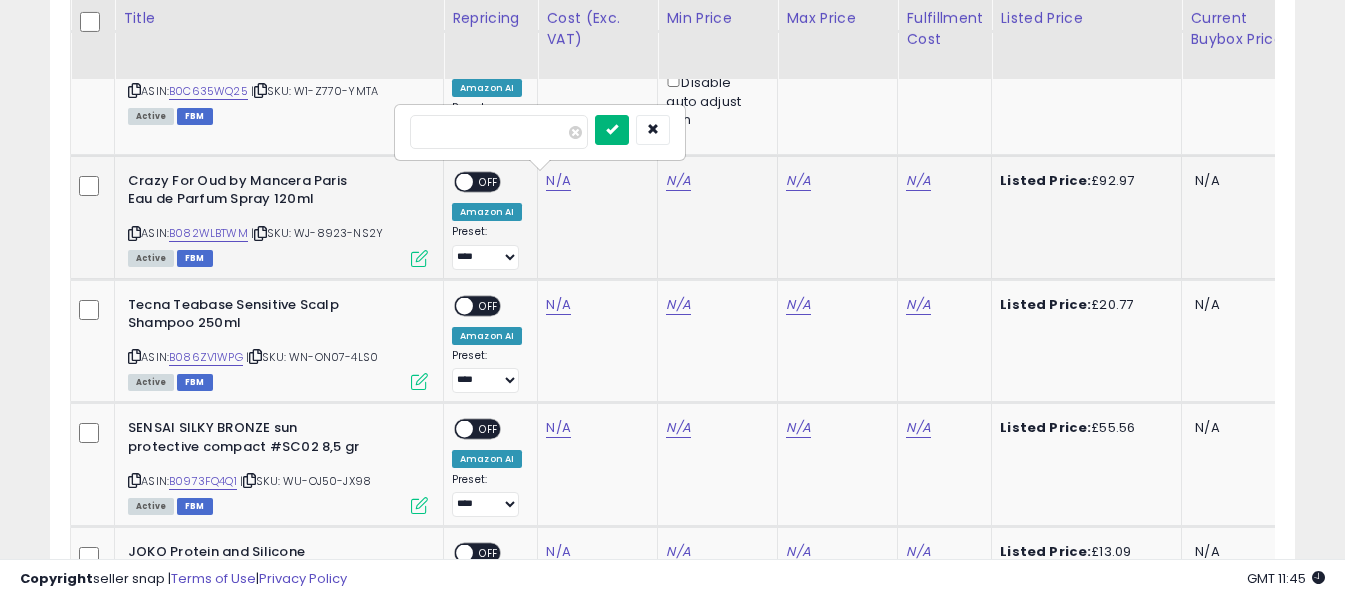 type on "*****" 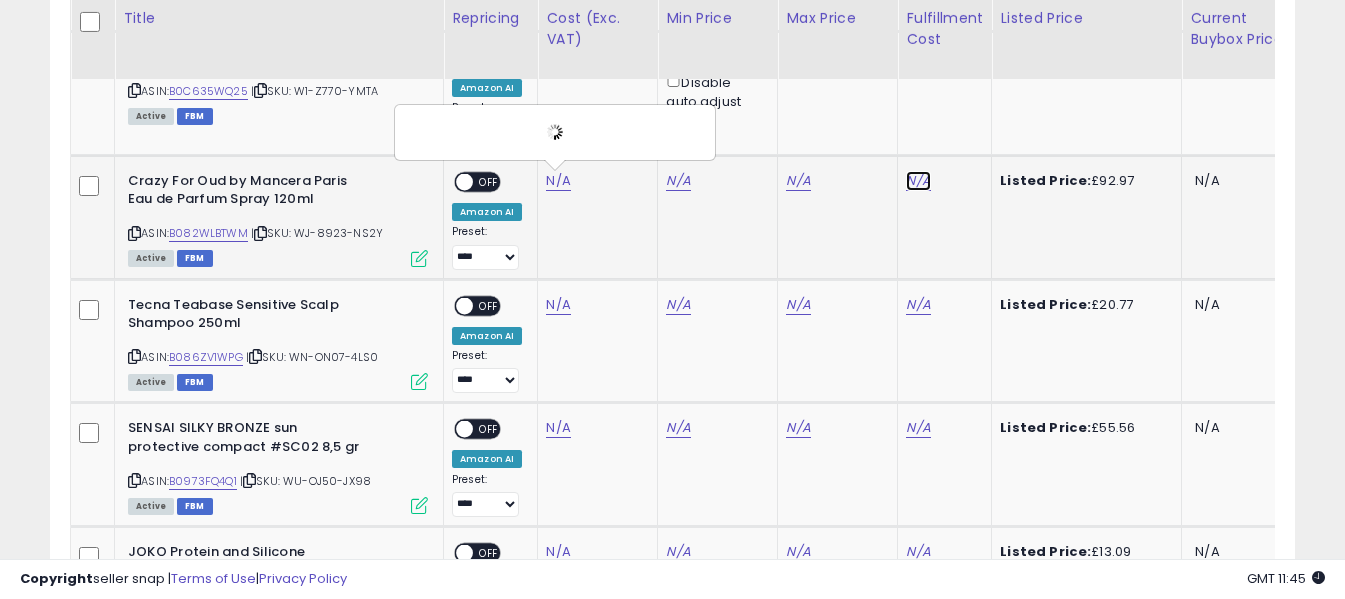 click on "N/A" at bounding box center [918, 181] 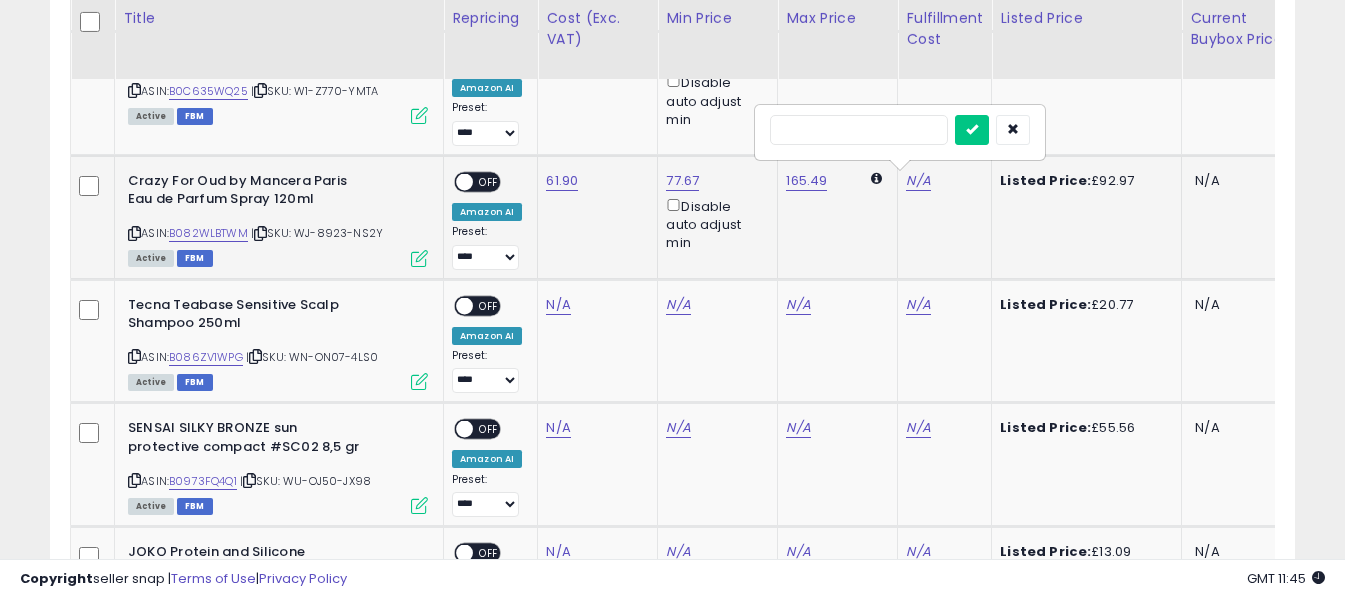 click at bounding box center [859, 130] 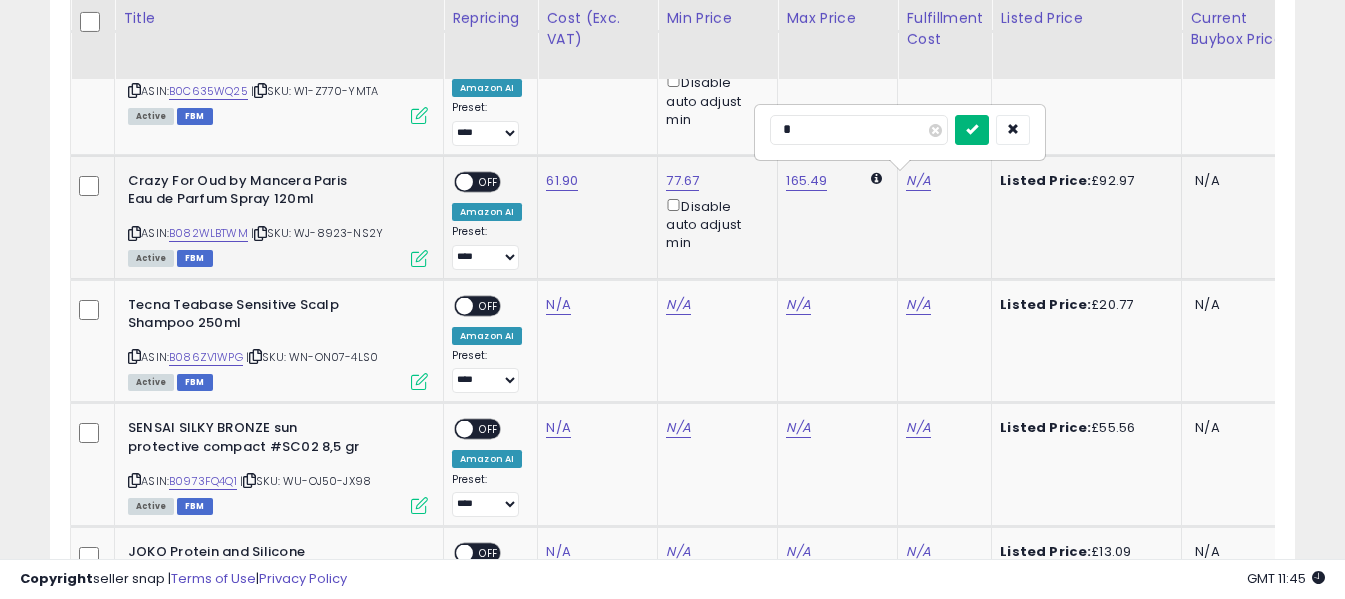 type on "*" 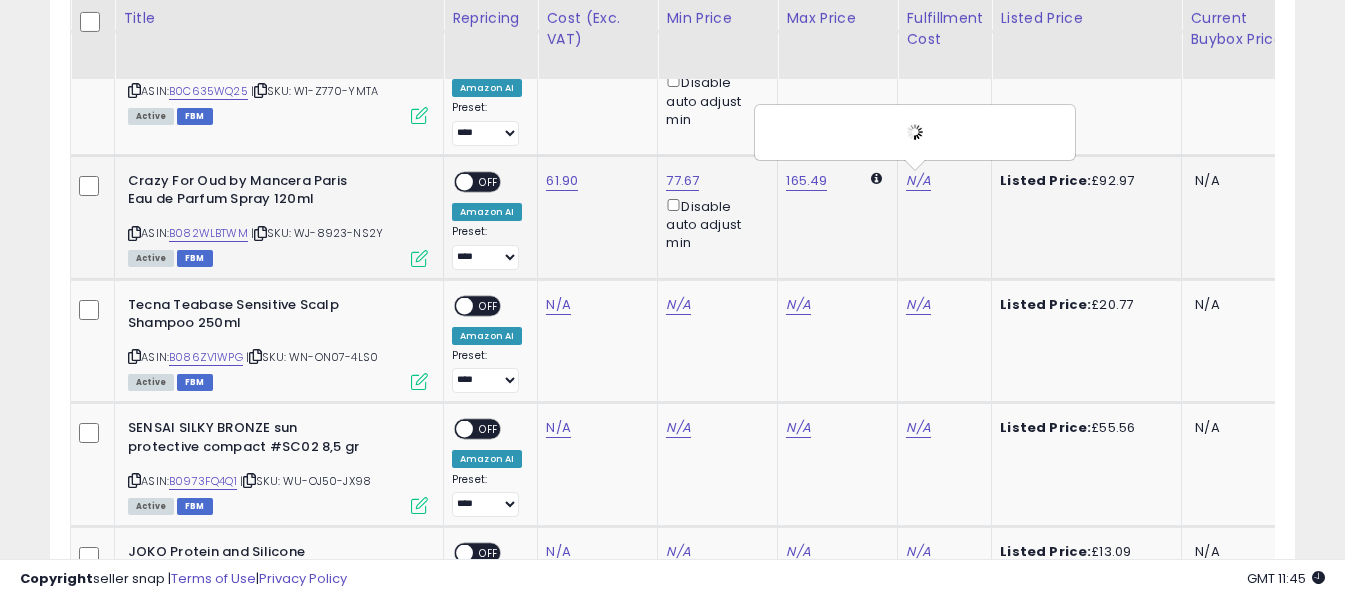 click on "OFF" at bounding box center (489, 181) 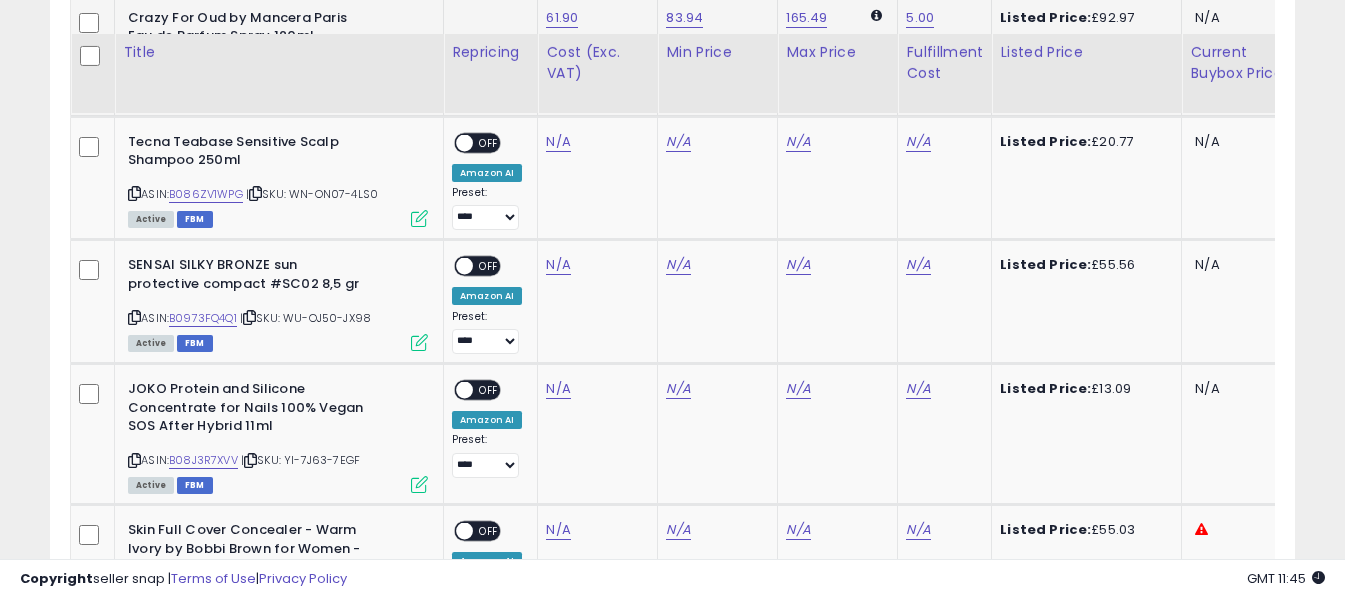 scroll, scrollTop: 3371, scrollLeft: 0, axis: vertical 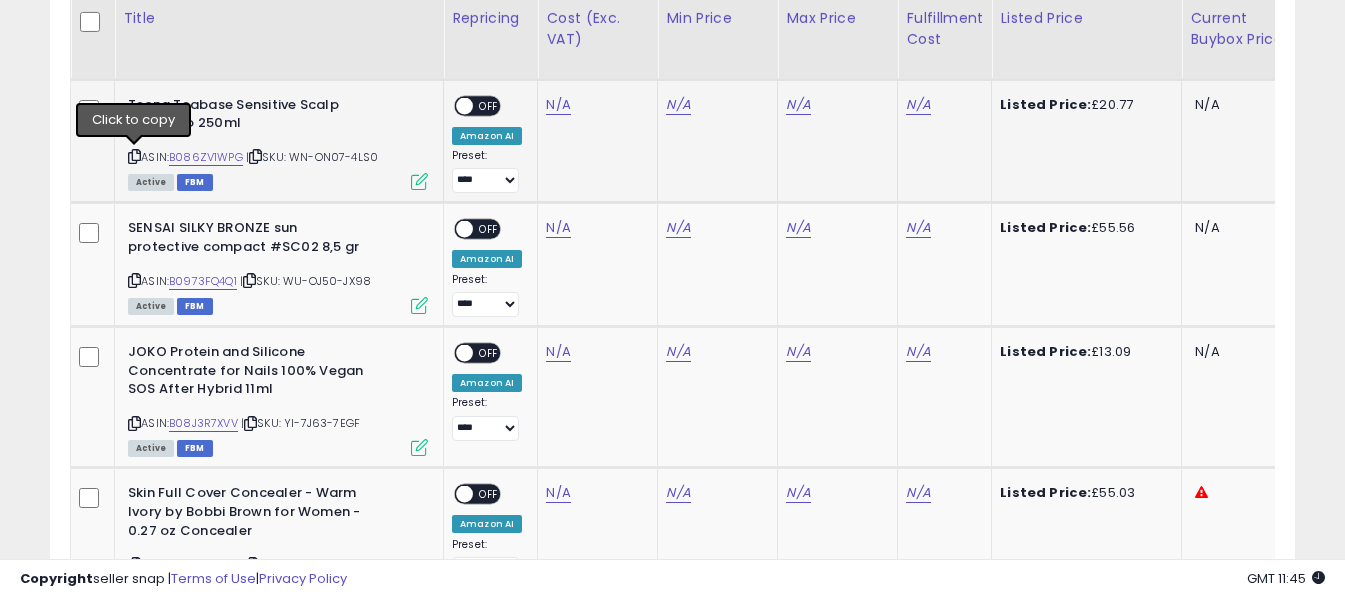 click at bounding box center (134, 156) 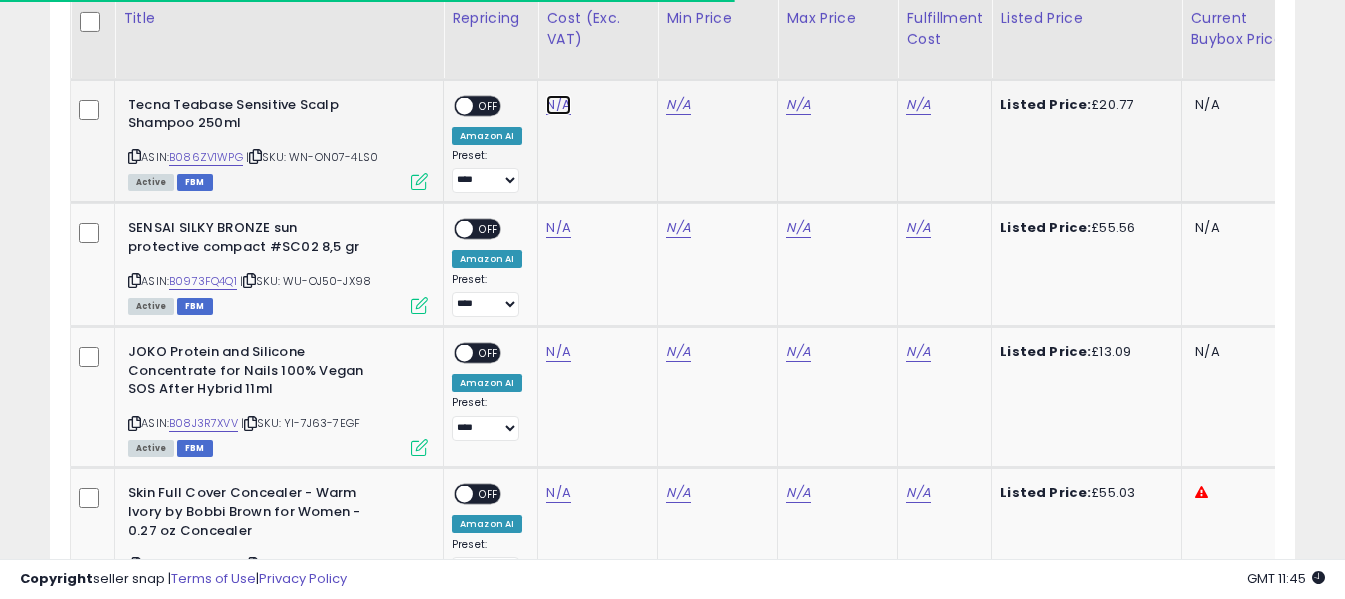 click on "N/A" at bounding box center [558, -1734] 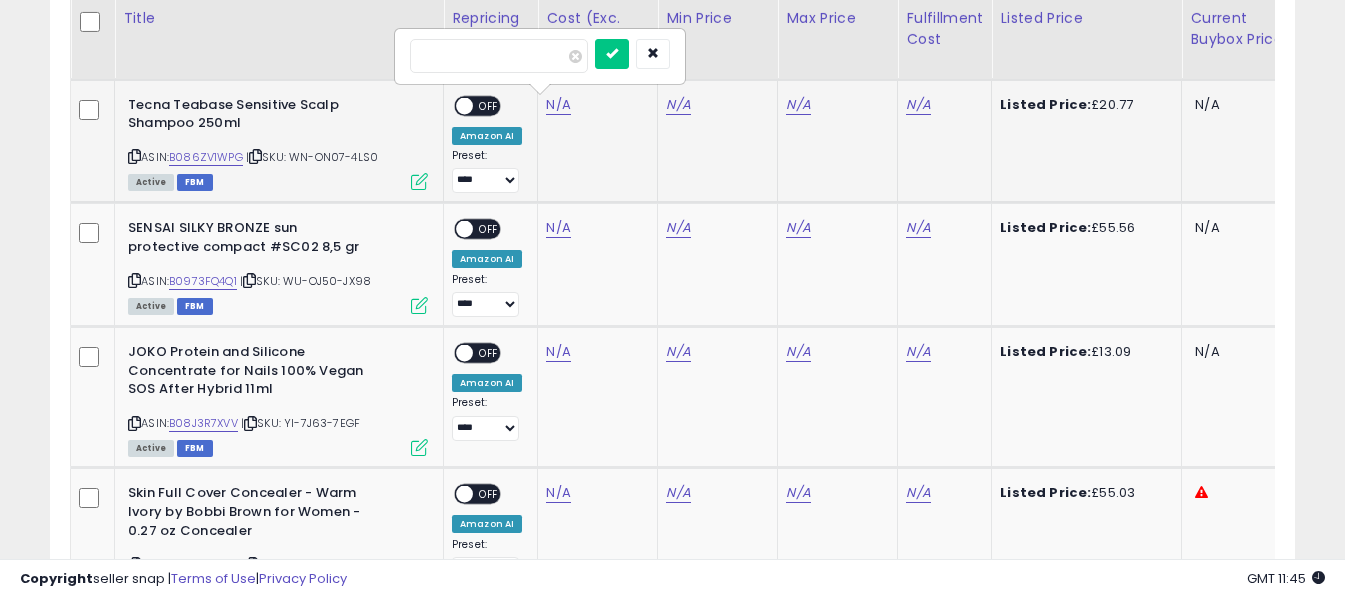click at bounding box center [499, 56] 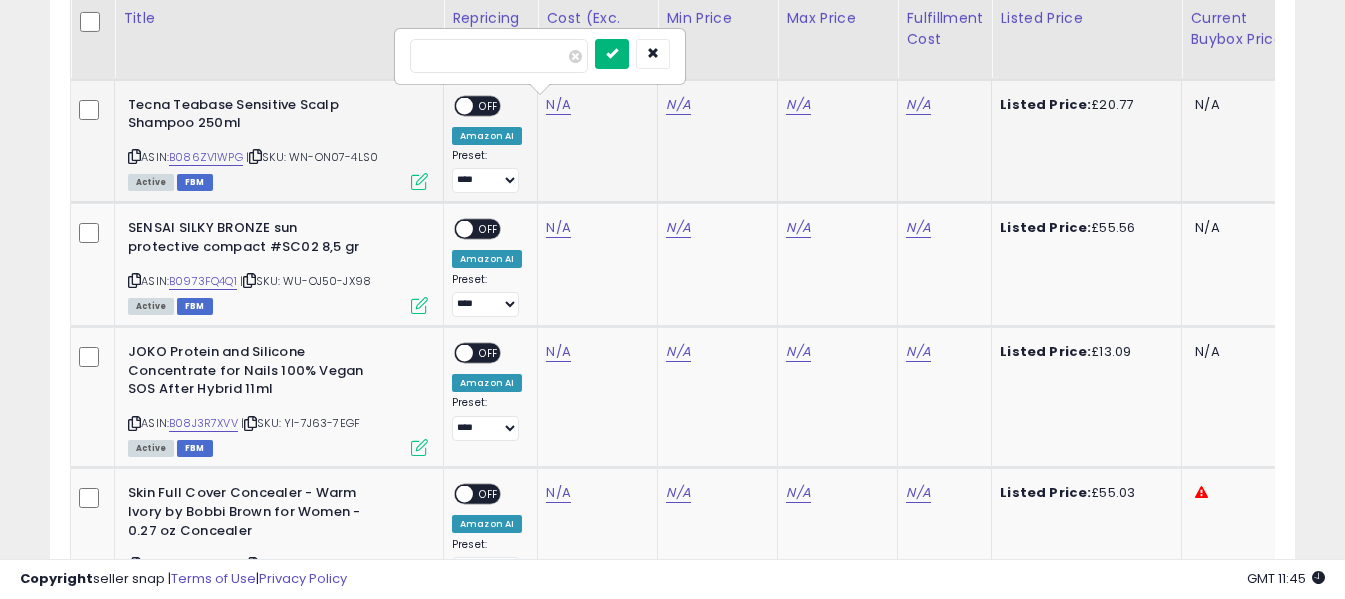 click at bounding box center (612, 54) 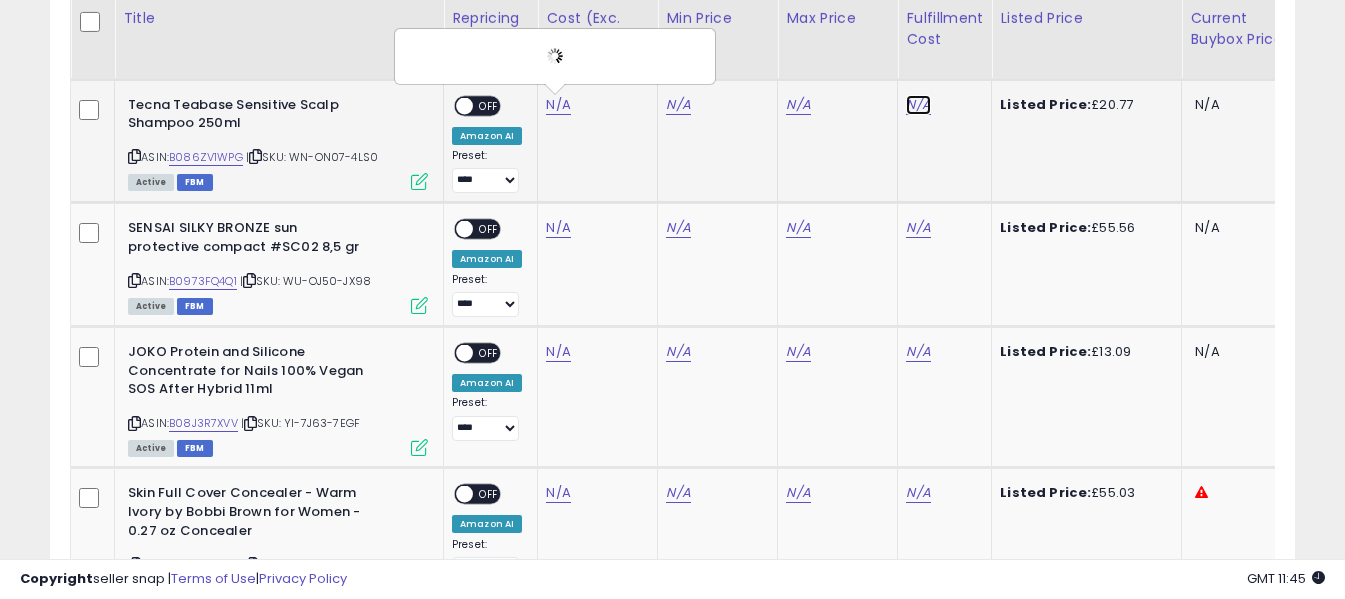 click on "N/A" at bounding box center [918, 105] 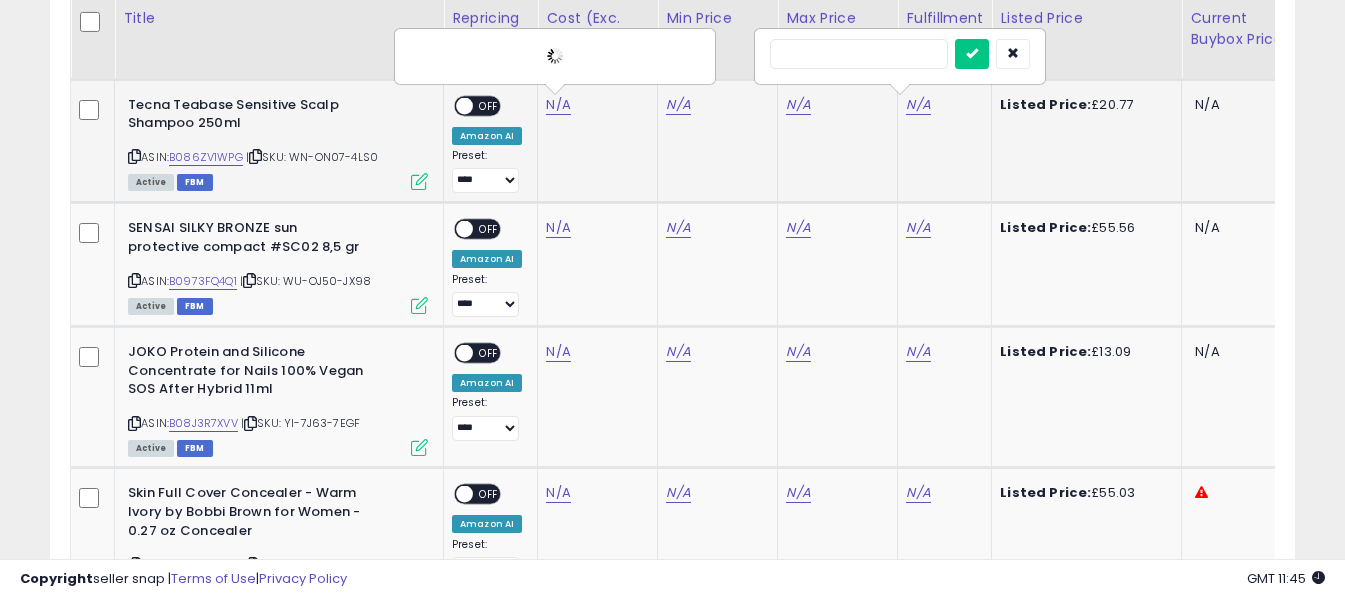 click at bounding box center [859, 54] 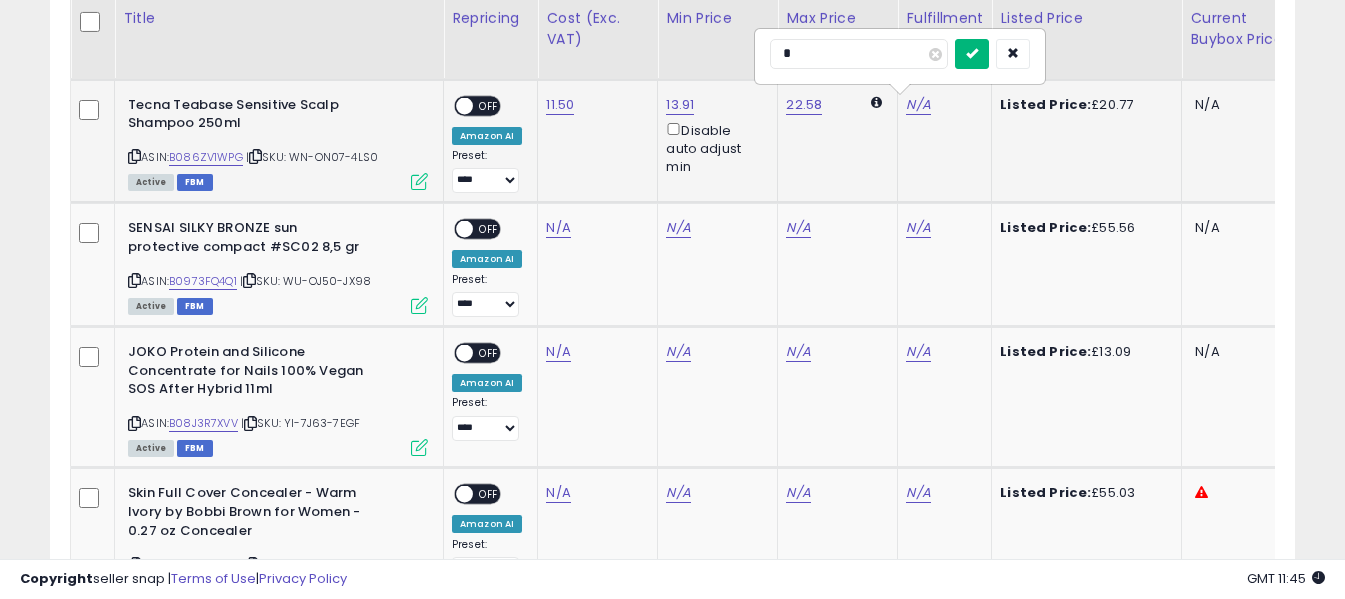 type on "*" 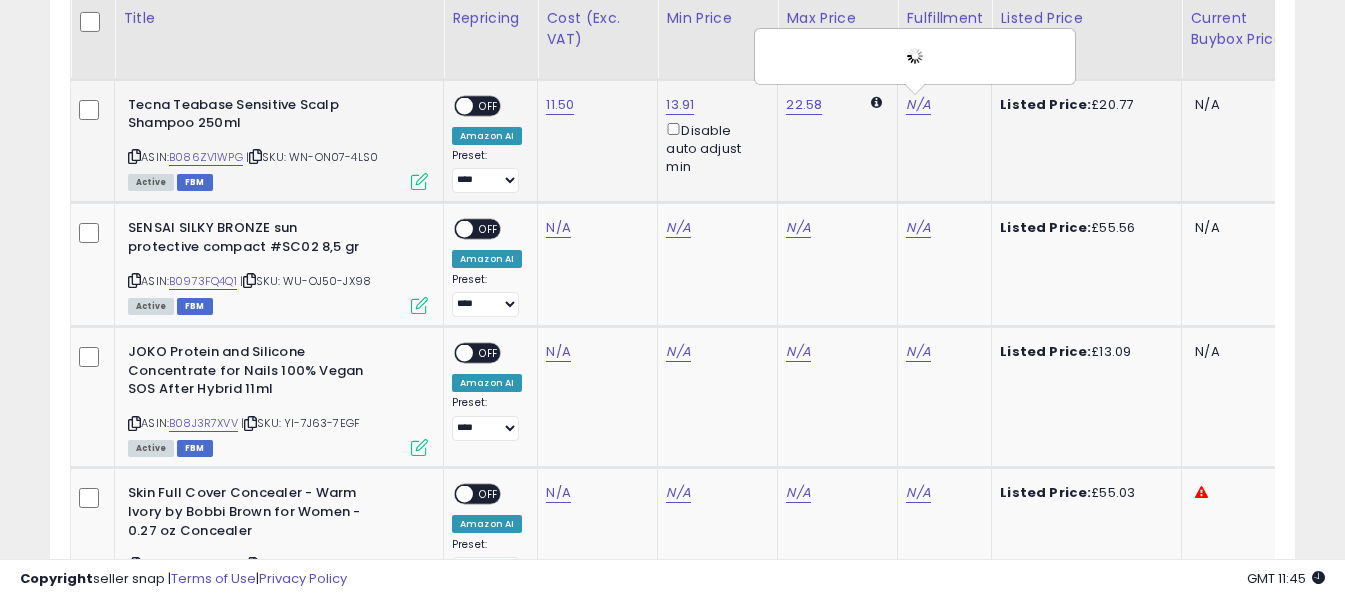 click on "OFF" at bounding box center (489, 105) 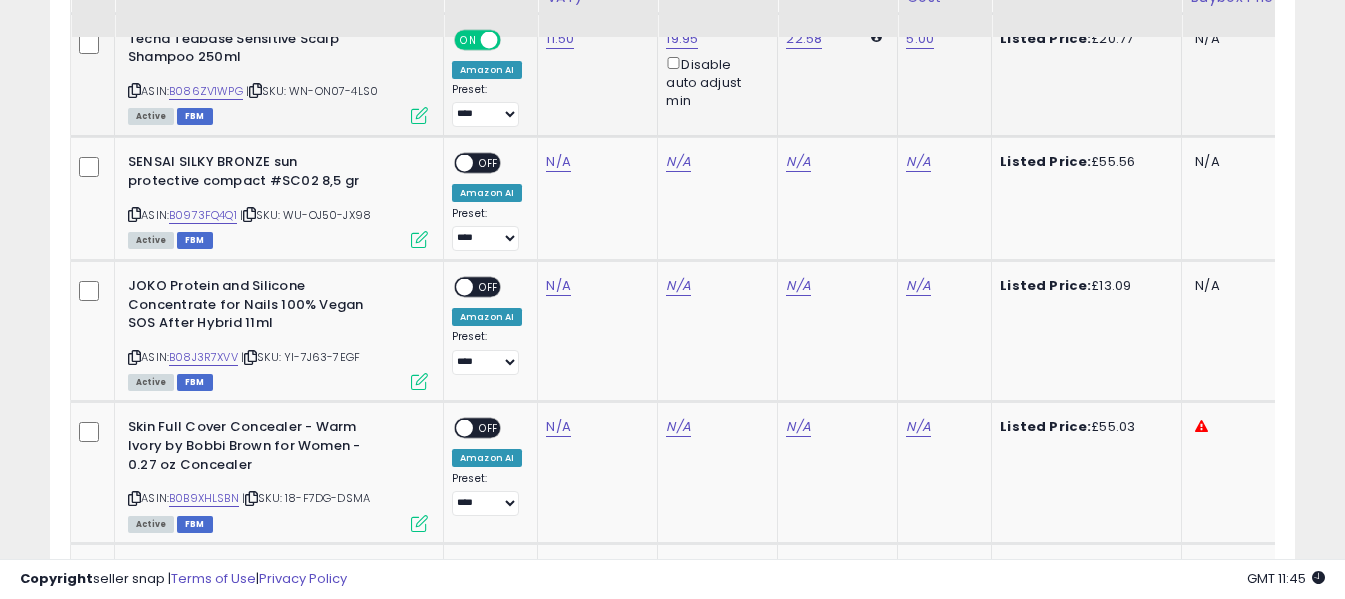 scroll, scrollTop: 3471, scrollLeft: 0, axis: vertical 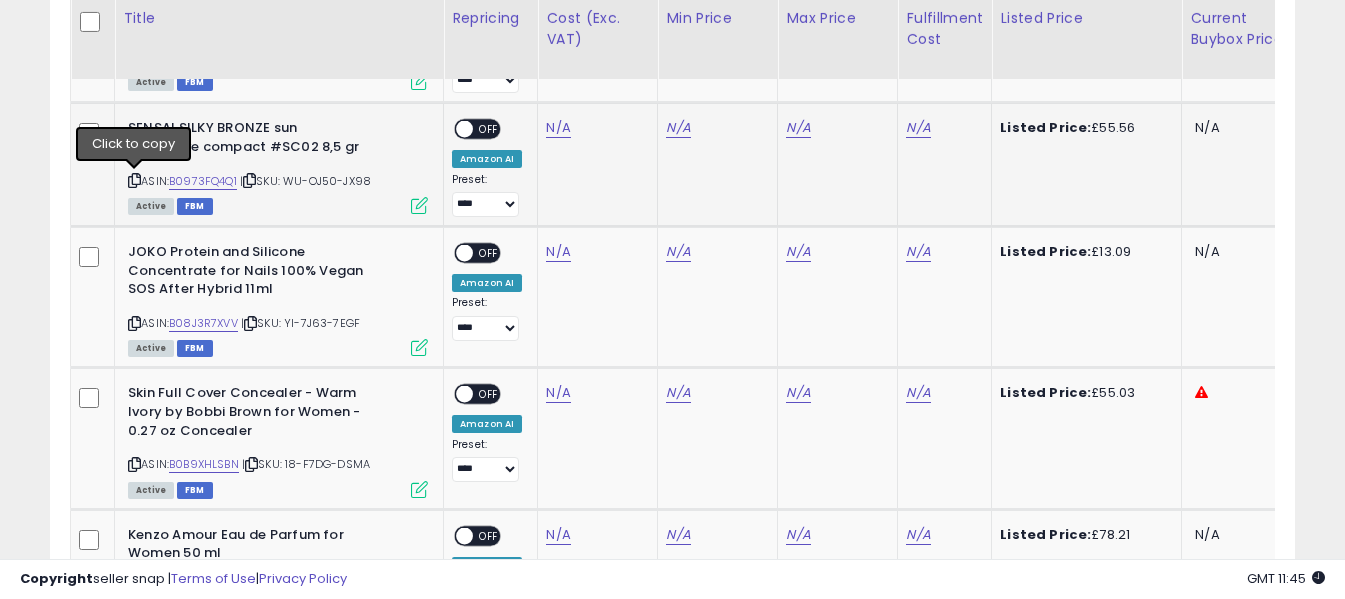 click at bounding box center (134, 180) 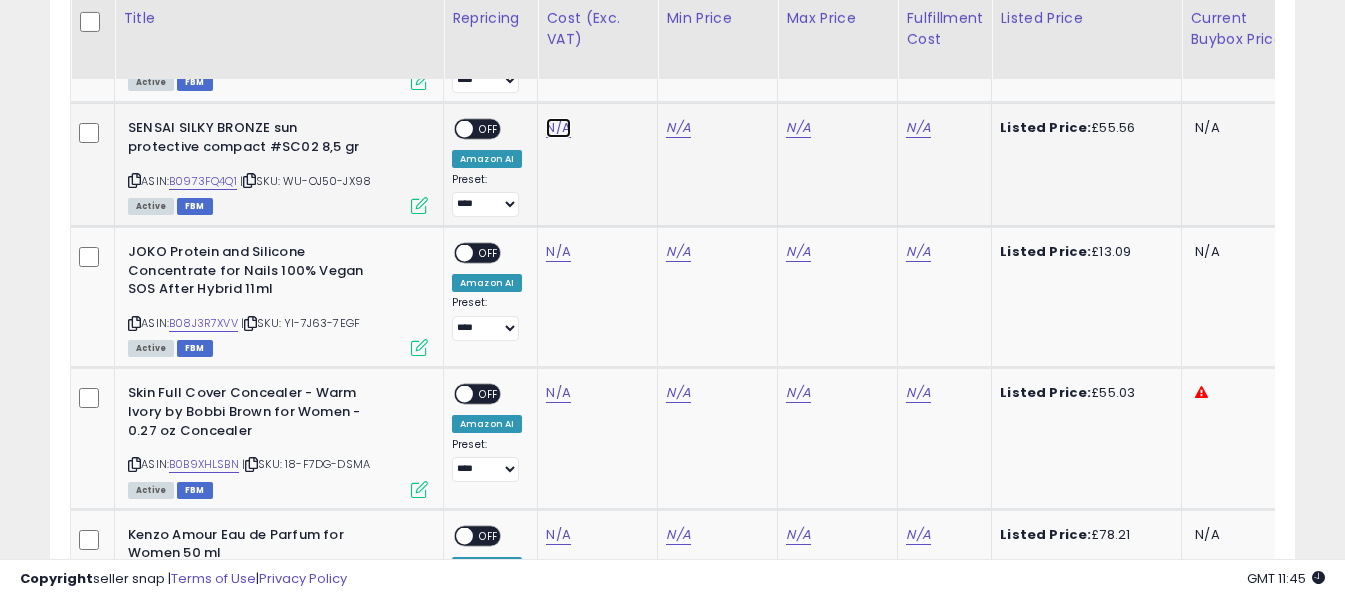 click on "N/A" at bounding box center (558, -1834) 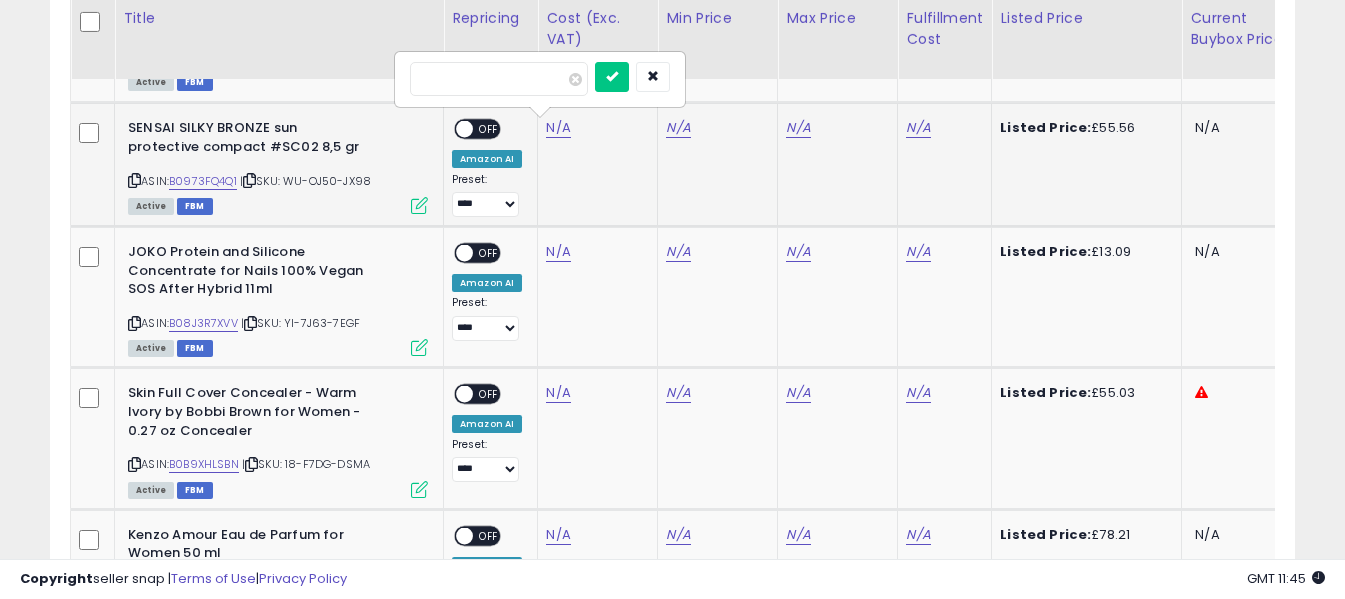 click at bounding box center (499, 79) 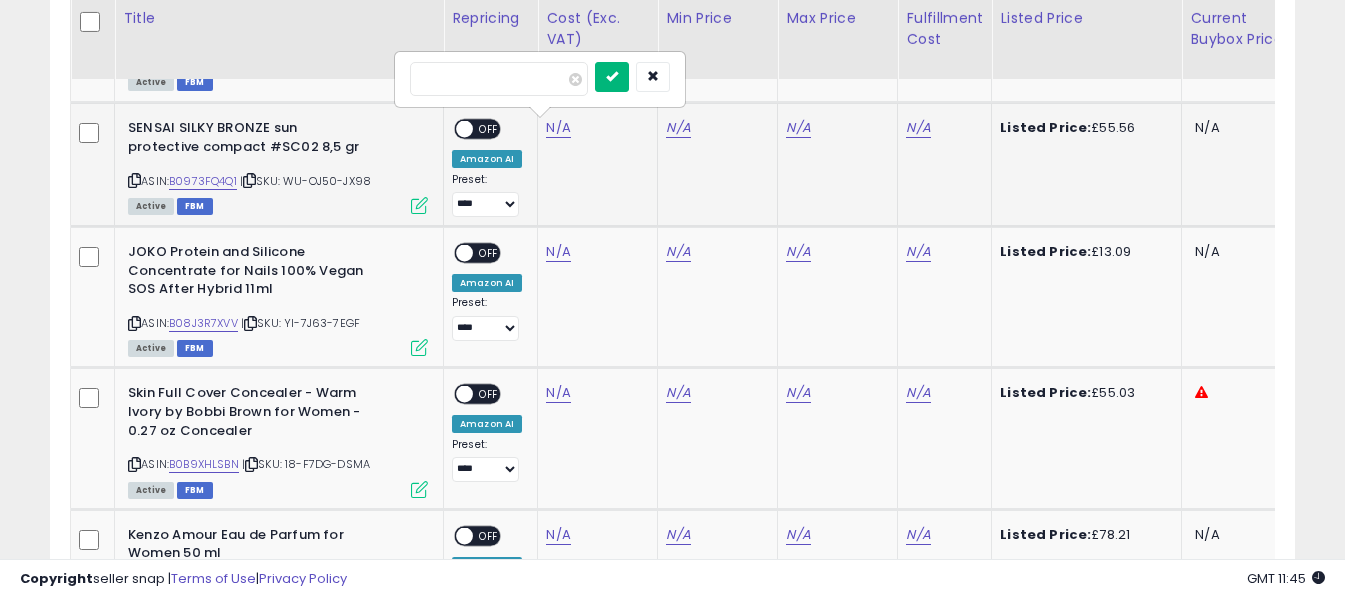 type on "*****" 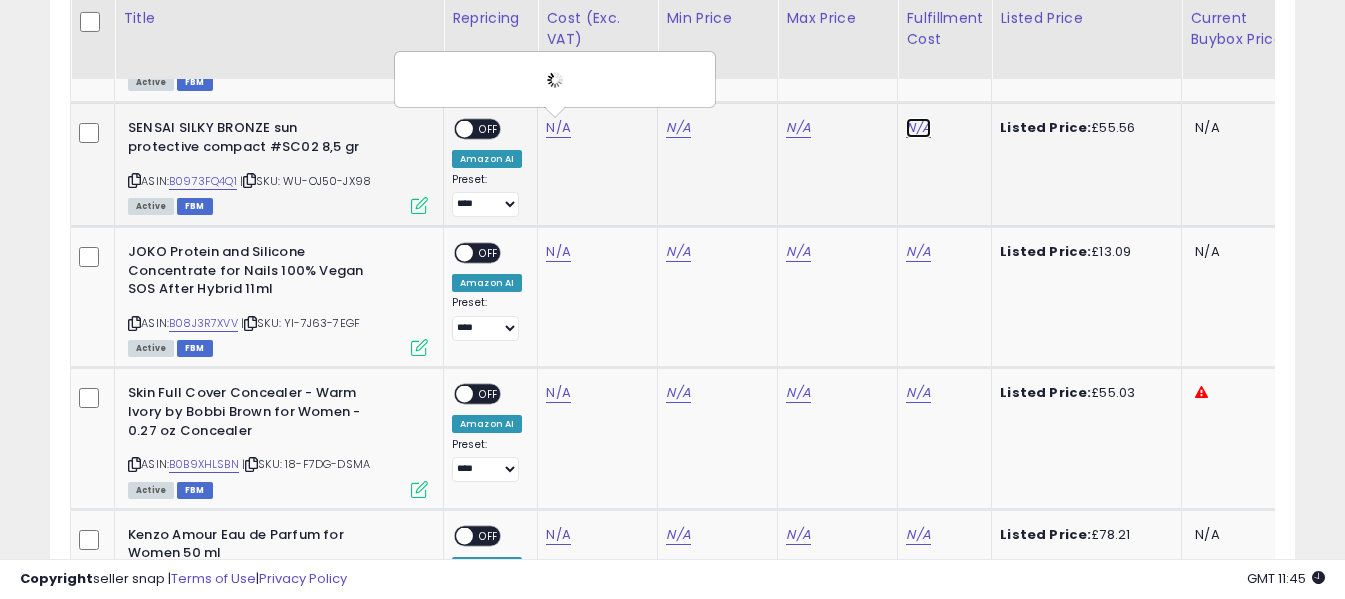 click on "N/A" at bounding box center [918, 128] 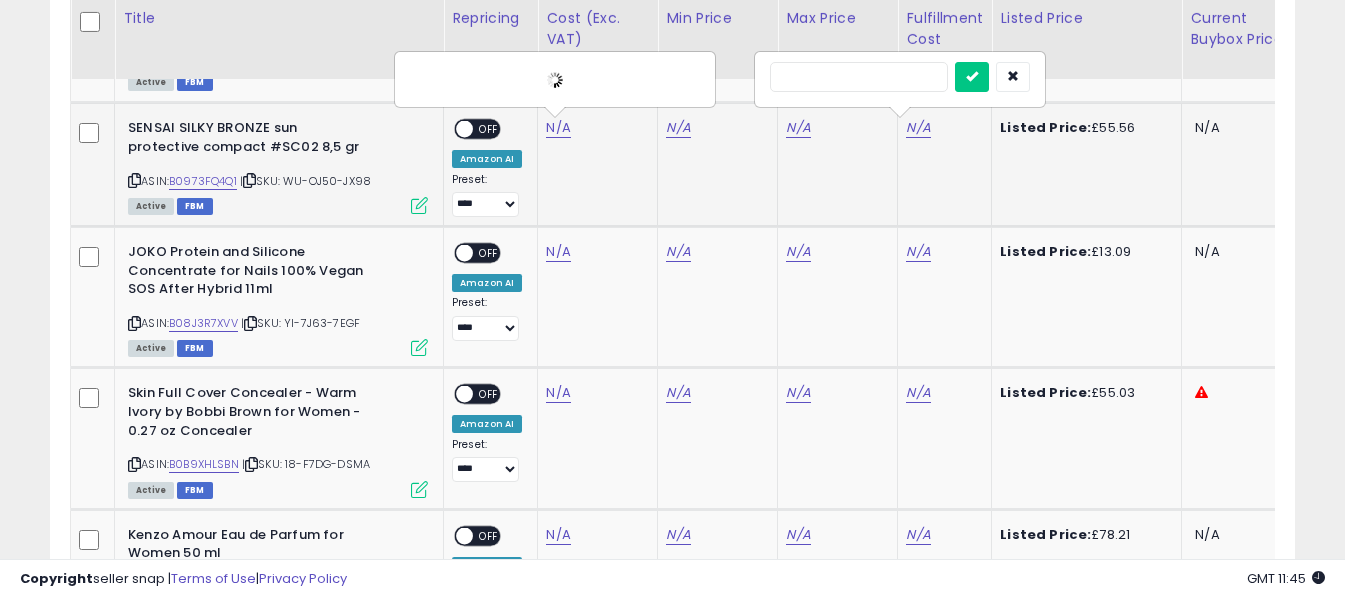 click at bounding box center [859, 77] 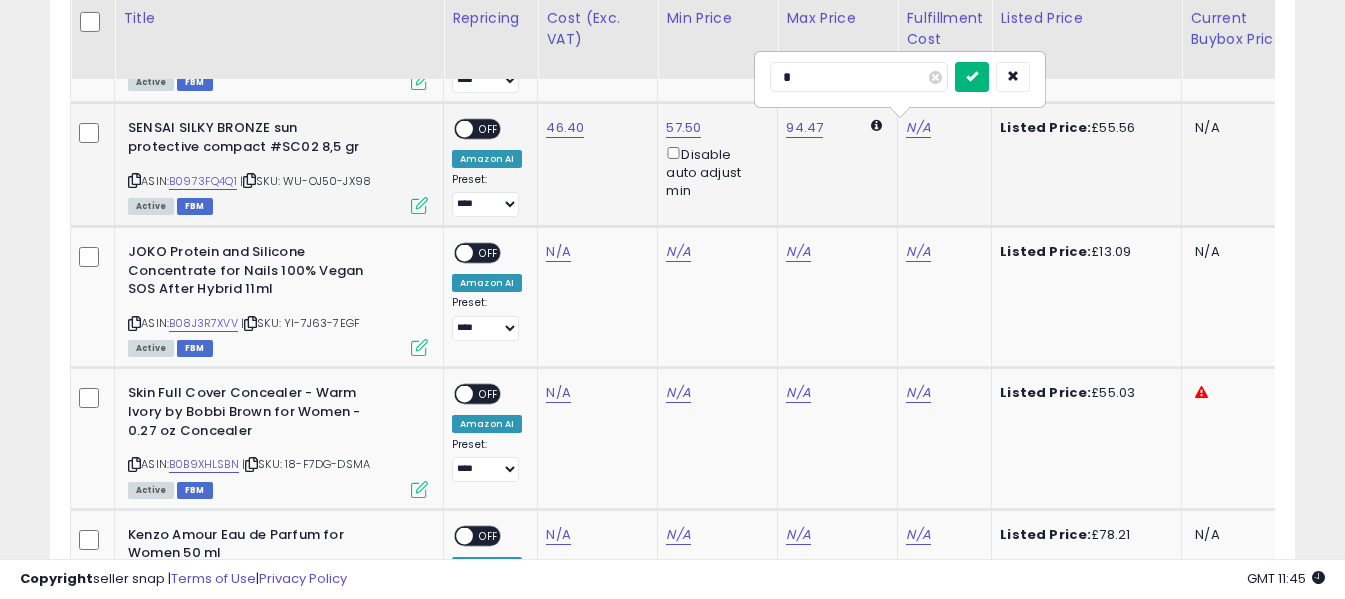 type on "*" 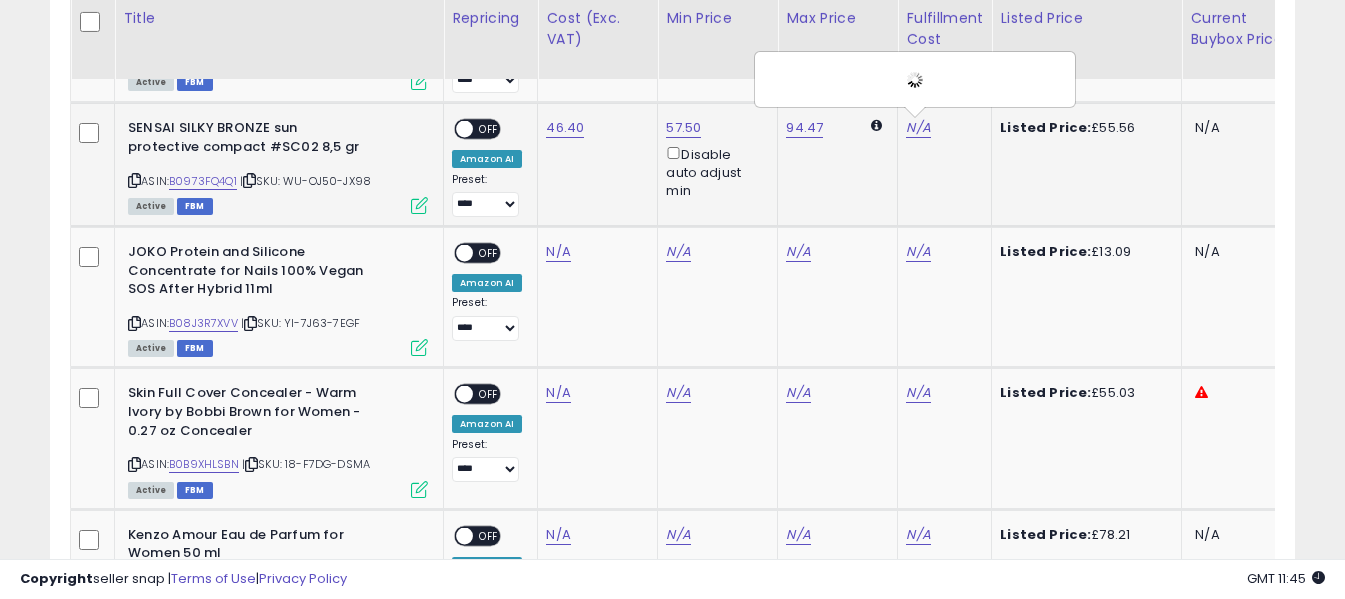 click on "OFF" at bounding box center (489, 129) 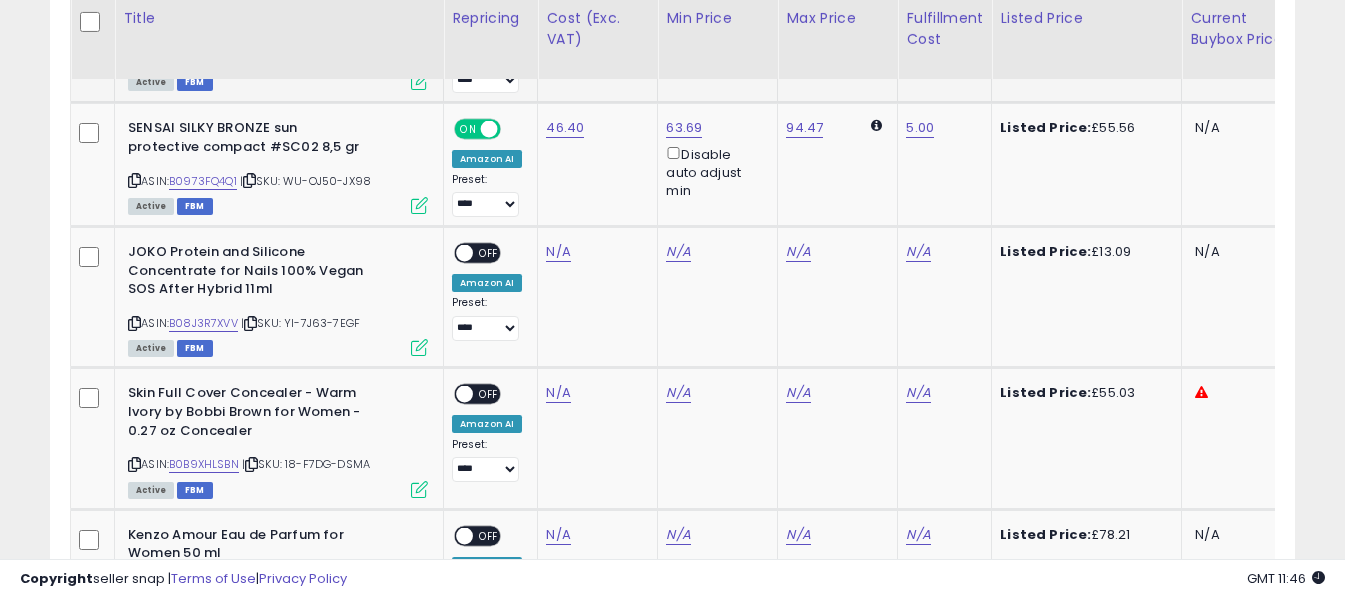 scroll, scrollTop: 3571, scrollLeft: 0, axis: vertical 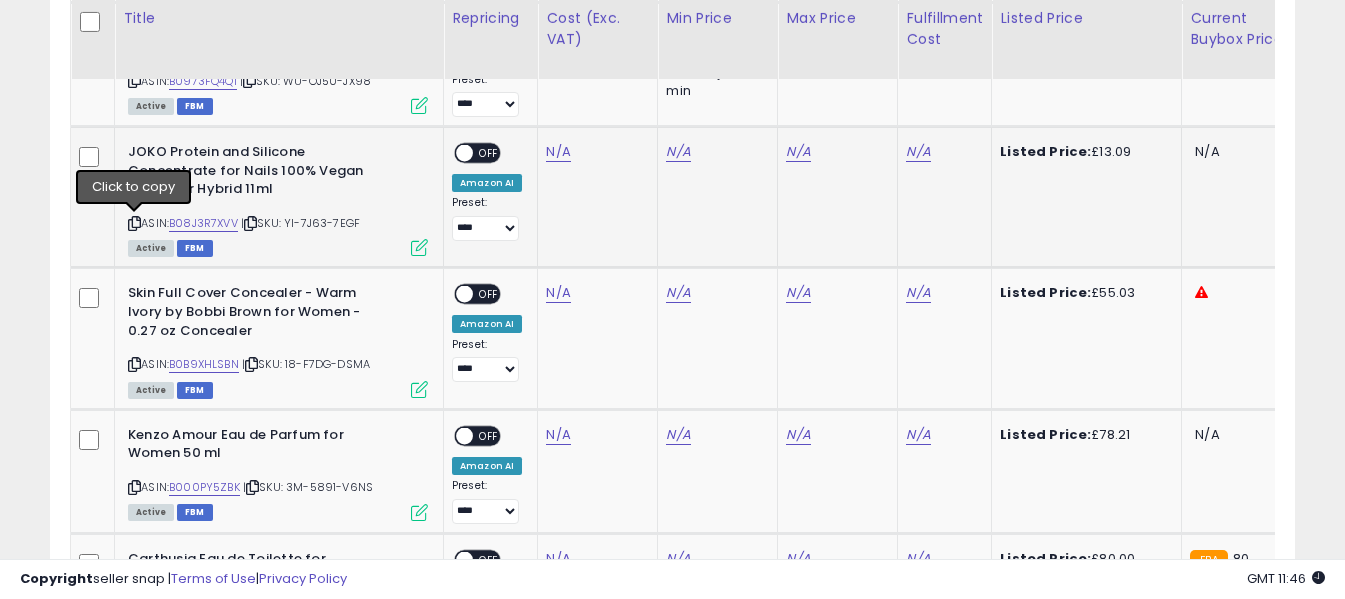 click at bounding box center (134, 223) 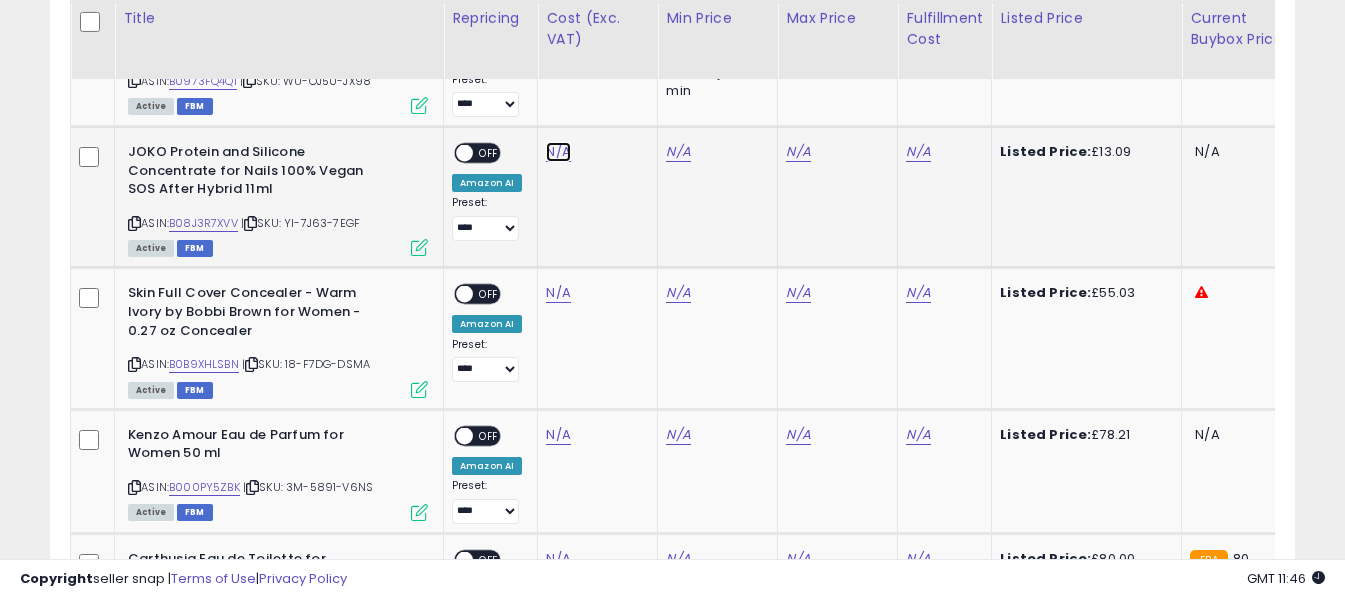 click on "N/A" at bounding box center (558, -1934) 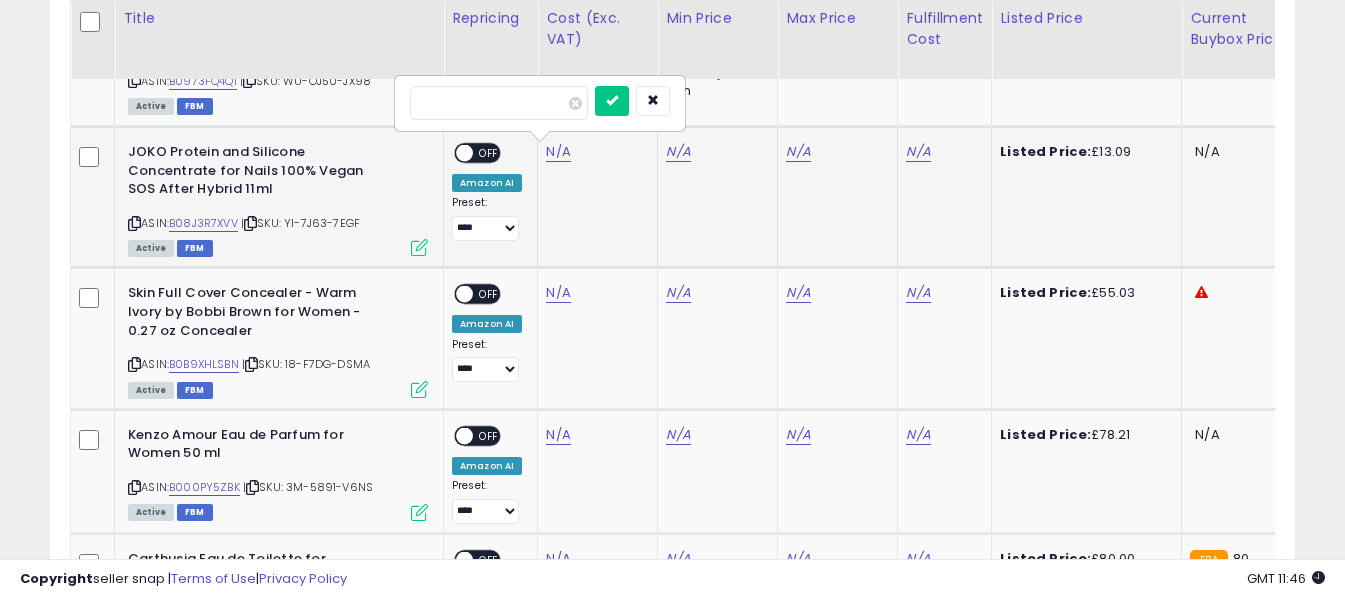 click at bounding box center (499, 103) 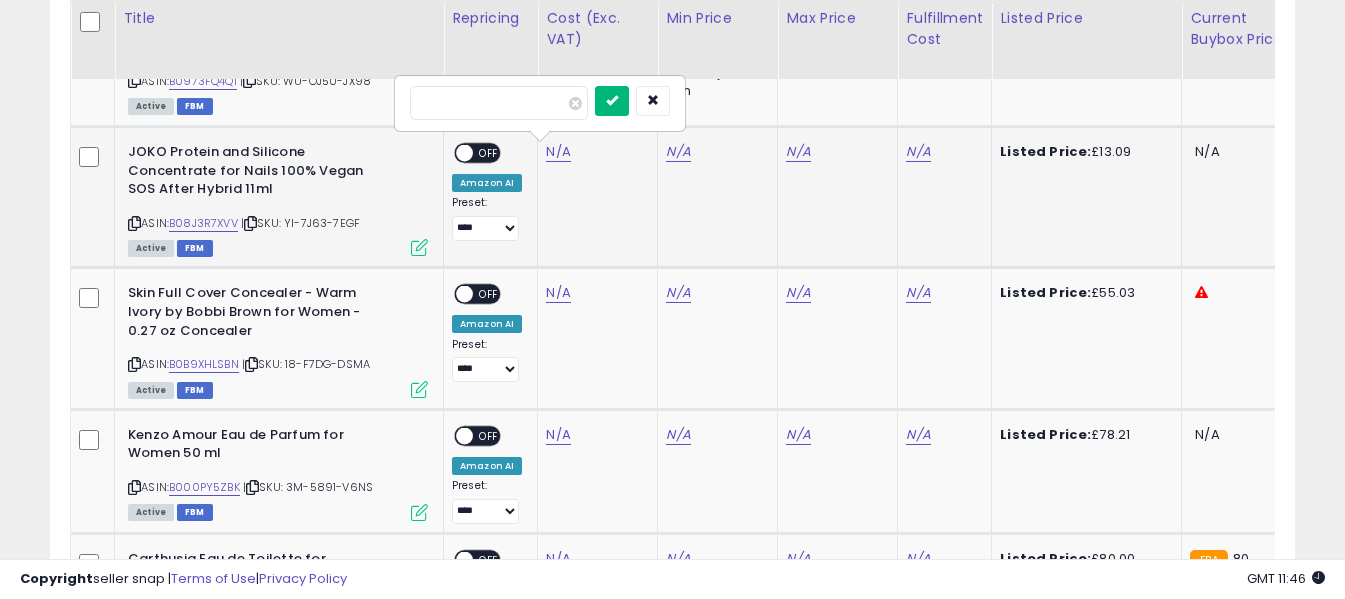 type on "****" 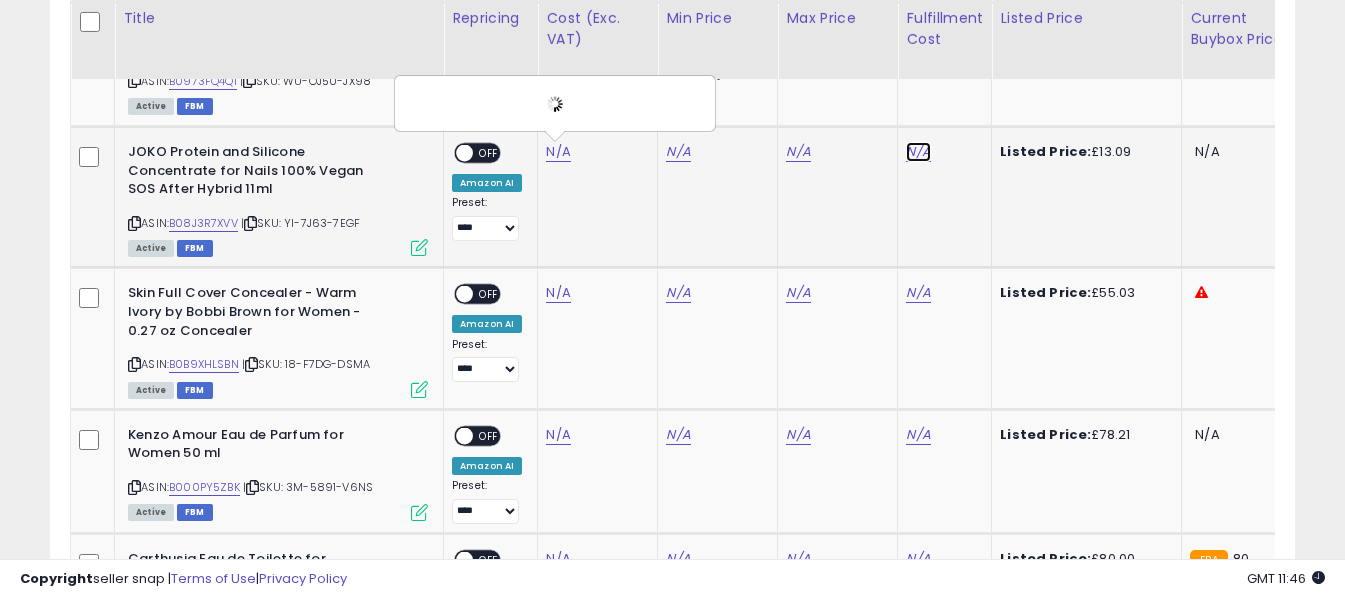 click on "N/A" at bounding box center (918, 152) 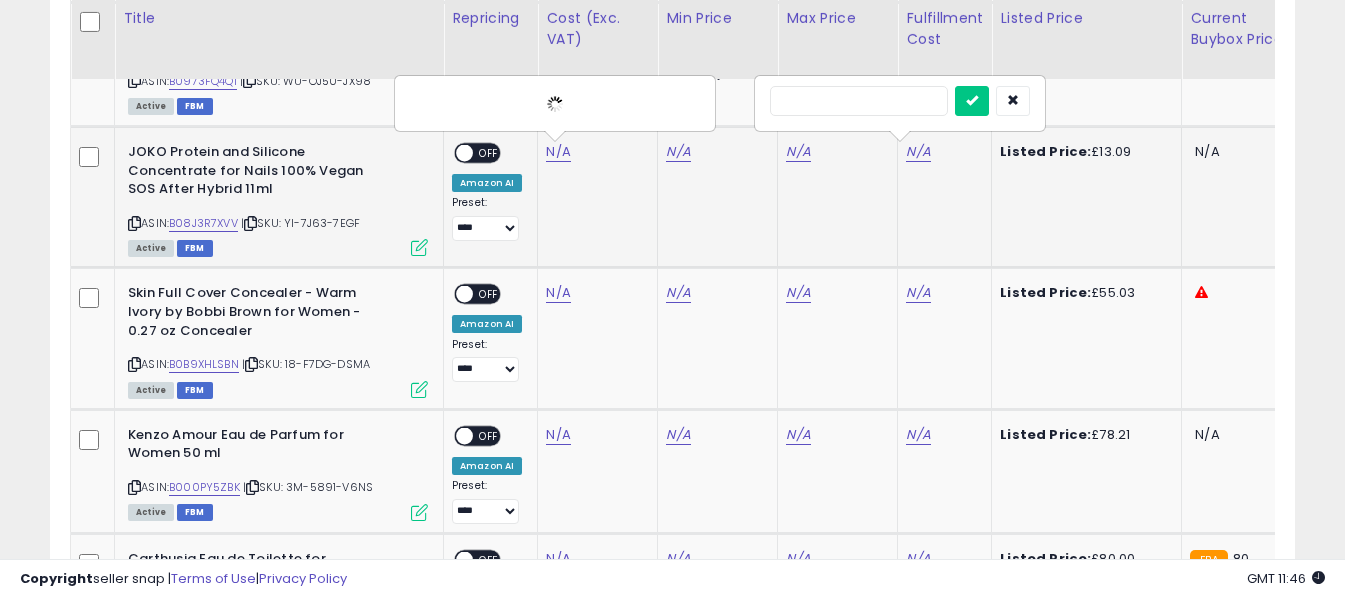 click at bounding box center [859, 101] 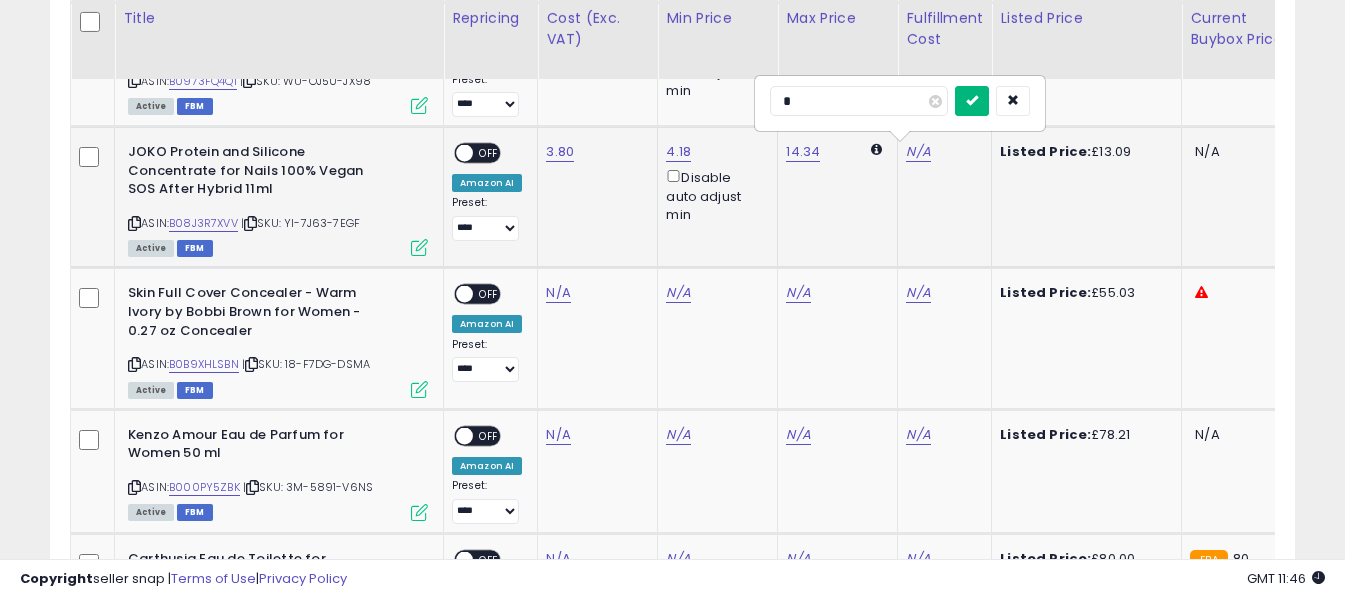 type on "*" 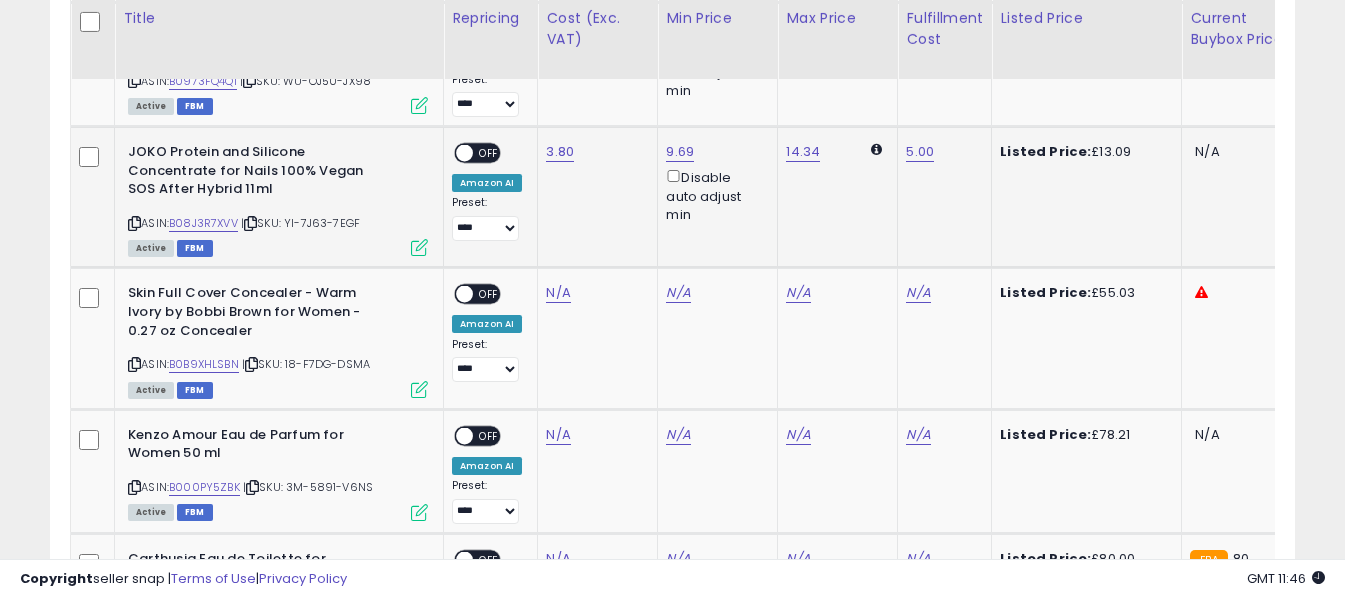 click on "OFF" at bounding box center [489, 153] 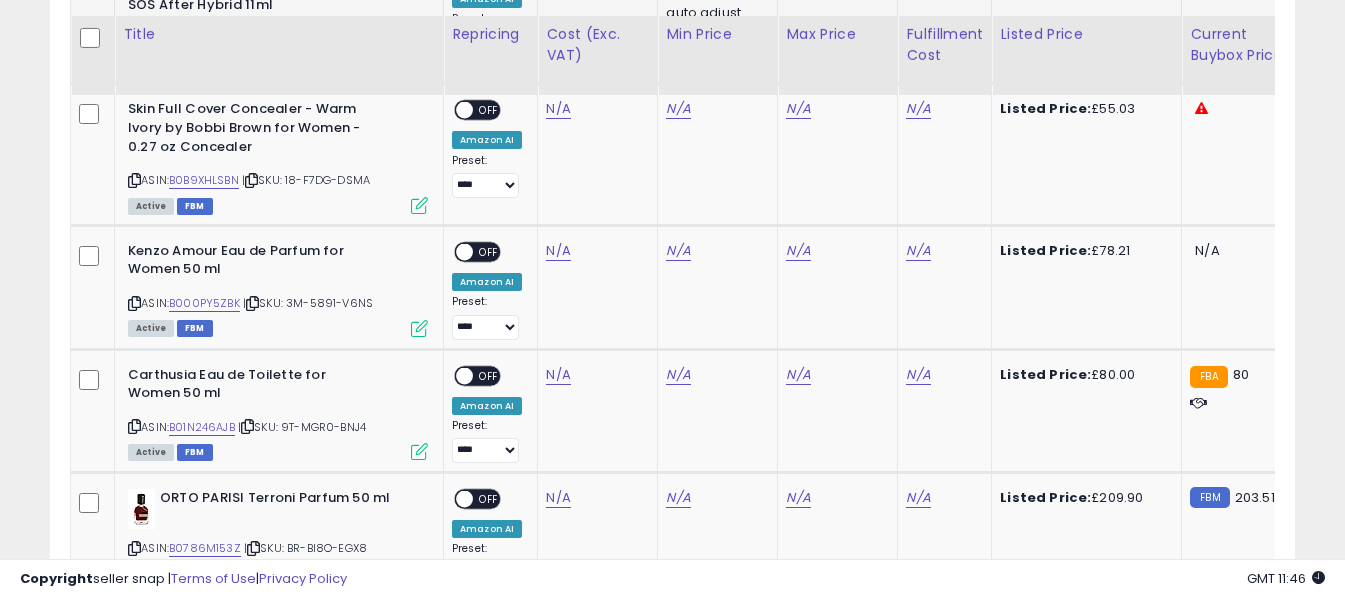 scroll, scrollTop: 3771, scrollLeft: 0, axis: vertical 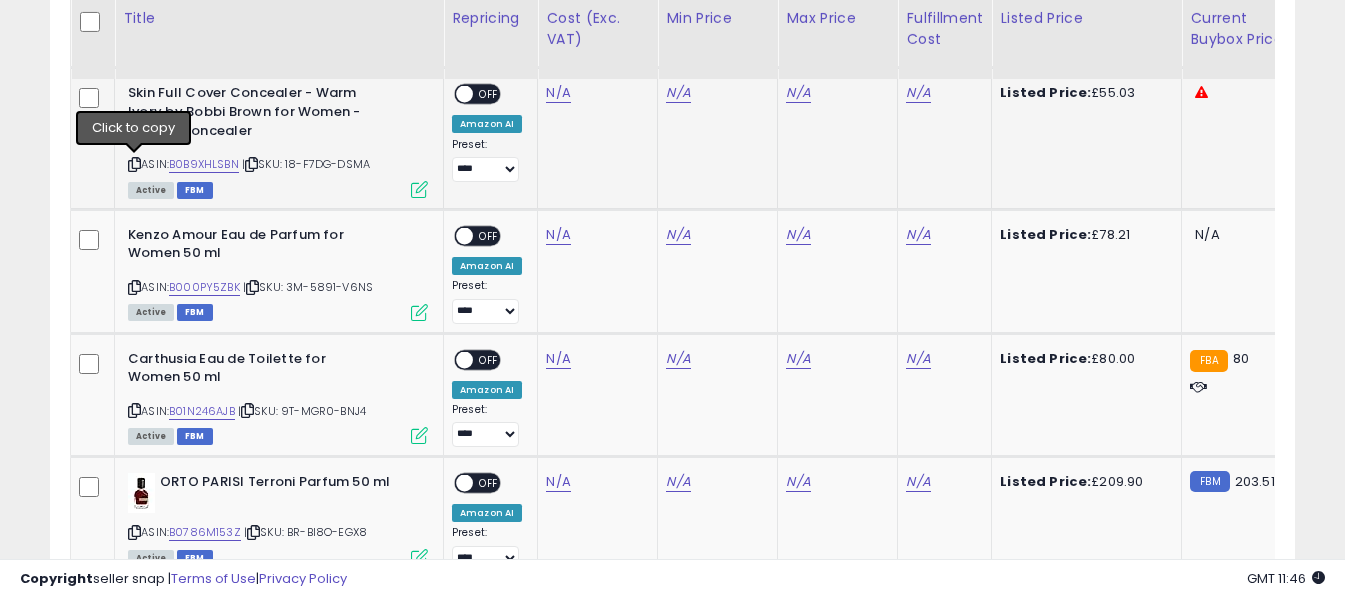 click at bounding box center (134, 164) 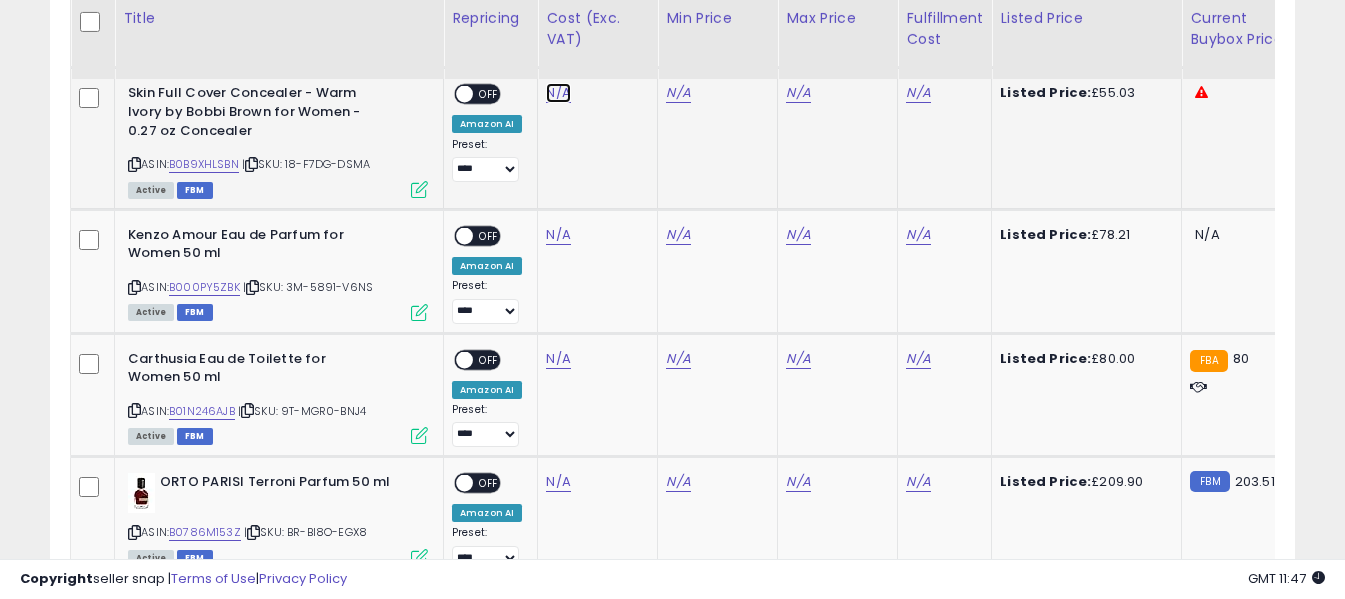click on "N/A" at bounding box center [558, -2134] 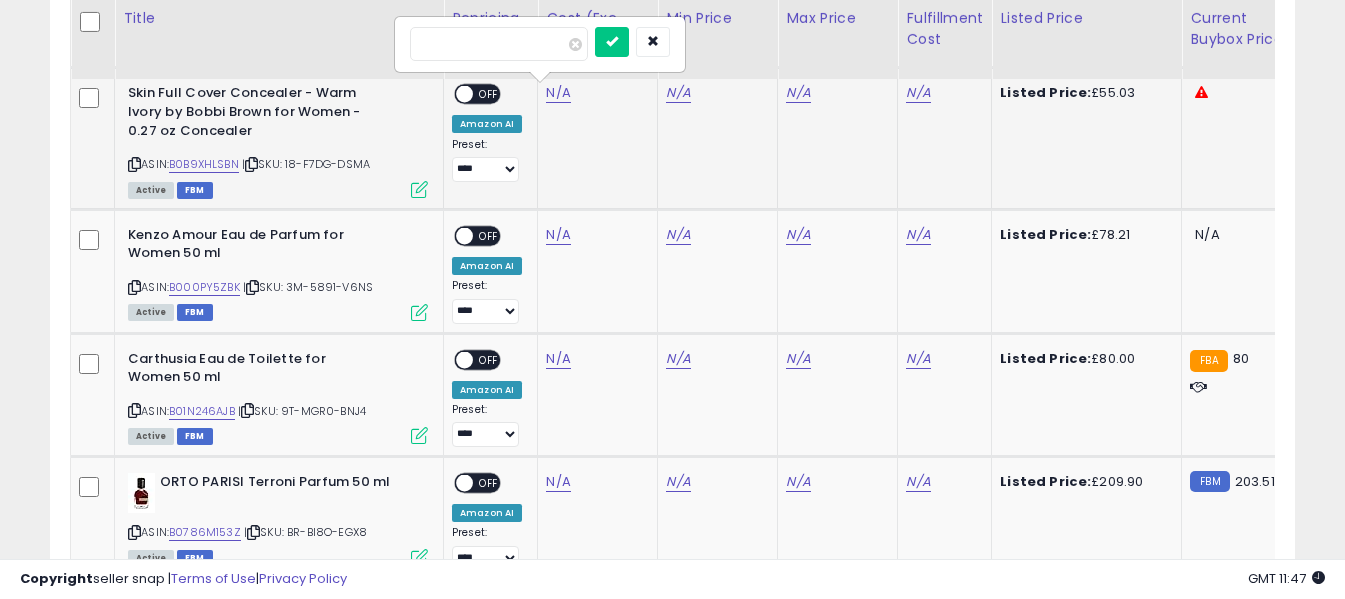 click at bounding box center [499, 44] 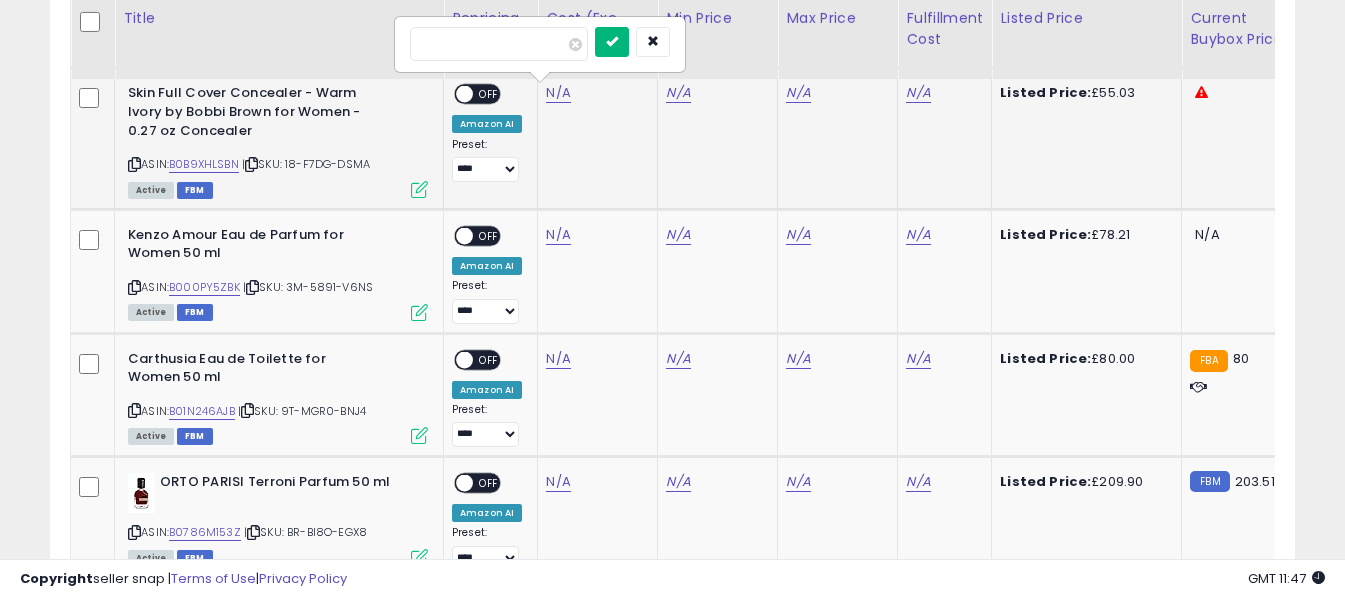 click at bounding box center [612, 42] 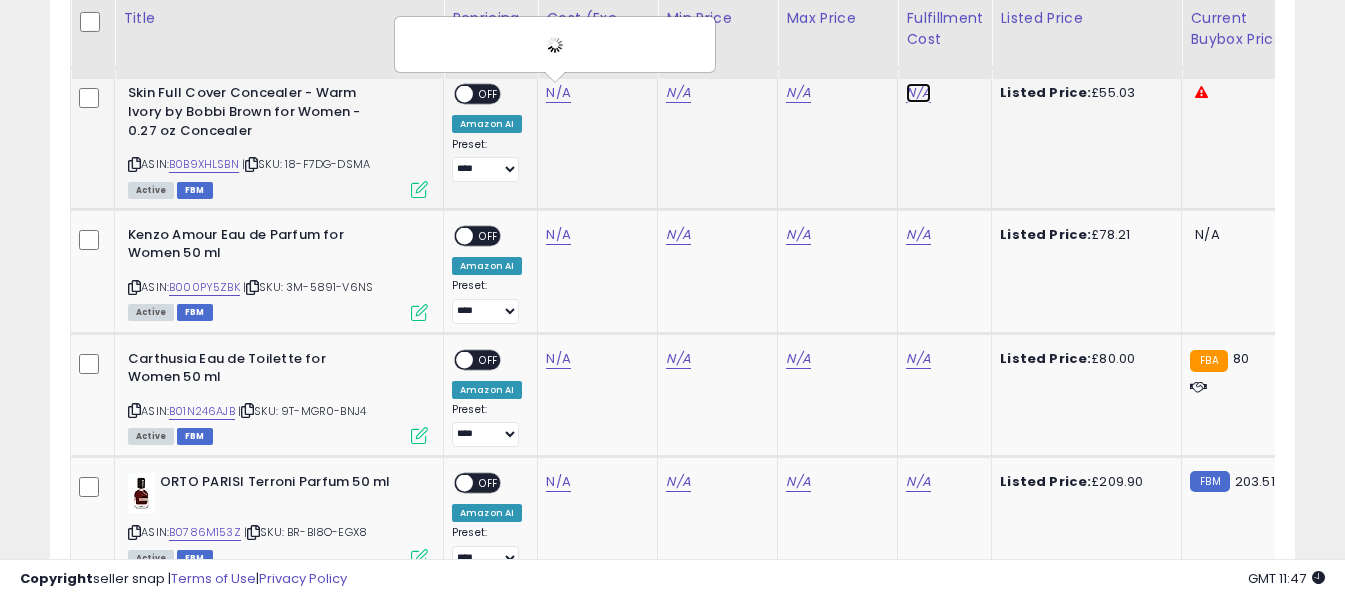 click on "N/A" at bounding box center [918, 93] 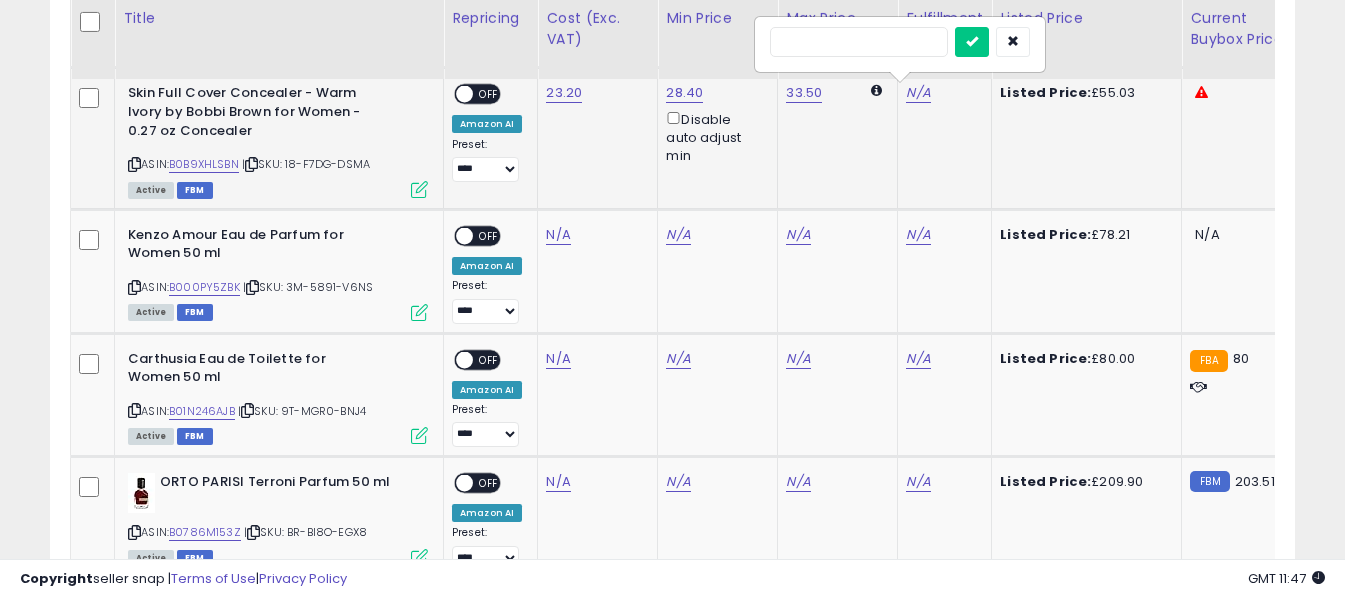 click at bounding box center (859, 42) 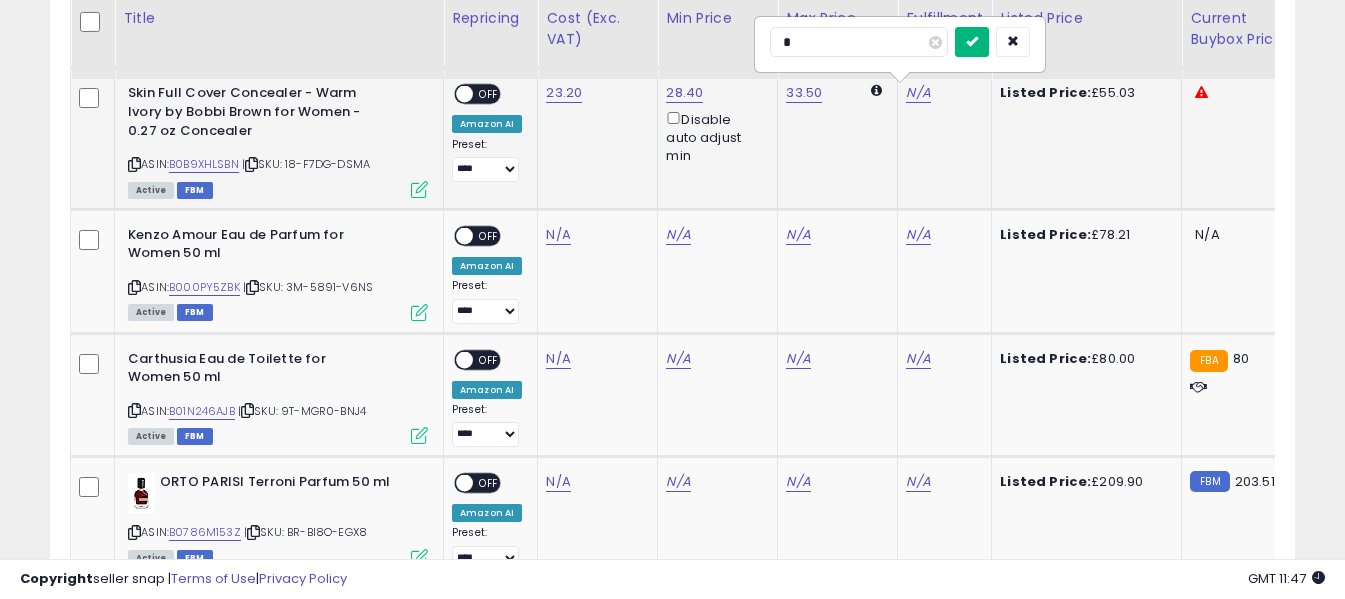 type on "*" 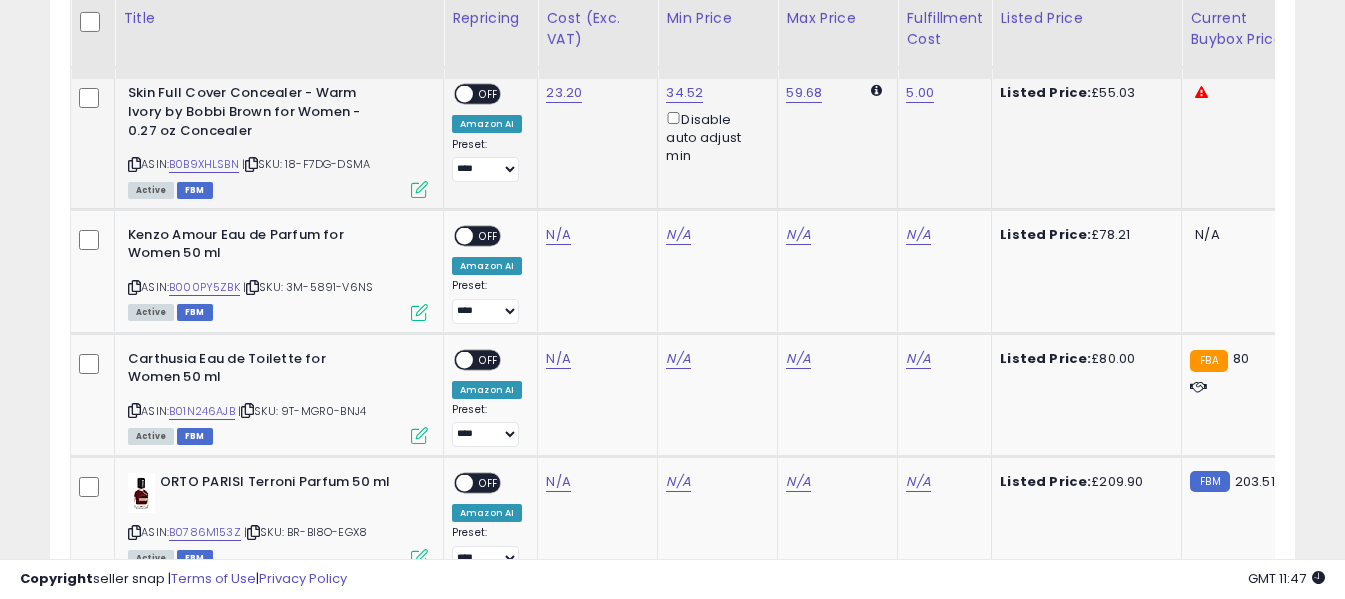 click on "OFF" at bounding box center [489, 94] 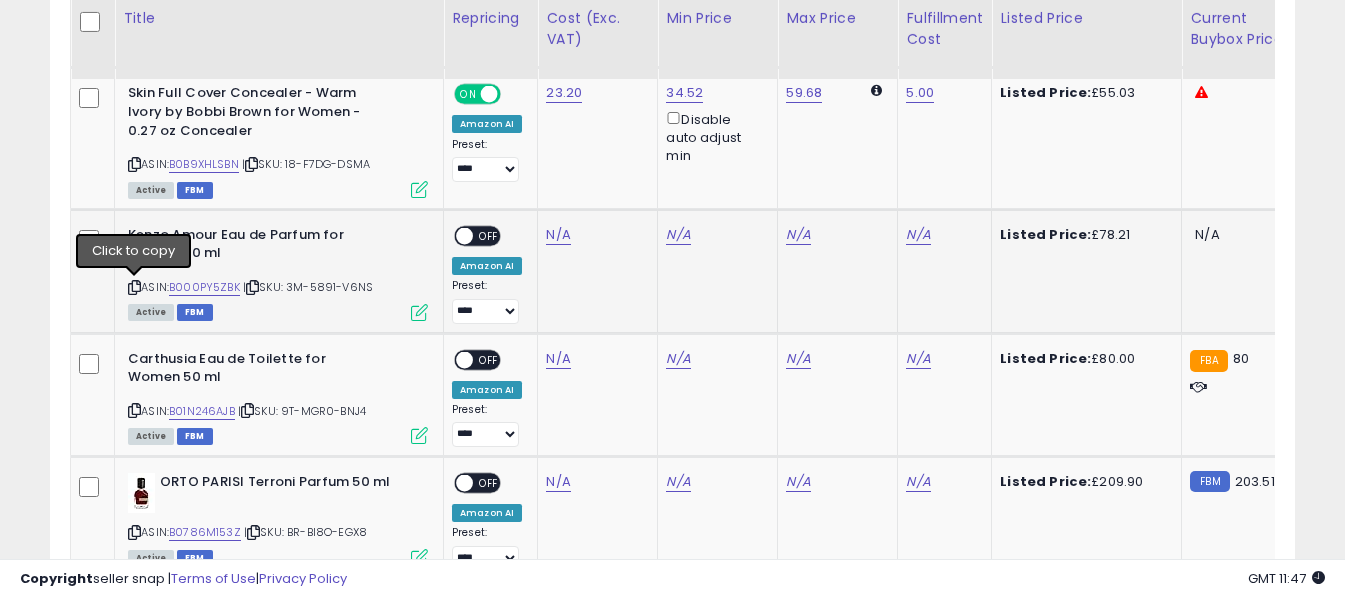 click at bounding box center (134, 287) 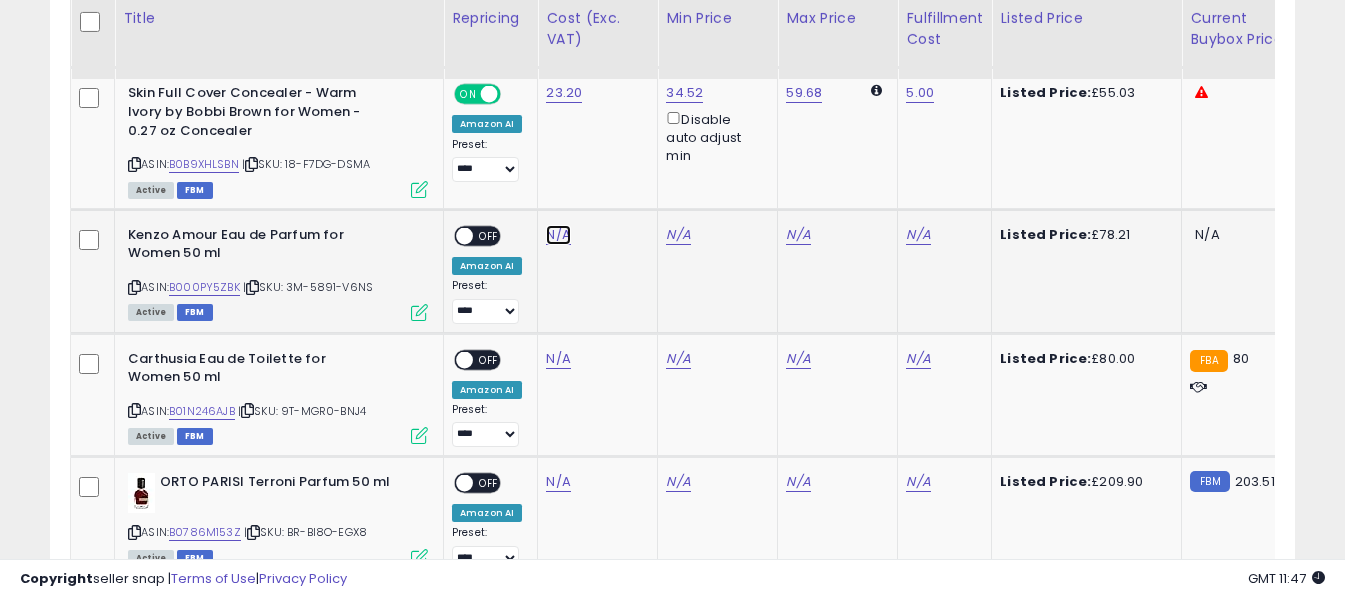 click on "N/A" at bounding box center (558, -2134) 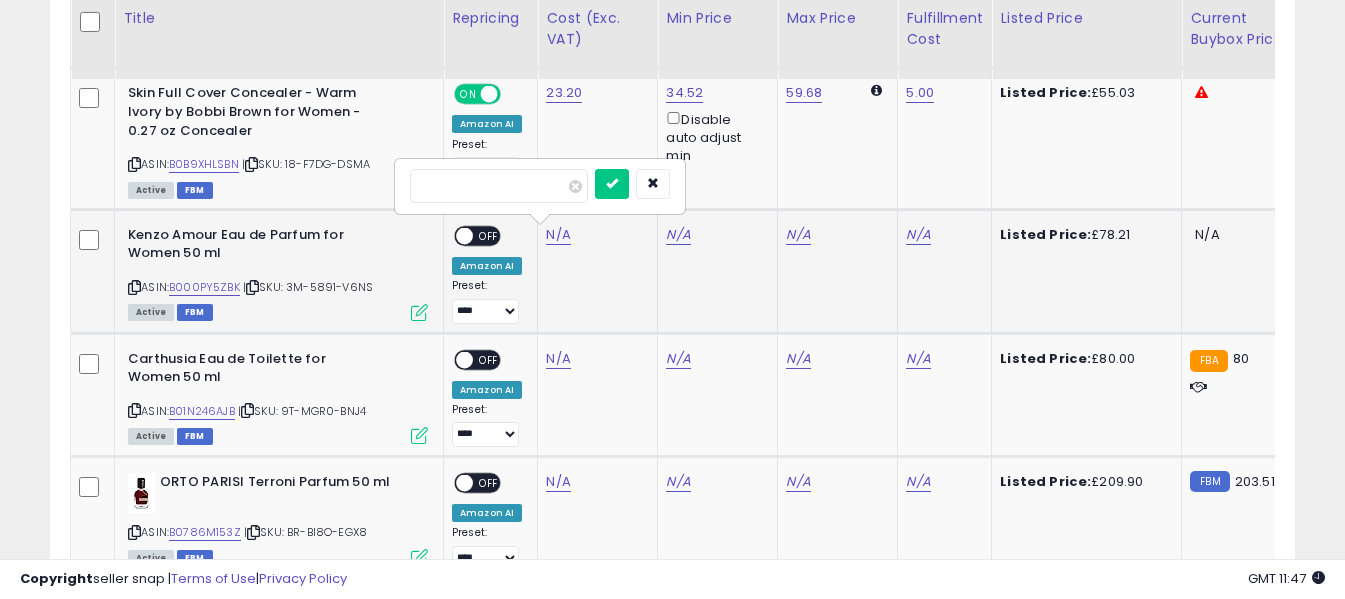 click at bounding box center [499, 186] 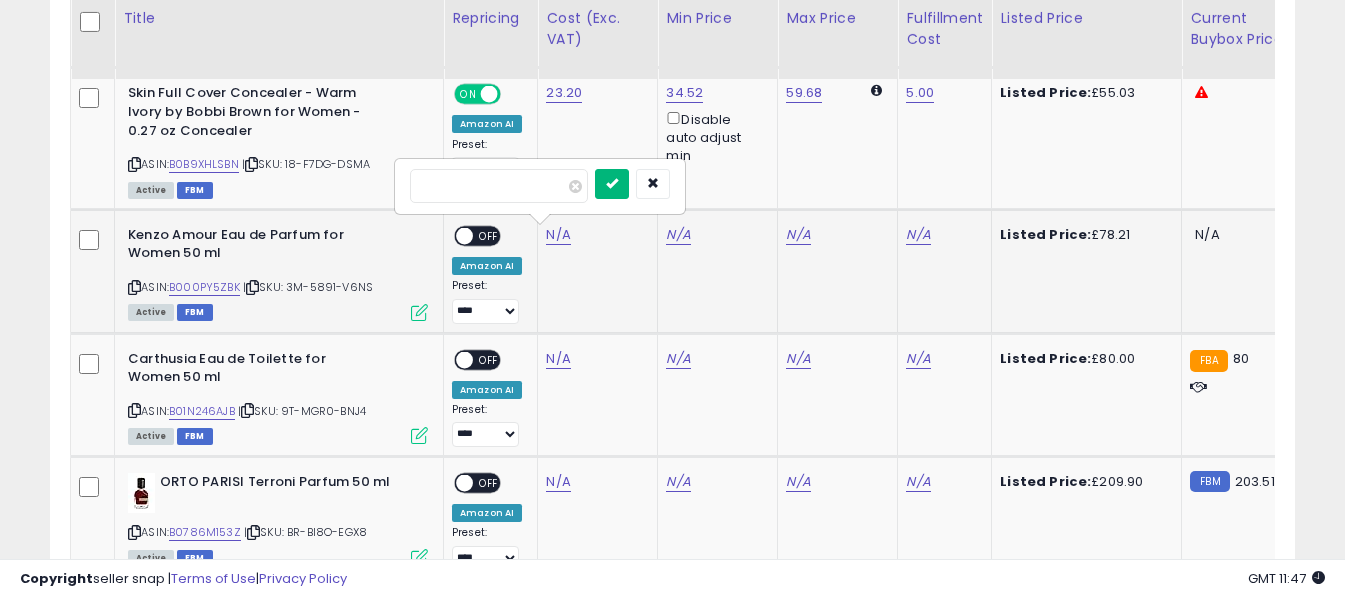 type on "*****" 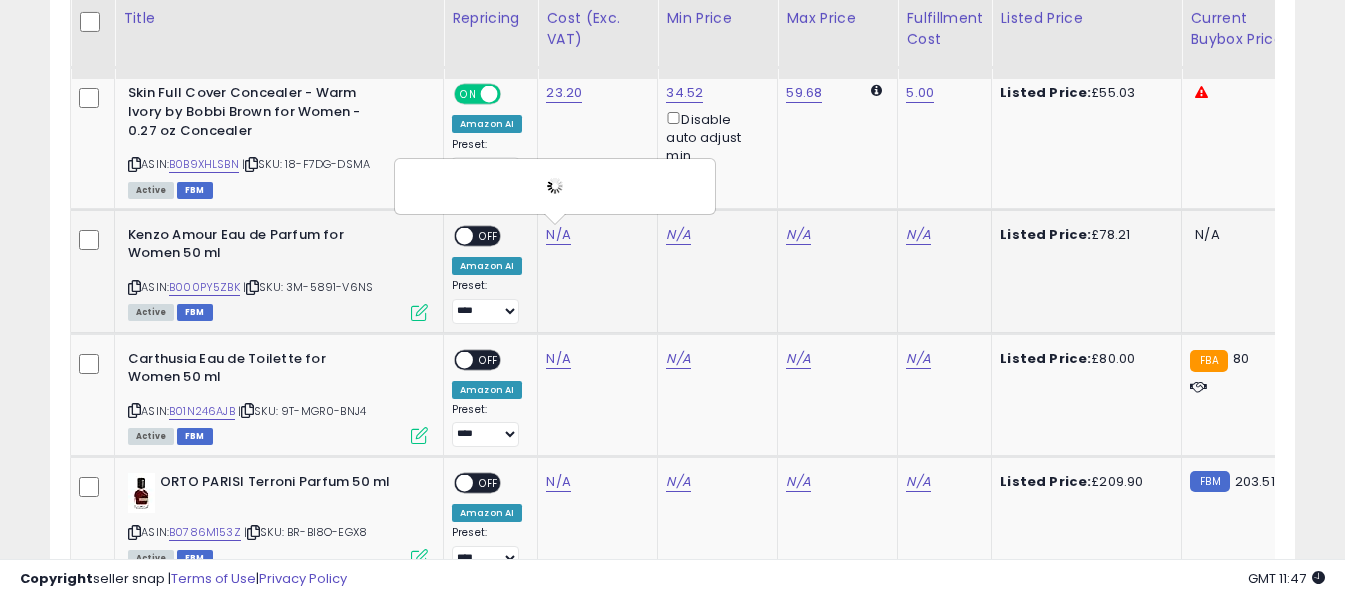 click on "N/A" 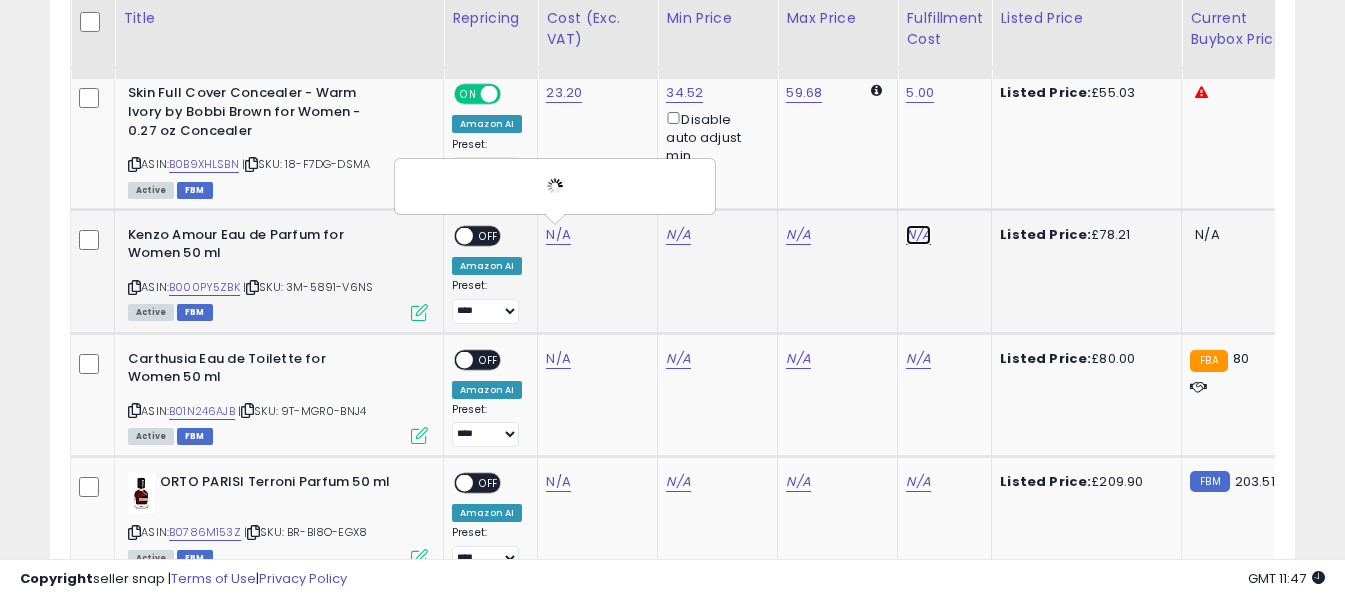 click on "N/A" at bounding box center [918, 235] 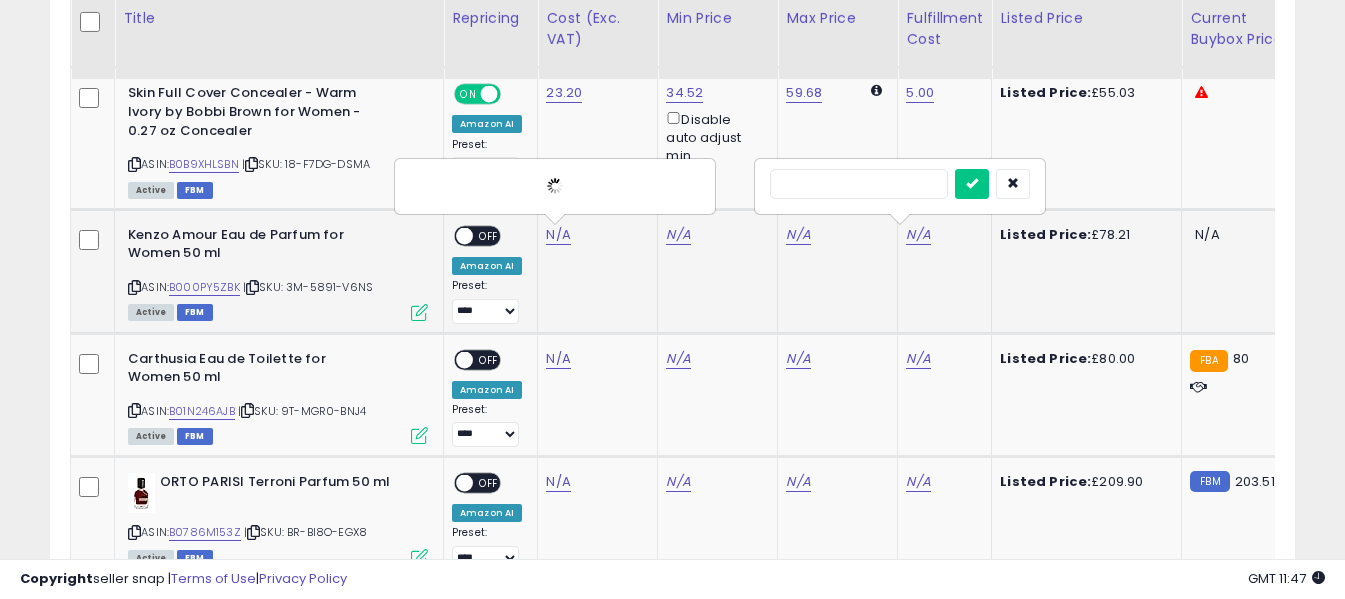 click at bounding box center [859, 184] 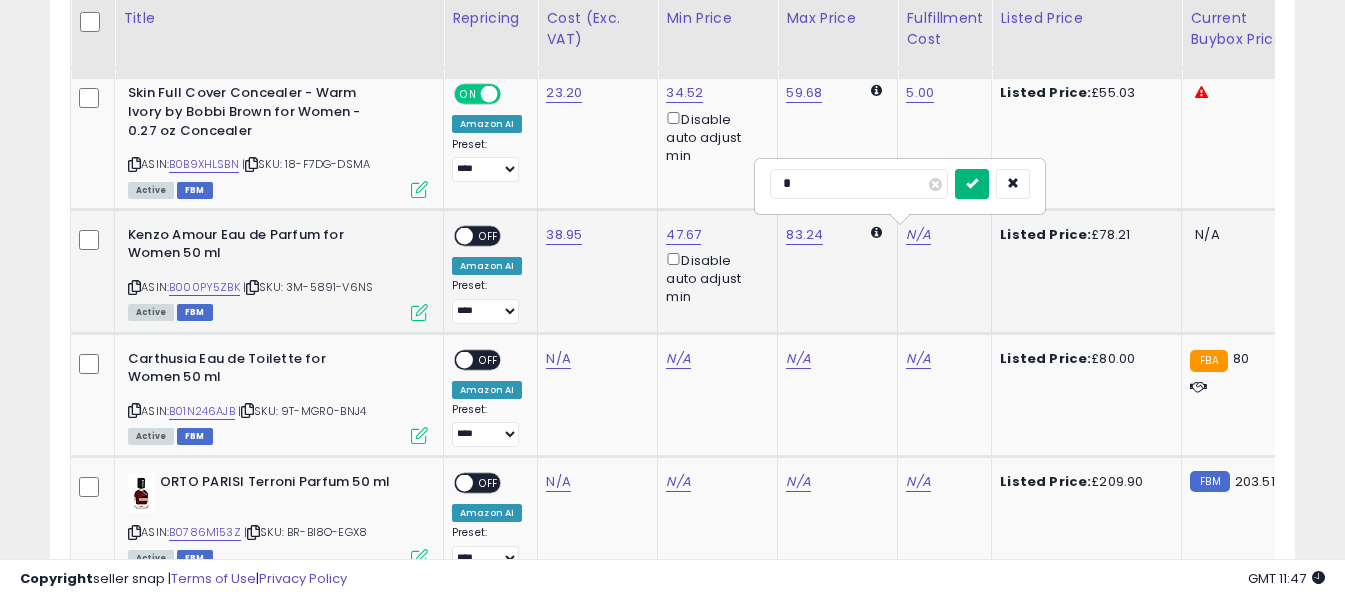 type on "*" 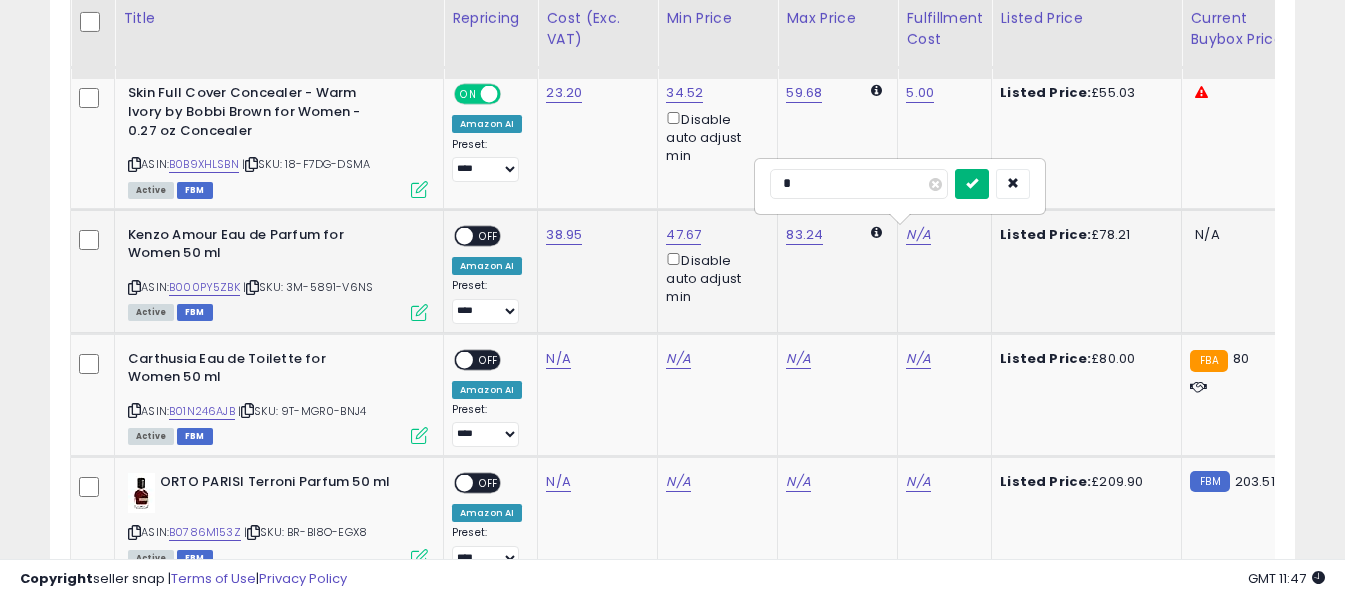 click at bounding box center (972, 183) 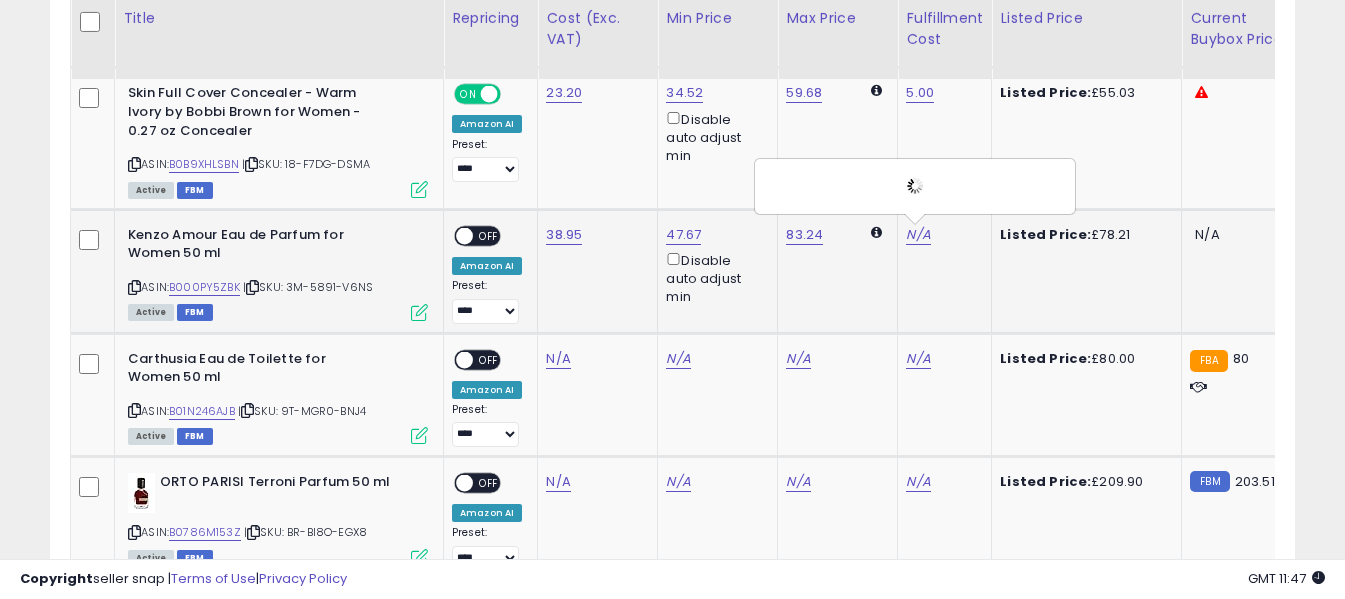 click at bounding box center [464, 235] 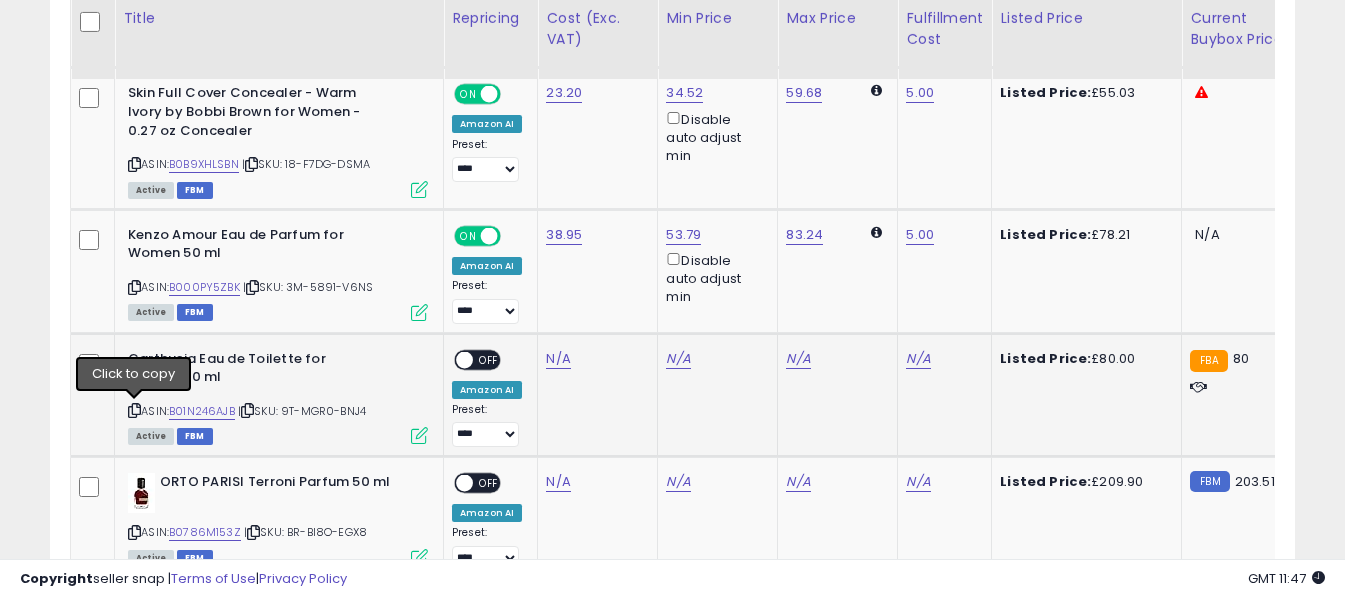 click at bounding box center [134, 410] 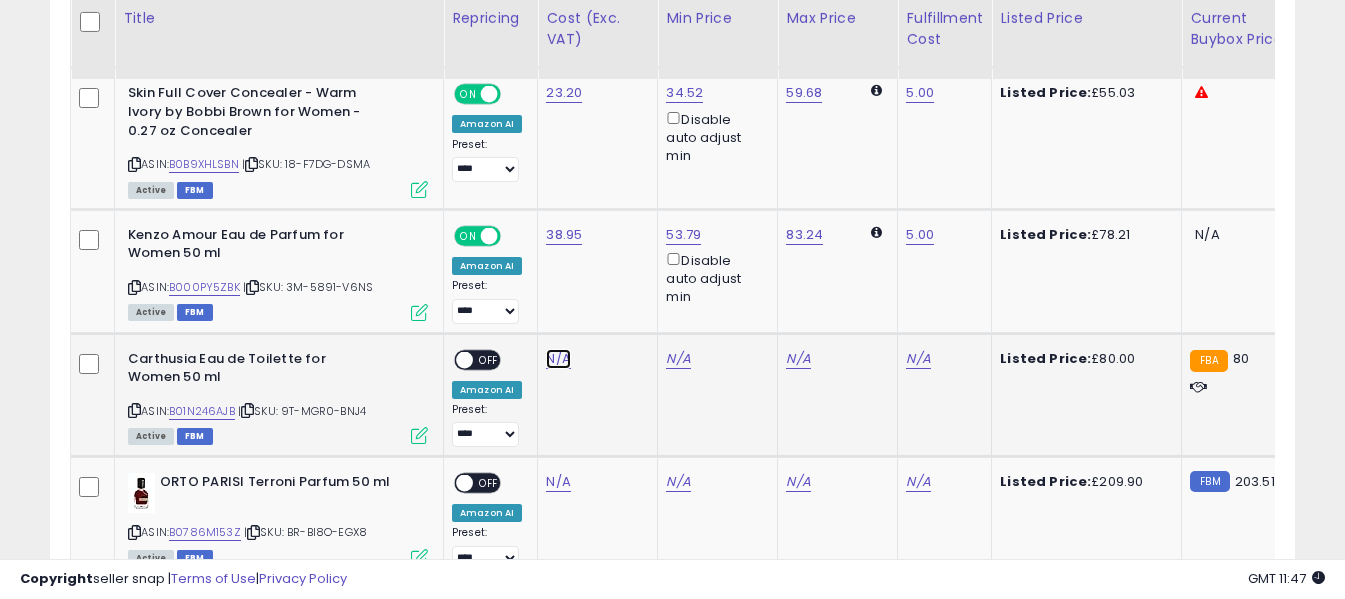 click on "N/A" at bounding box center (558, -2134) 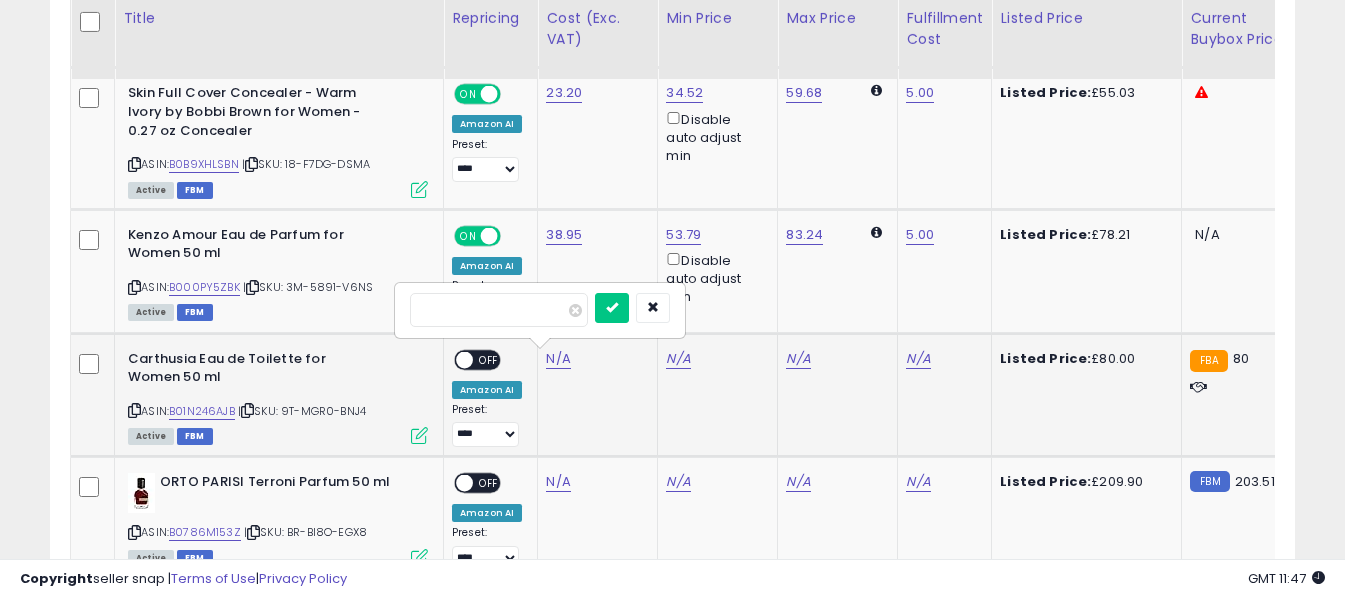 click at bounding box center [499, 310] 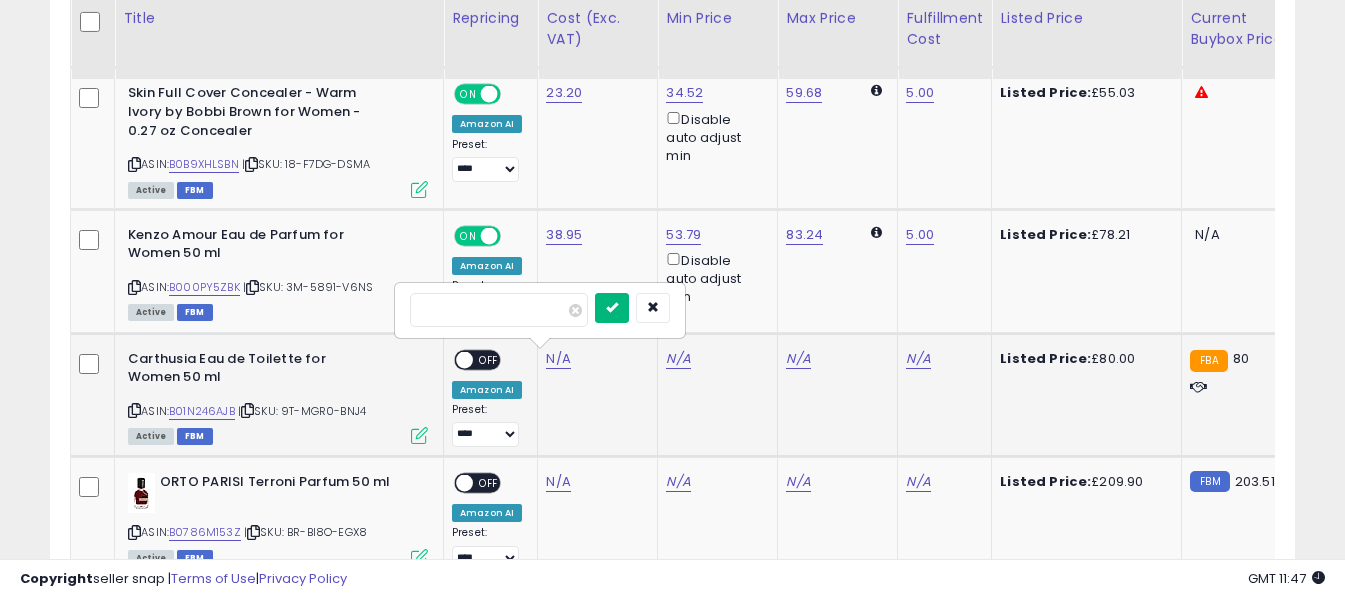 type on "*****" 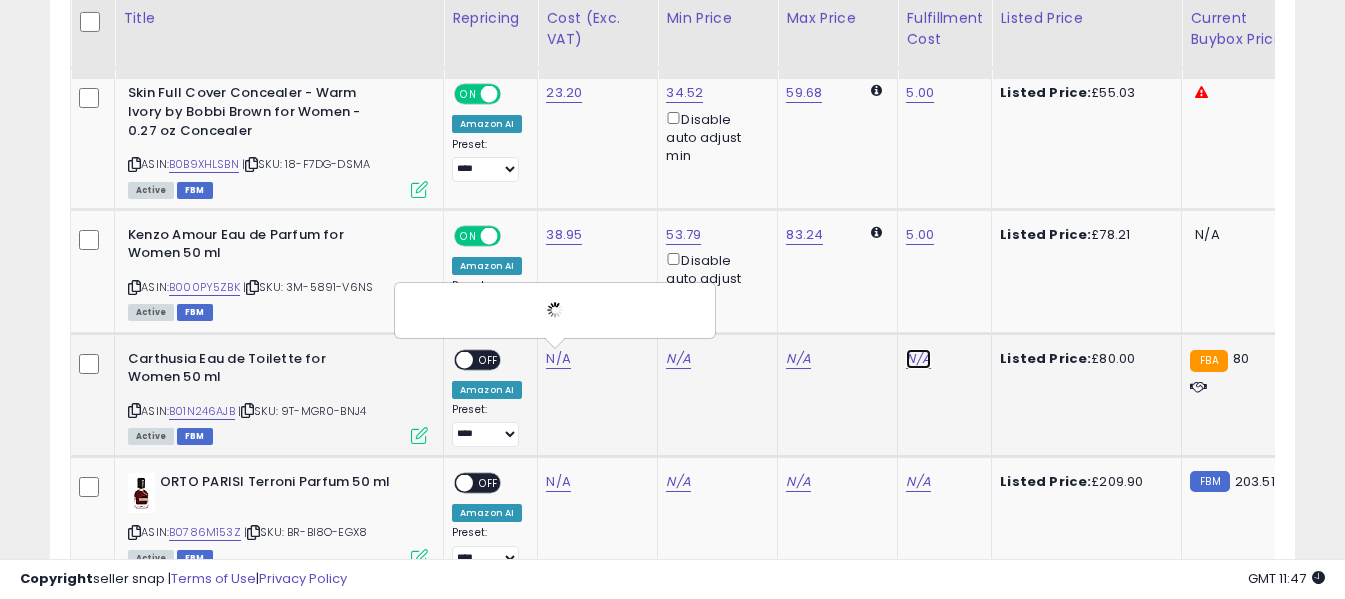 click on "N/A" at bounding box center (918, 359) 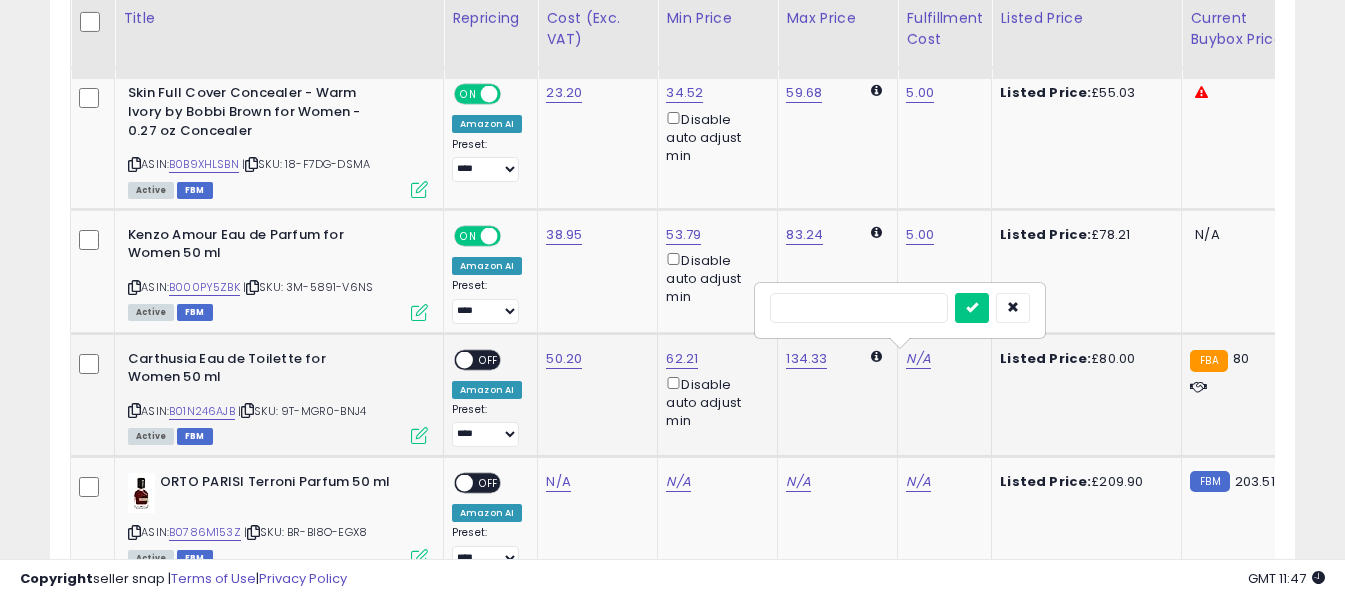 click at bounding box center (859, 308) 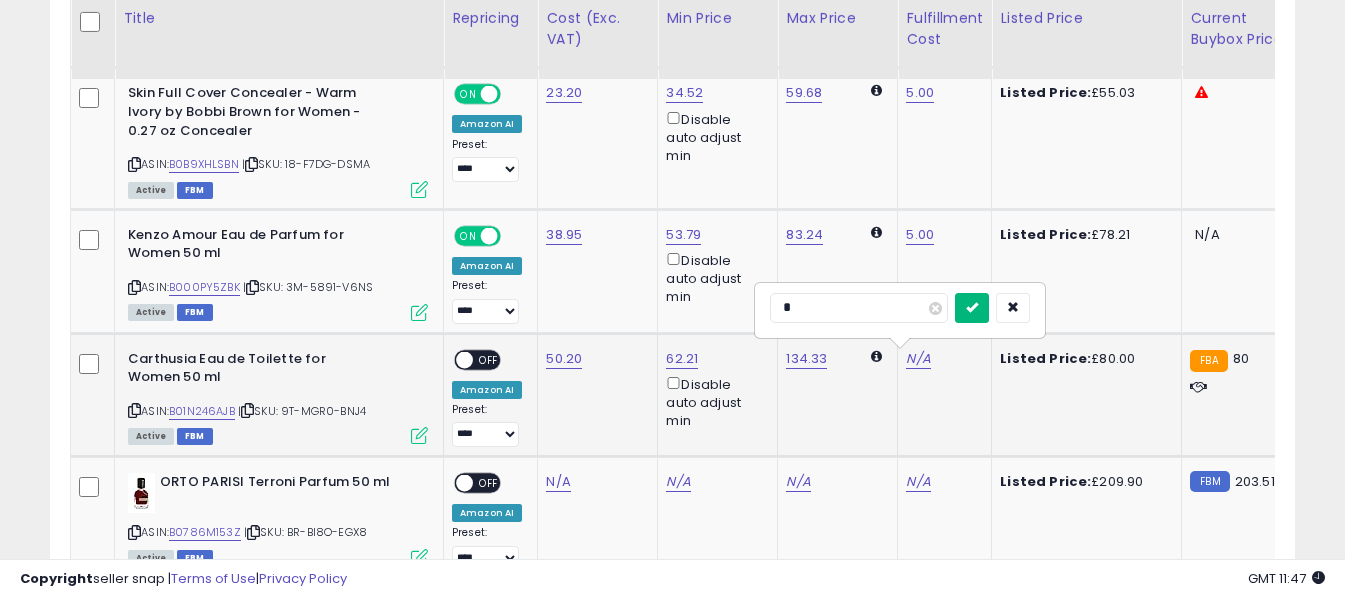 type on "*" 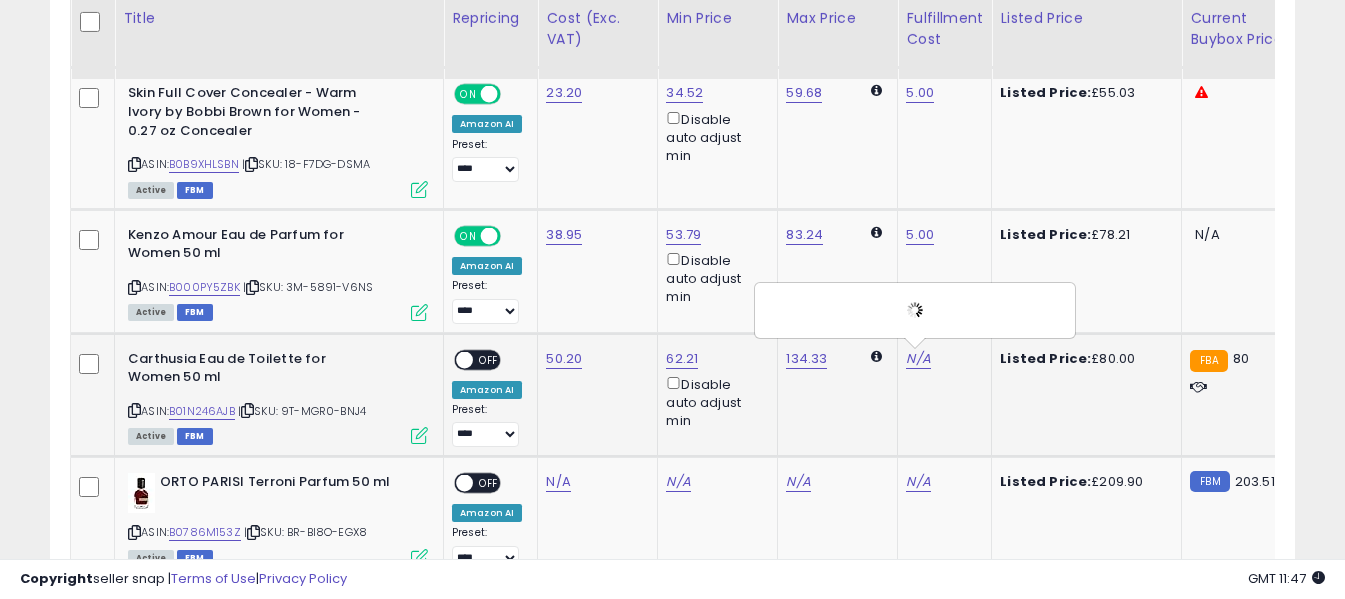 click on "OFF" at bounding box center [489, 359] 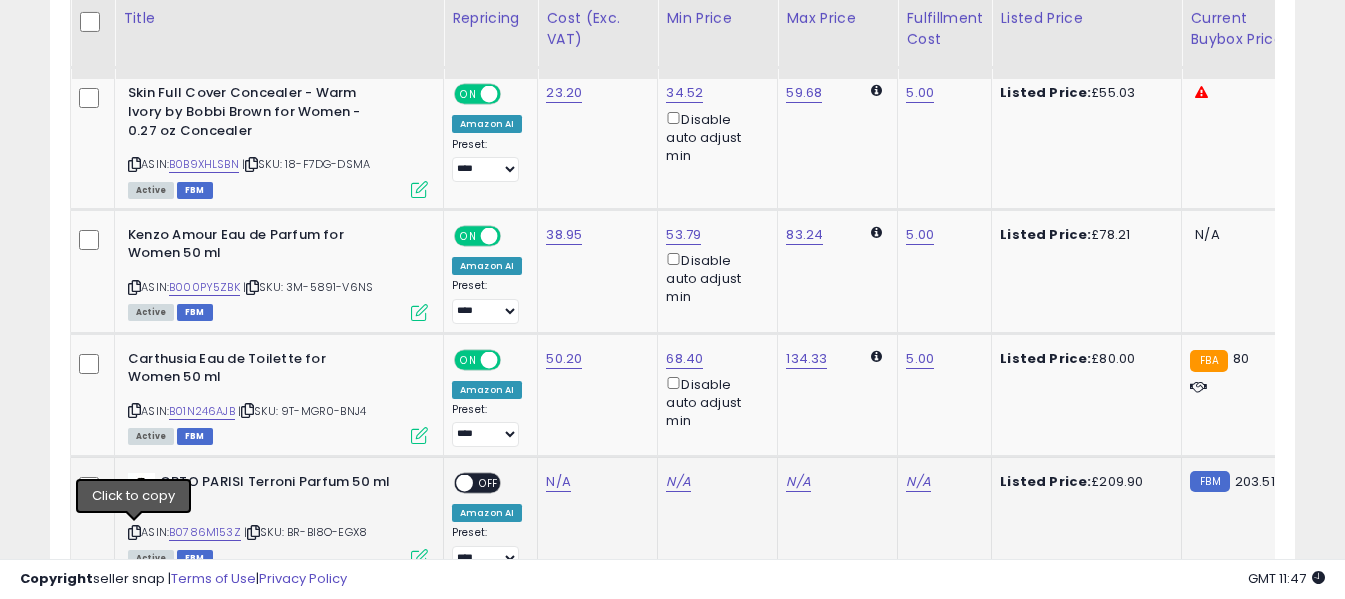 click at bounding box center (134, 532) 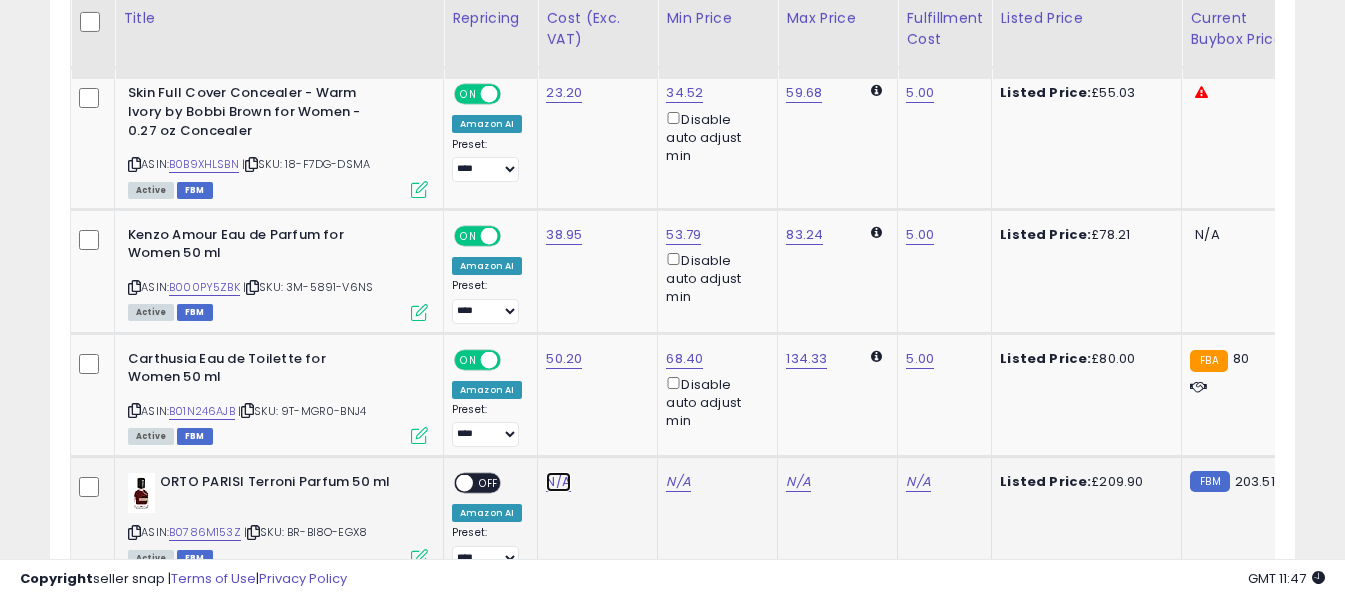 click on "N/A" at bounding box center [558, -2134] 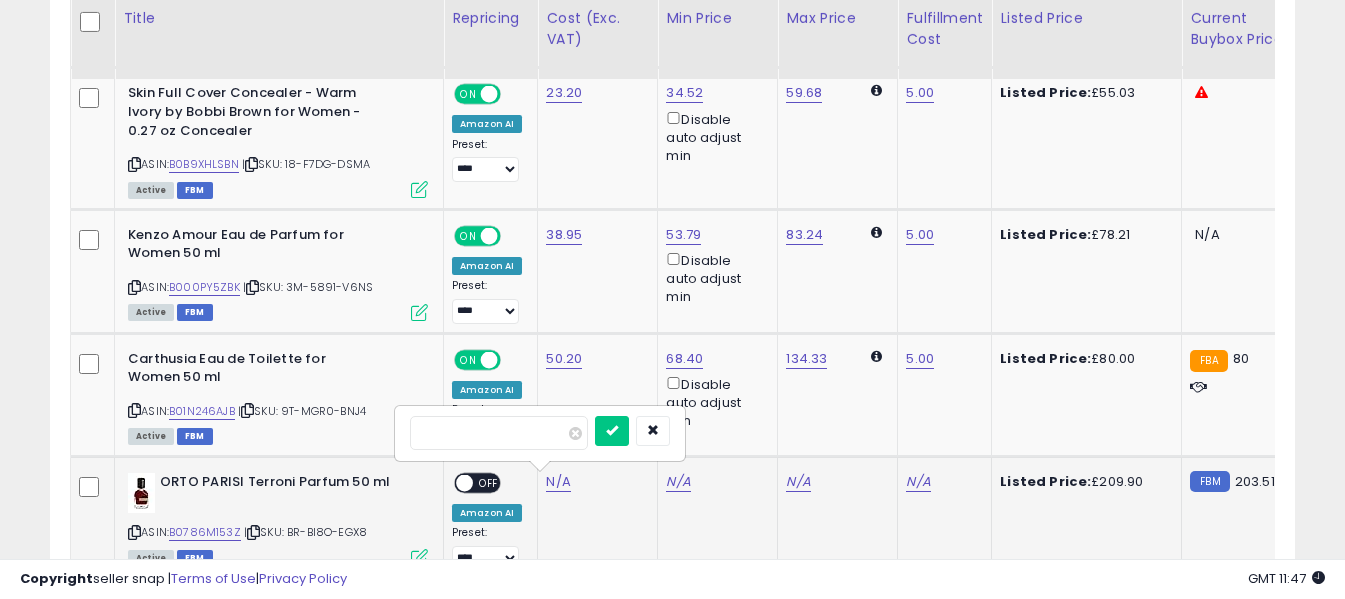 click at bounding box center [499, 433] 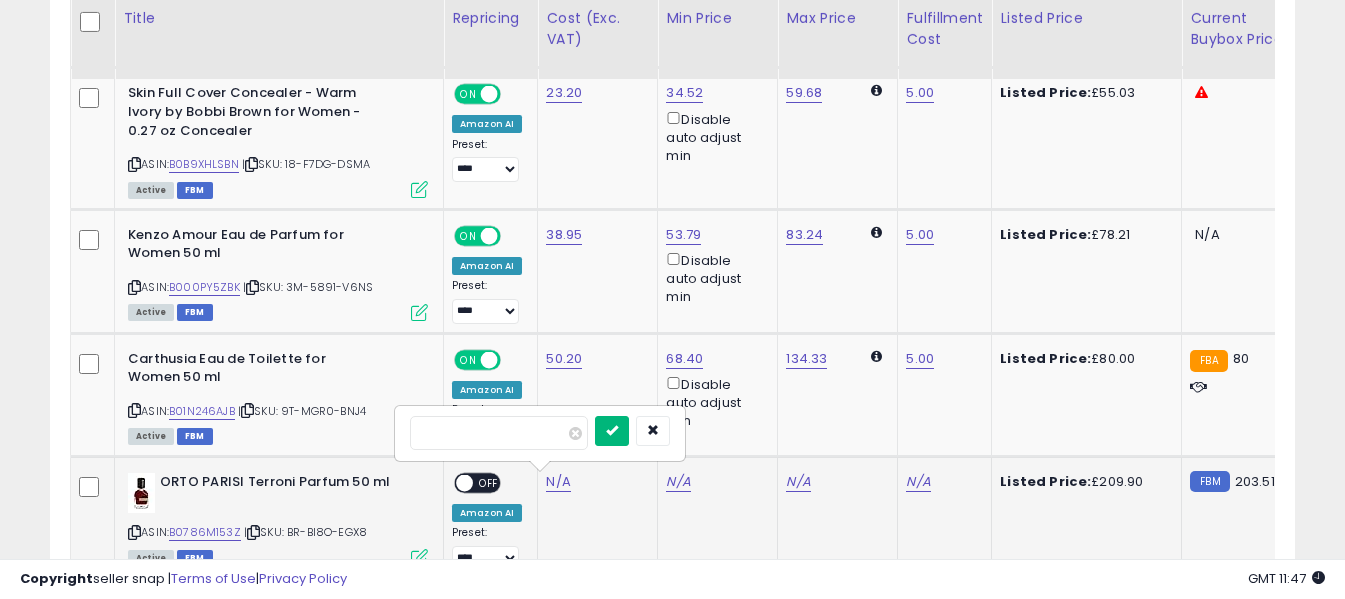 type on "***" 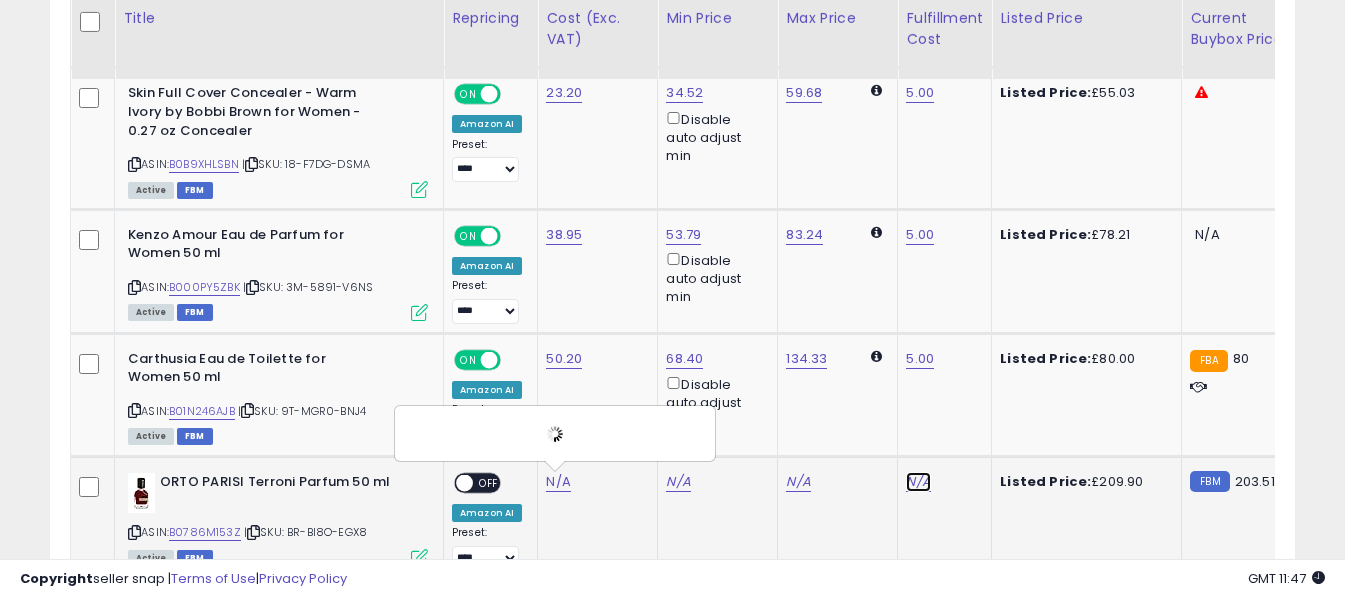 click on "N/A" at bounding box center (918, 482) 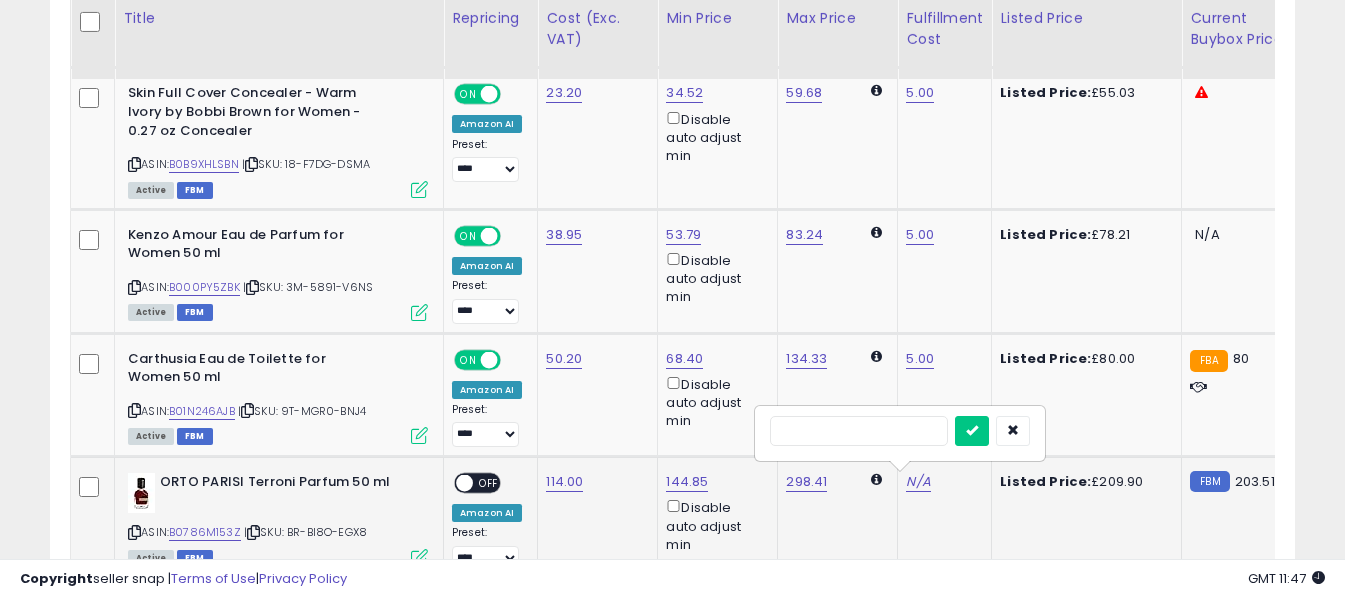 click at bounding box center [859, 431] 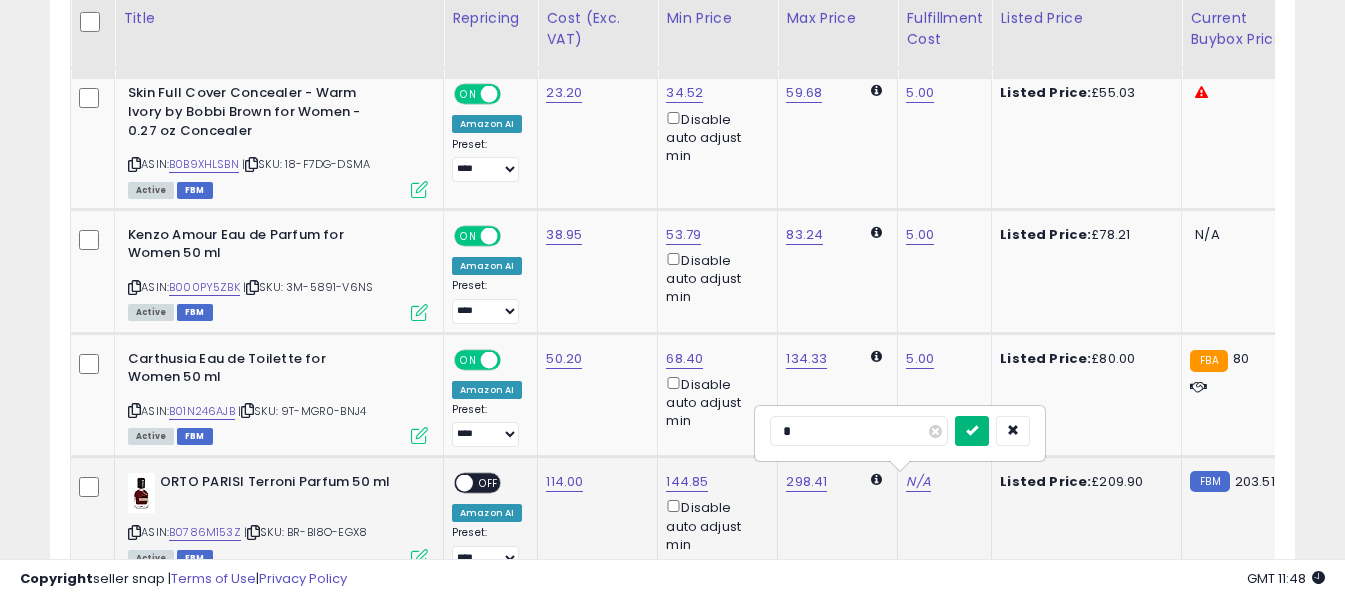type on "*" 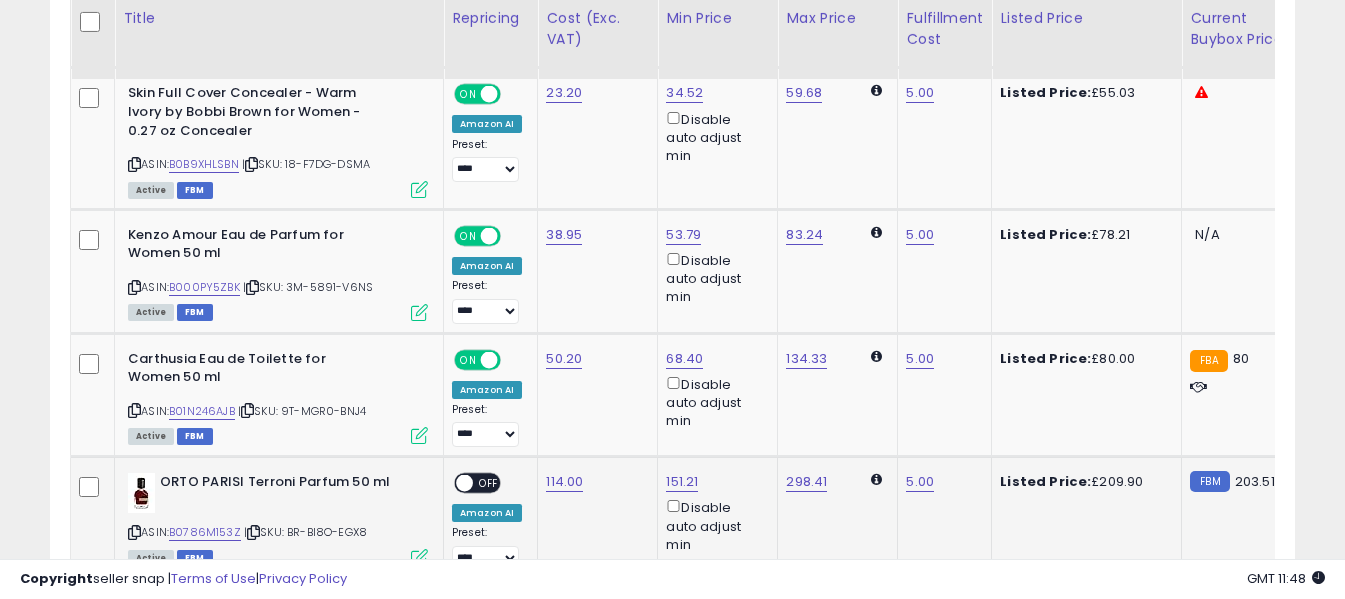 click on "OFF" at bounding box center [489, 483] 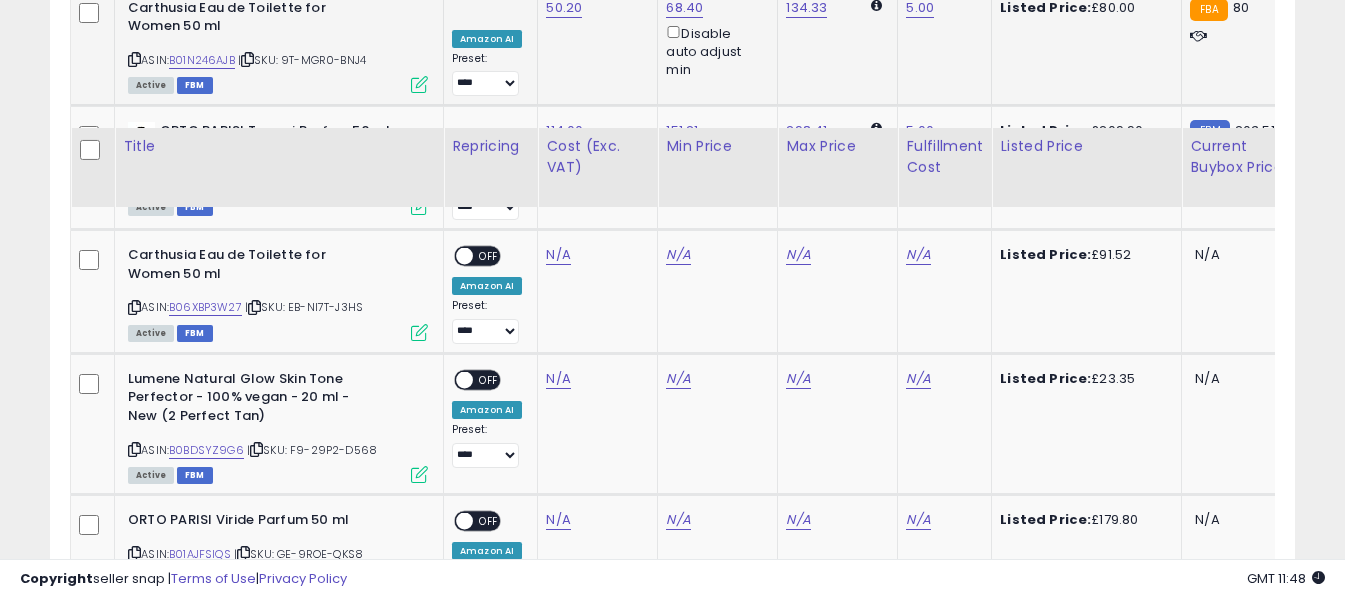 scroll, scrollTop: 4271, scrollLeft: 0, axis: vertical 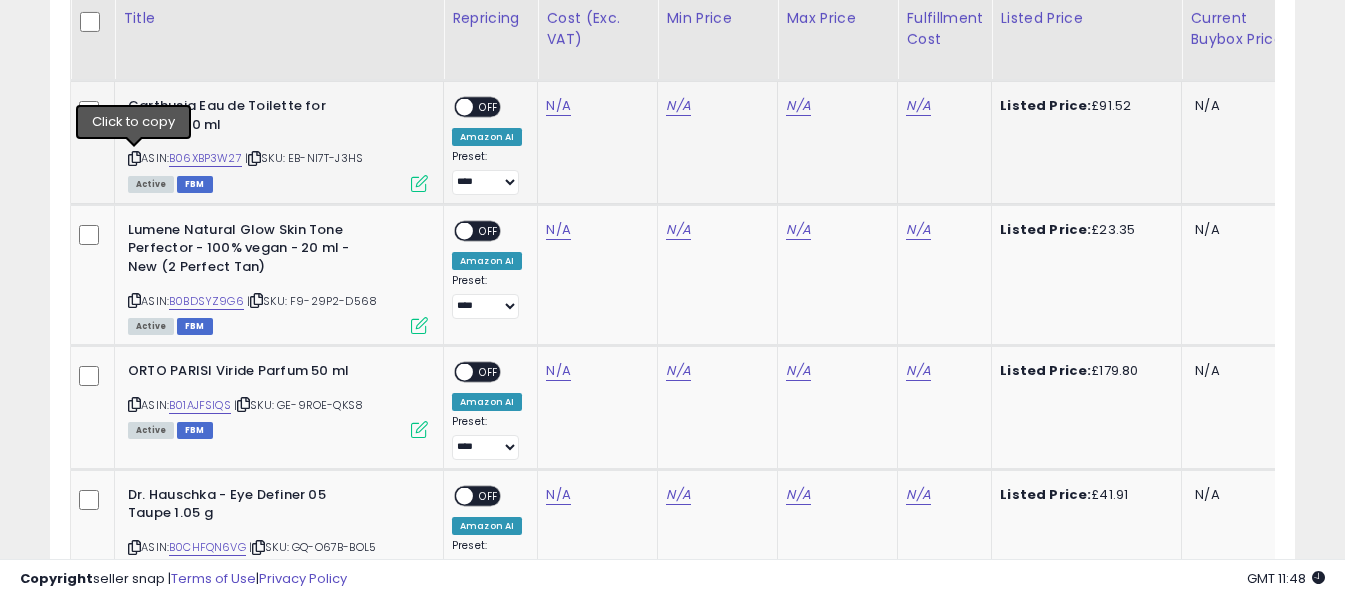 click at bounding box center (134, 158) 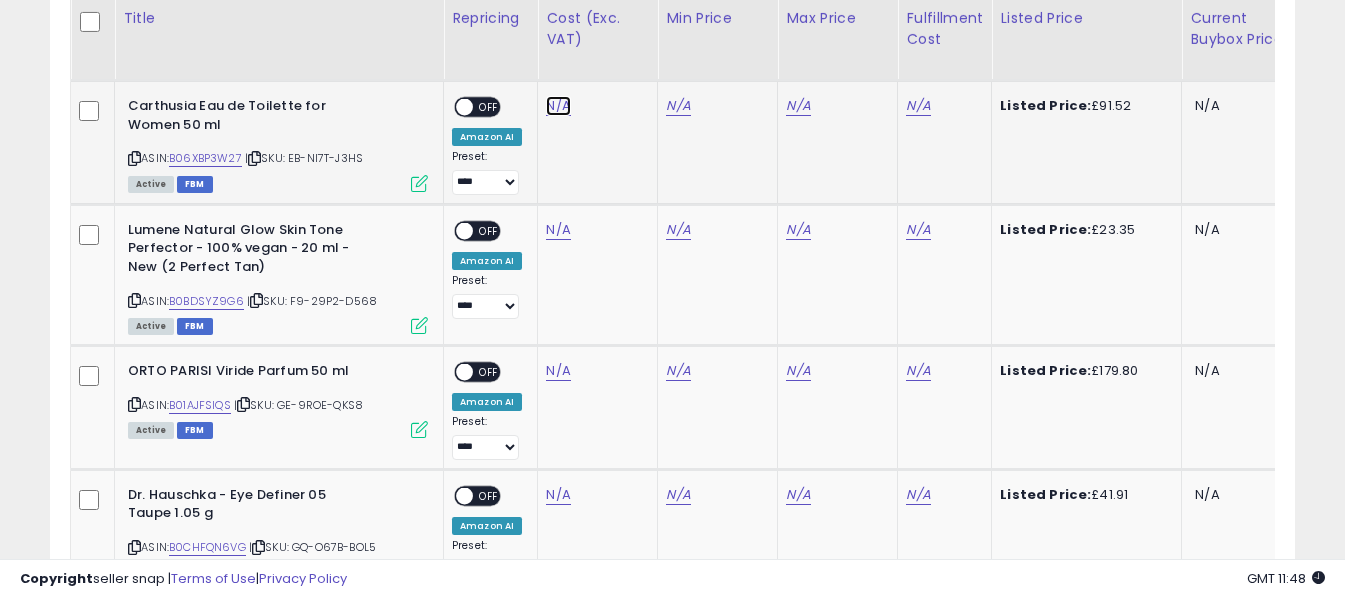click on "N/A" at bounding box center (558, -2634) 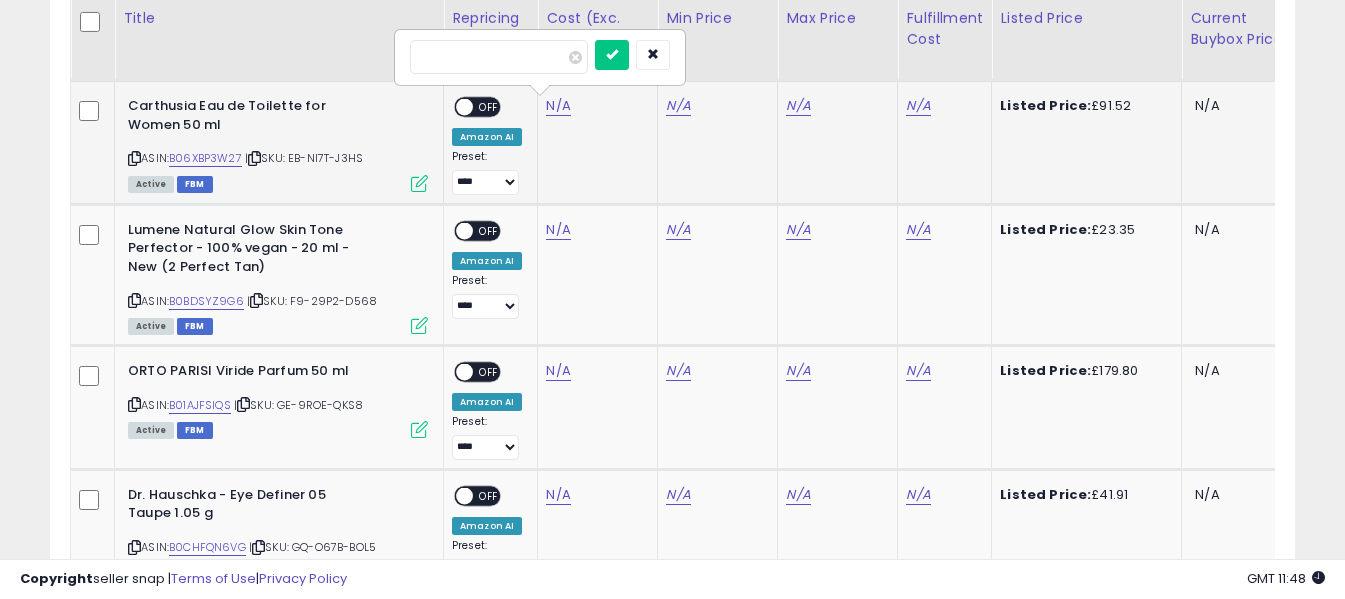 click at bounding box center (499, 57) 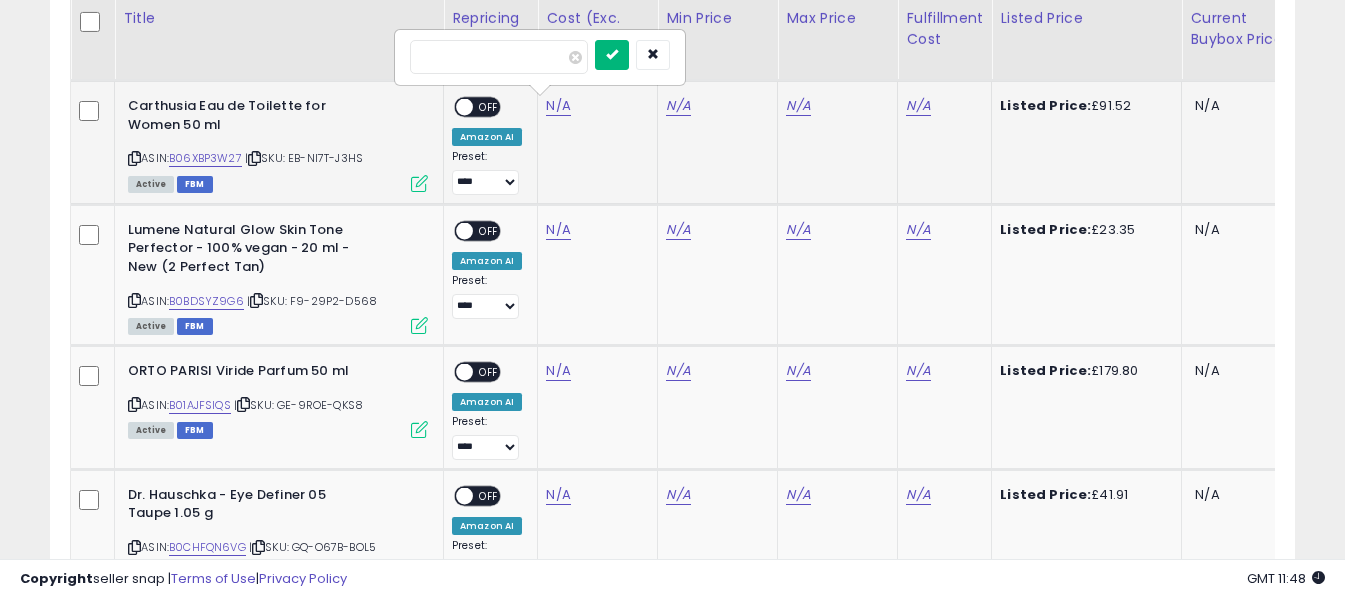 type on "*****" 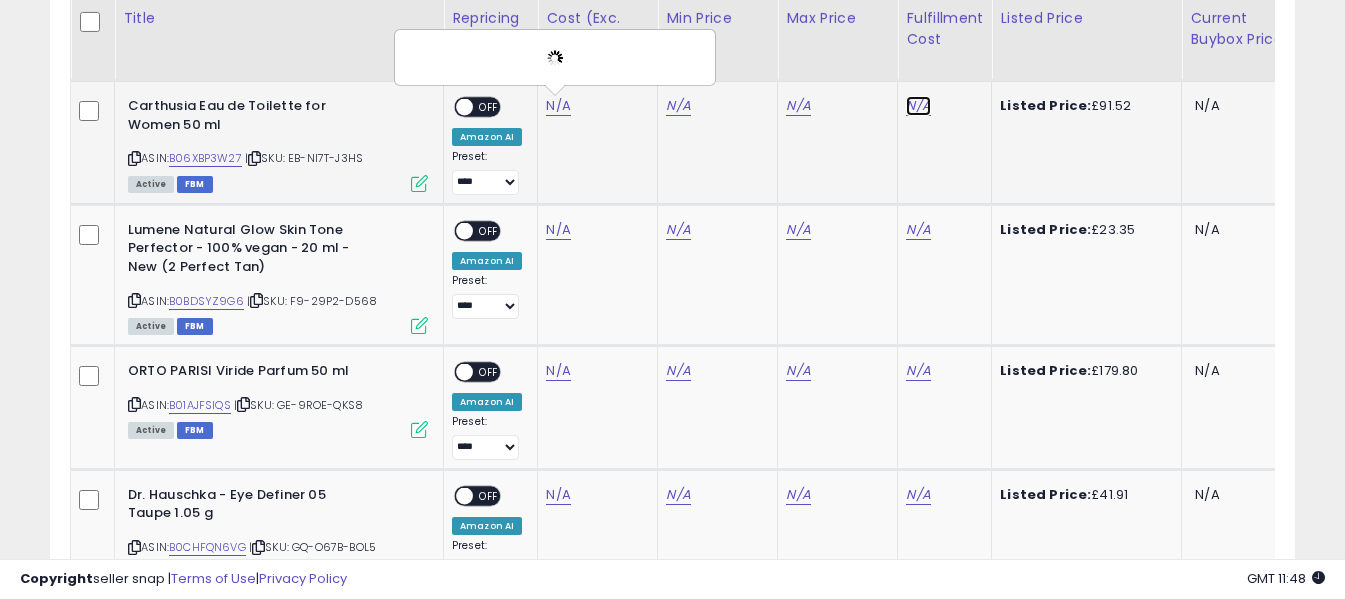 click on "N/A" at bounding box center (918, 106) 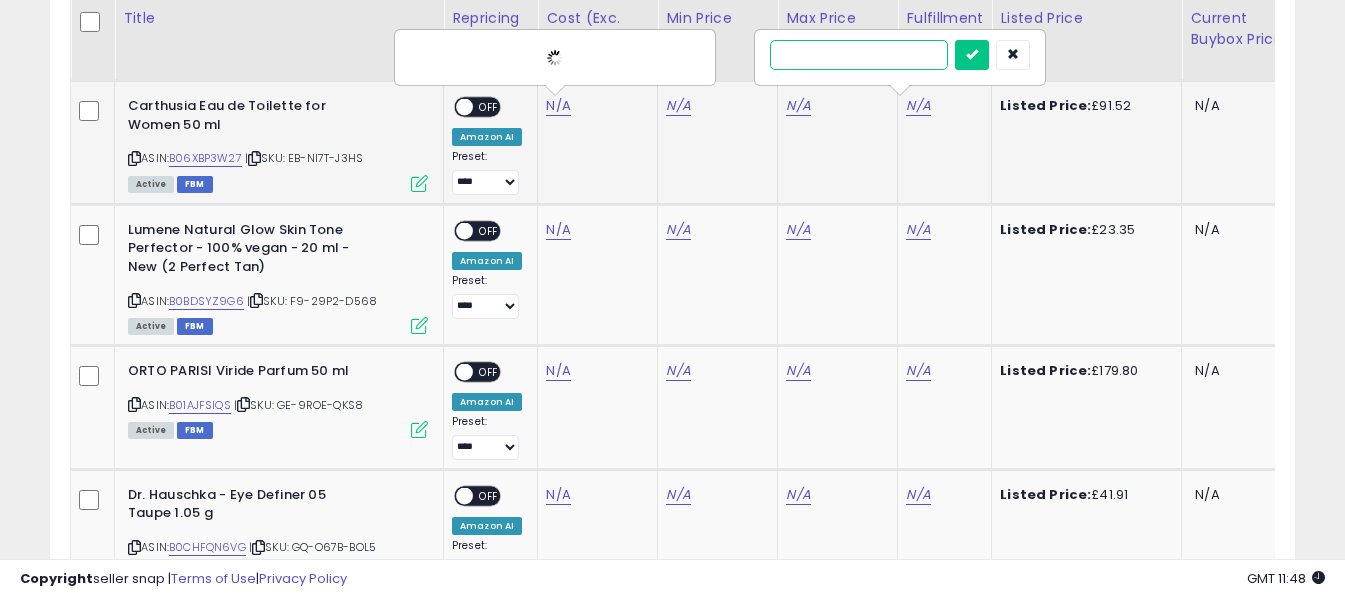 click at bounding box center (859, 55) 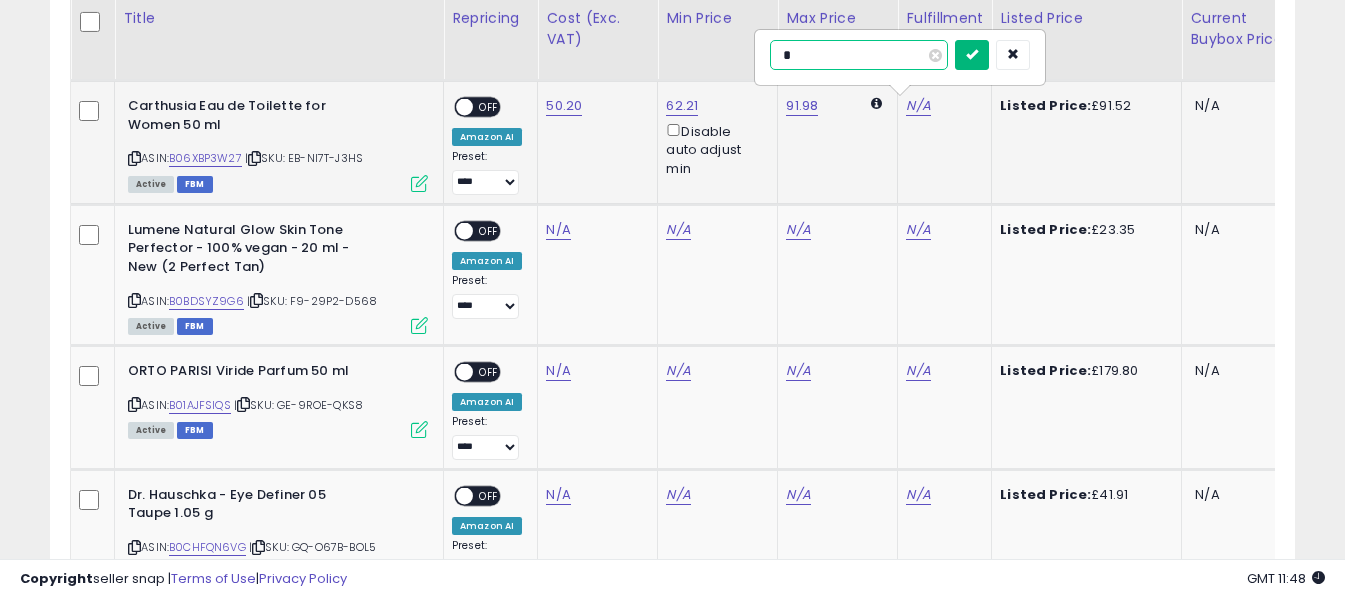 type on "*" 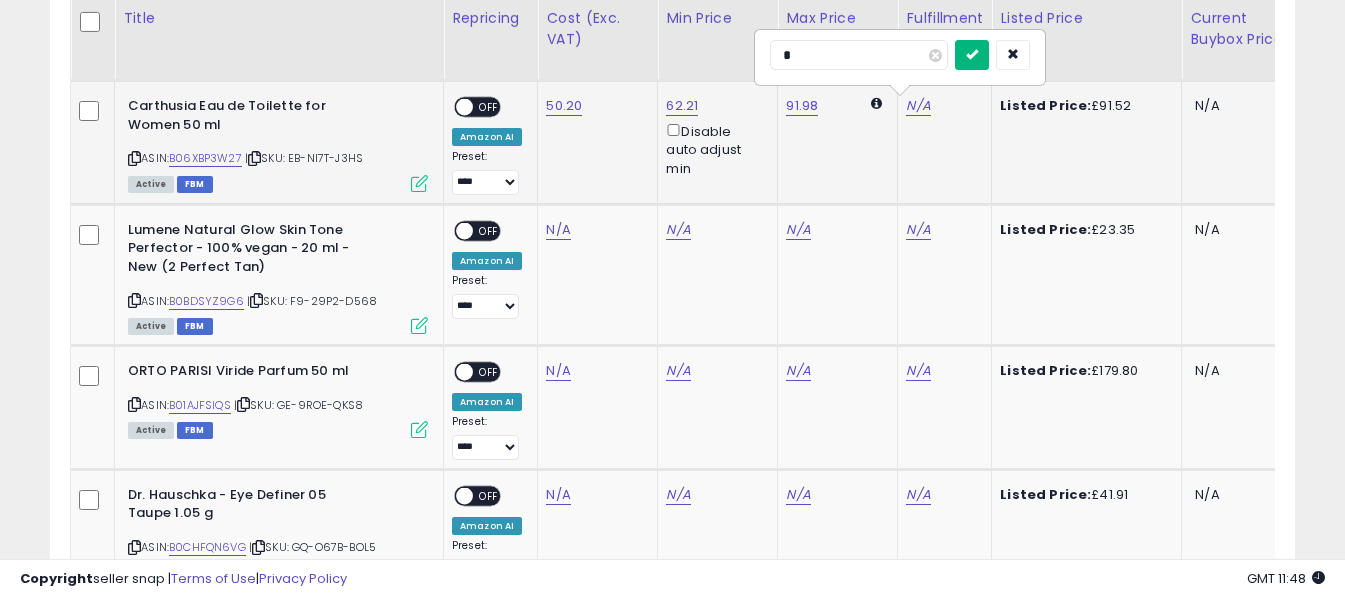 click at bounding box center [972, 54] 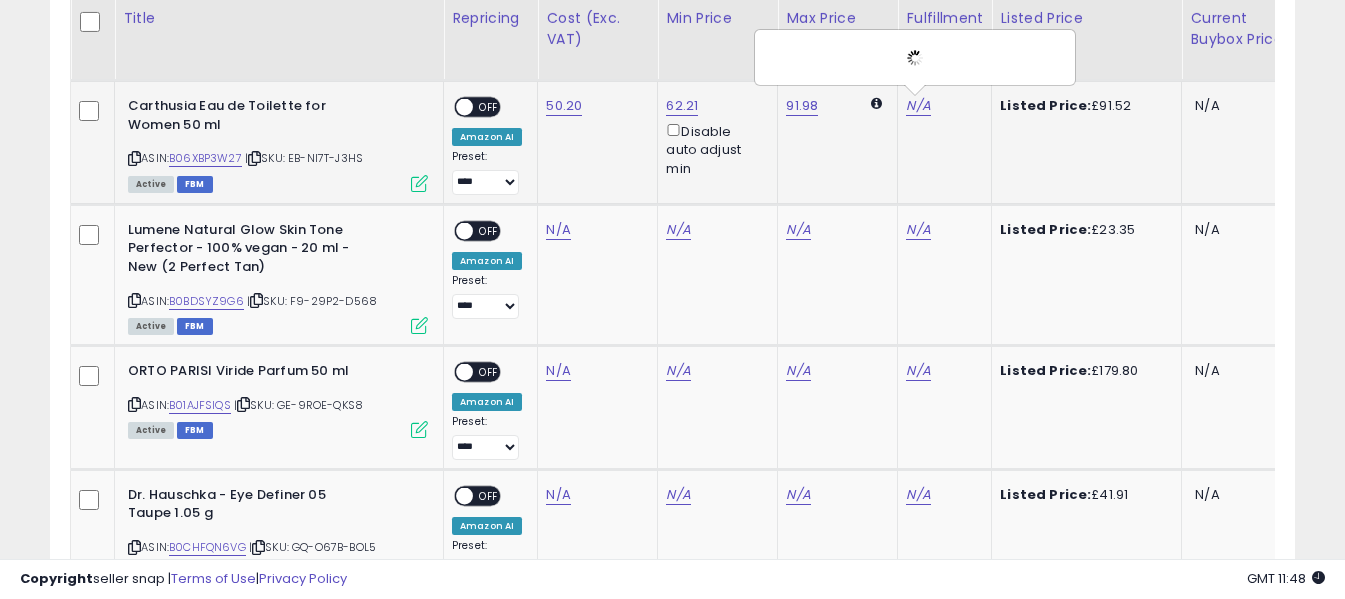 click on "OFF" at bounding box center (489, 107) 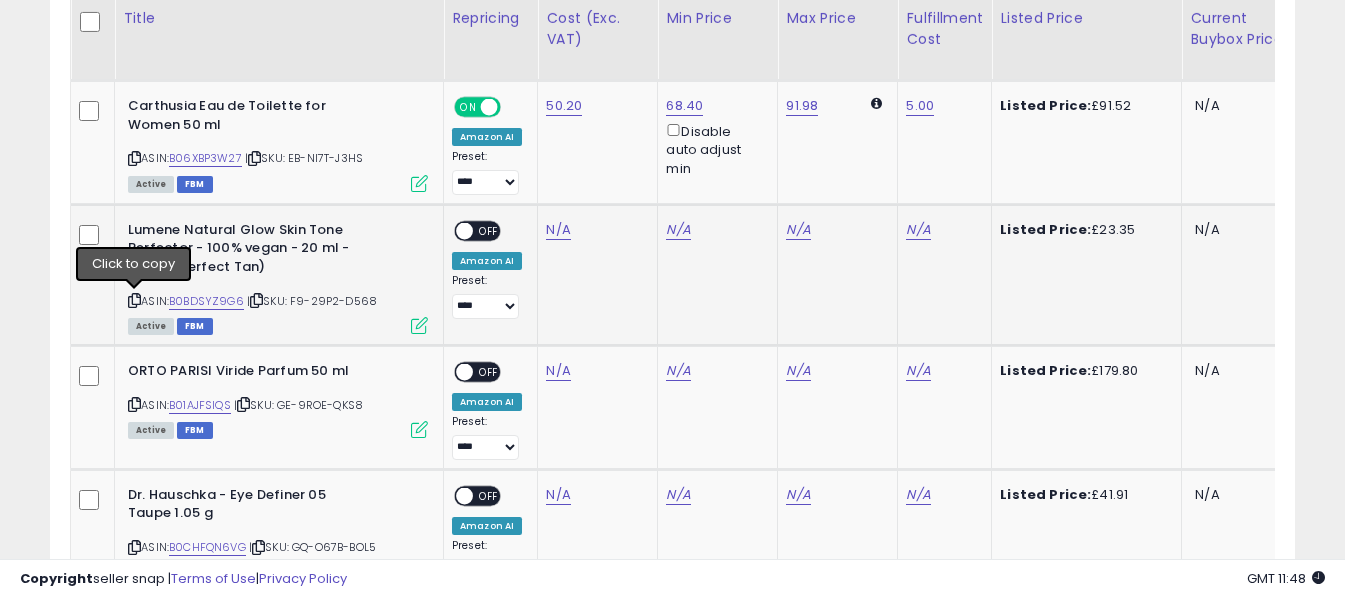 click at bounding box center [134, 300] 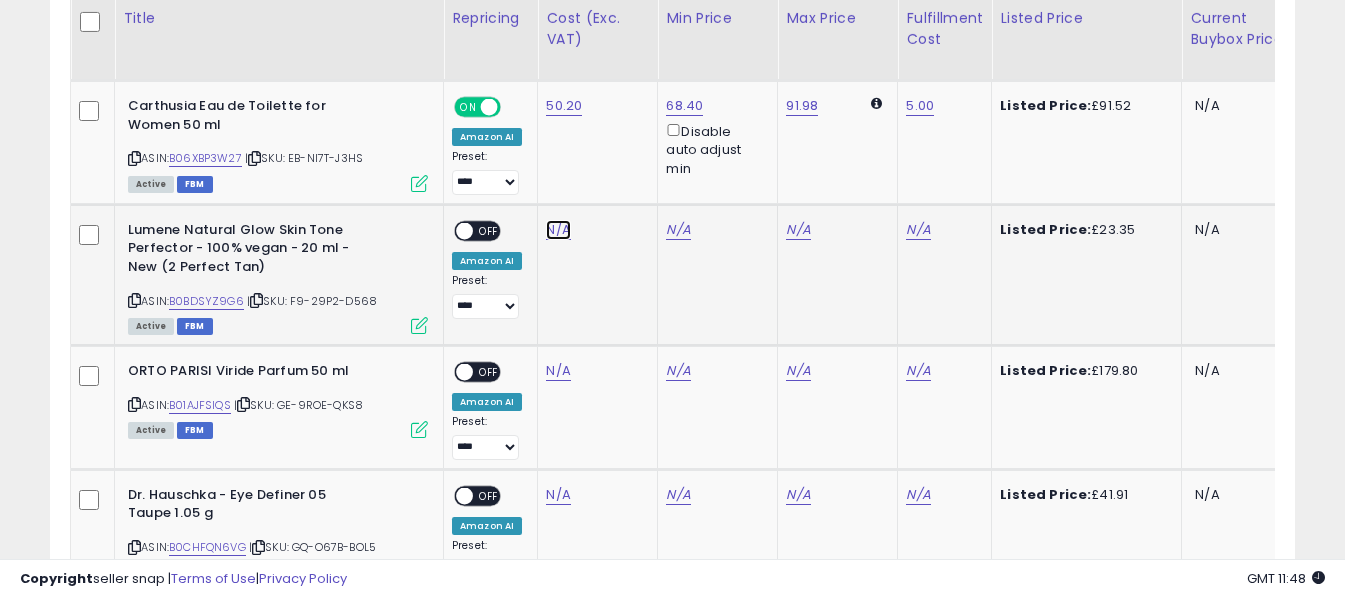 click on "N/A" at bounding box center [558, -2634] 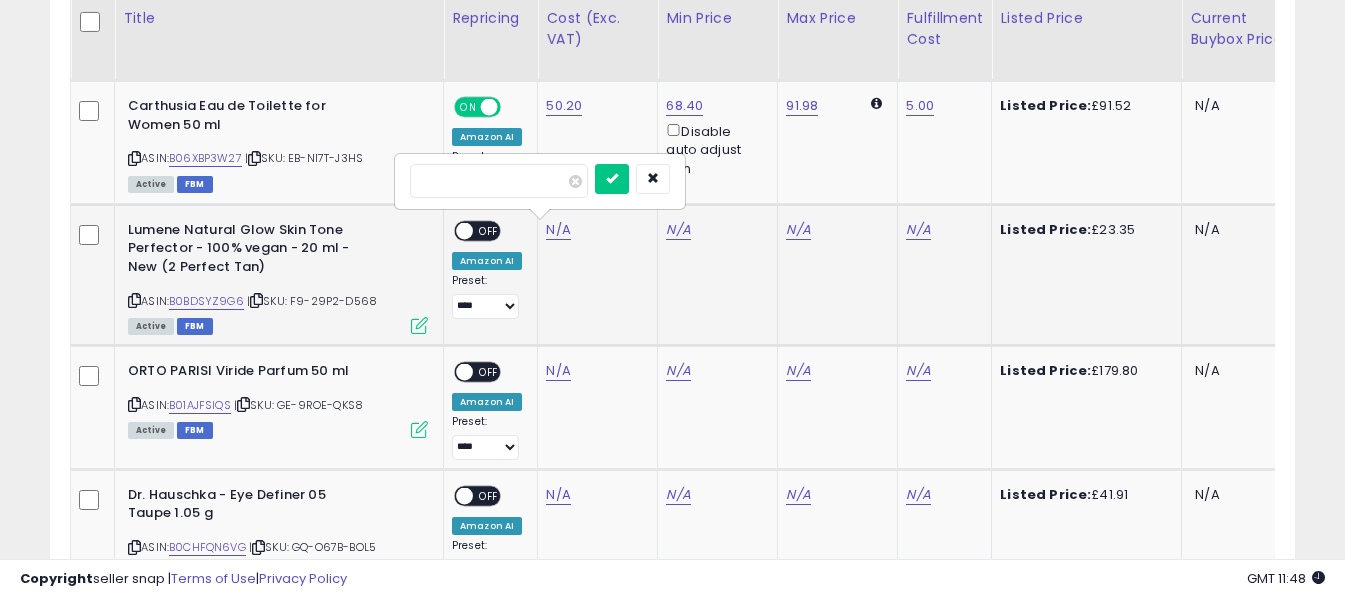 click at bounding box center (499, 181) 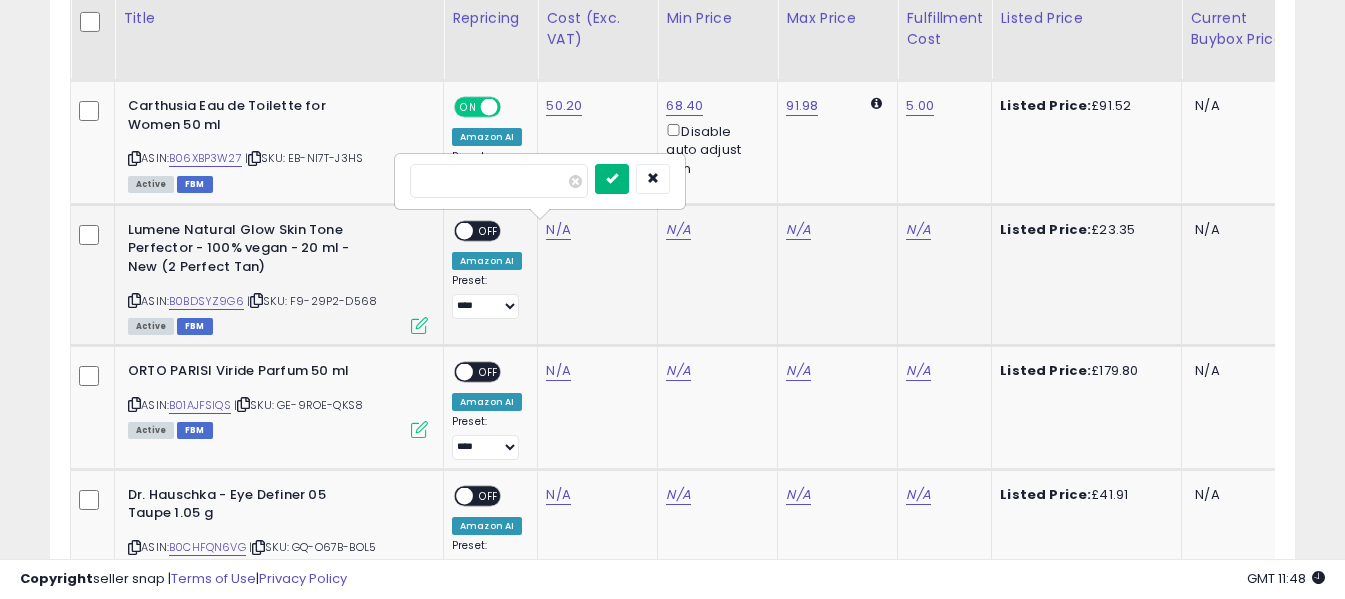 type on "*****" 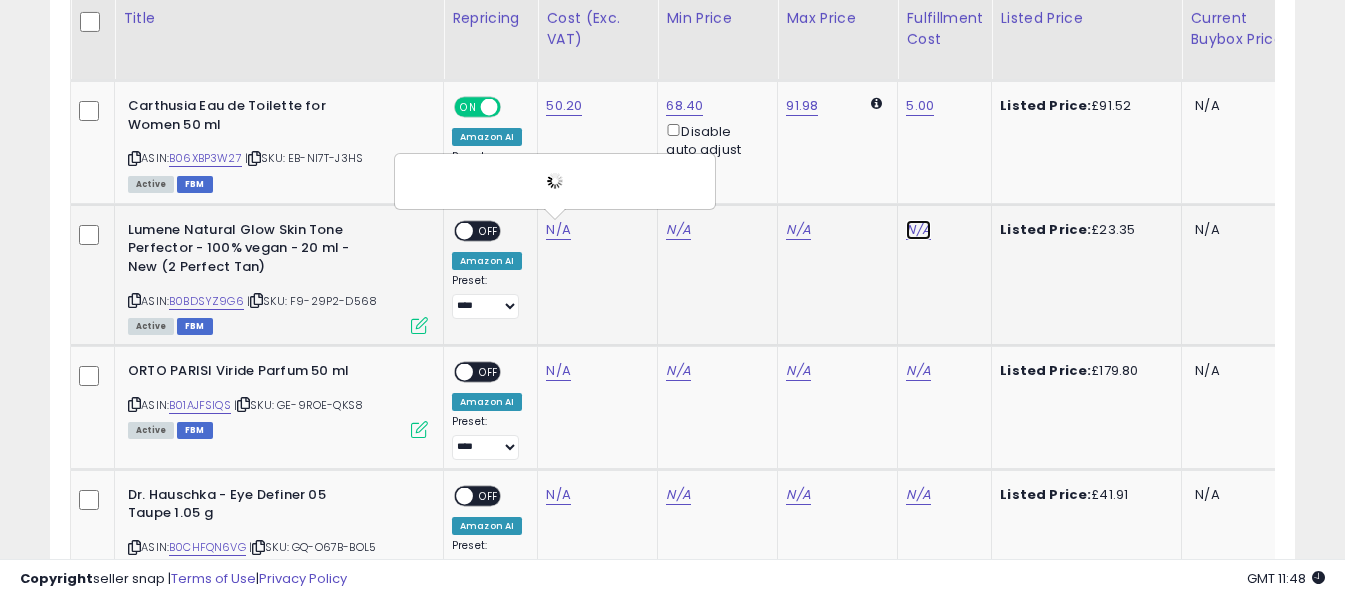 click on "N/A" at bounding box center (918, 230) 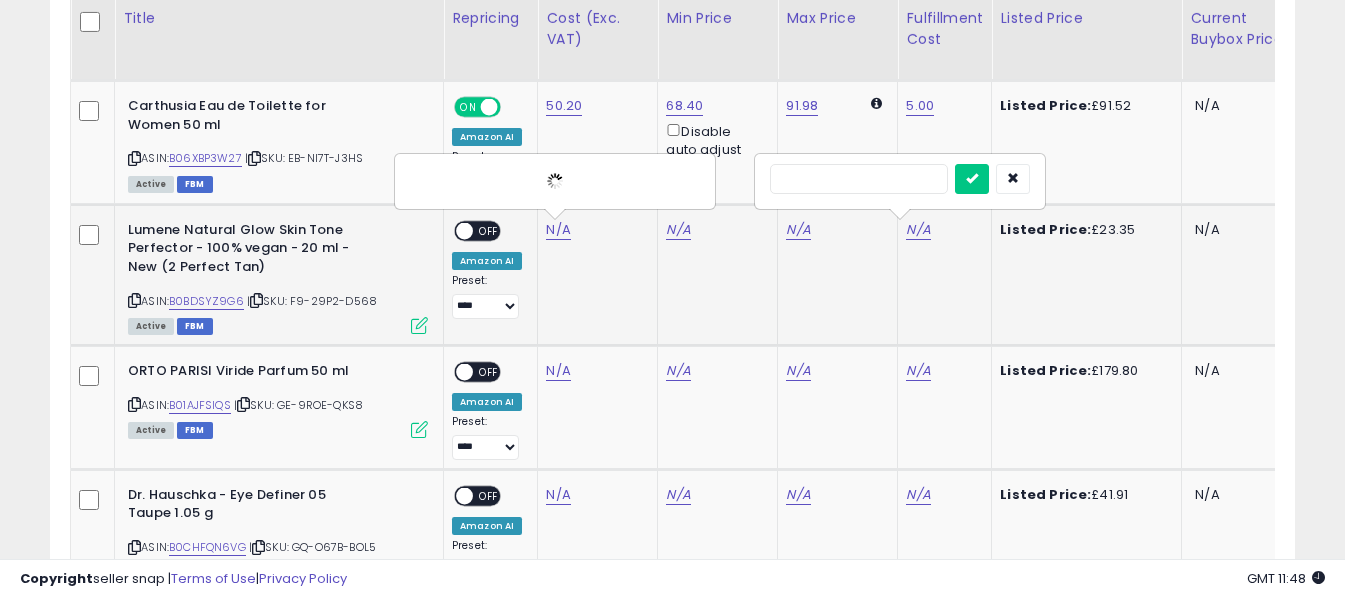 click at bounding box center [859, 179] 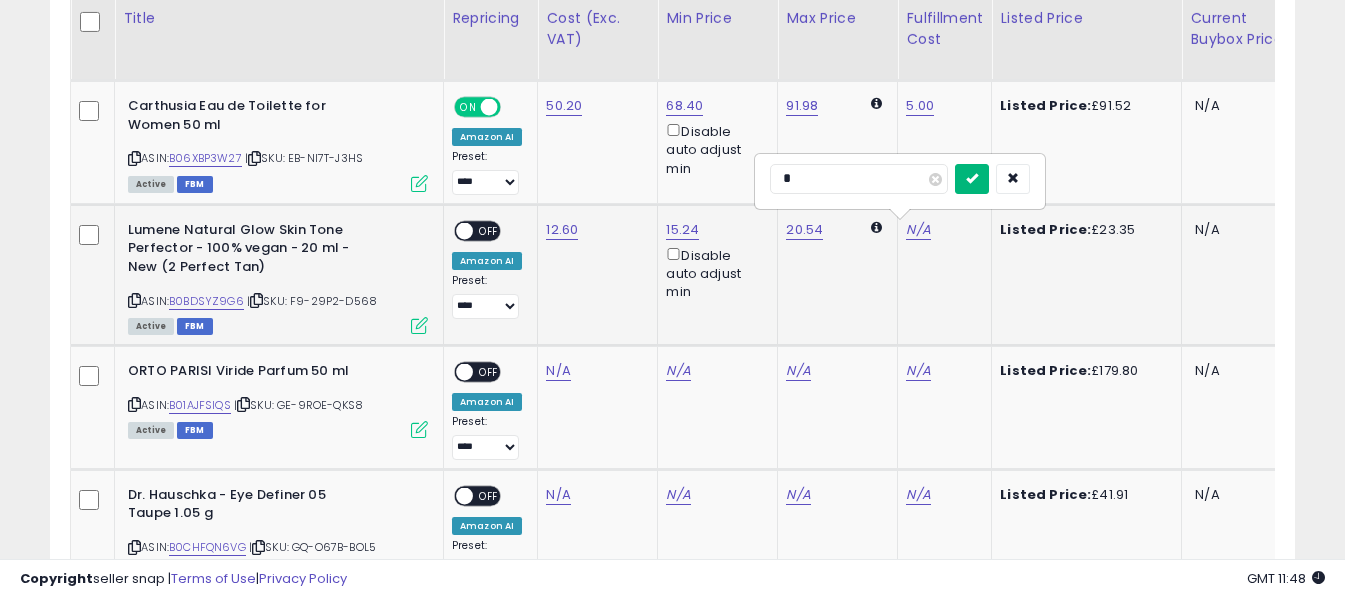 type on "*" 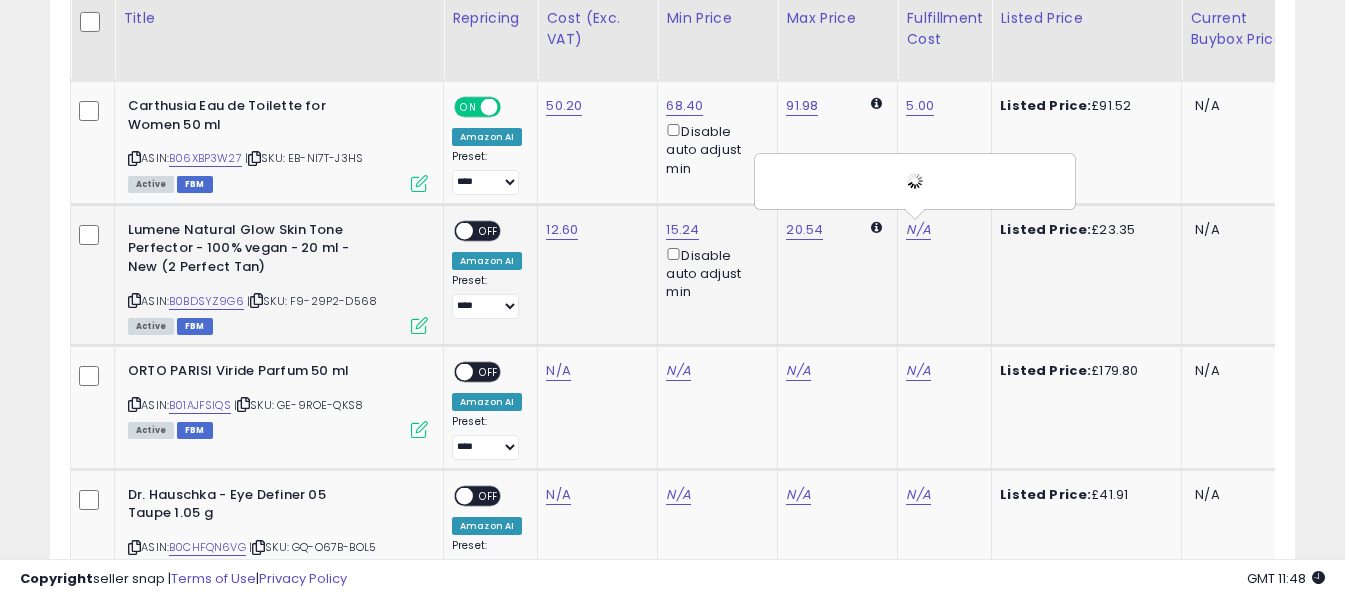 click on "OFF" at bounding box center (489, 230) 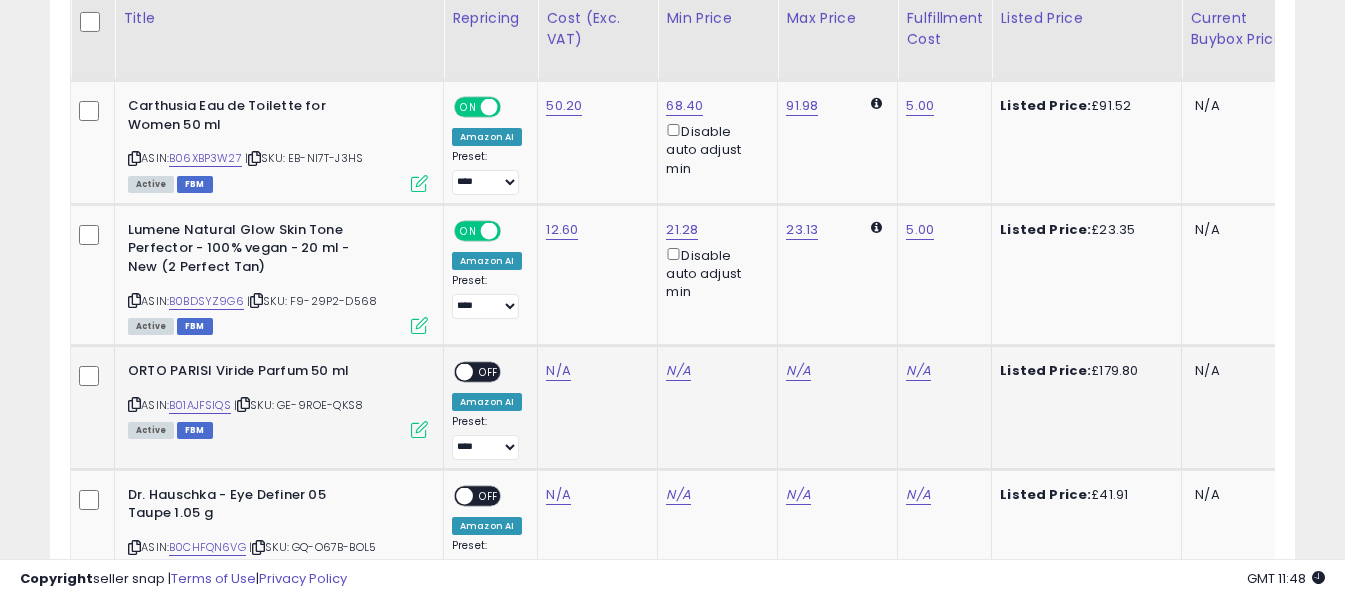 click at bounding box center [134, 404] 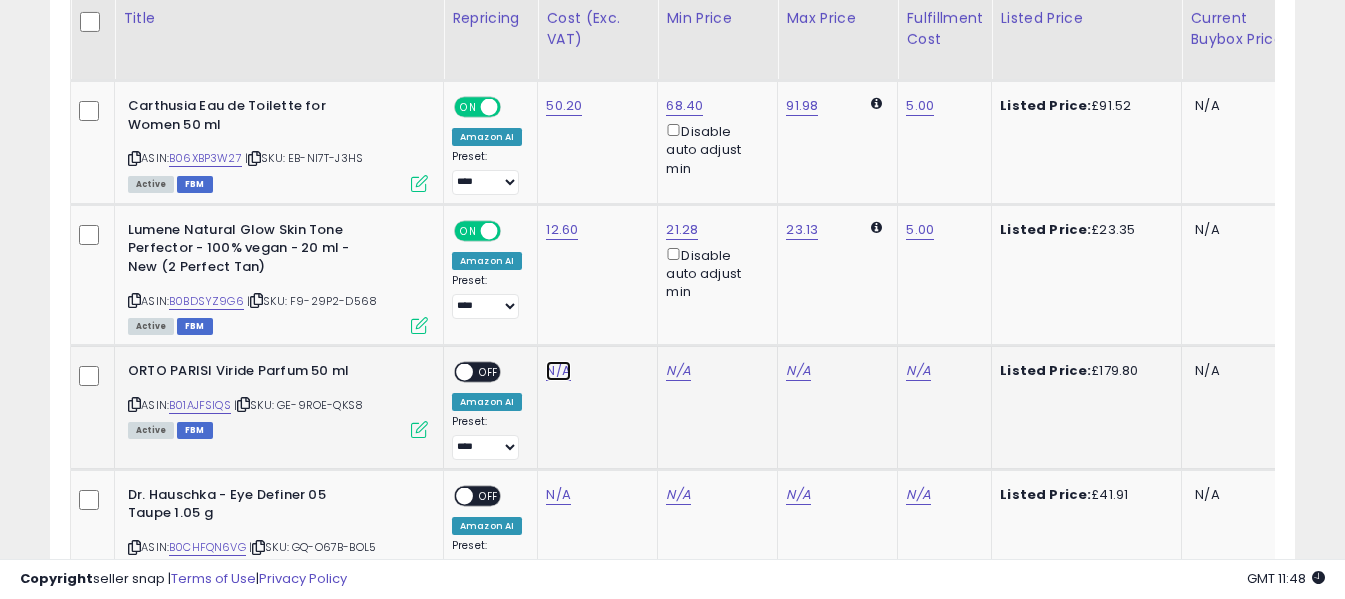 click on "N/A" at bounding box center [558, -2634] 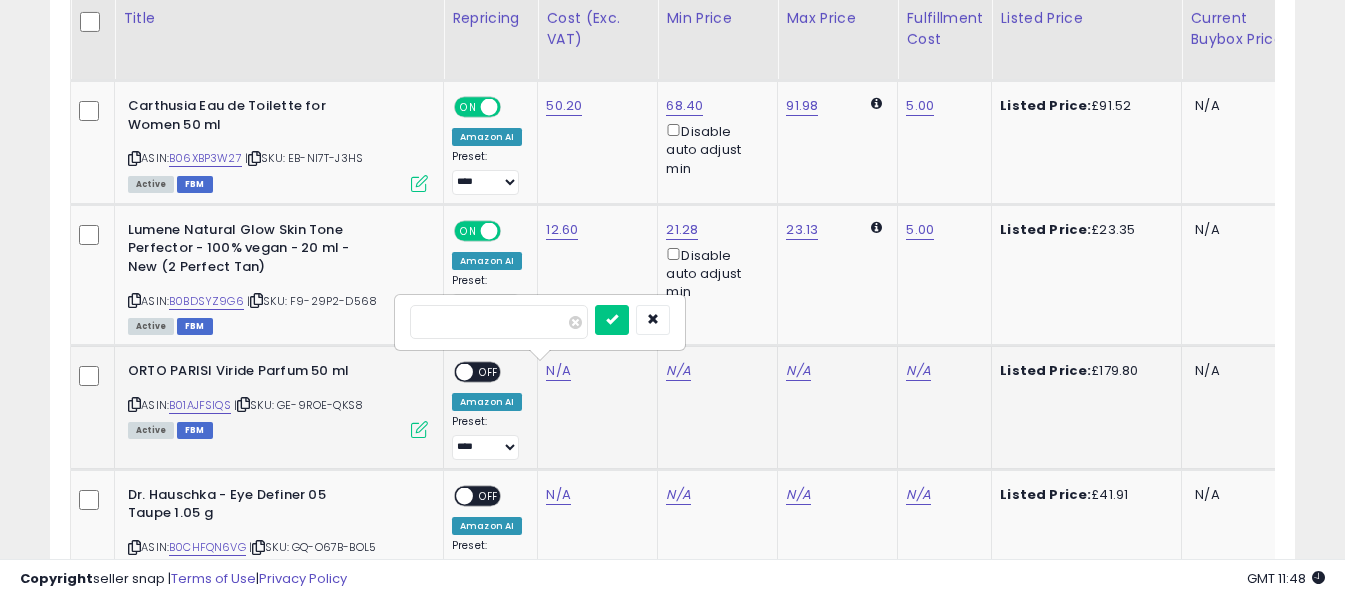 click at bounding box center [499, 322] 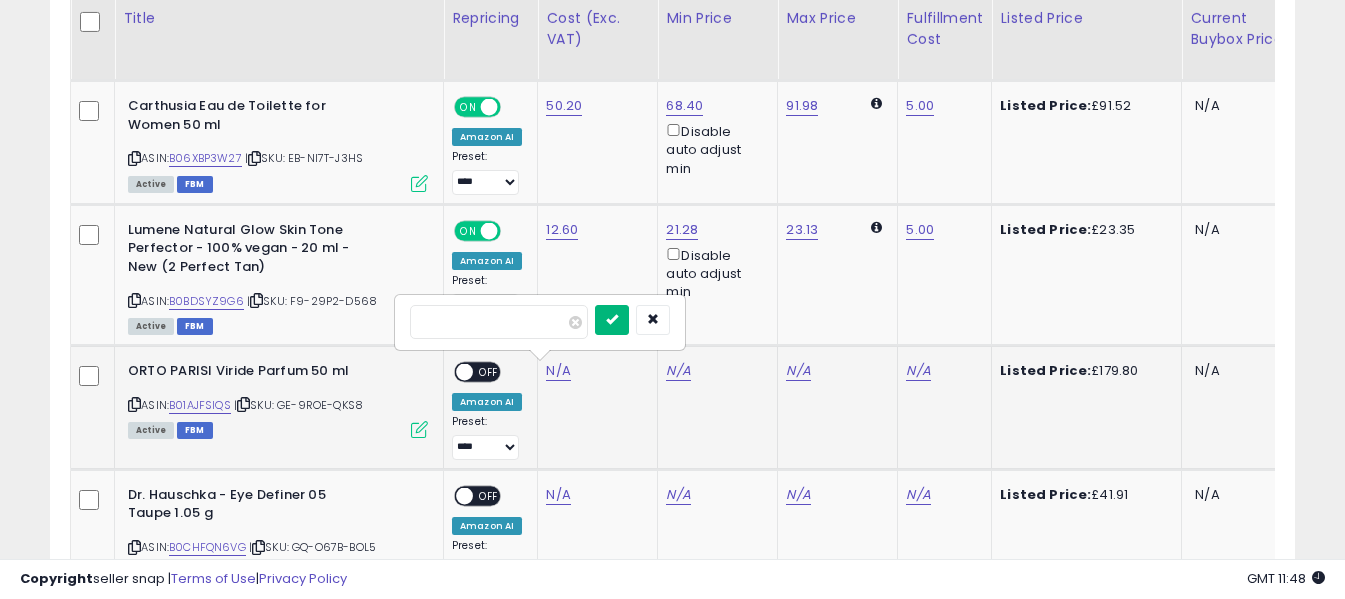 type on "******" 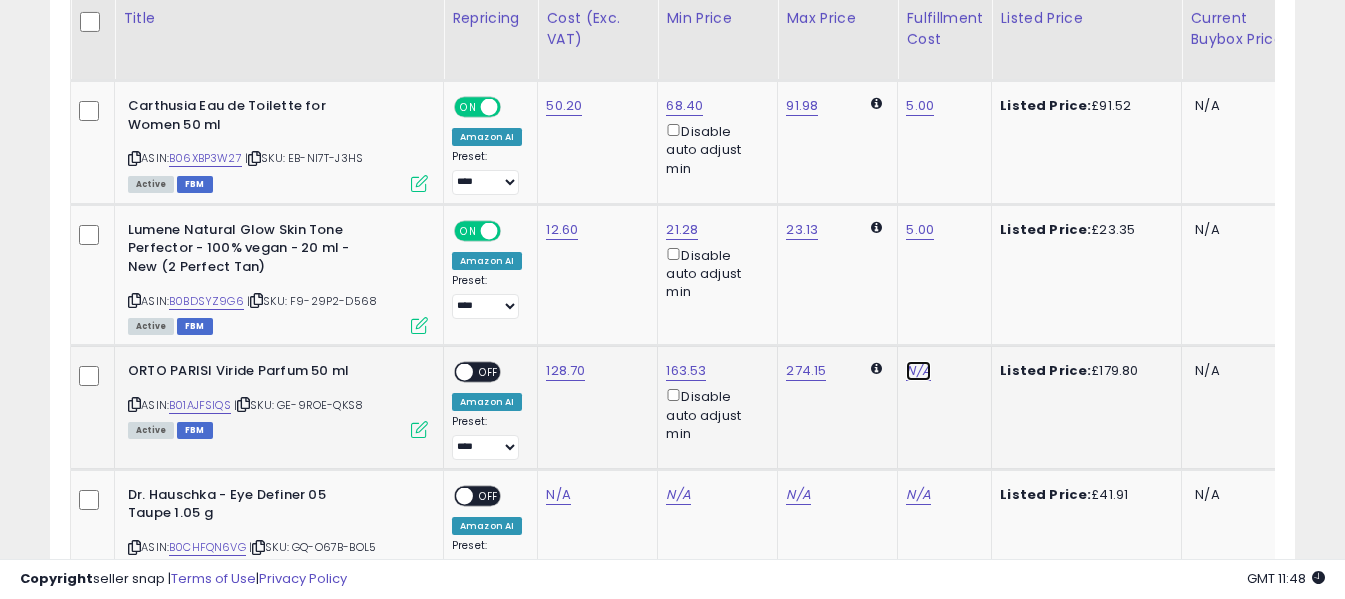 click on "N/A" at bounding box center [918, 371] 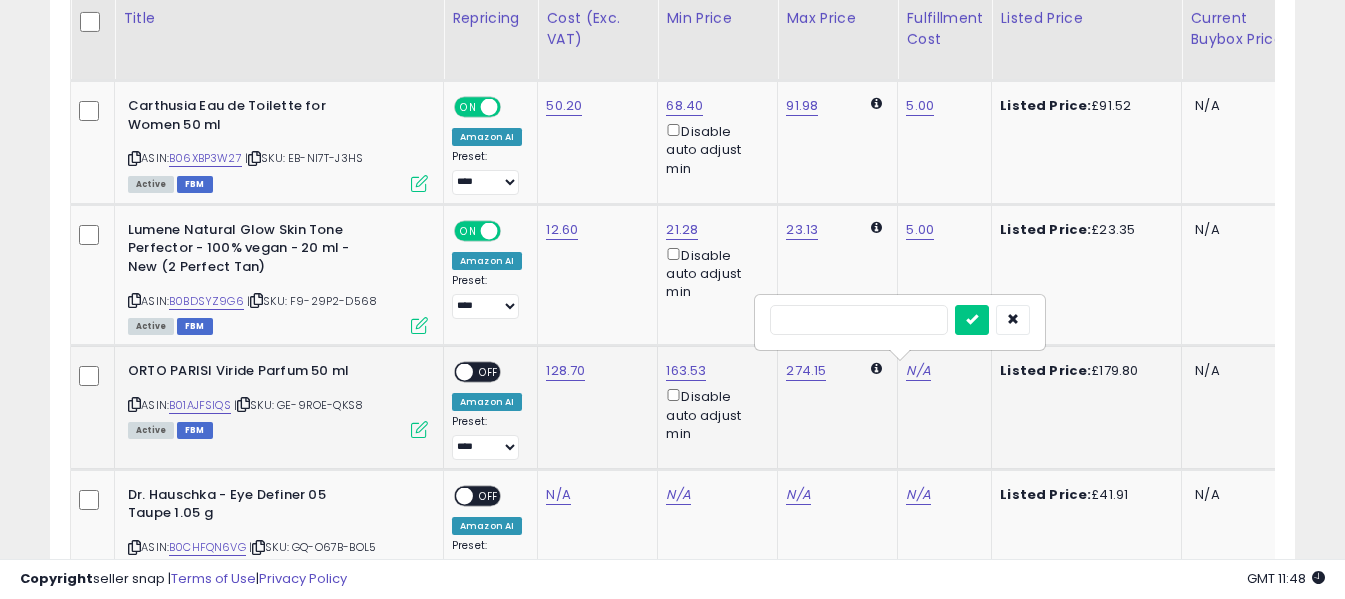 click at bounding box center (859, 320) 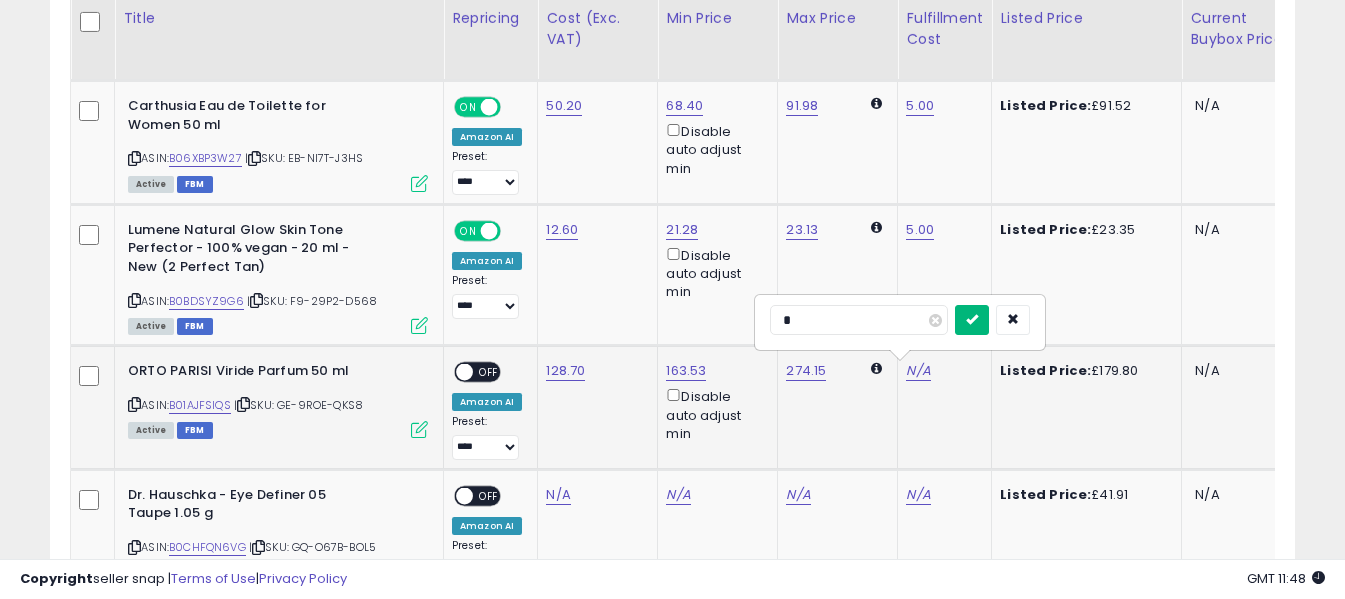 type on "*" 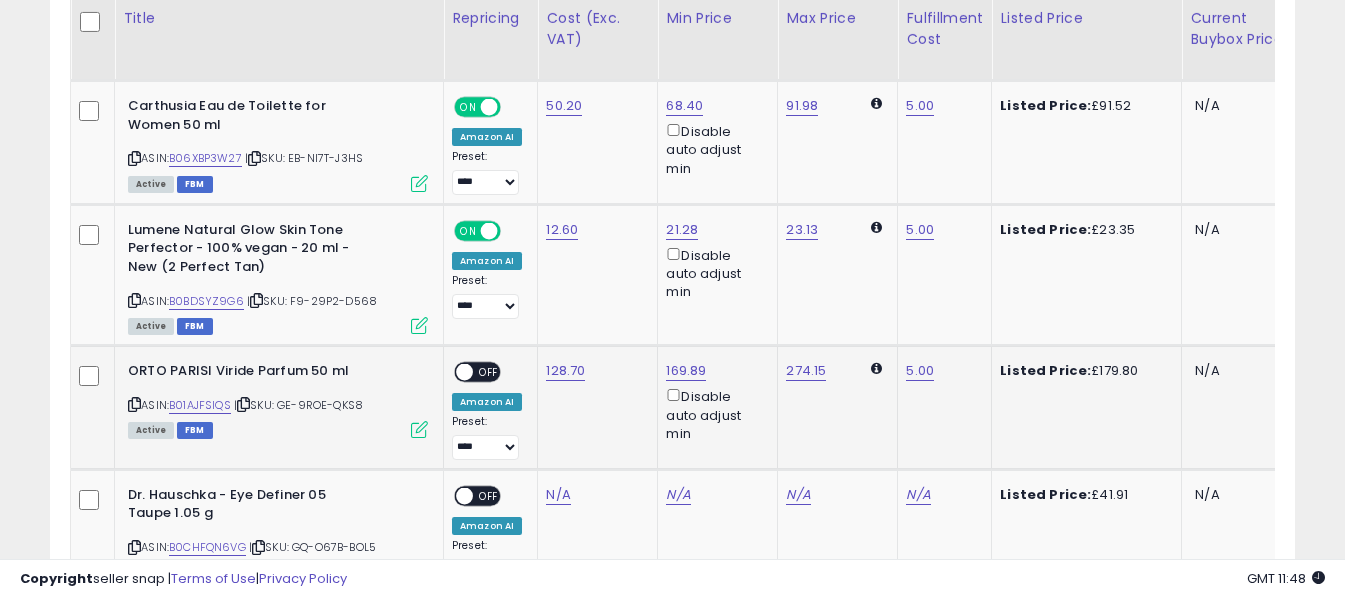 click on "OFF" at bounding box center (489, 372) 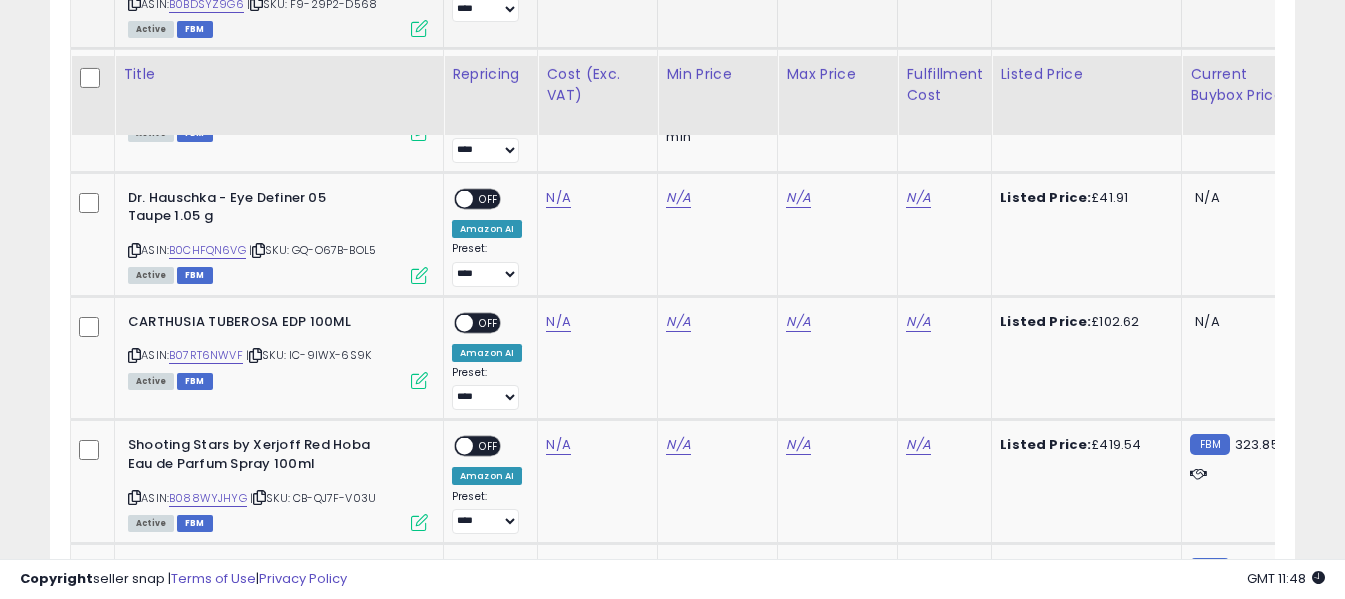 scroll, scrollTop: 4671, scrollLeft: 0, axis: vertical 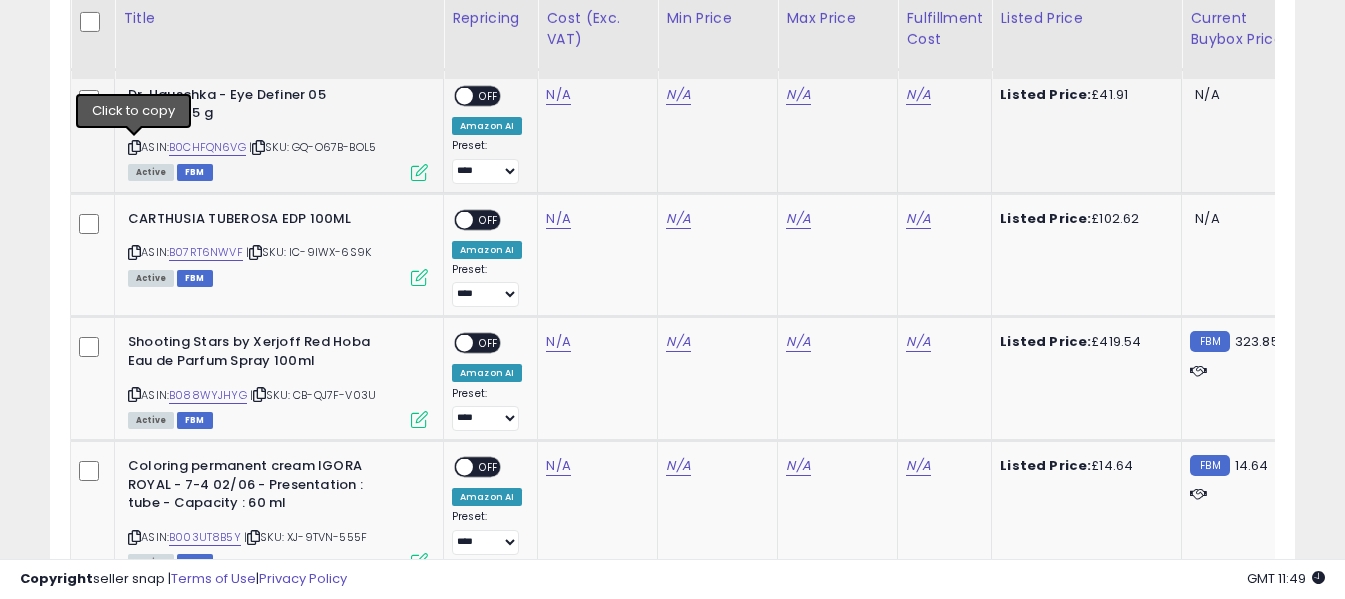 click at bounding box center [134, 147] 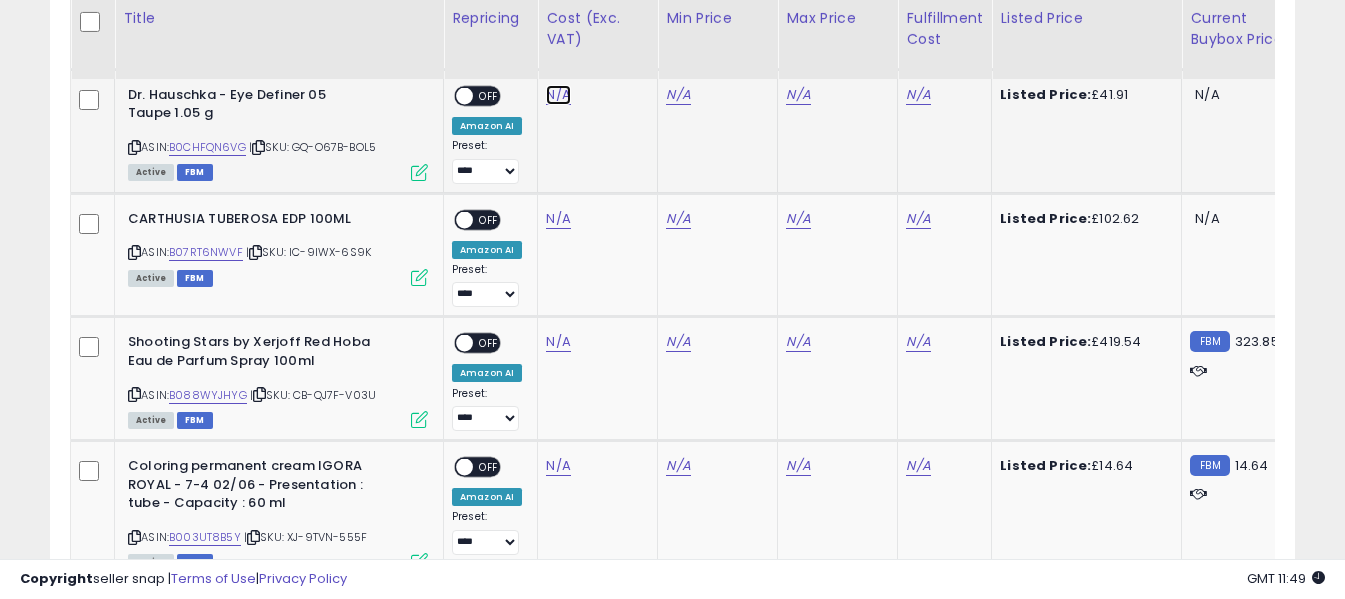 click on "N/A" at bounding box center [558, -3034] 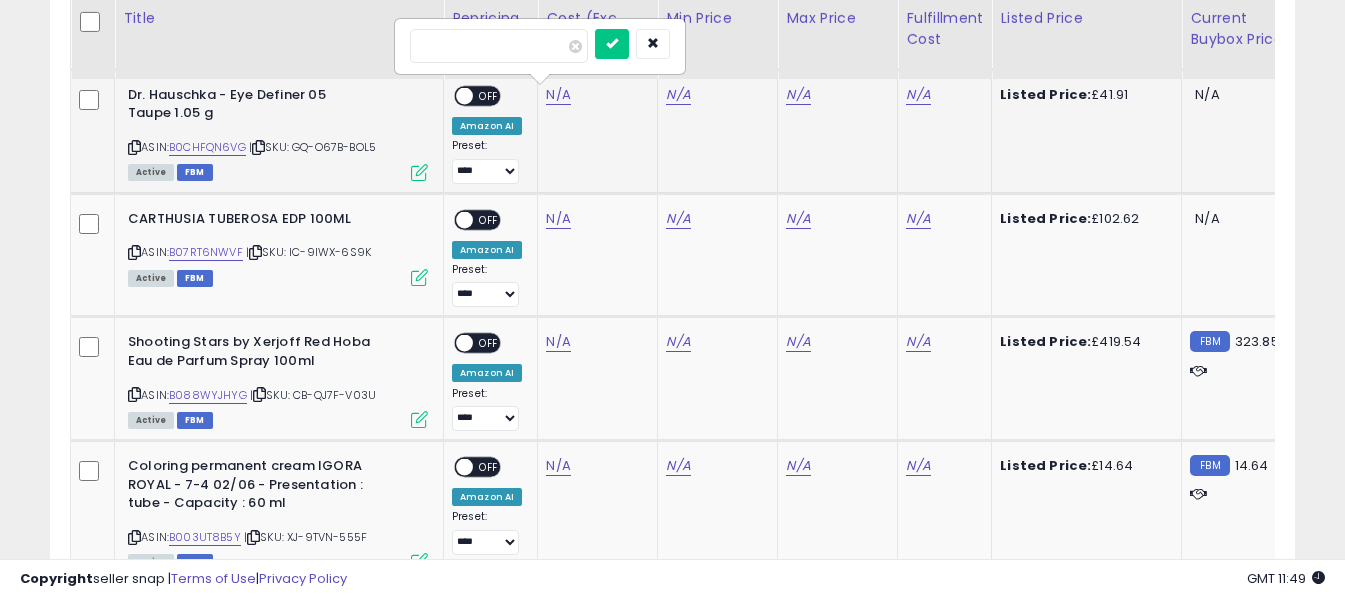 click at bounding box center (499, 46) 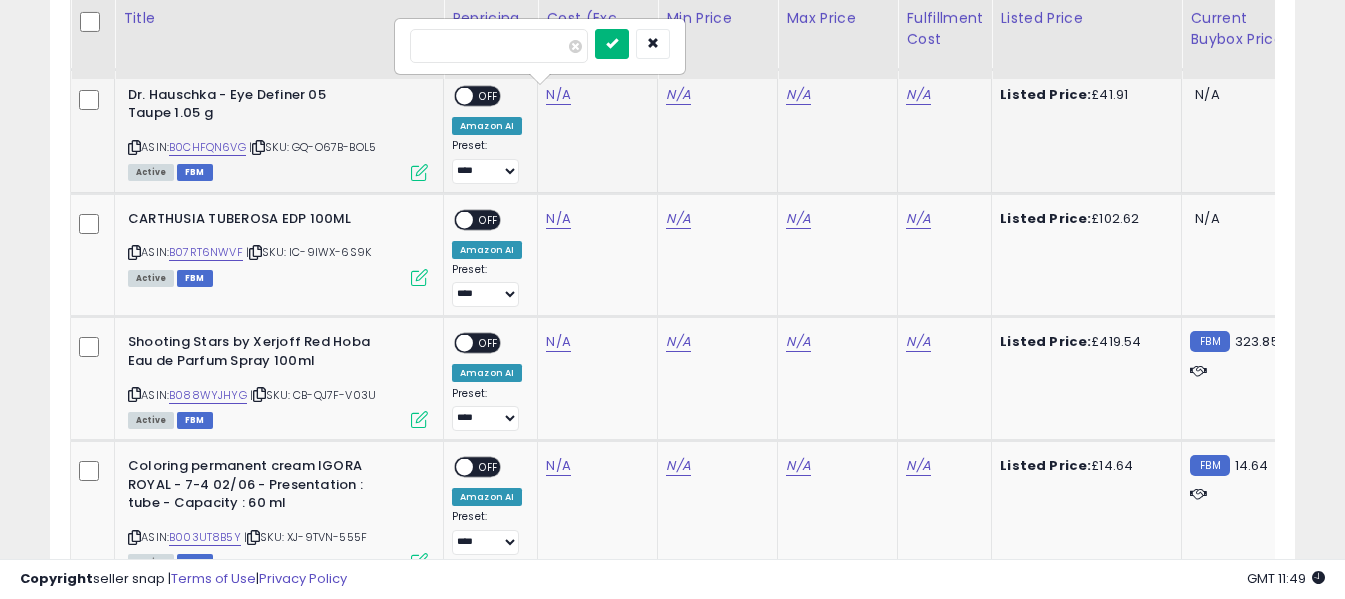 type on "*****" 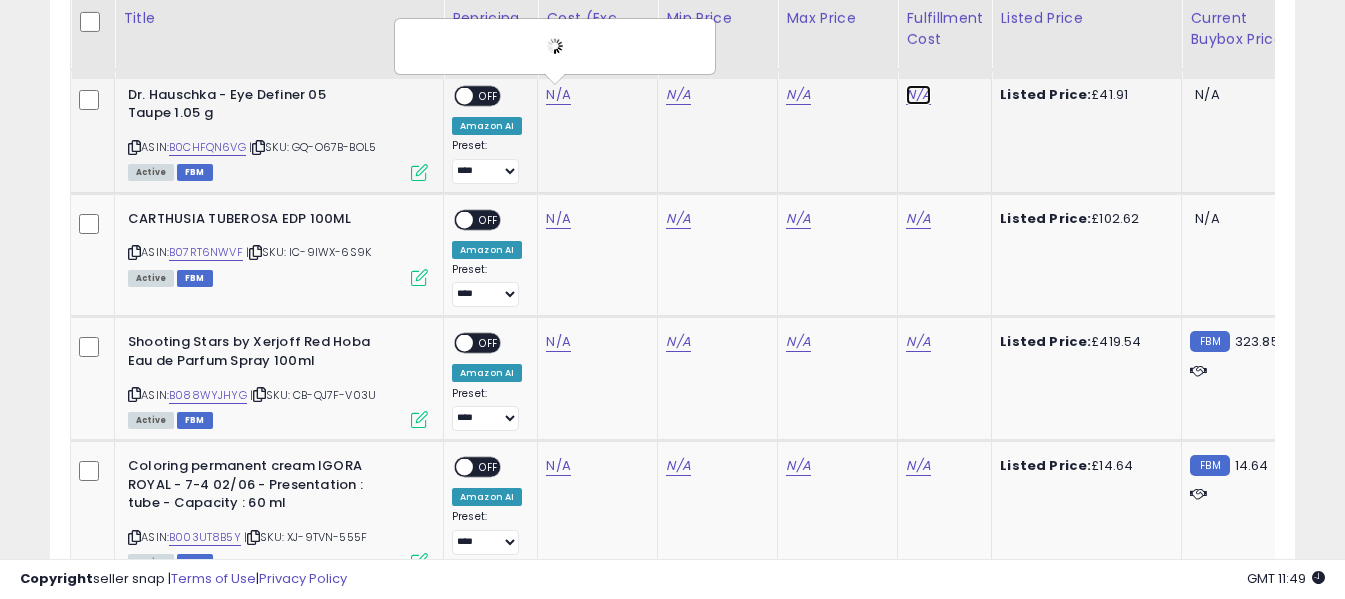 click on "N/A" at bounding box center [918, 95] 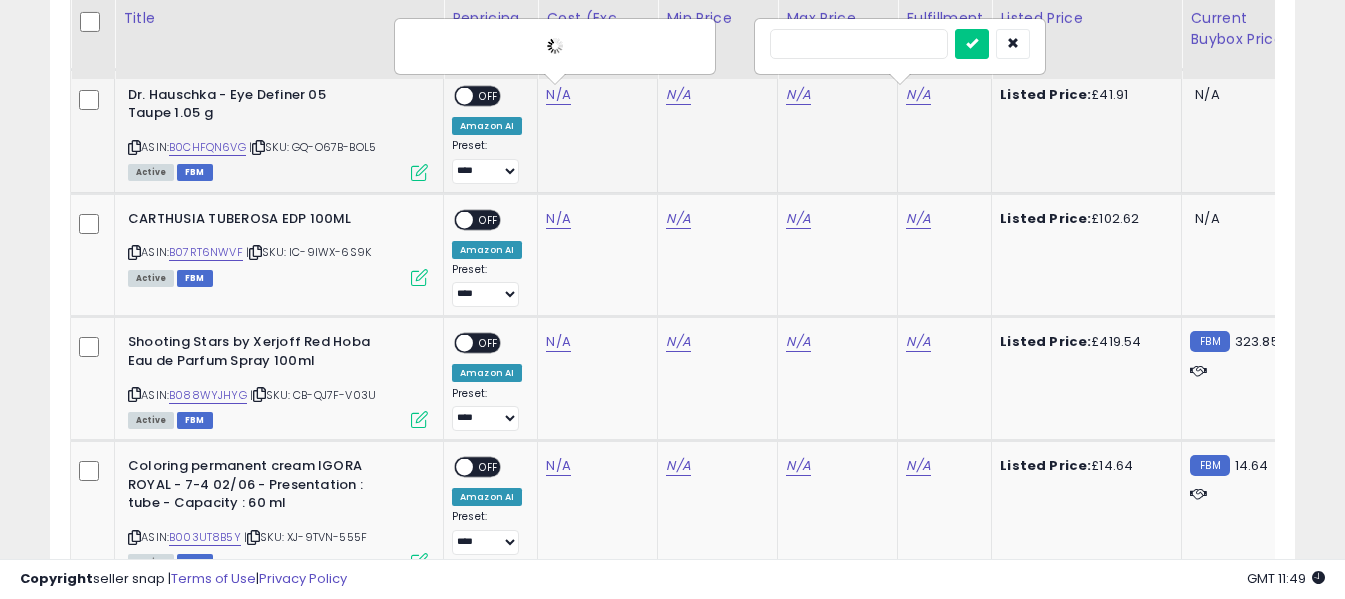 click at bounding box center [859, 44] 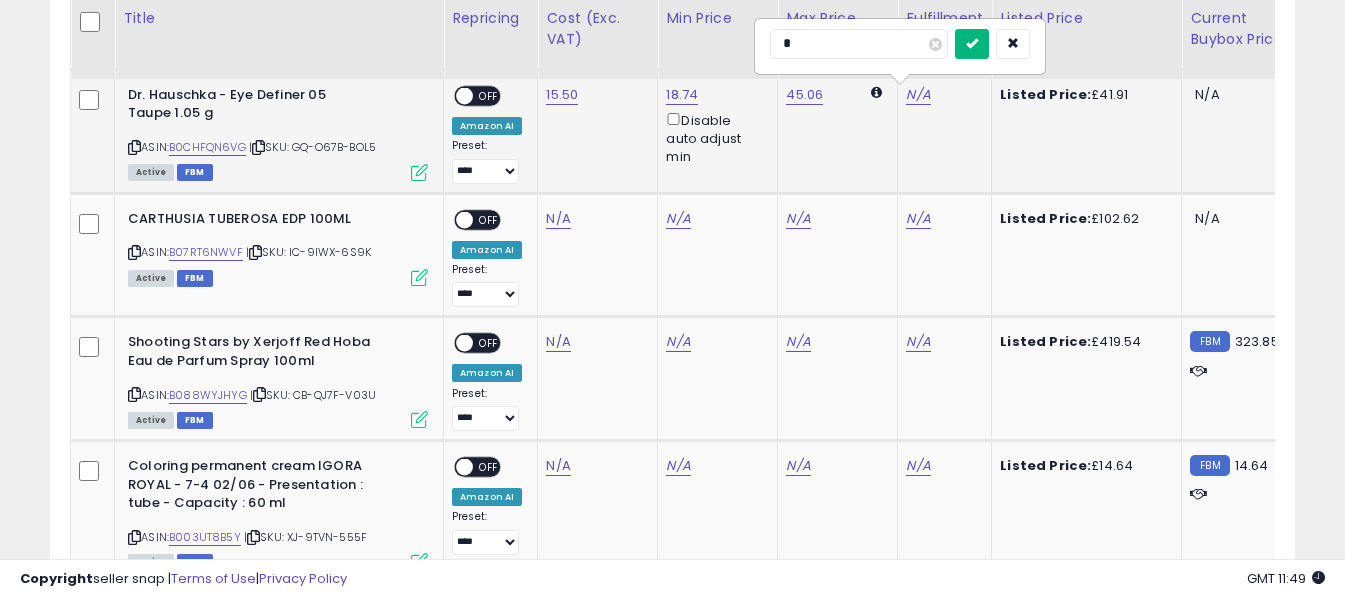 type on "*" 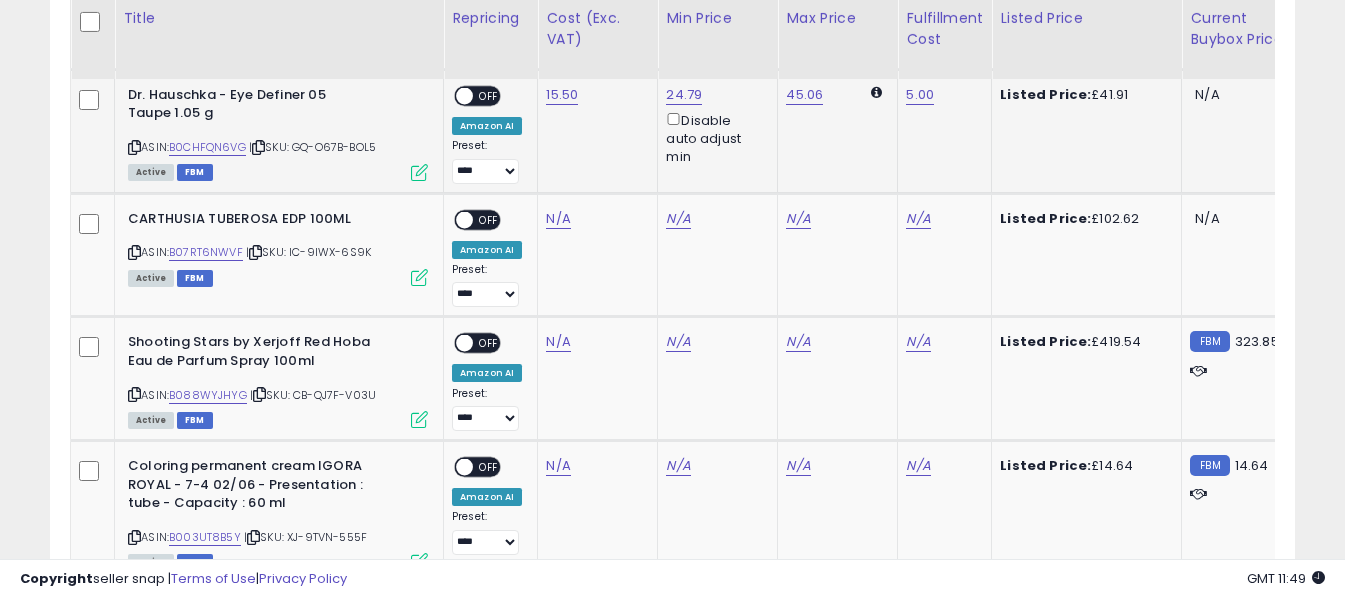 click on "OFF" at bounding box center (489, 95) 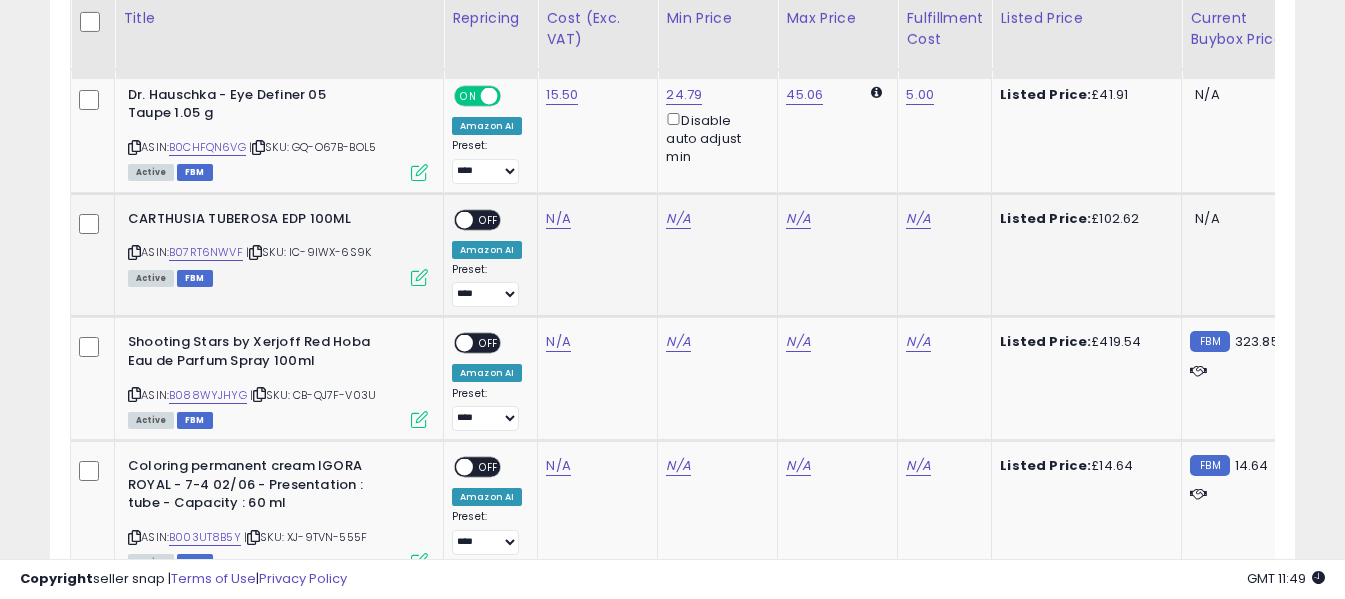 click at bounding box center [134, 252] 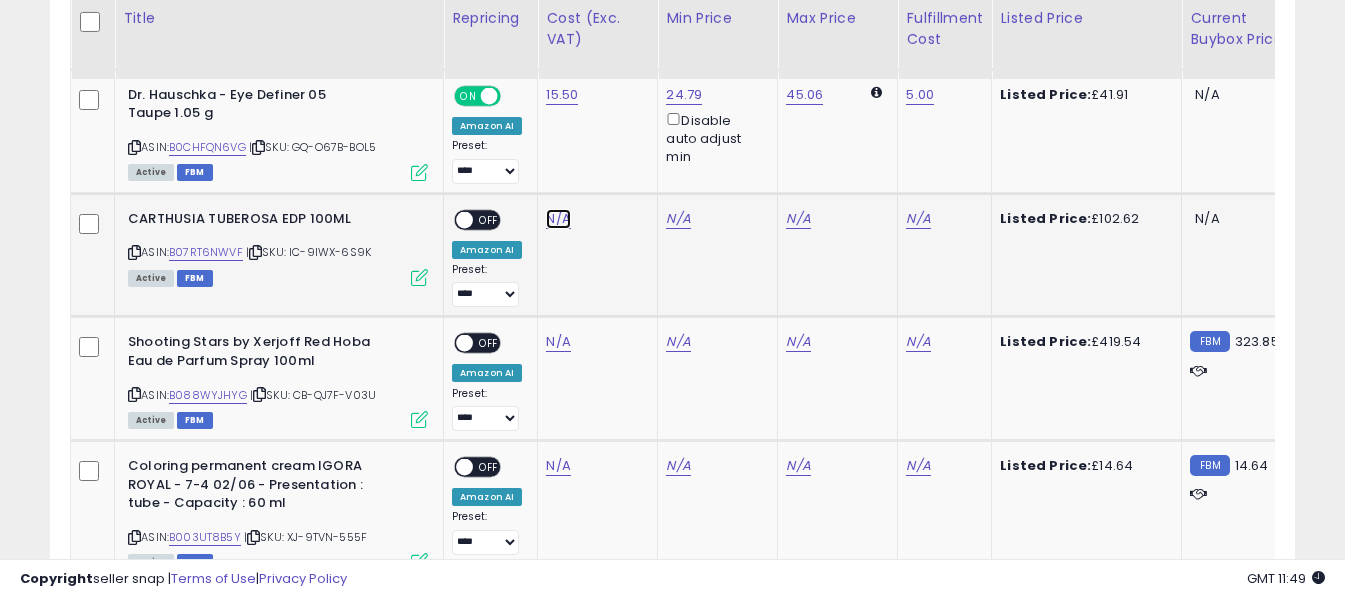 click on "N/A" at bounding box center [558, -3034] 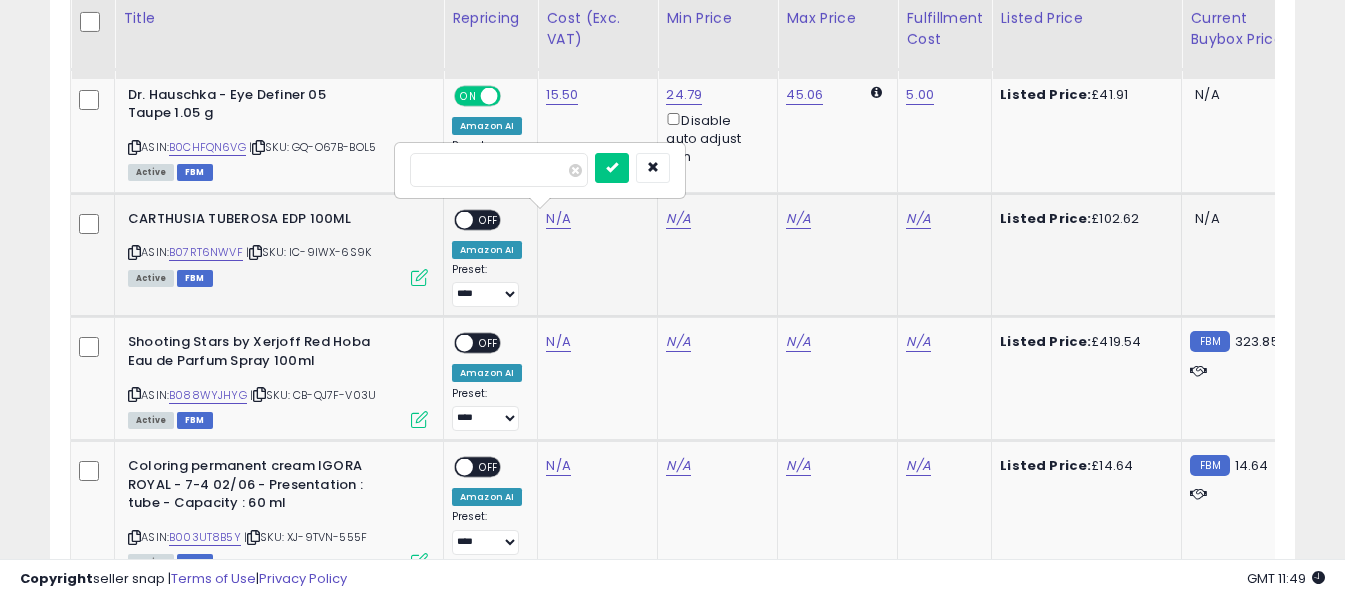 click at bounding box center [499, 170] 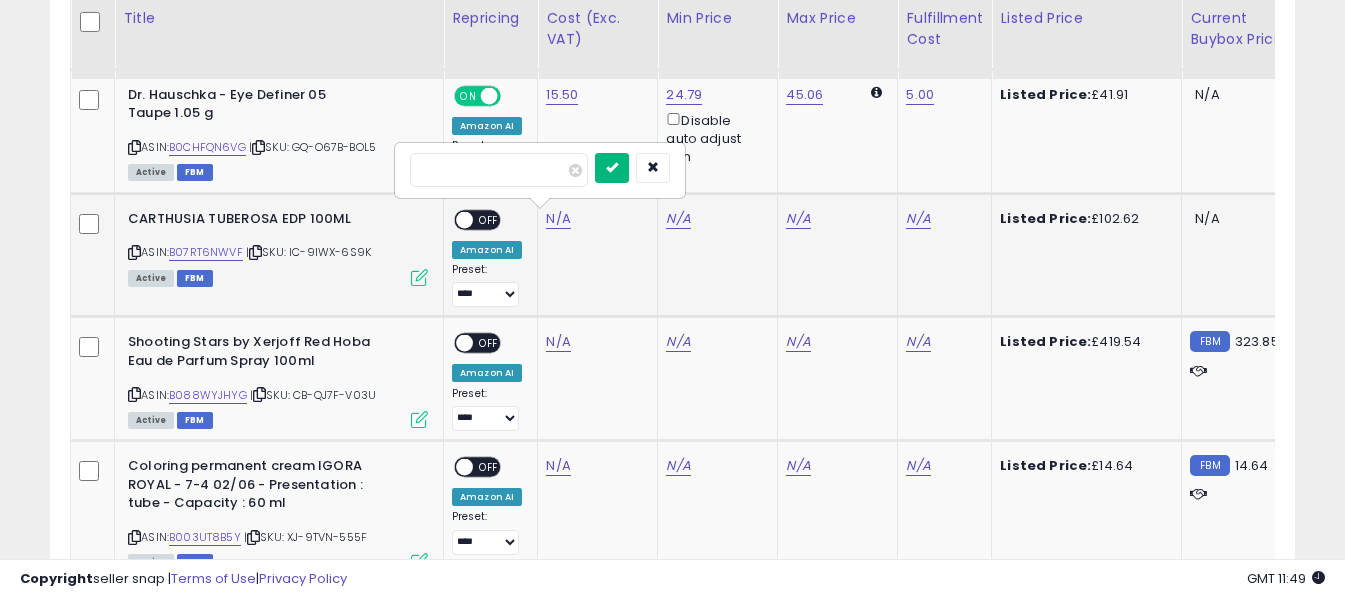 type on "*****" 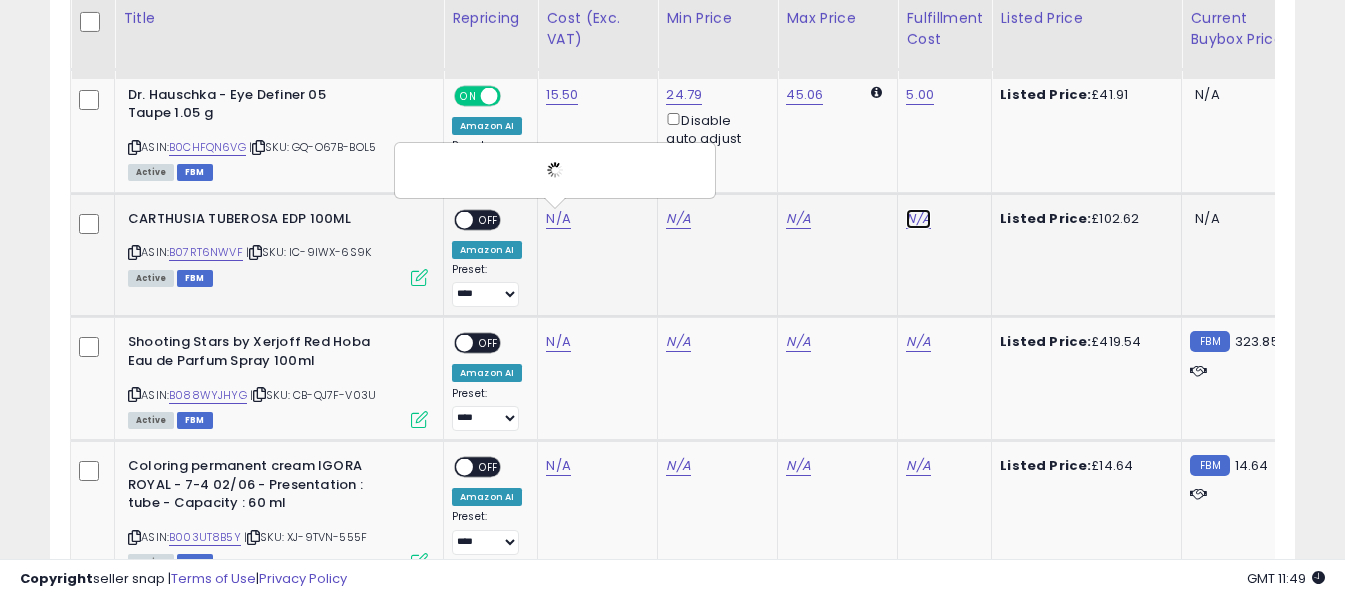 click on "N/A" at bounding box center (918, 219) 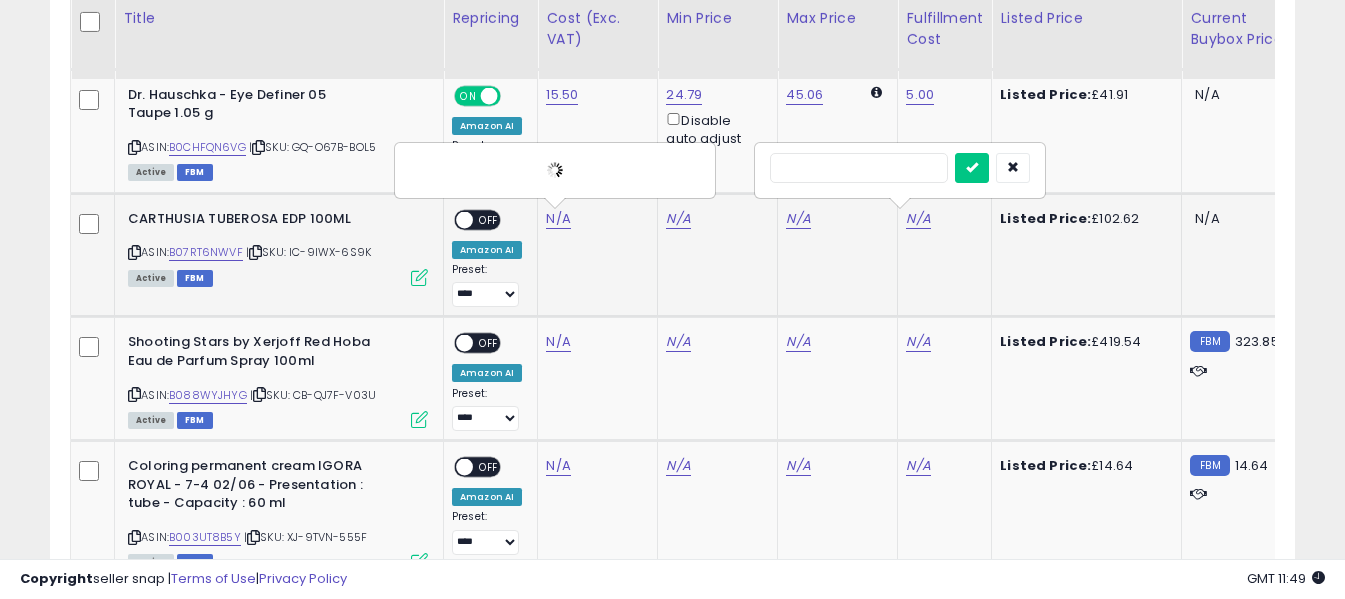click at bounding box center (859, 168) 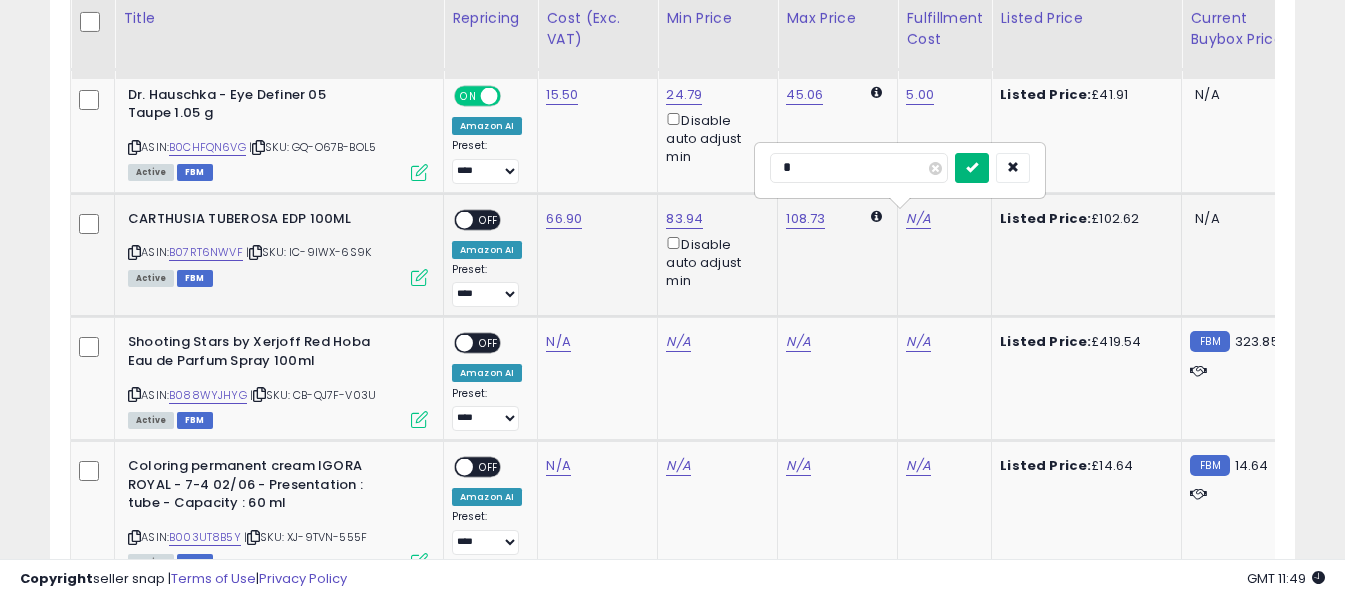 type on "*" 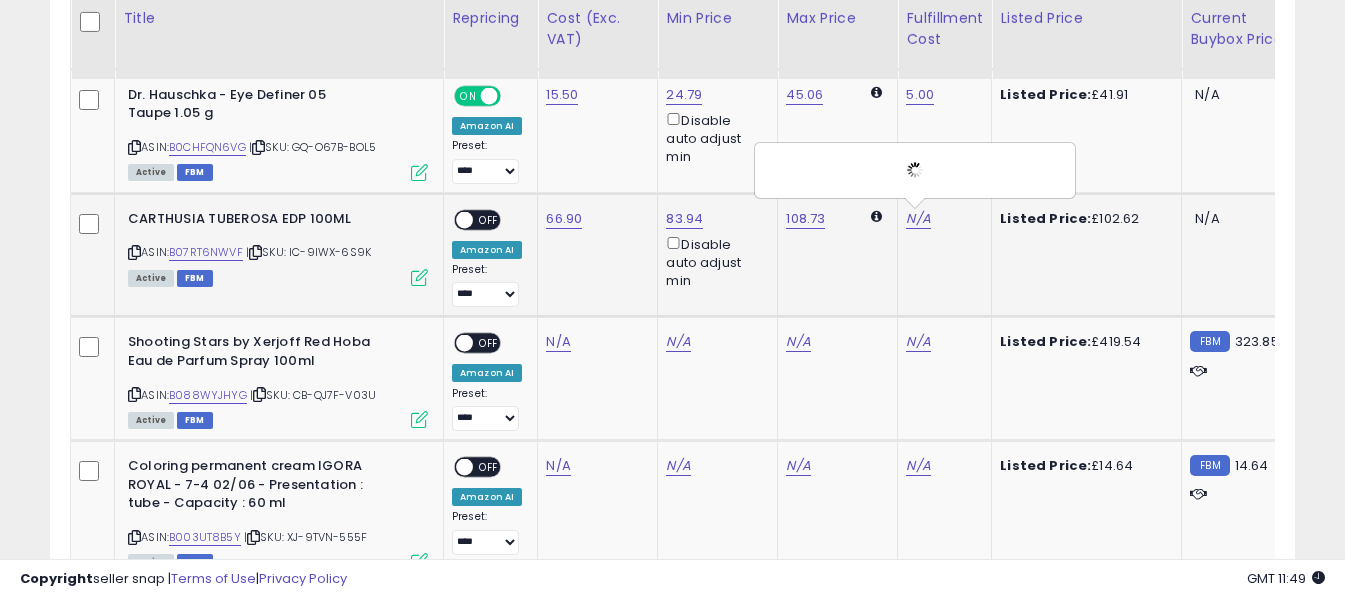 click on "OFF" at bounding box center [489, 219] 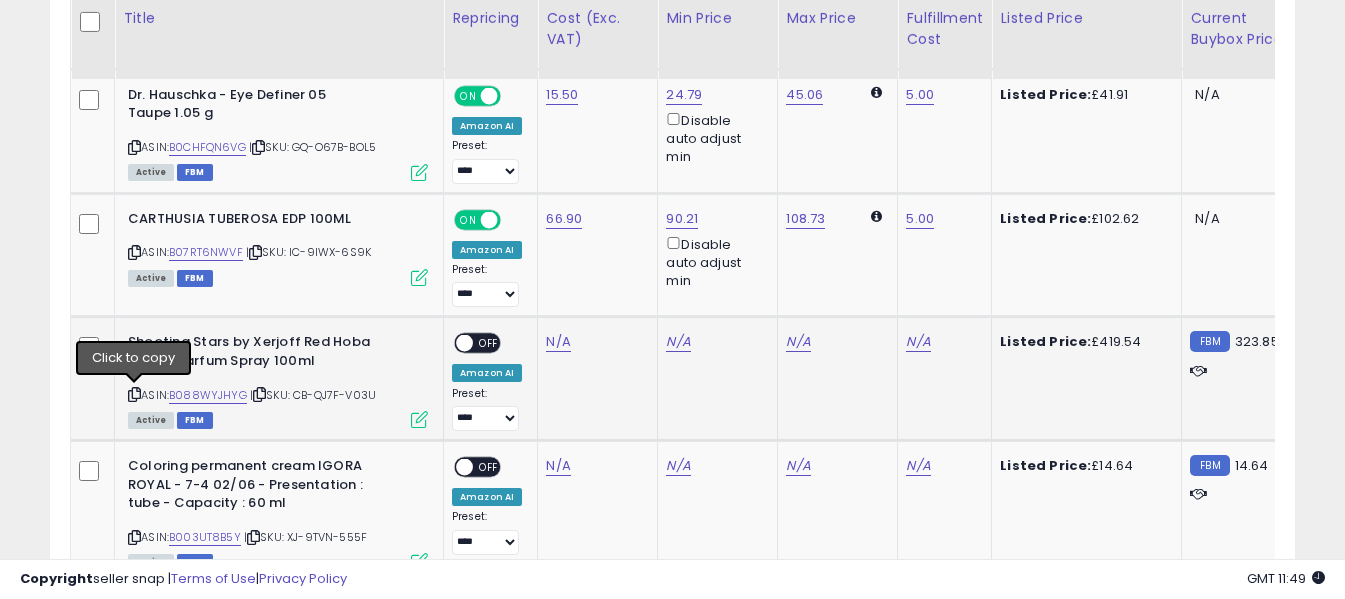 drag, startPoint x: 131, startPoint y: 396, endPoint x: 275, endPoint y: 285, distance: 181.81584 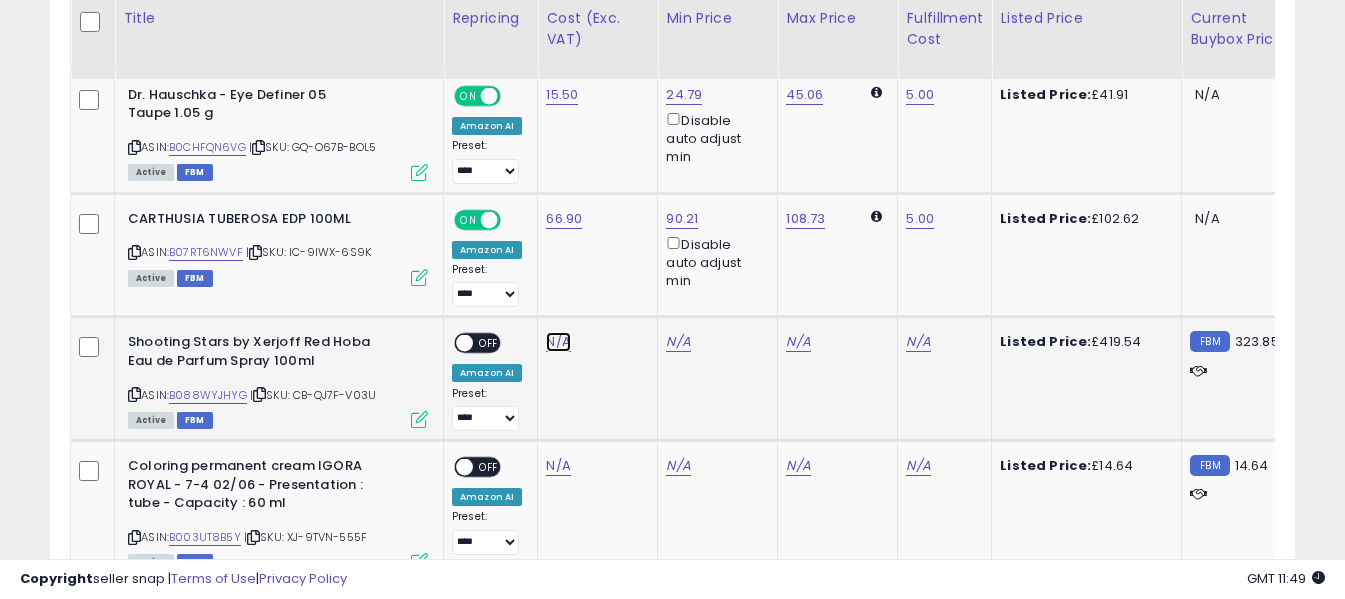 click on "N/A" at bounding box center (558, -3034) 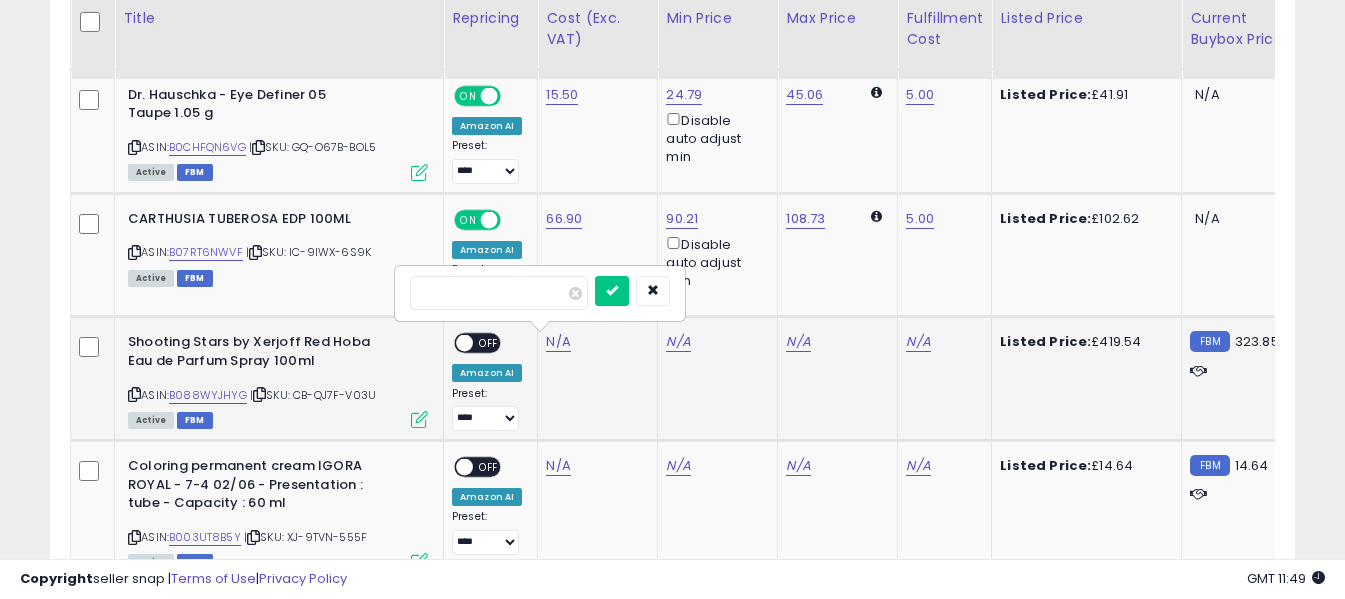 click at bounding box center [499, 293] 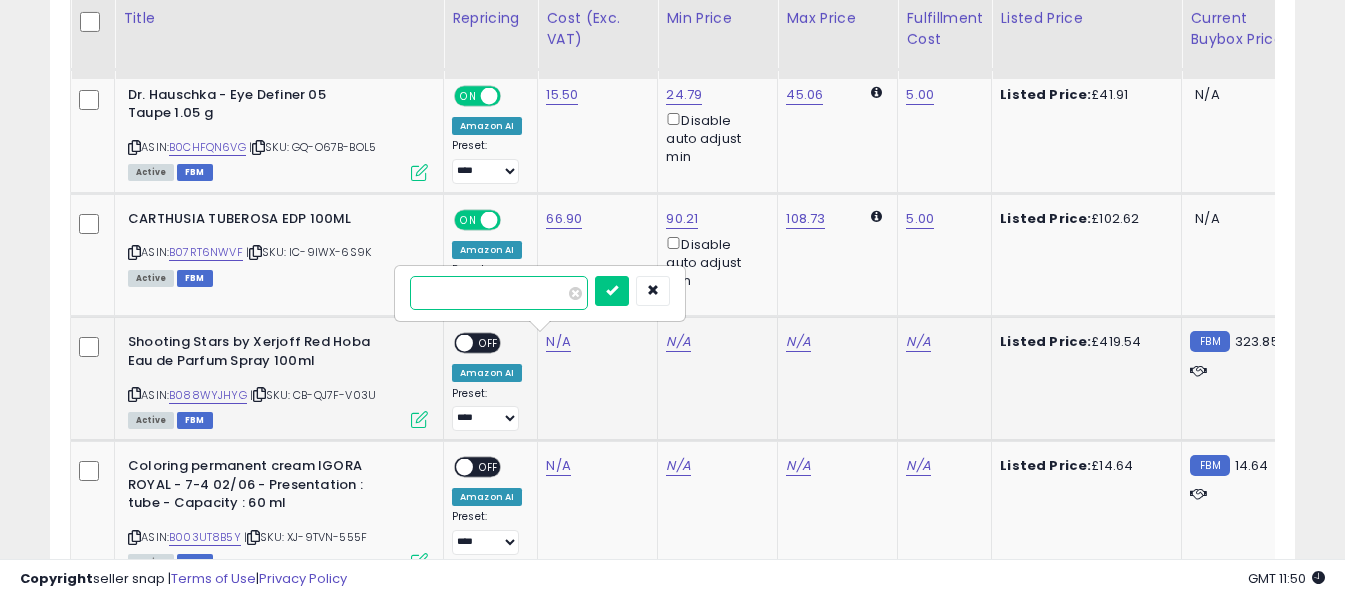 type on "***" 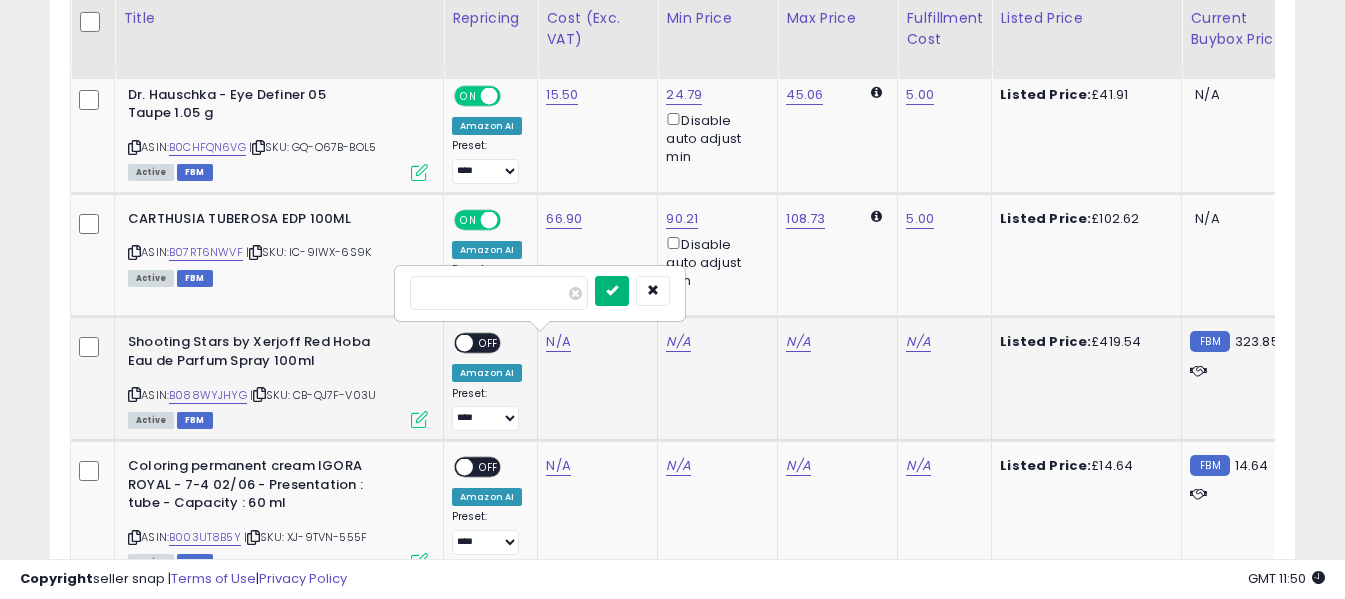 drag, startPoint x: 635, startPoint y: 289, endPoint x: 671, endPoint y: 290, distance: 36.013885 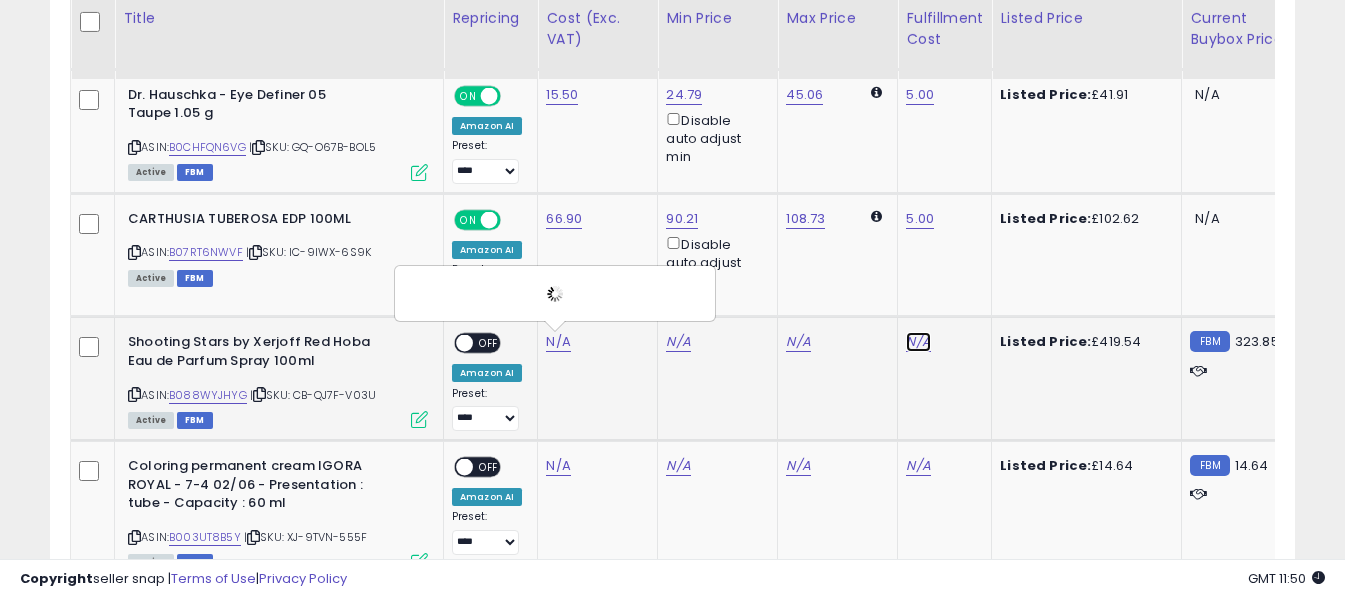 click on "N/A" at bounding box center [918, 342] 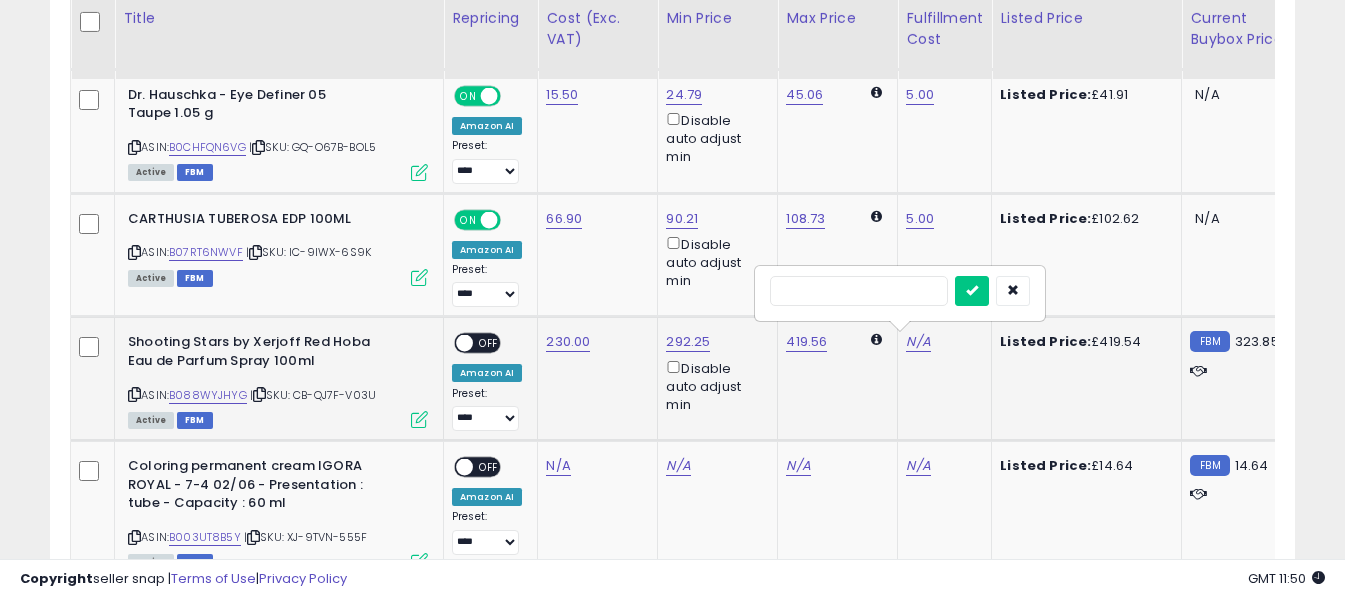 click at bounding box center [859, 291] 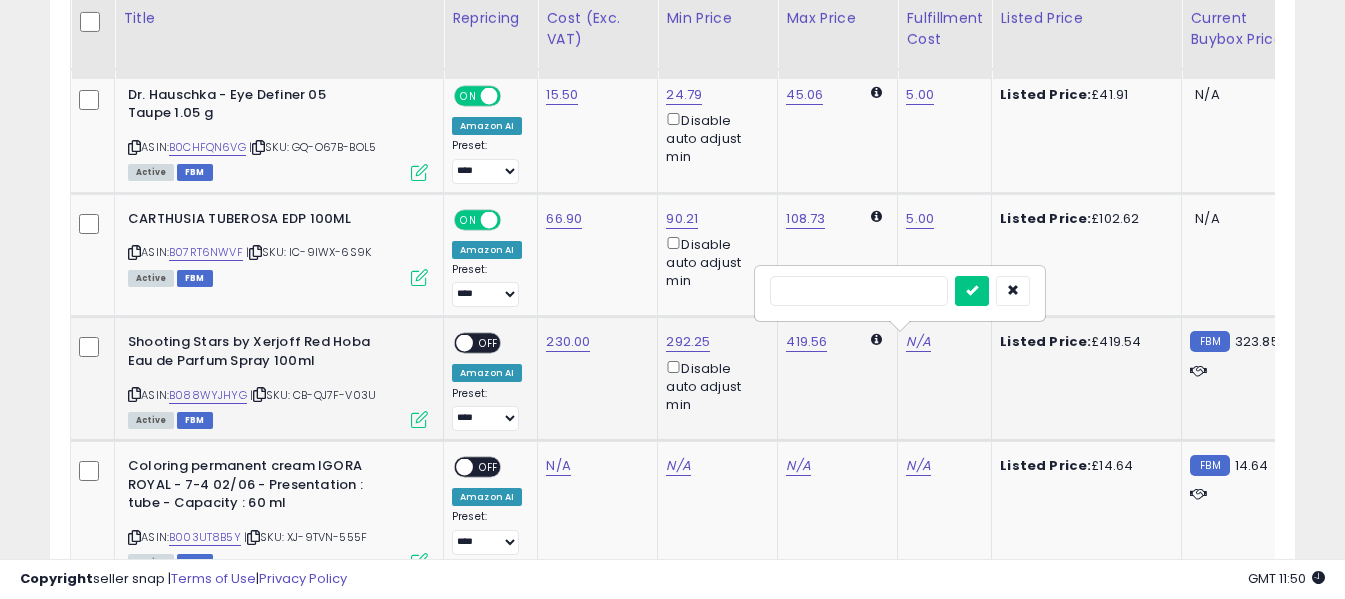type on "*" 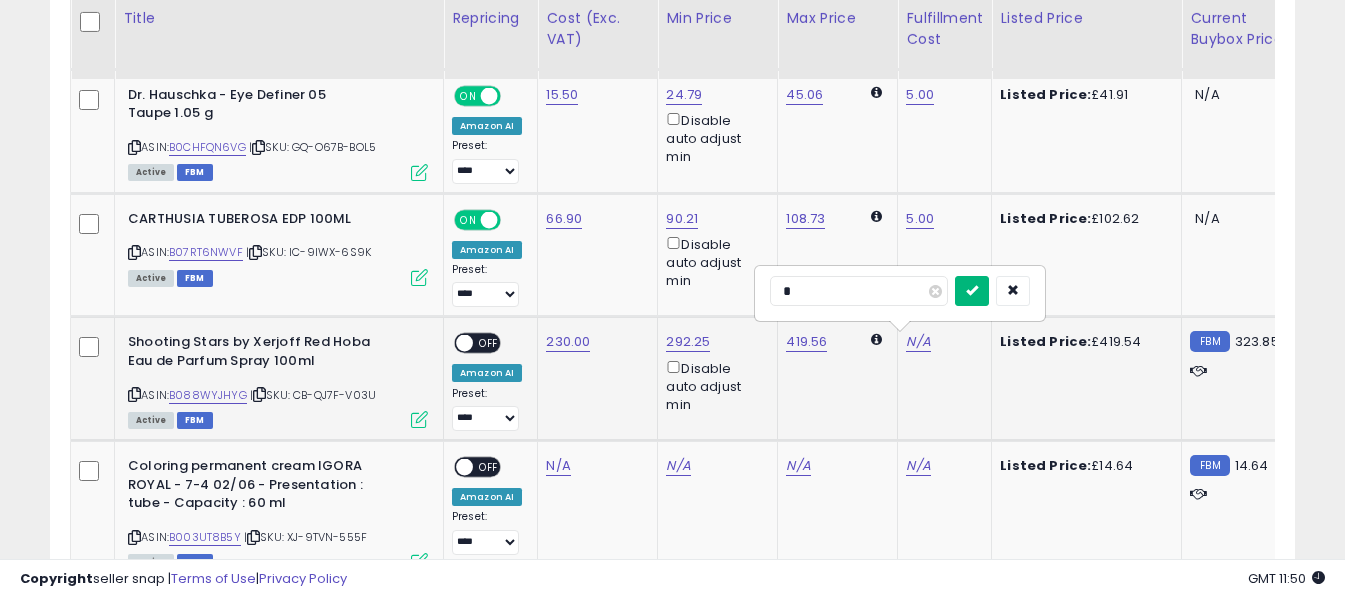 click at bounding box center (972, 290) 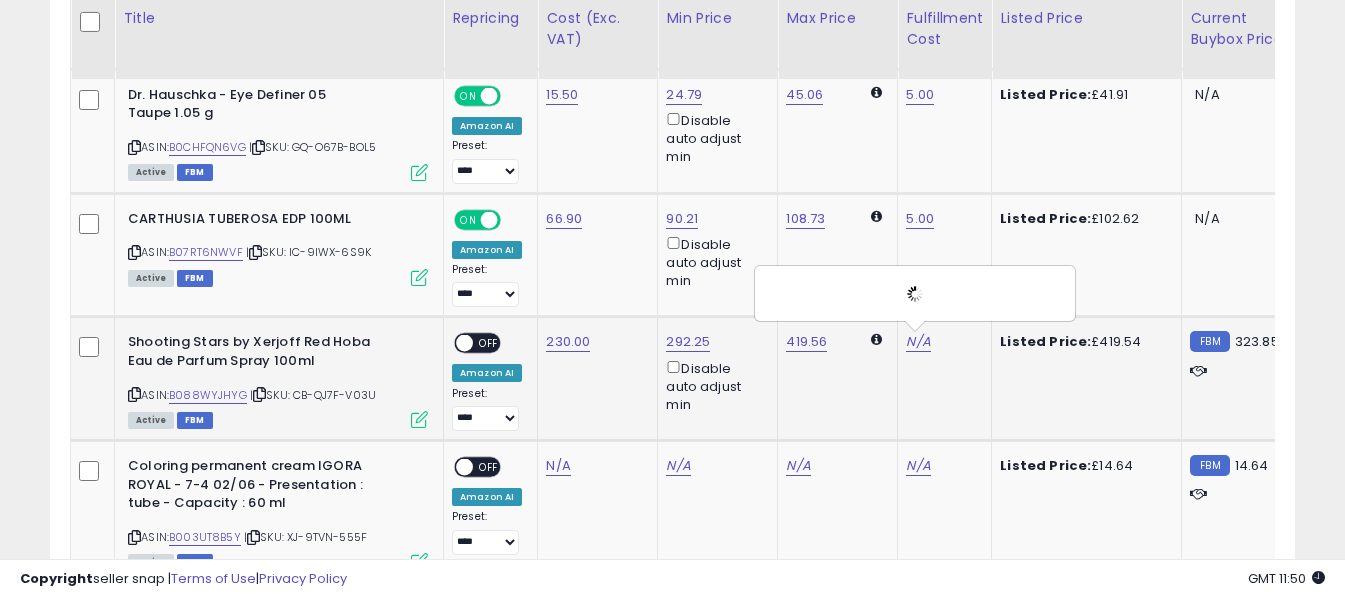 click on "OFF" at bounding box center (489, 343) 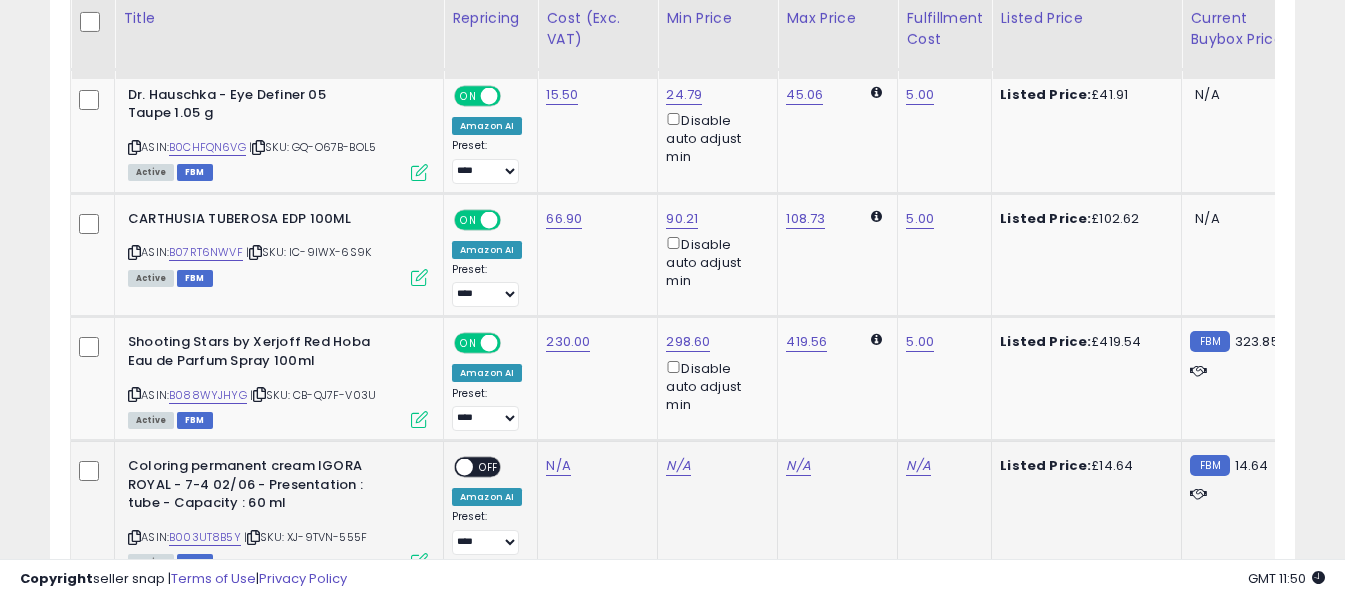 click at bounding box center [134, 537] 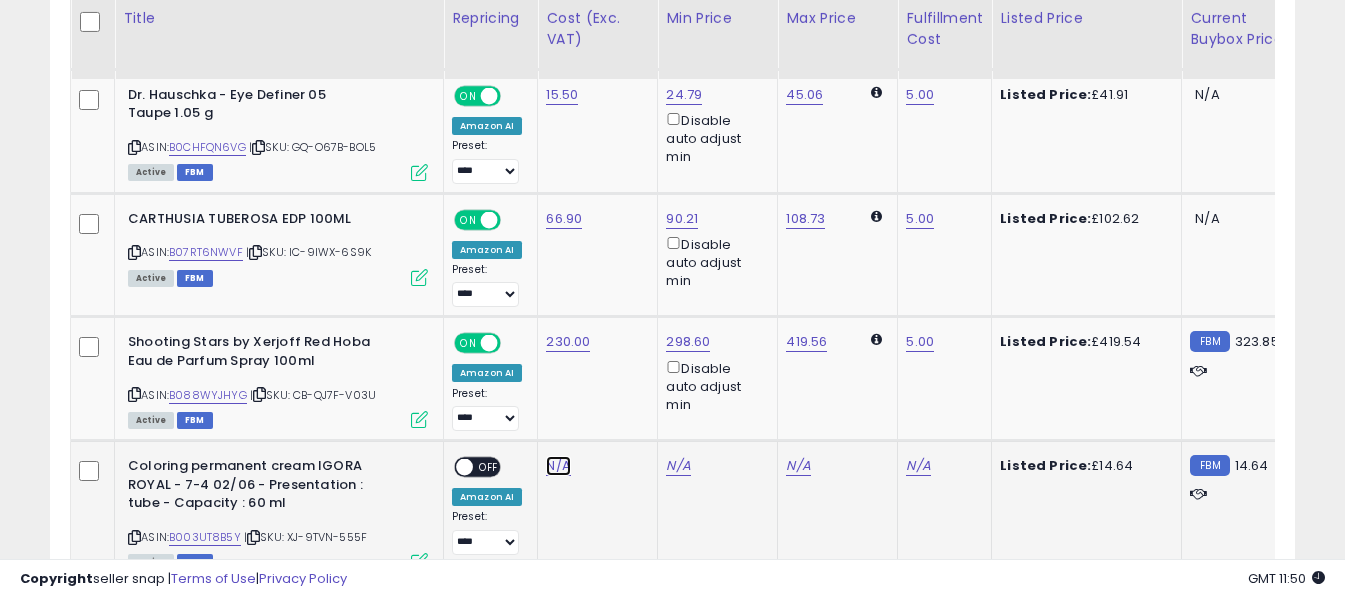 click on "N/A" at bounding box center (558, -3034) 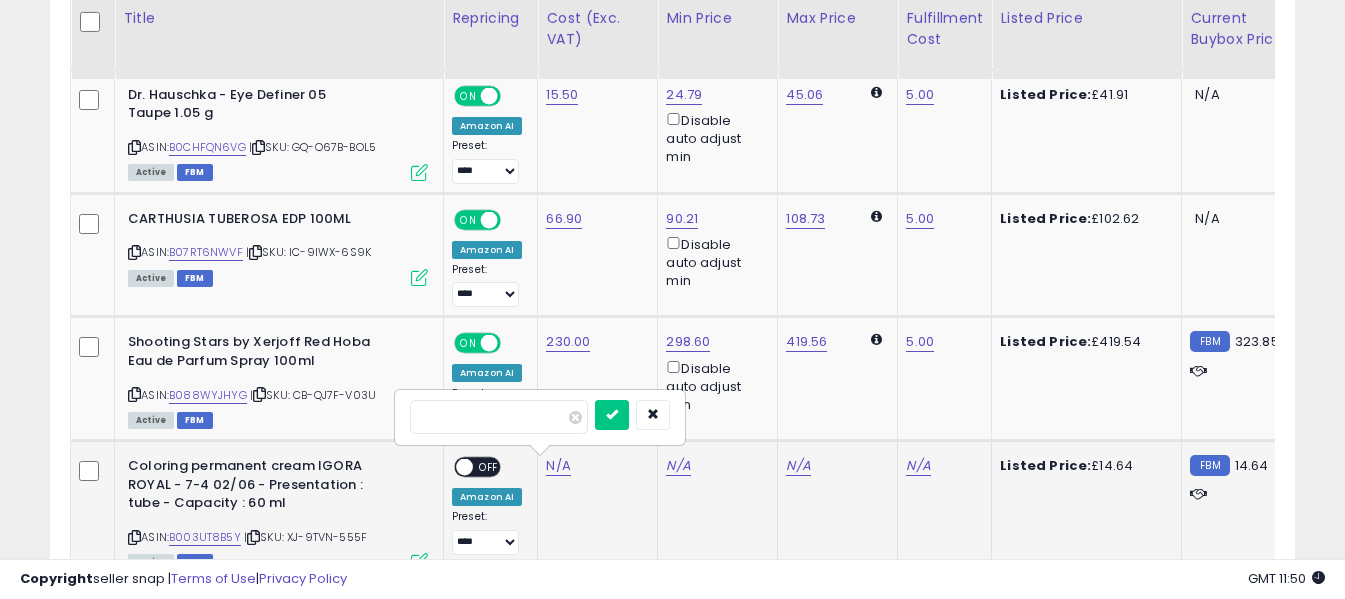 click at bounding box center [499, 417] 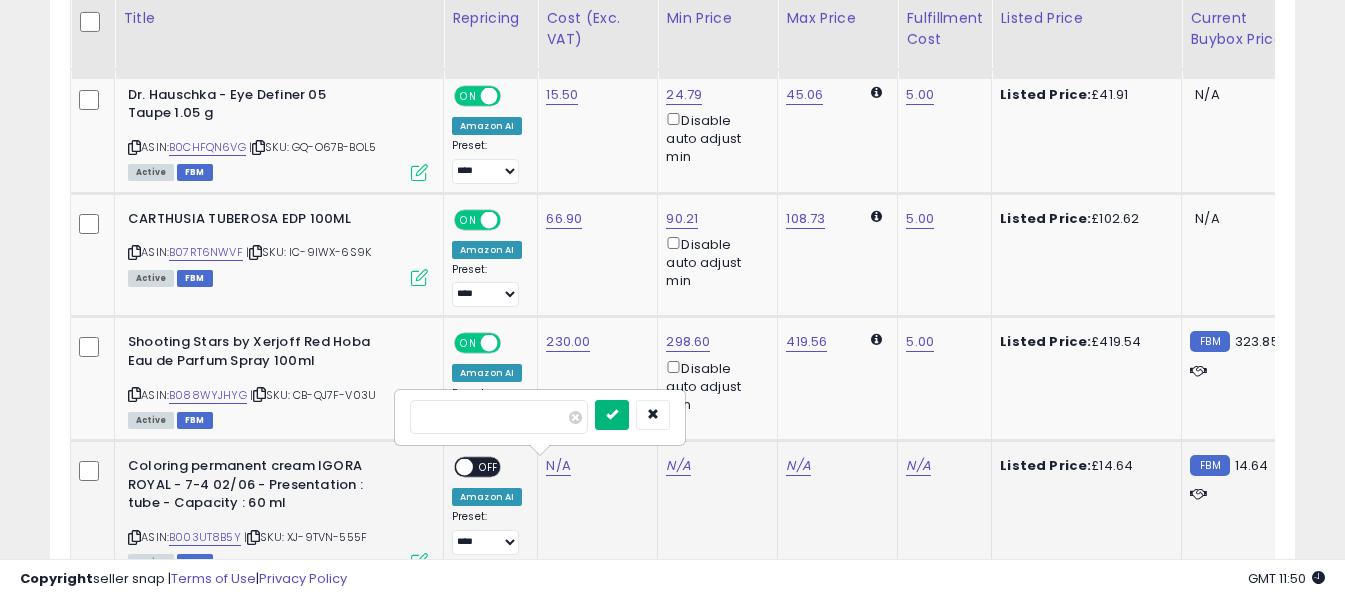 type on "****" 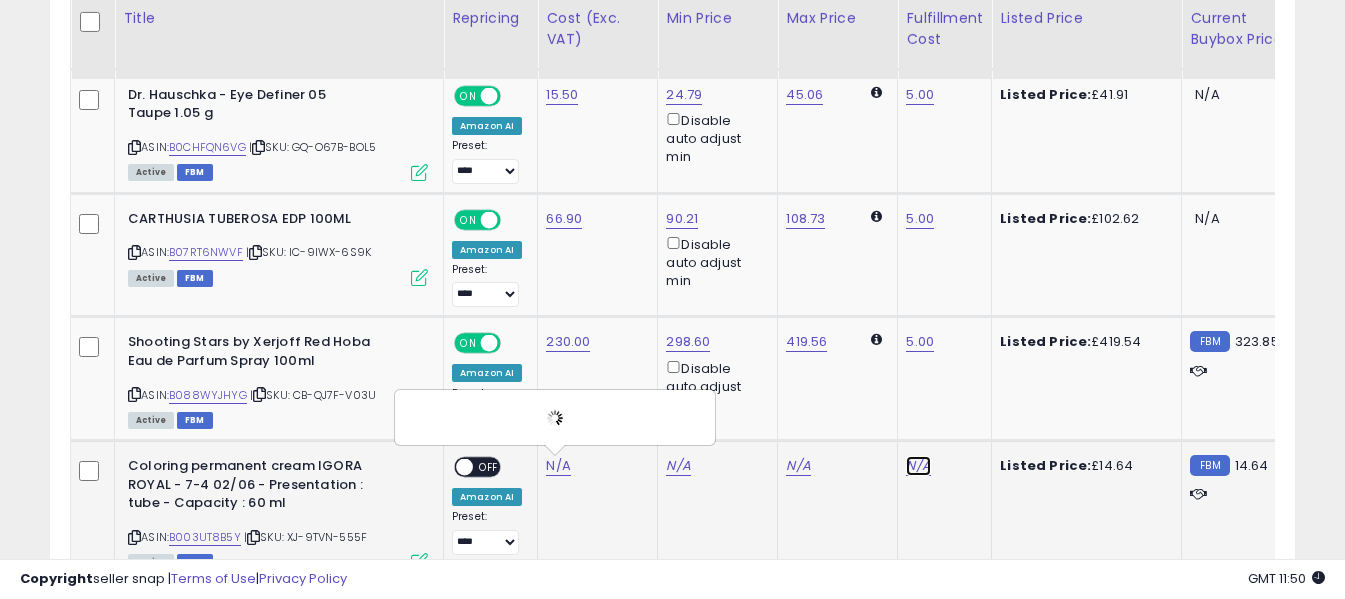 click on "N/A" at bounding box center (918, 466) 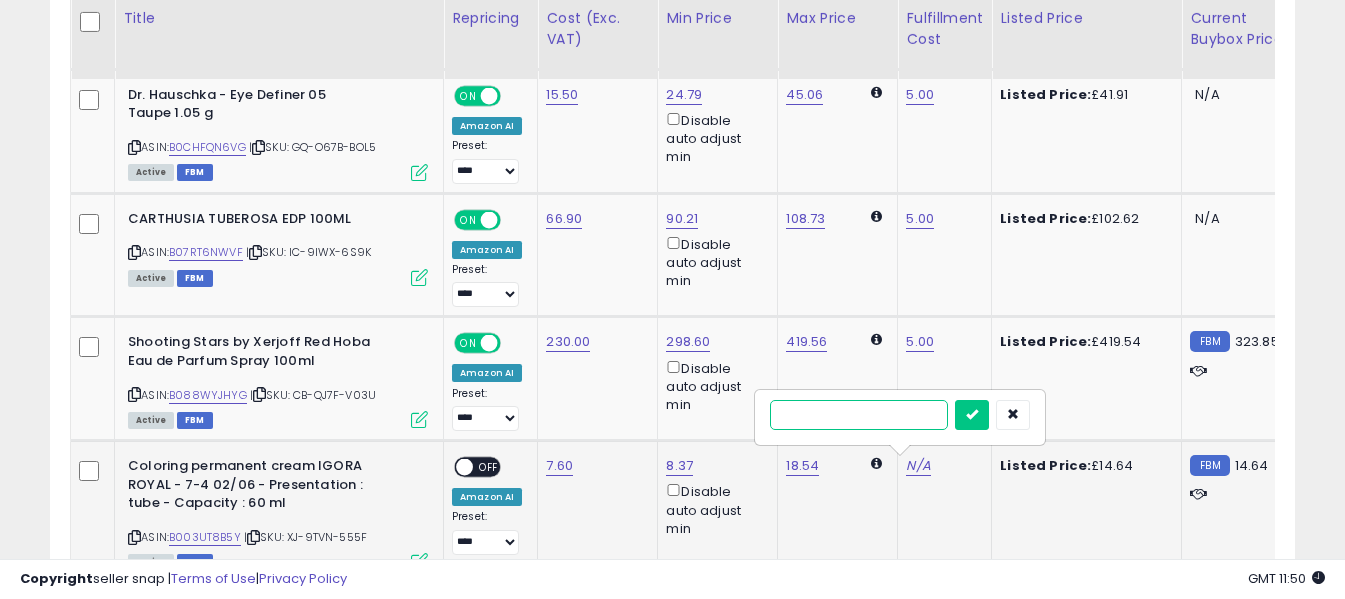 click at bounding box center [859, 415] 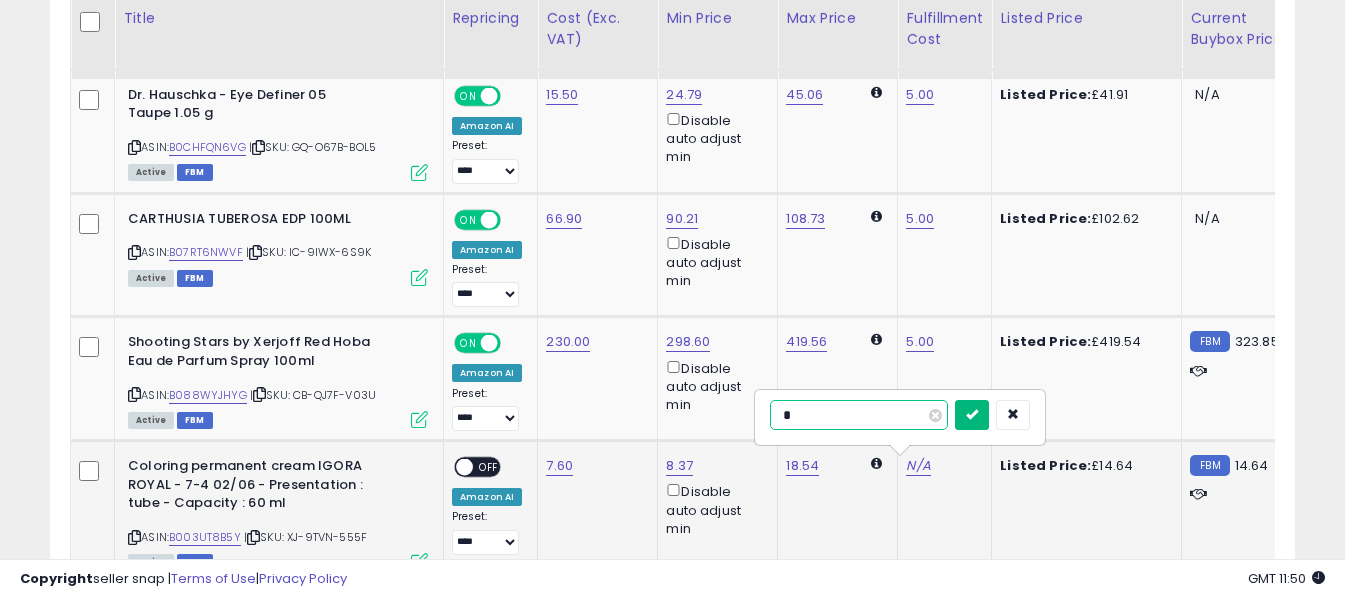 type on "*" 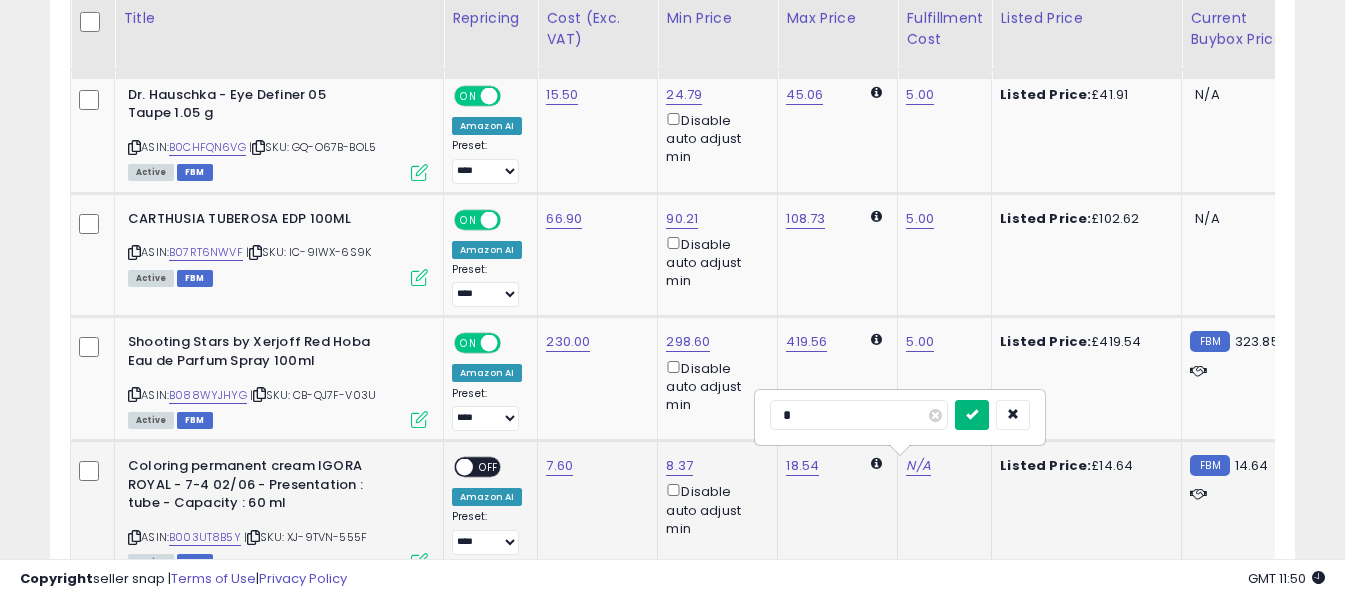 click at bounding box center (972, 414) 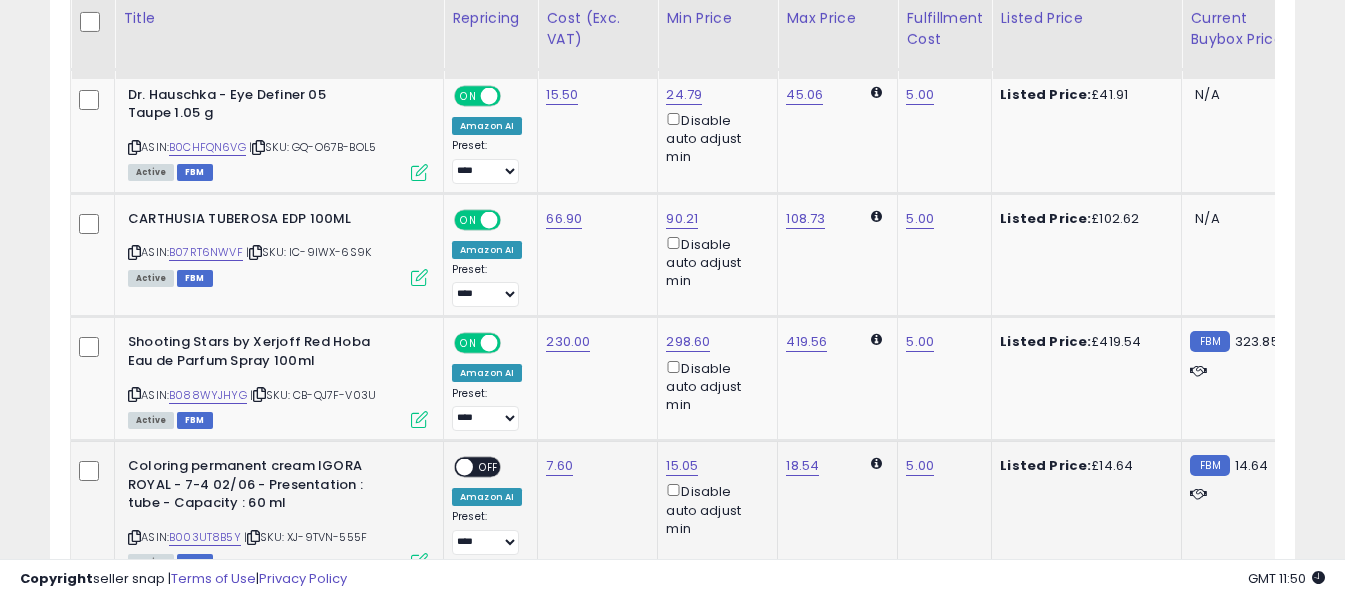 click on "OFF" at bounding box center [489, 467] 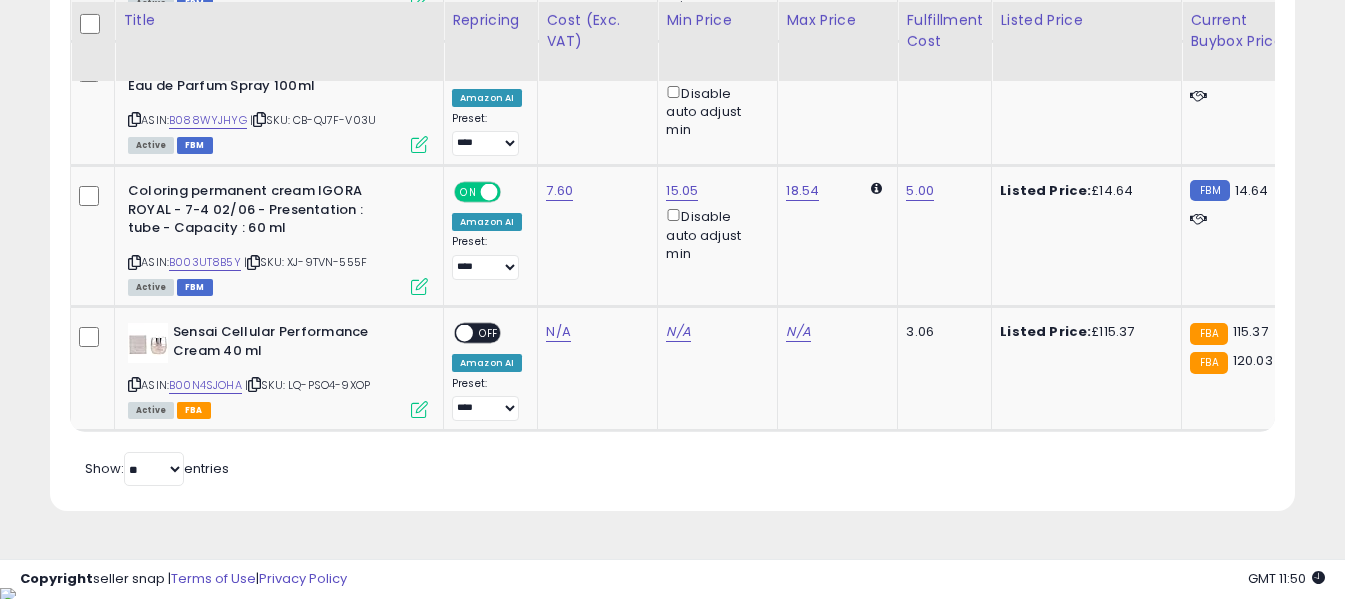 scroll, scrollTop: 4948, scrollLeft: 0, axis: vertical 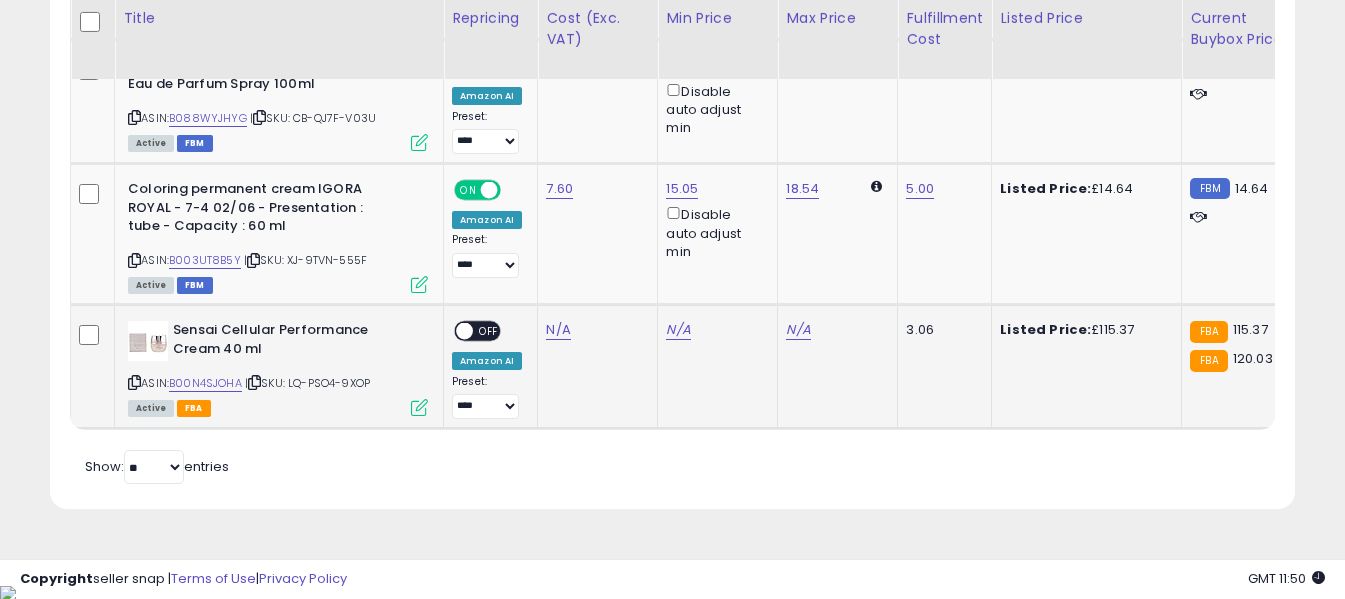 click at bounding box center (134, 382) 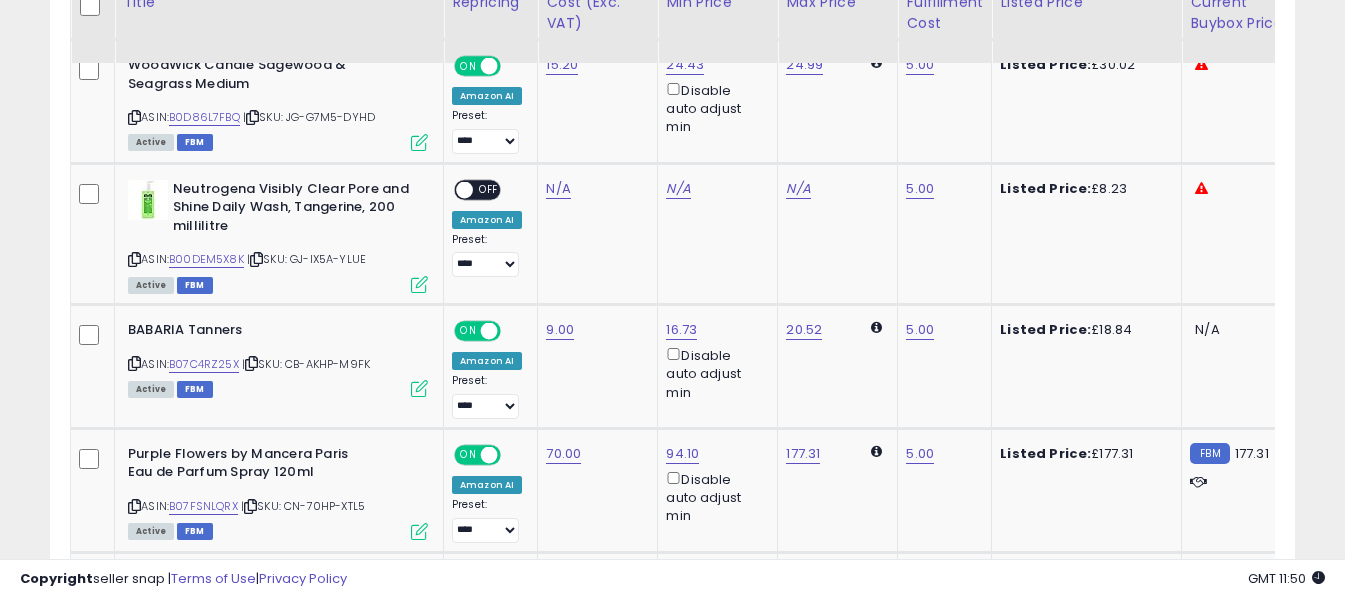 scroll, scrollTop: 848, scrollLeft: 0, axis: vertical 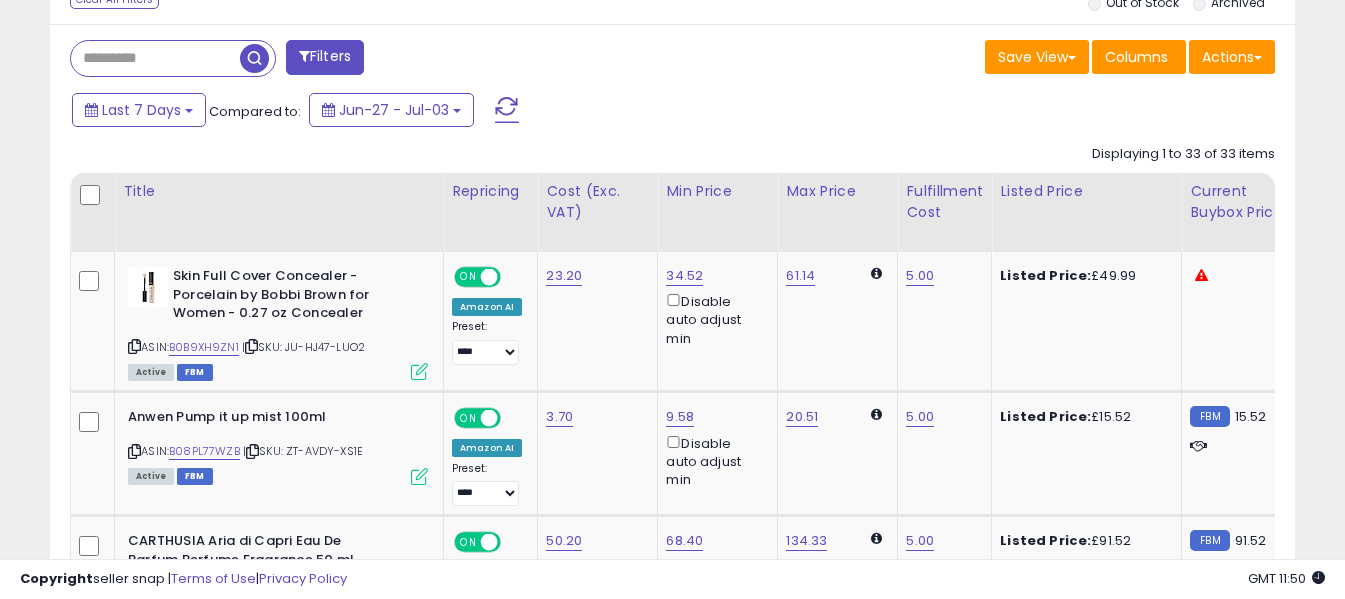 click at bounding box center (507, 110) 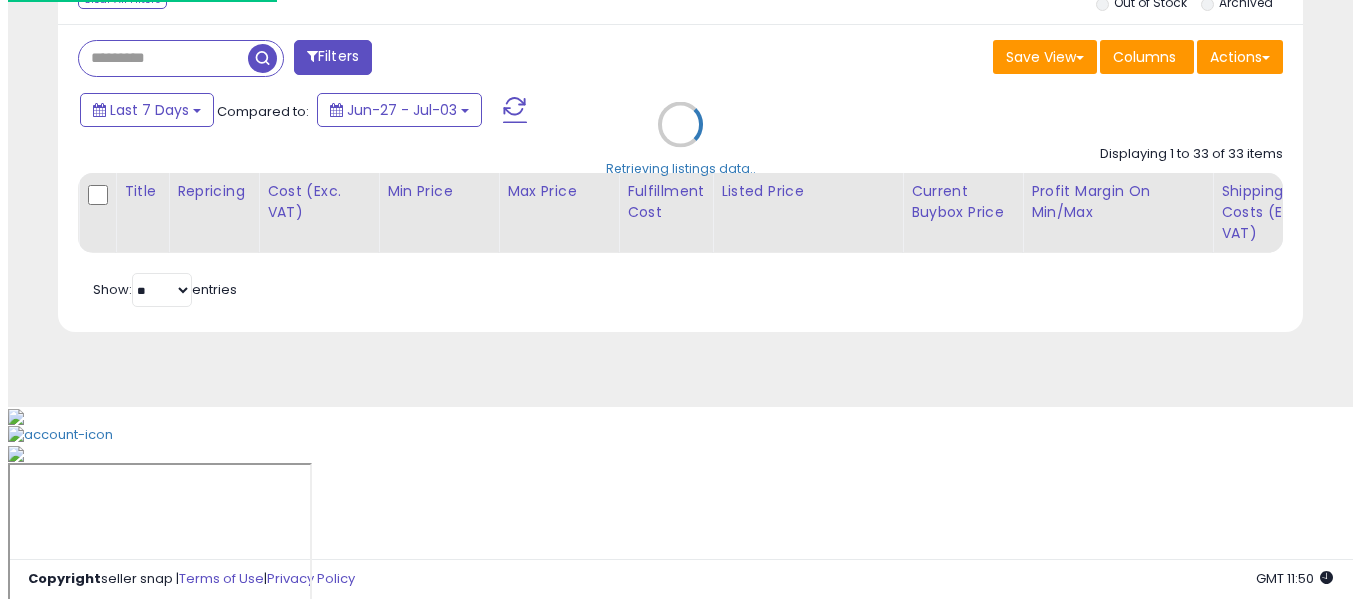 scroll, scrollTop: 671, scrollLeft: 0, axis: vertical 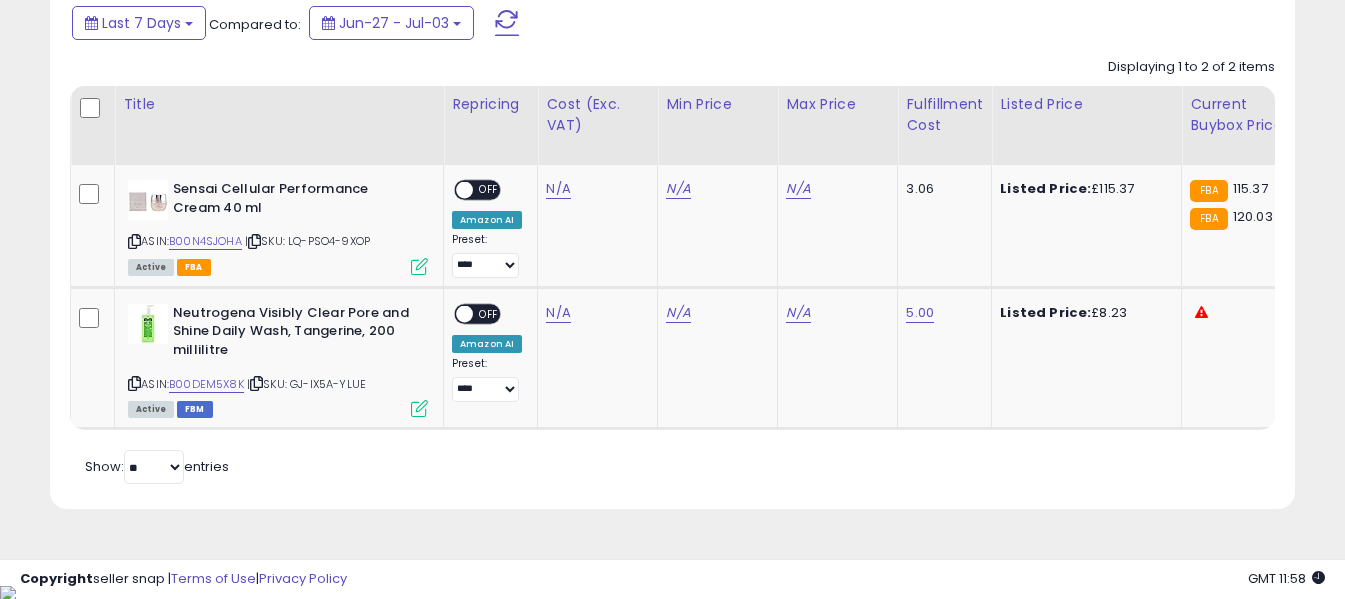 click at bounding box center (507, 23) 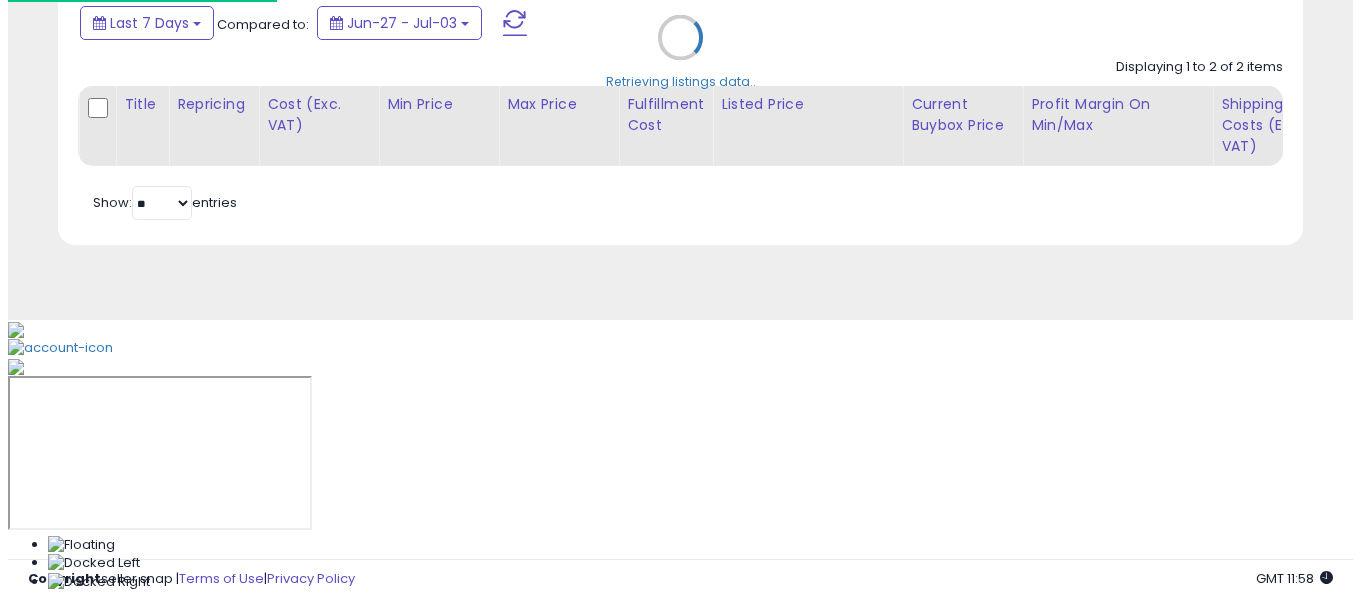 scroll, scrollTop: 671, scrollLeft: 0, axis: vertical 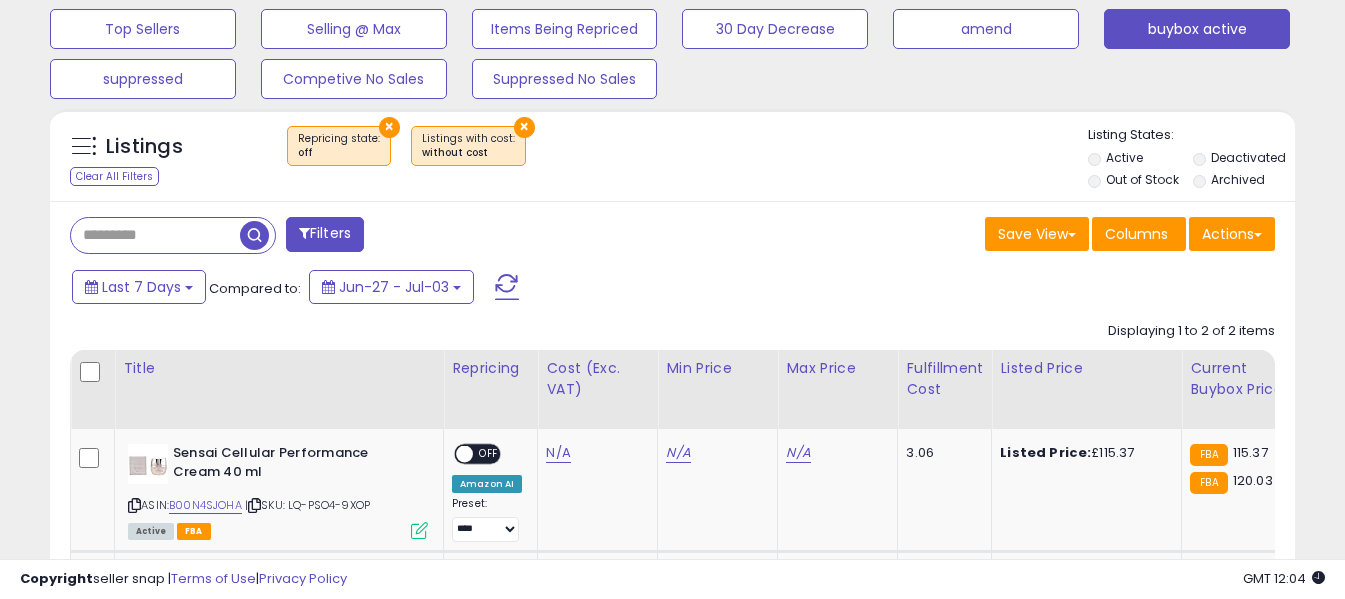 click at bounding box center (507, 287) 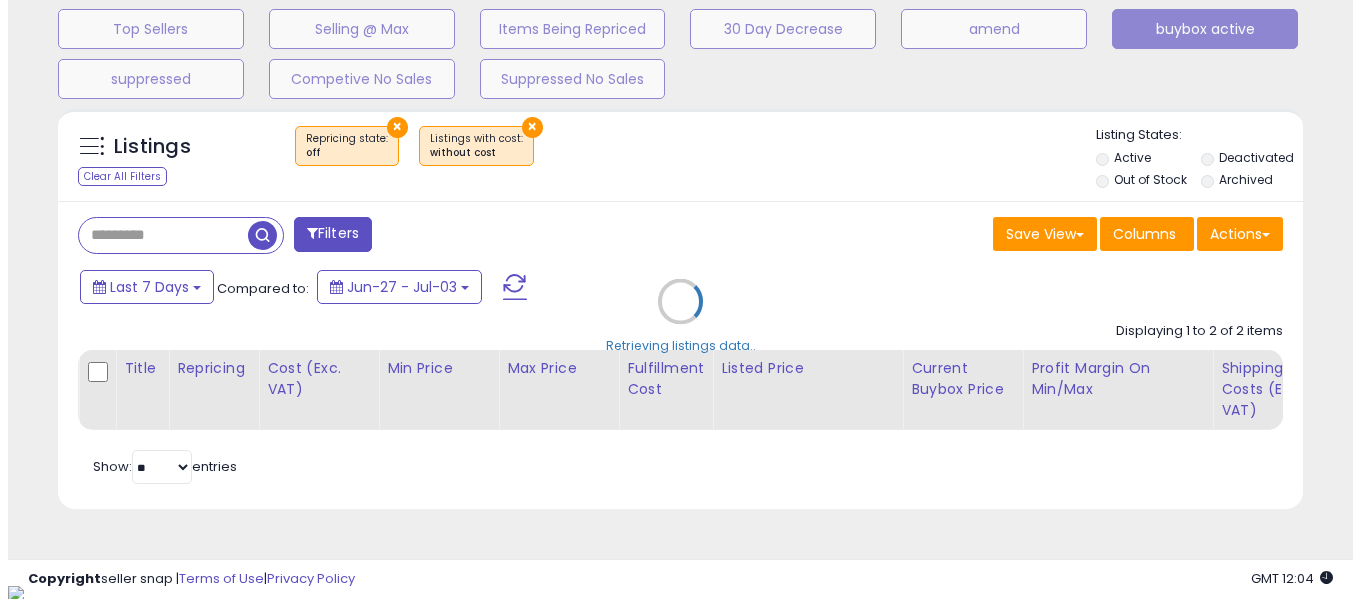 scroll, scrollTop: 999590, scrollLeft: 999271, axis: both 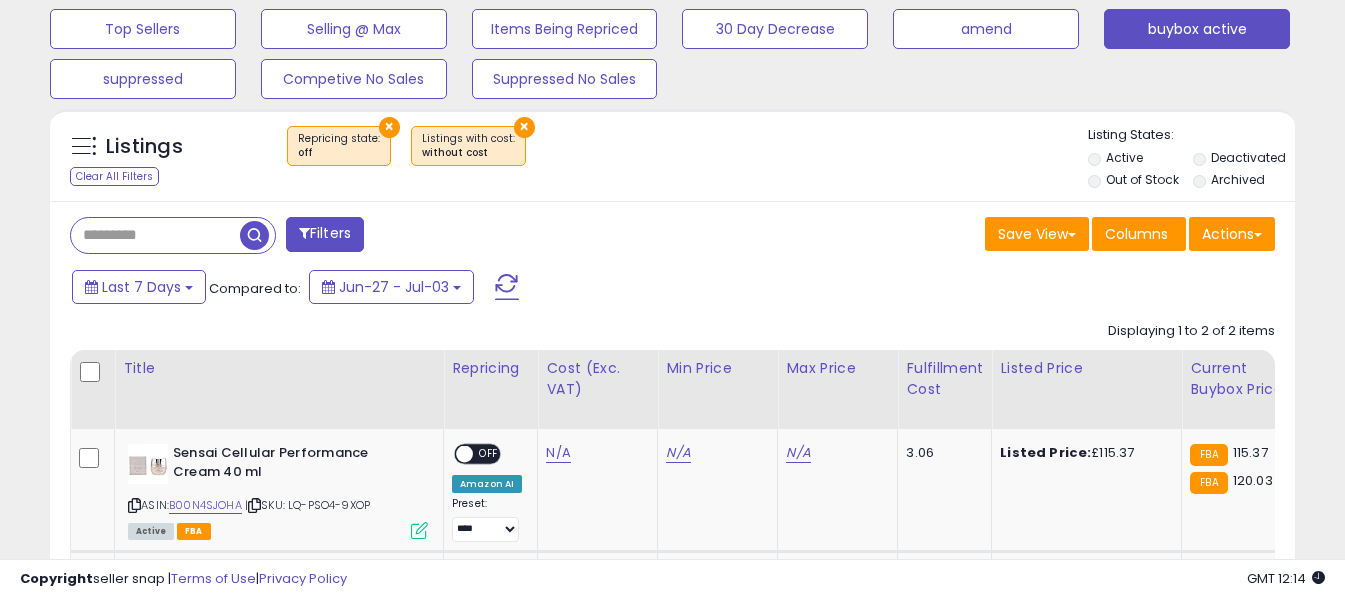 click at bounding box center [507, 287] 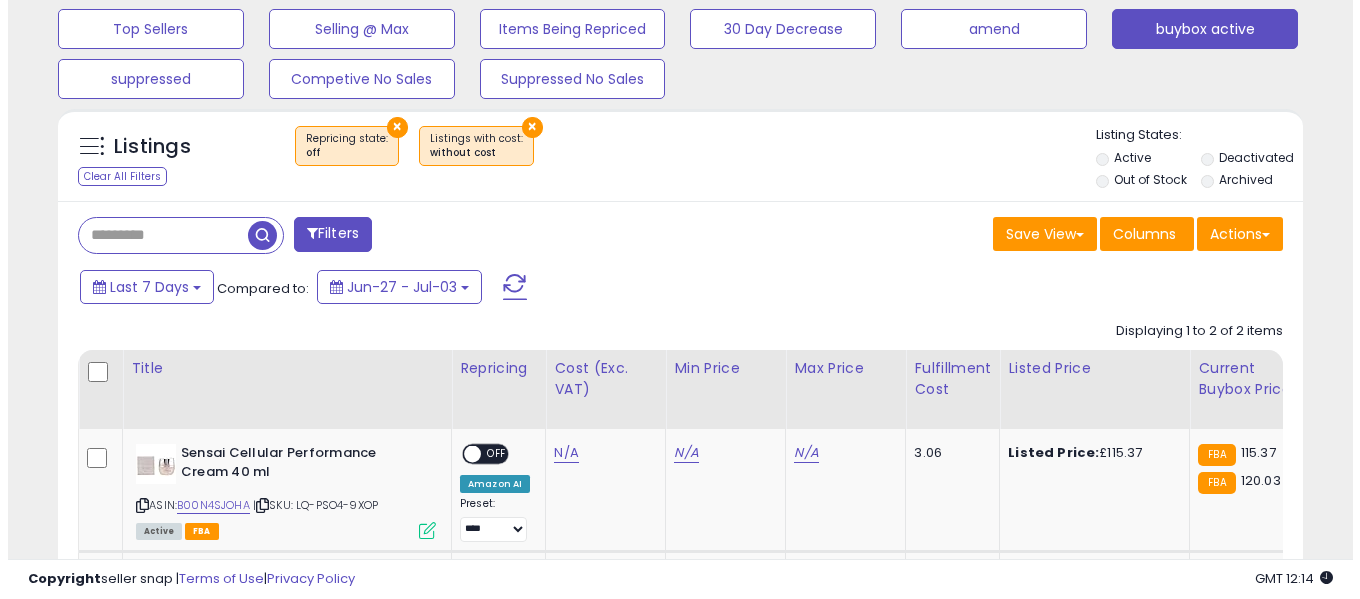 scroll, scrollTop: 999590, scrollLeft: 999271, axis: both 